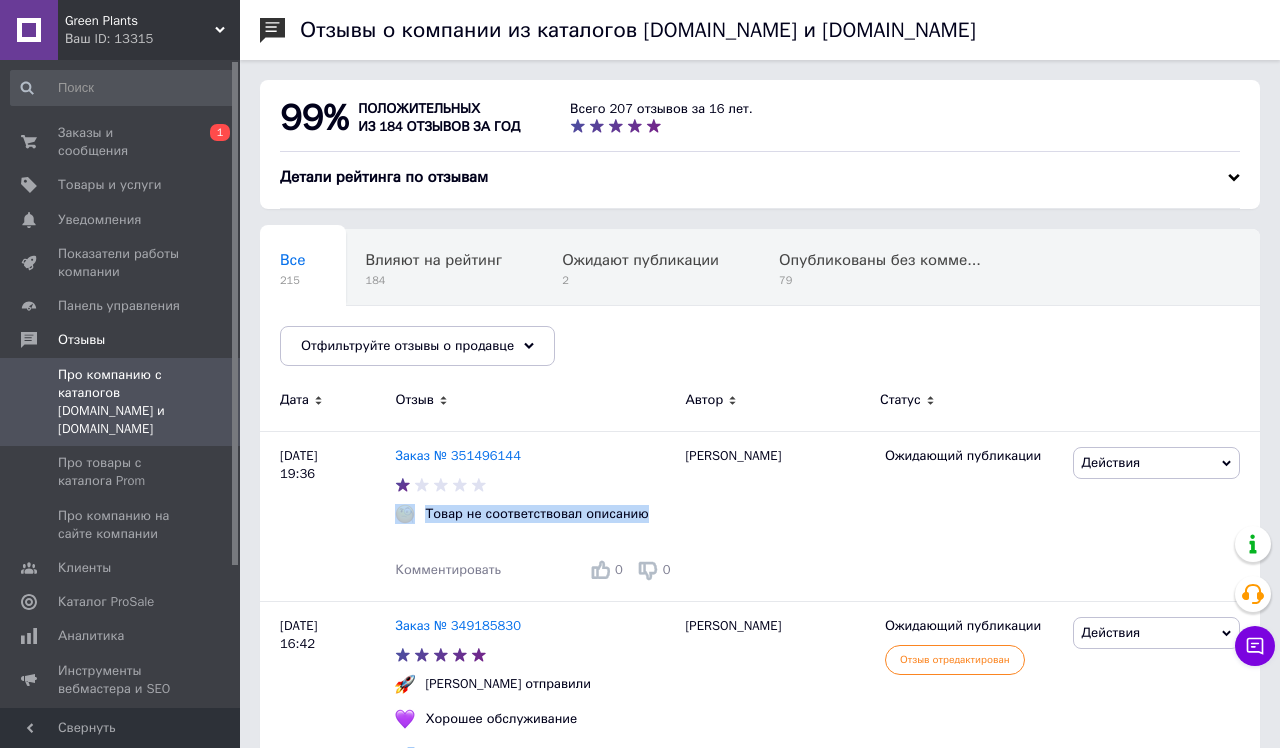scroll, scrollTop: 0, scrollLeft: 0, axis: both 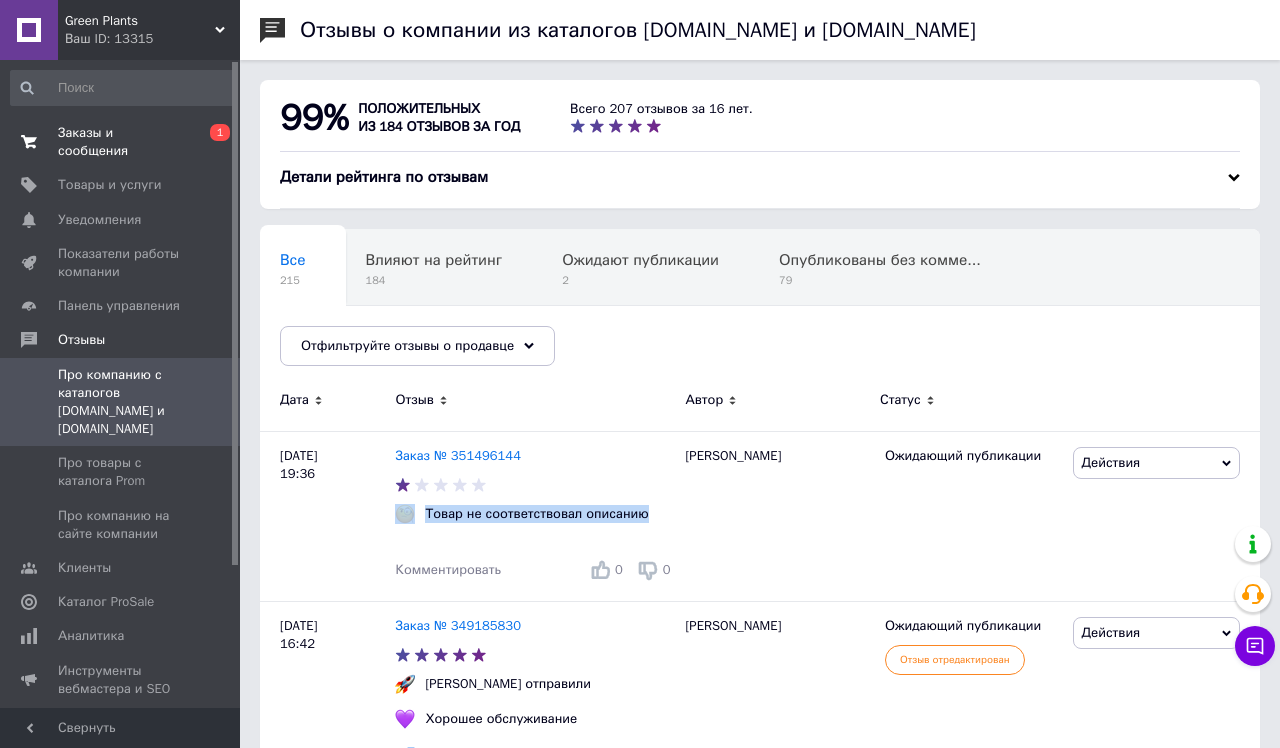 click on "Заказы и сообщения" at bounding box center (121, 142) 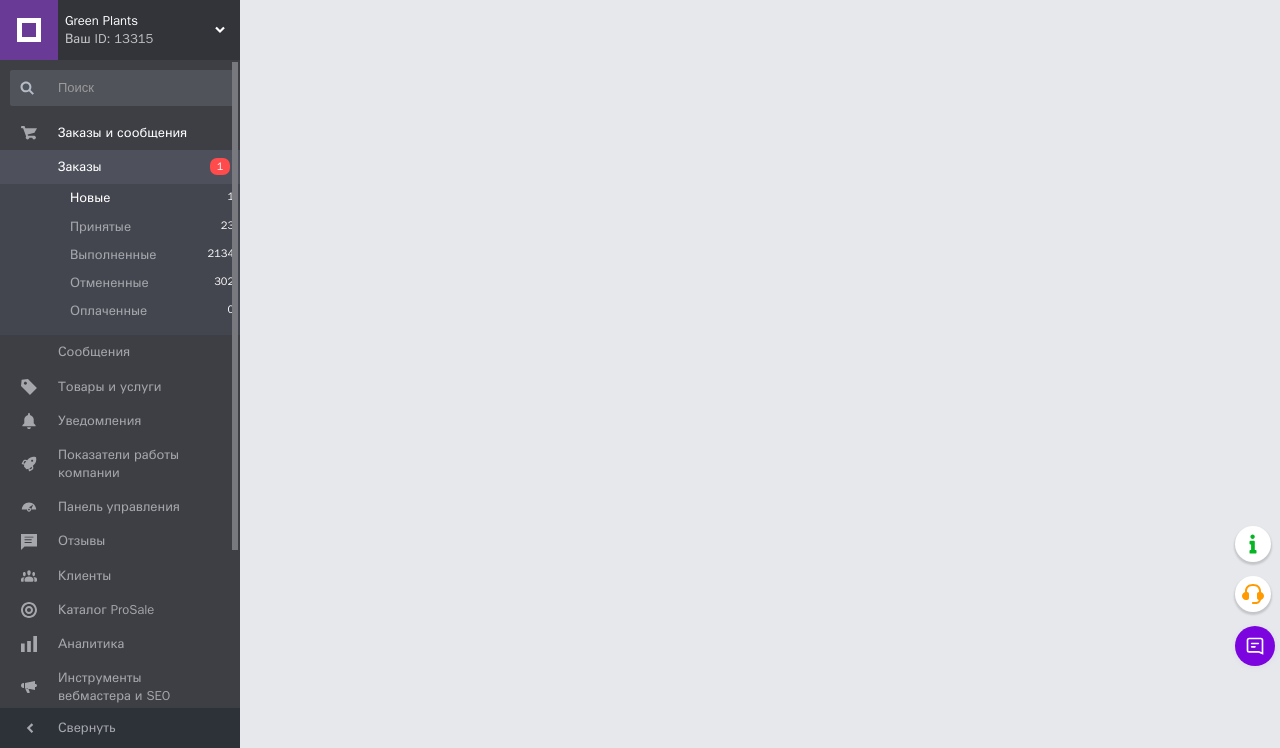 click on "Новые 1" at bounding box center [123, 198] 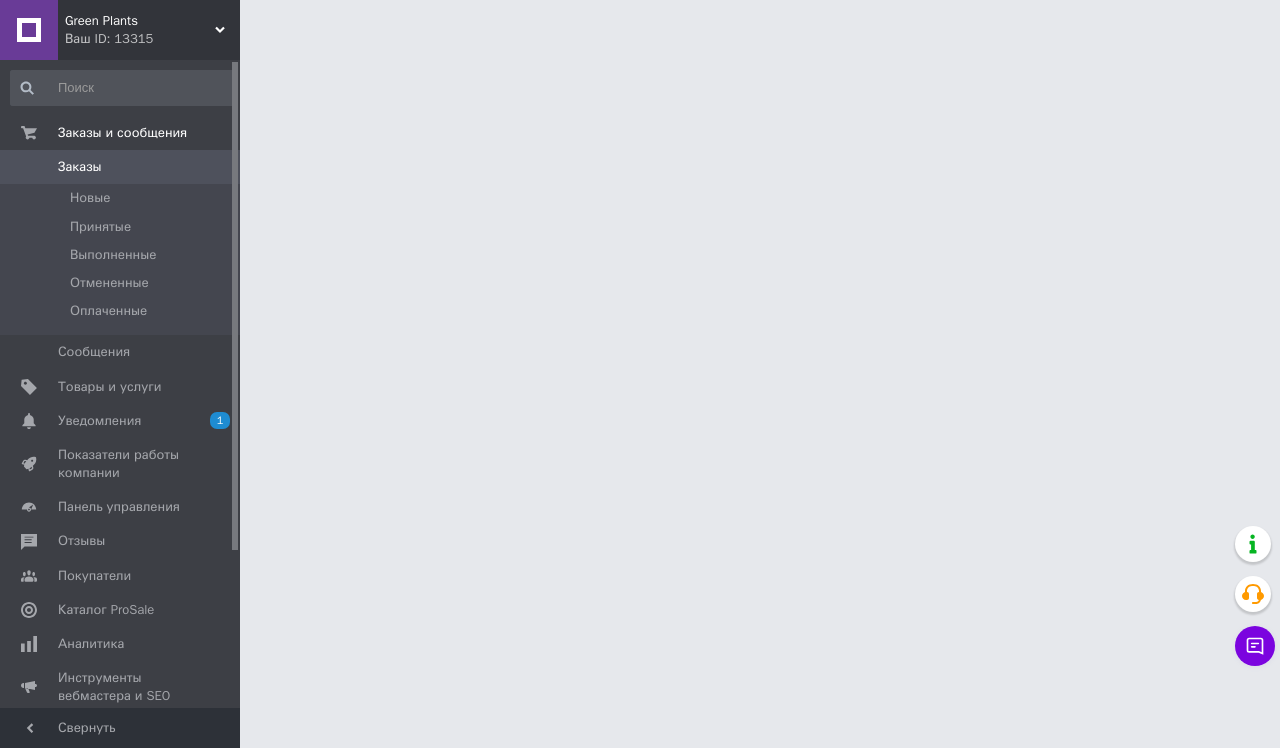 scroll, scrollTop: 0, scrollLeft: 0, axis: both 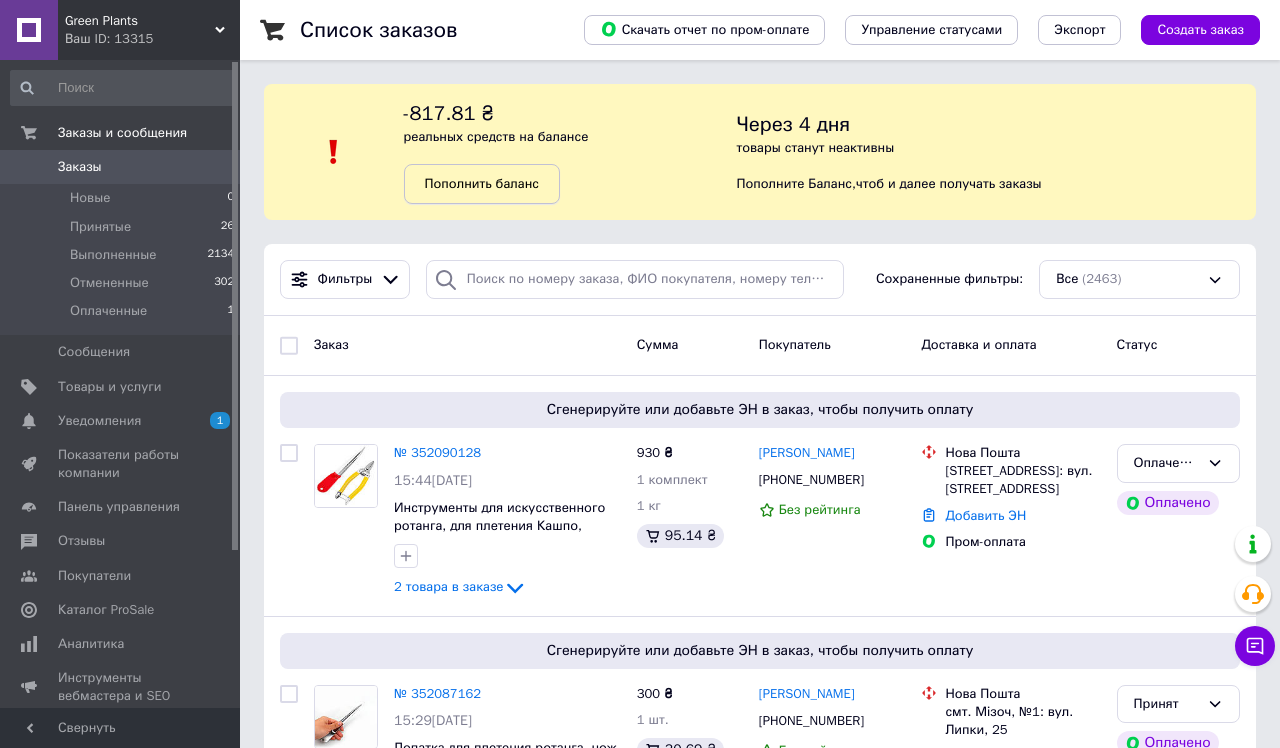 click on "Пополнить баланс" at bounding box center [482, 184] 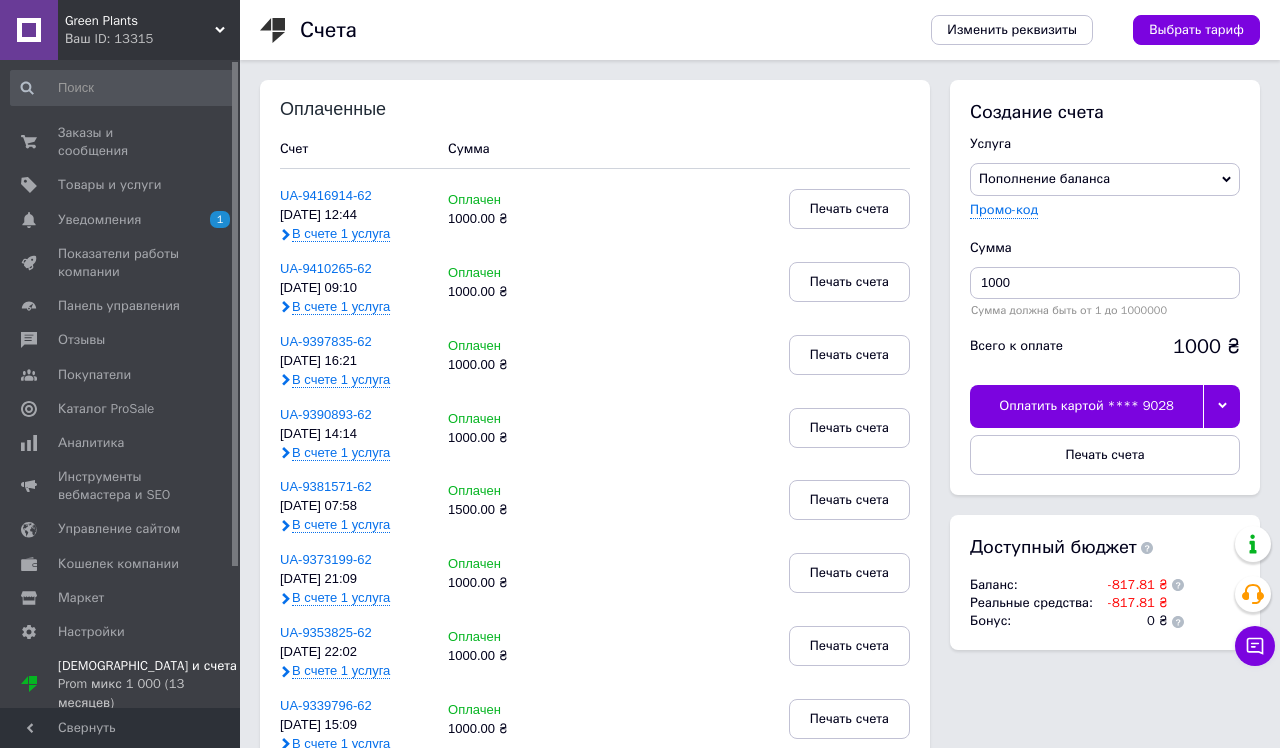 scroll, scrollTop: 0, scrollLeft: 0, axis: both 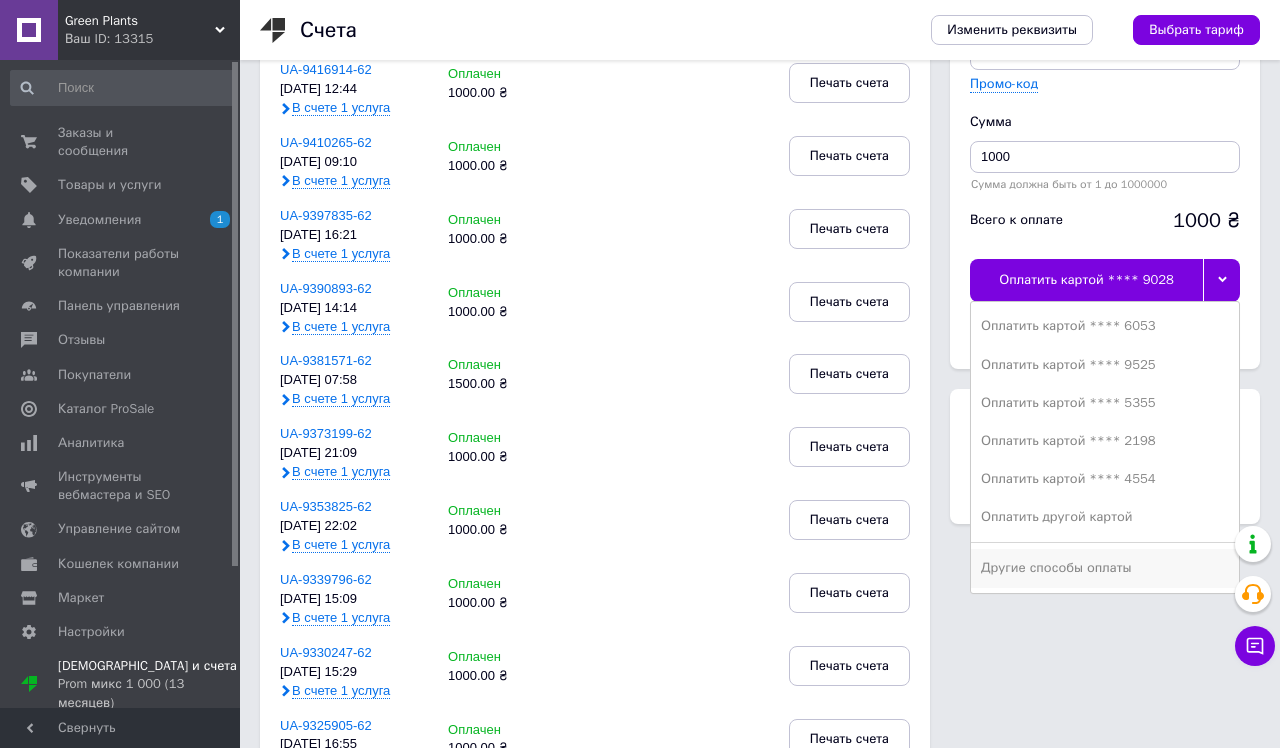 click on "Другие способы оплаты" at bounding box center (1105, 568) 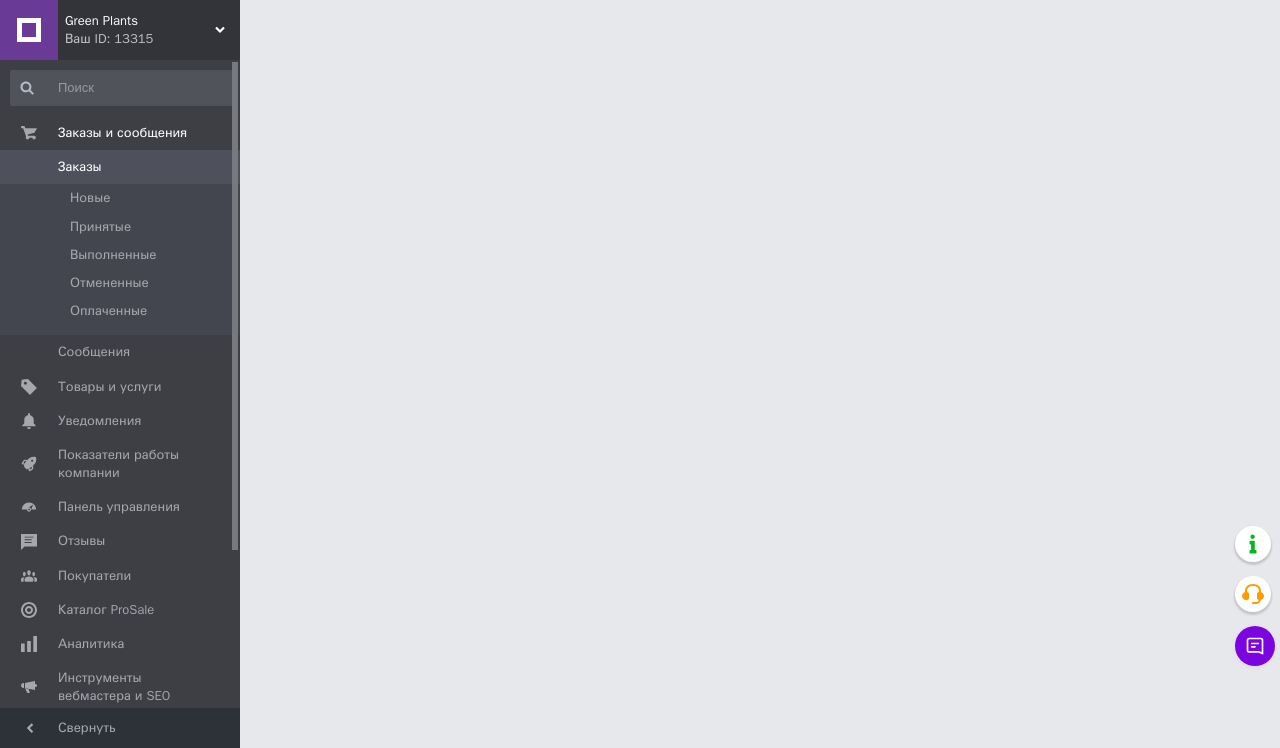 scroll, scrollTop: 0, scrollLeft: 0, axis: both 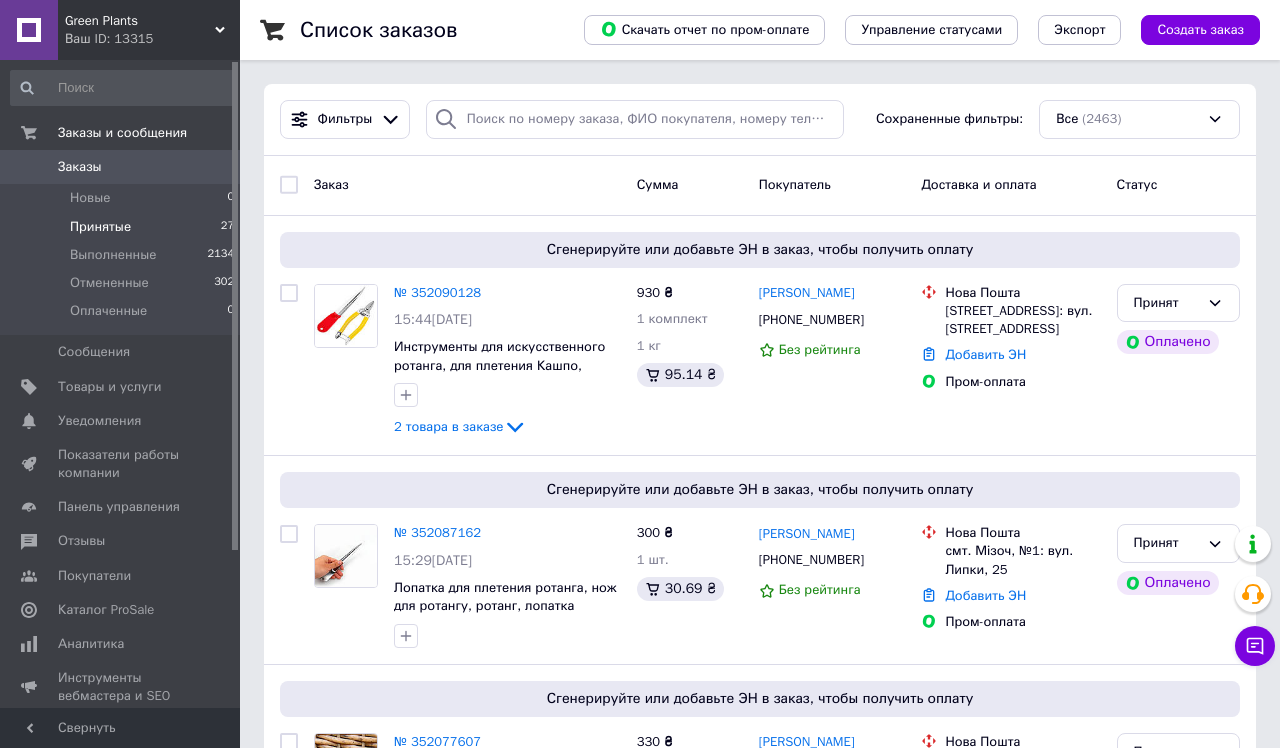 click on "Принятые" at bounding box center [100, 227] 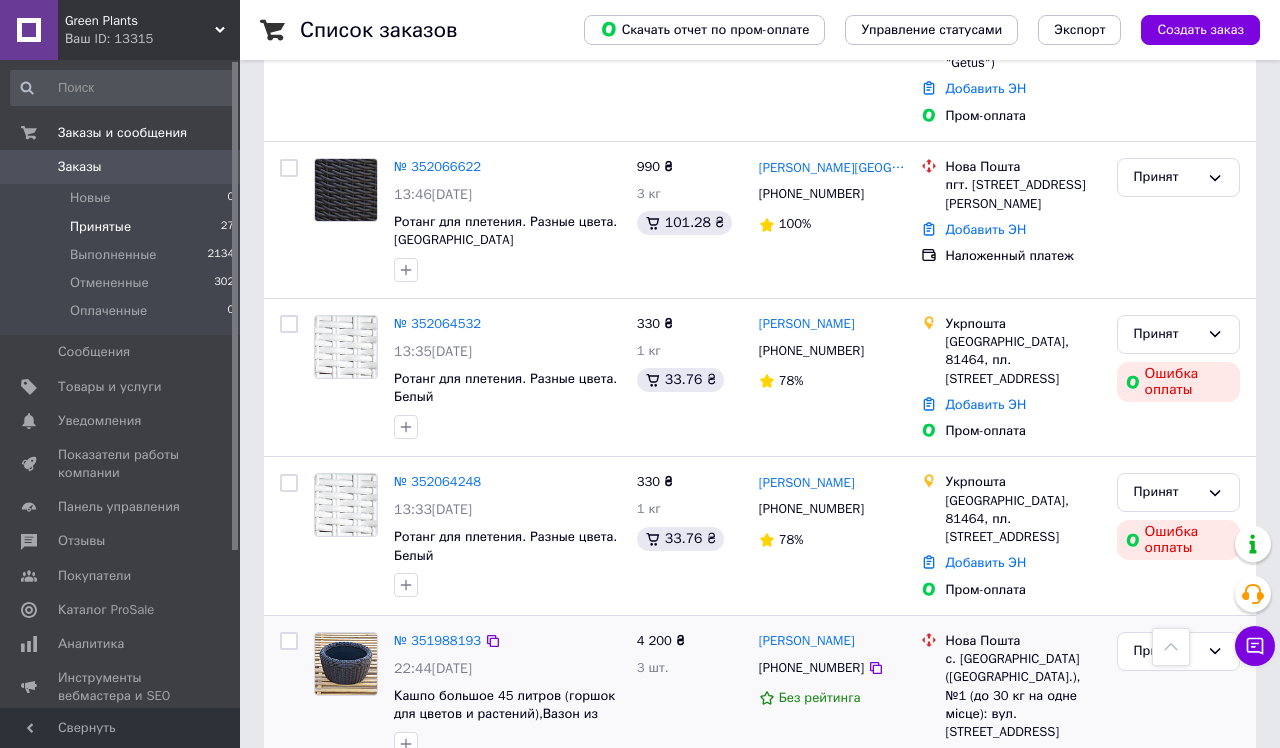 scroll, scrollTop: 1031, scrollLeft: 0, axis: vertical 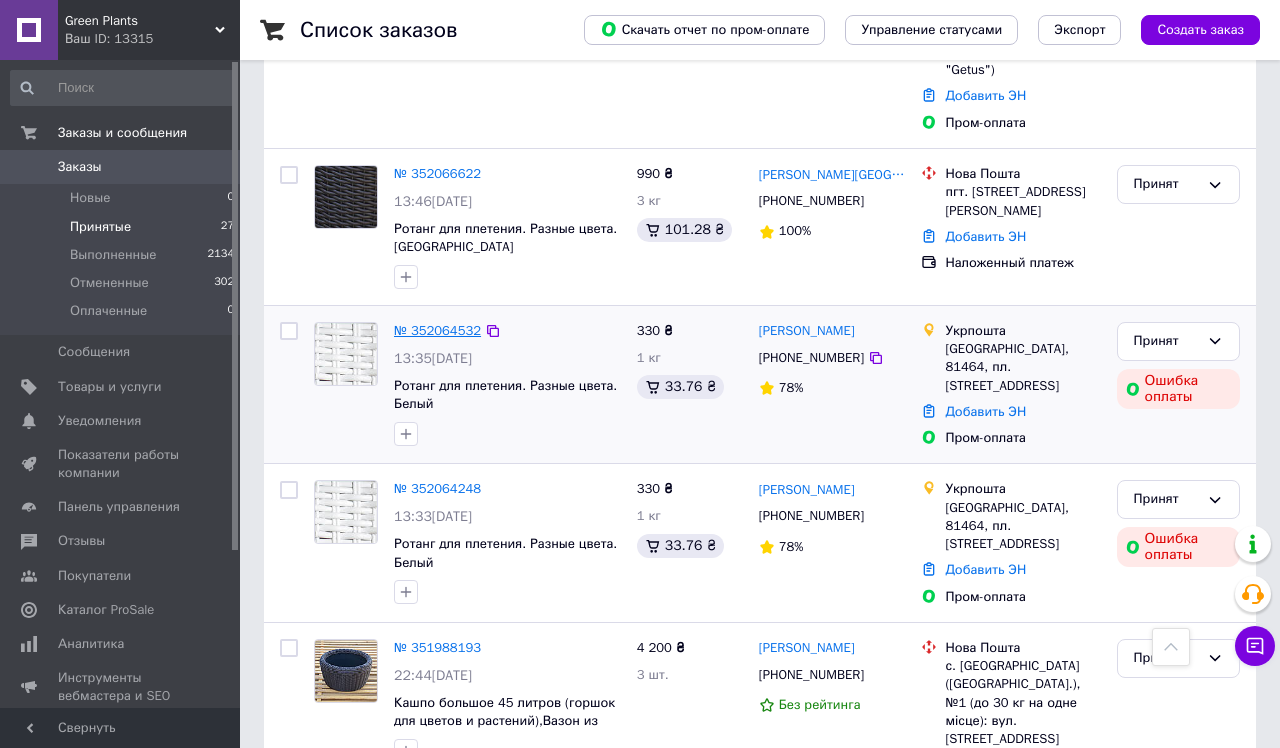 click on "№ 352064532" at bounding box center [437, 330] 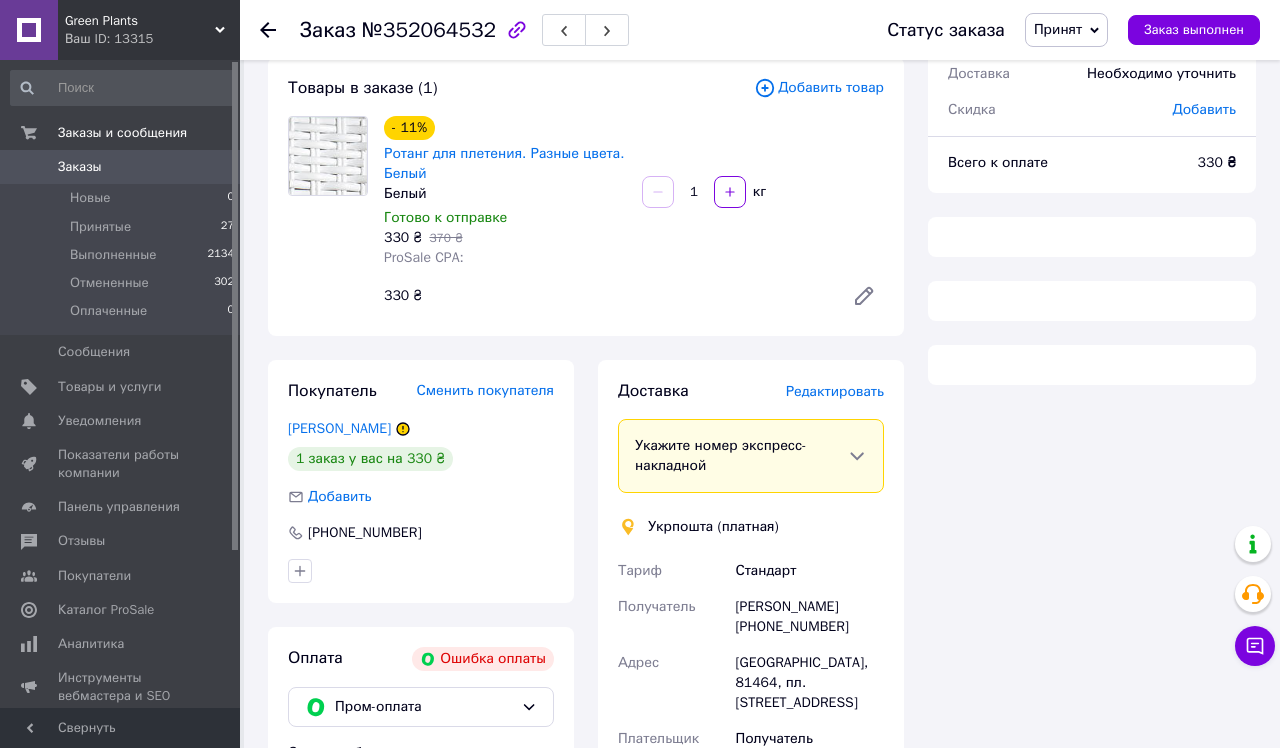 scroll, scrollTop: 135, scrollLeft: 0, axis: vertical 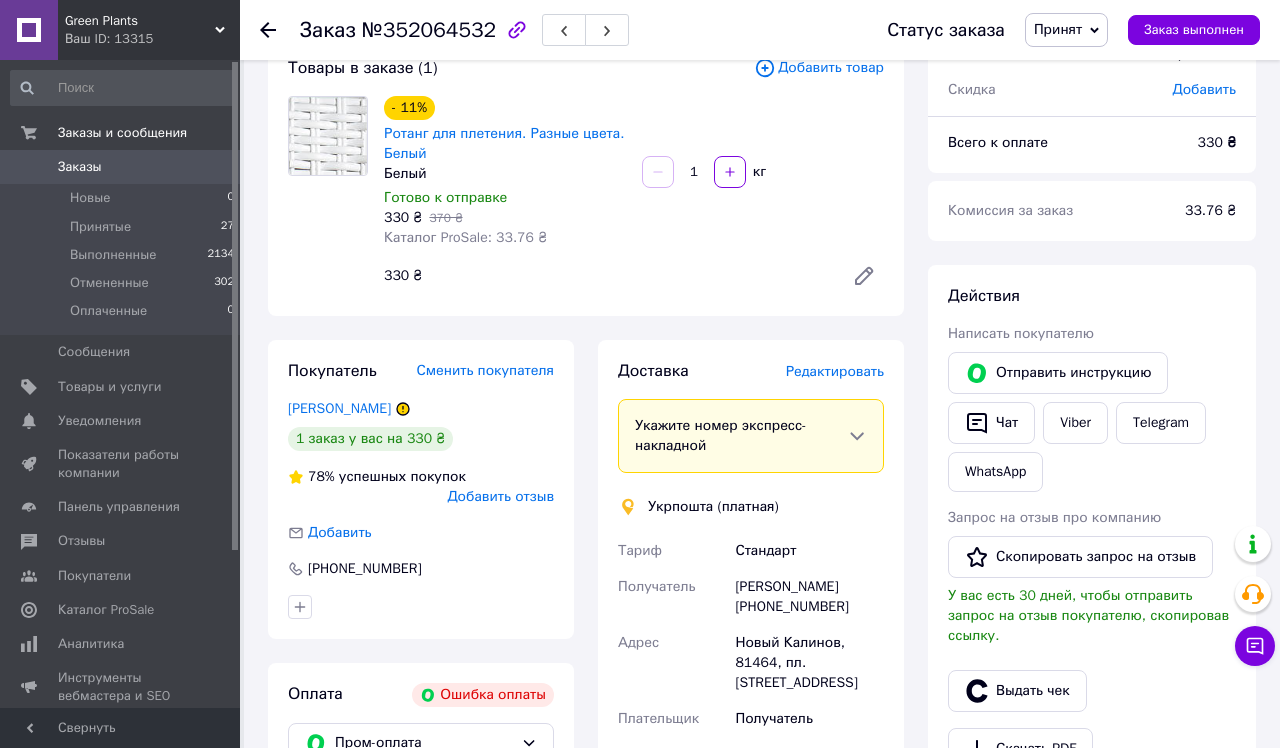 click 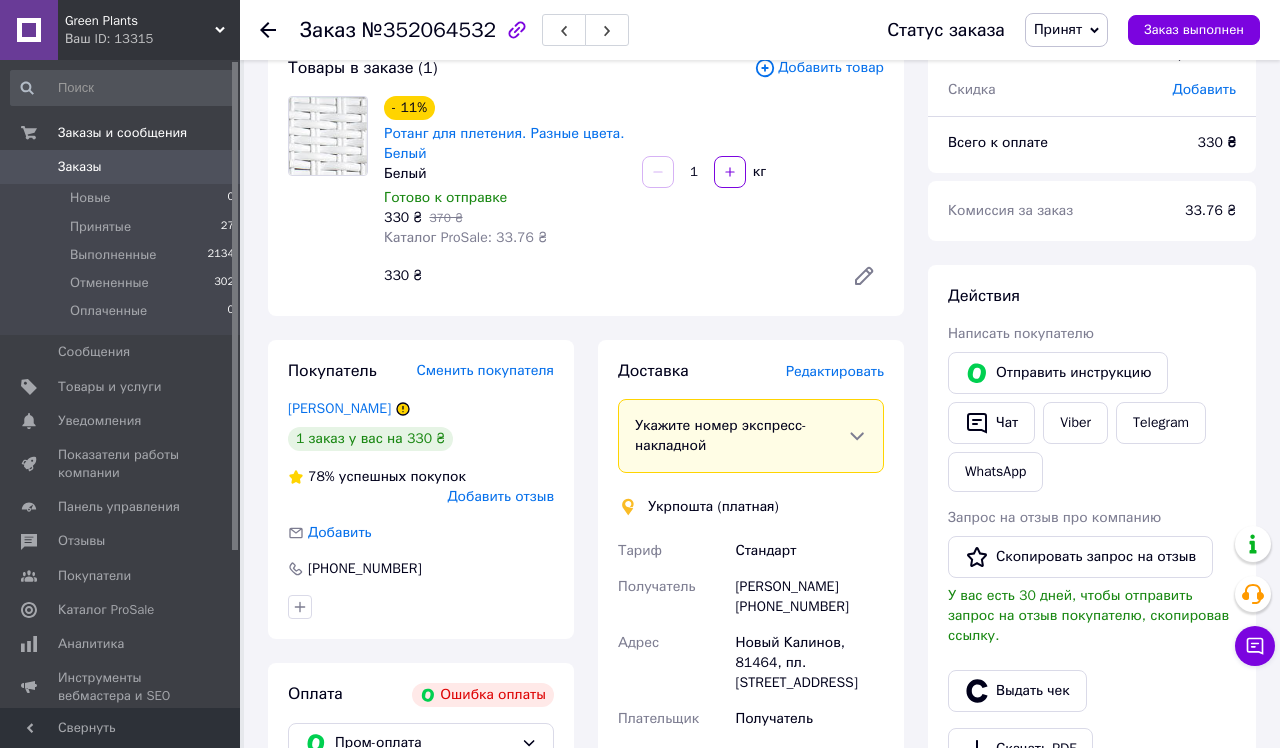 click 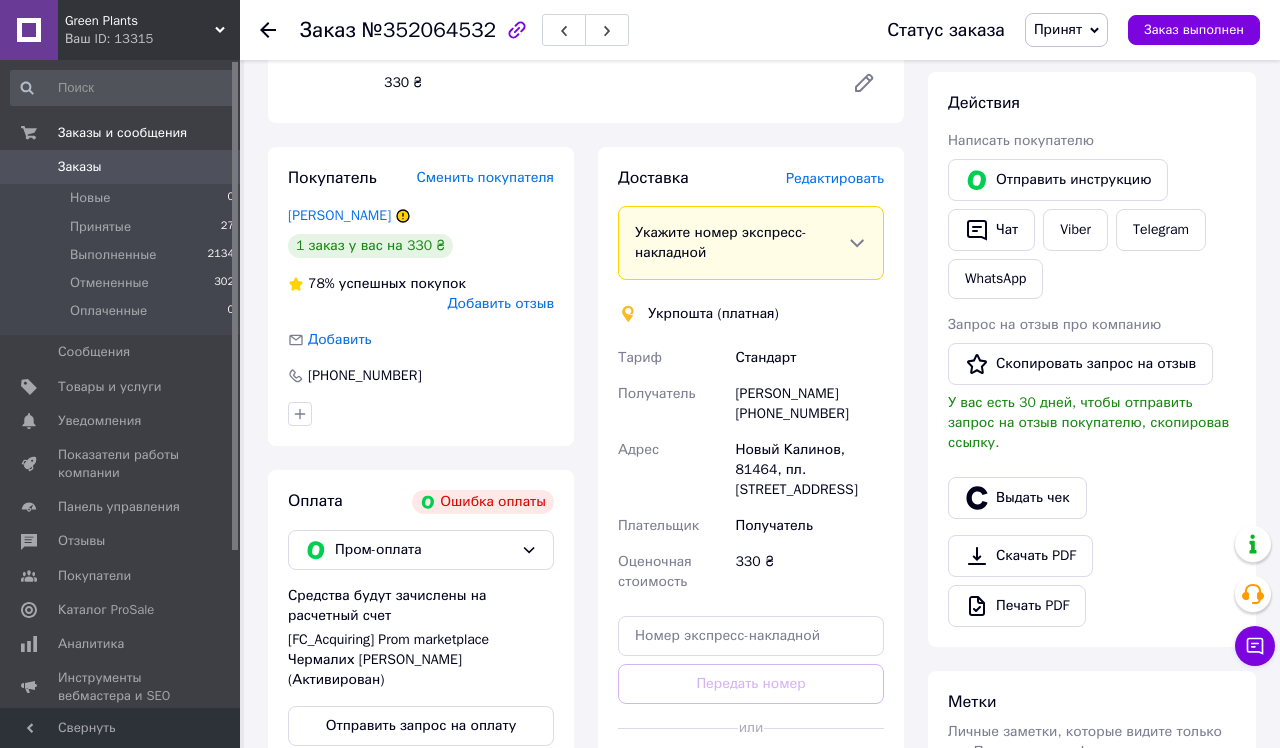 scroll, scrollTop: 341, scrollLeft: 0, axis: vertical 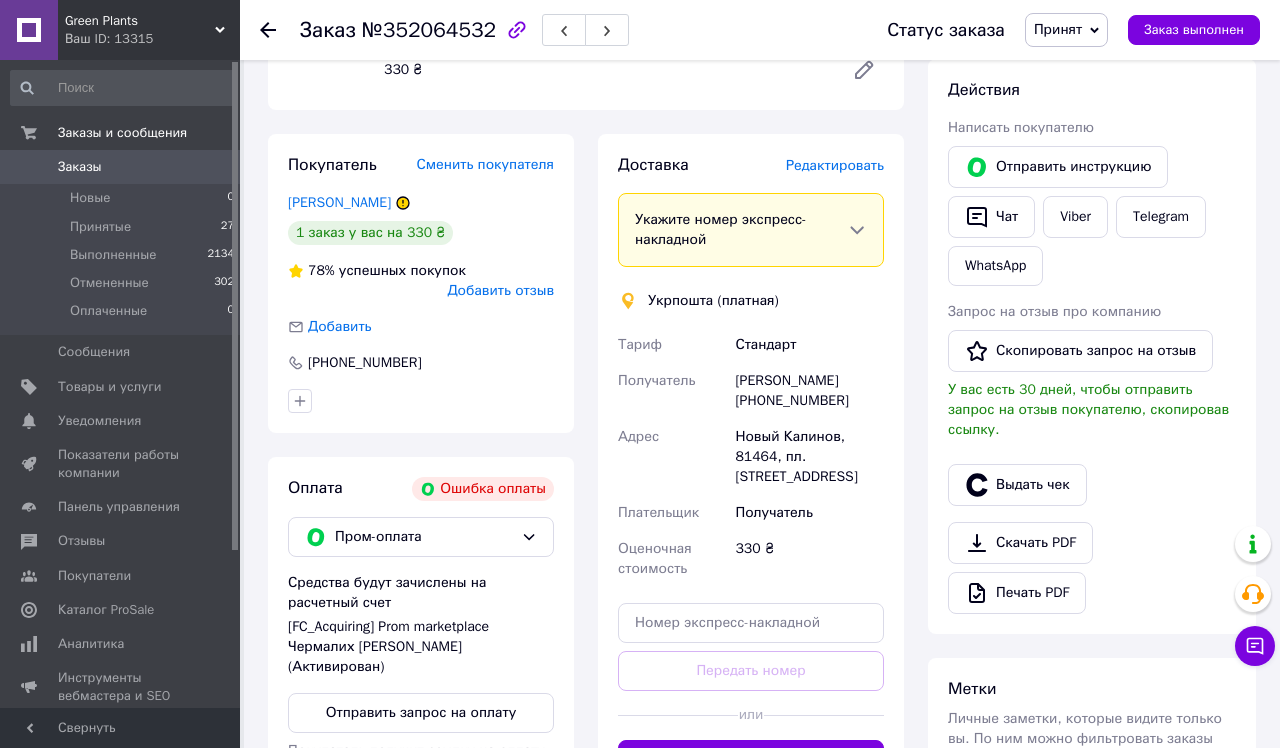 click 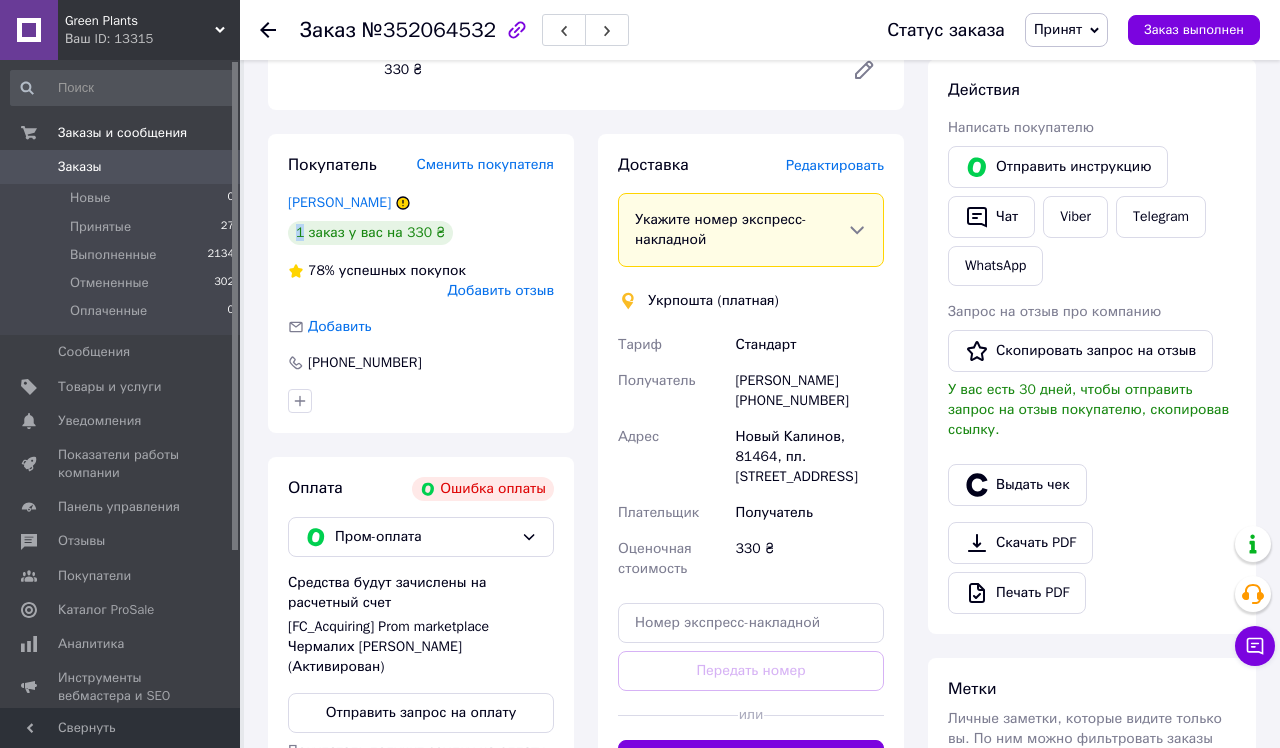 click 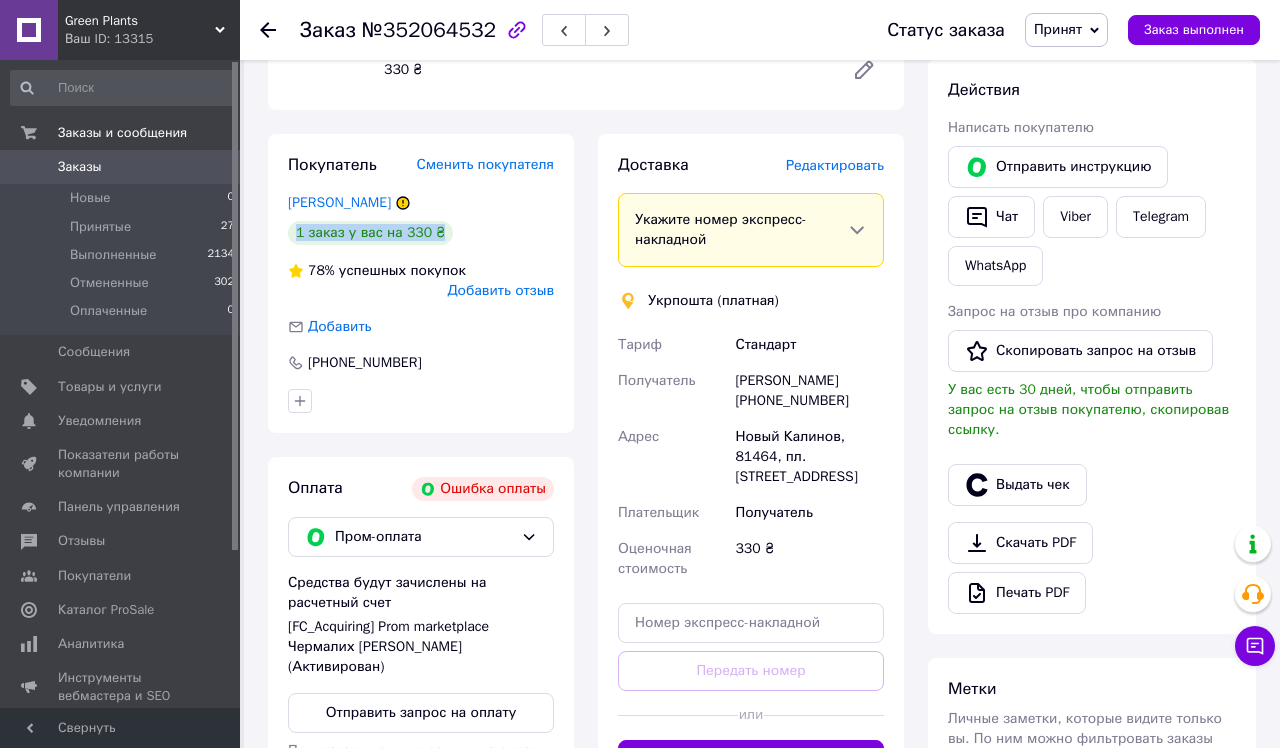 click 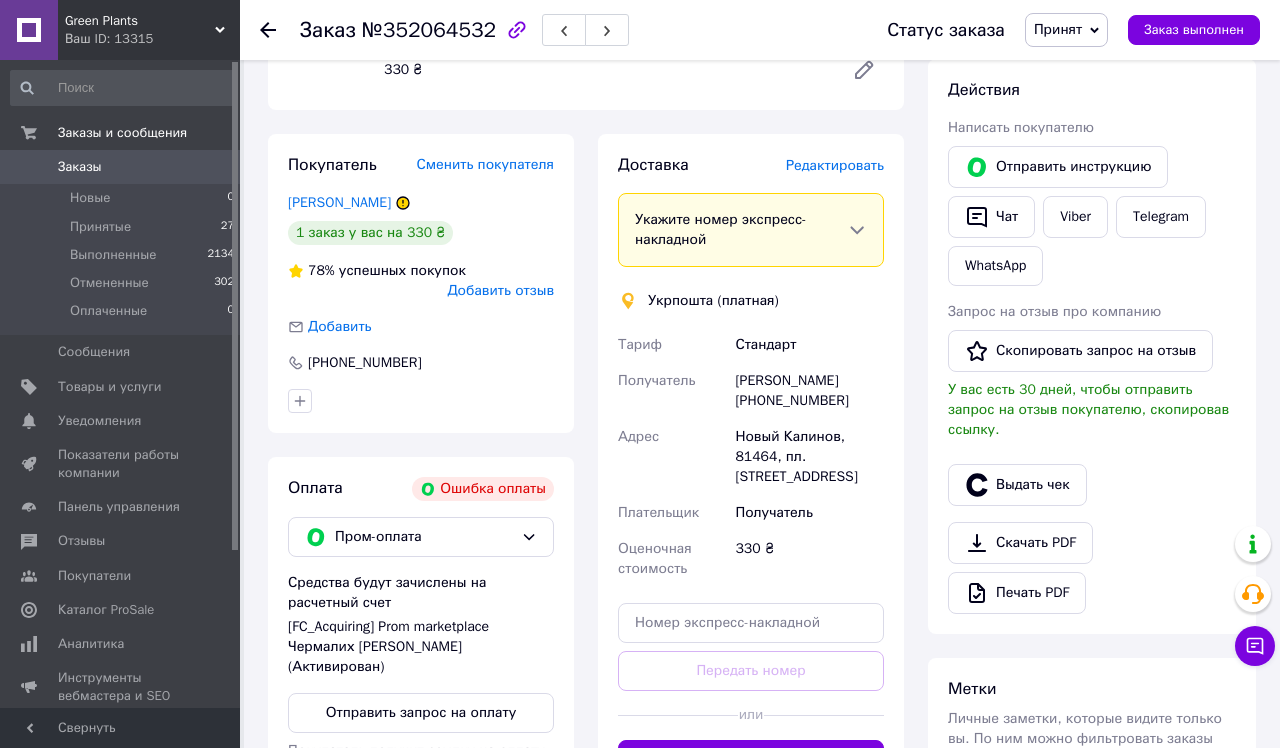 click on "Осадчук Галина" at bounding box center [421, 203] 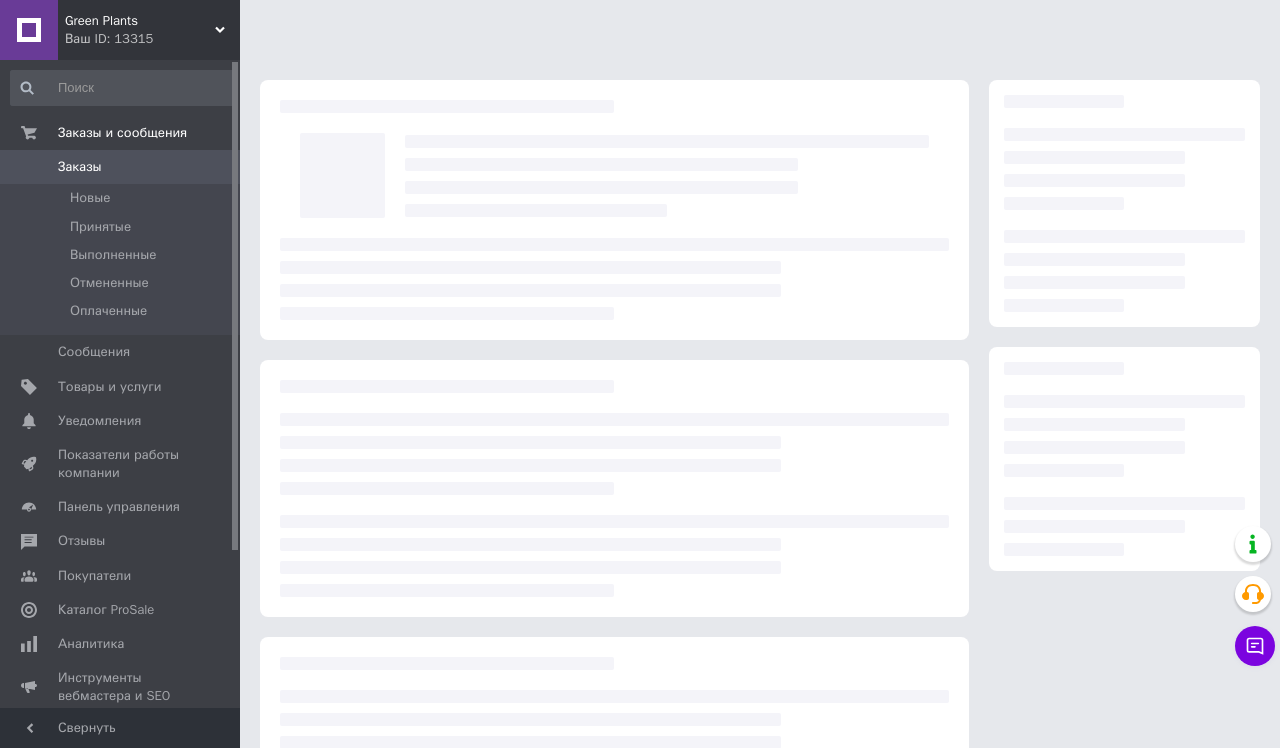 scroll, scrollTop: 166, scrollLeft: 0, axis: vertical 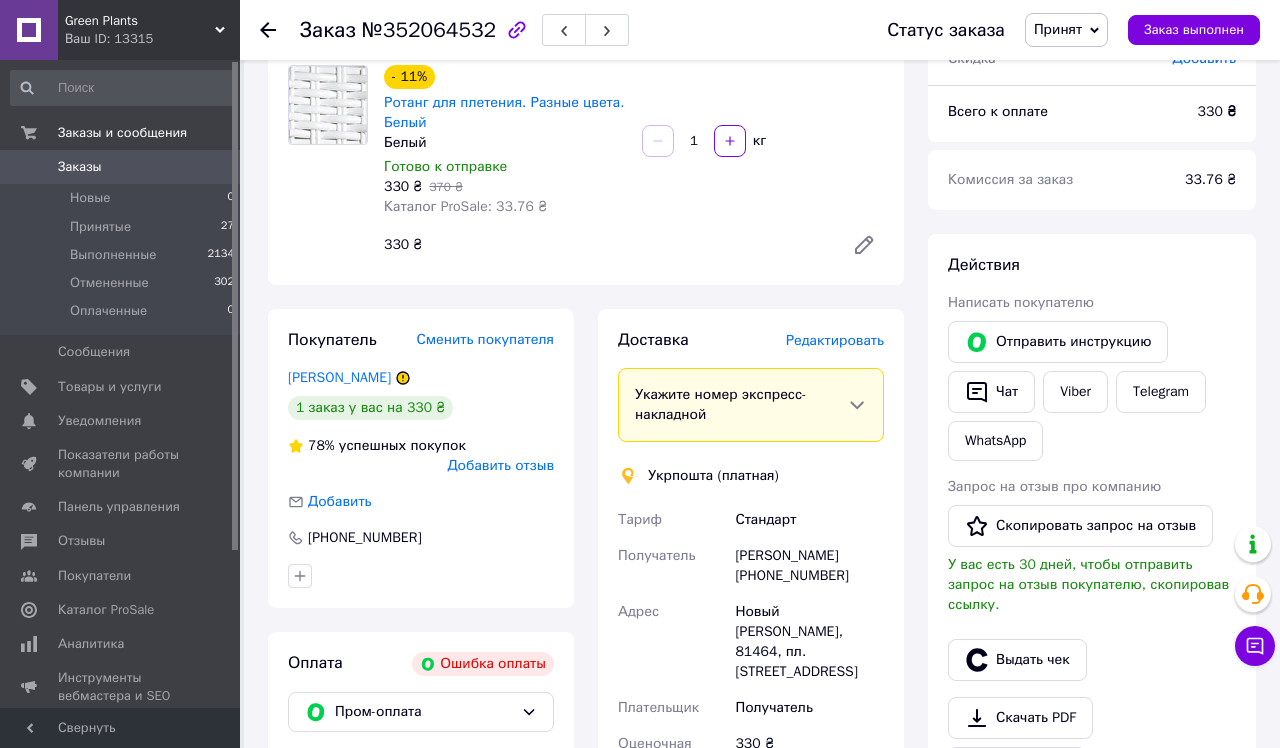 click 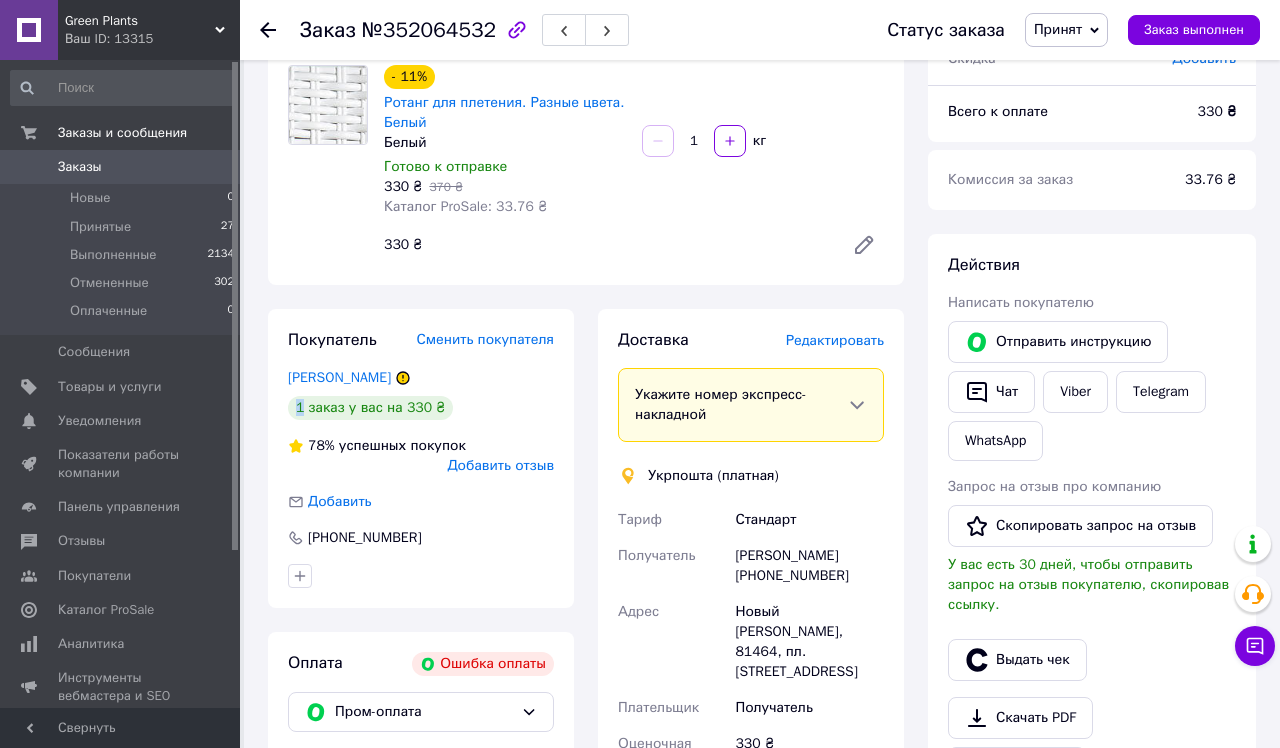 click 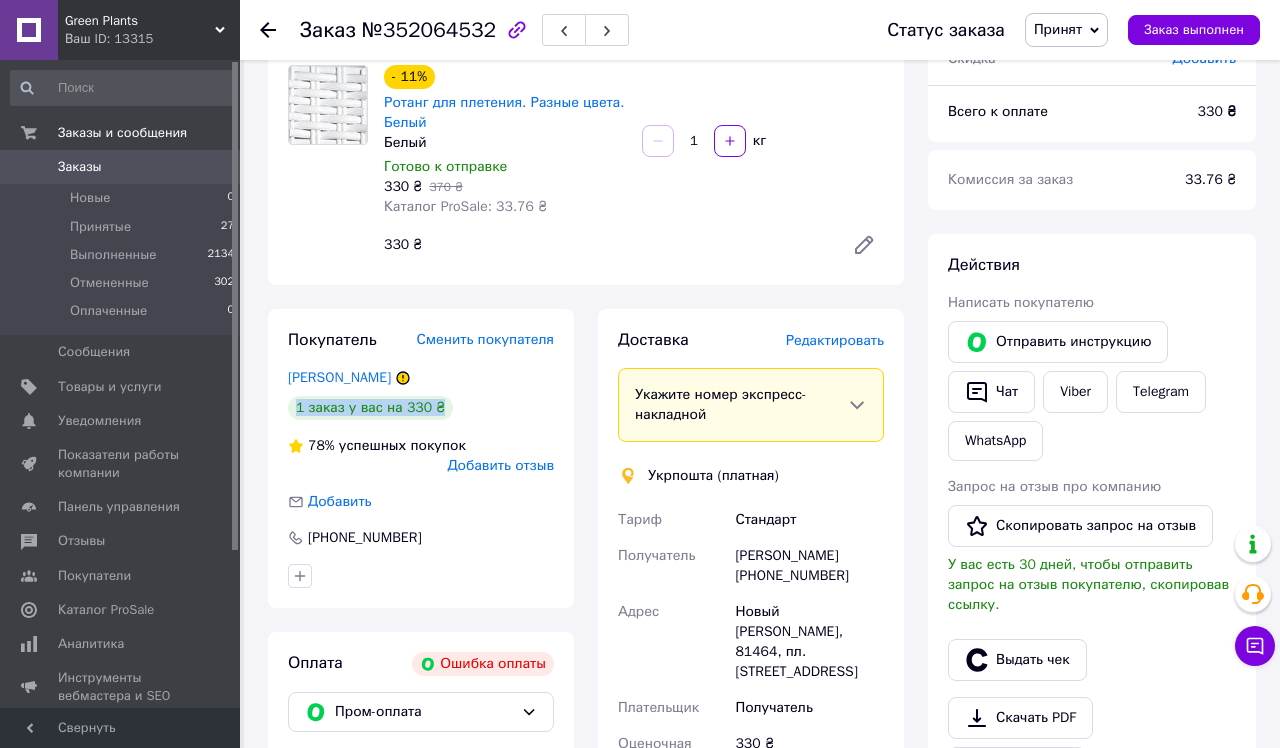 click 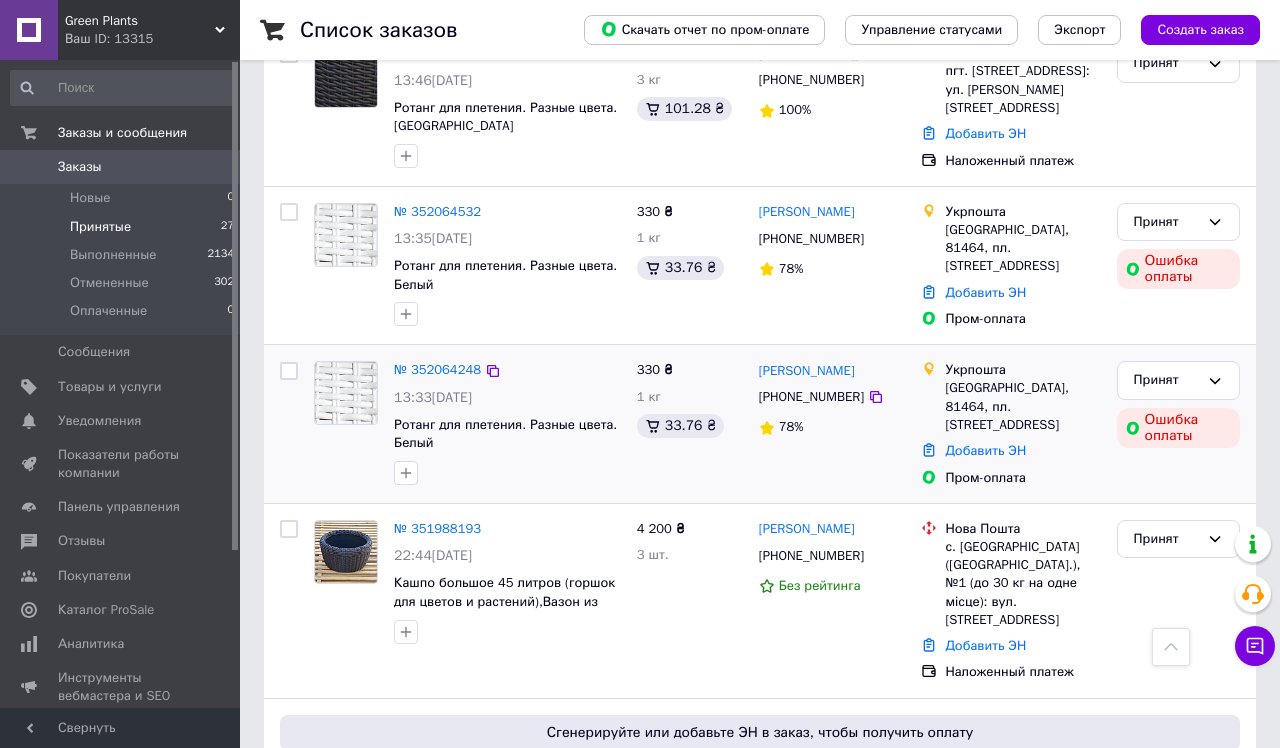 scroll, scrollTop: 1159, scrollLeft: 0, axis: vertical 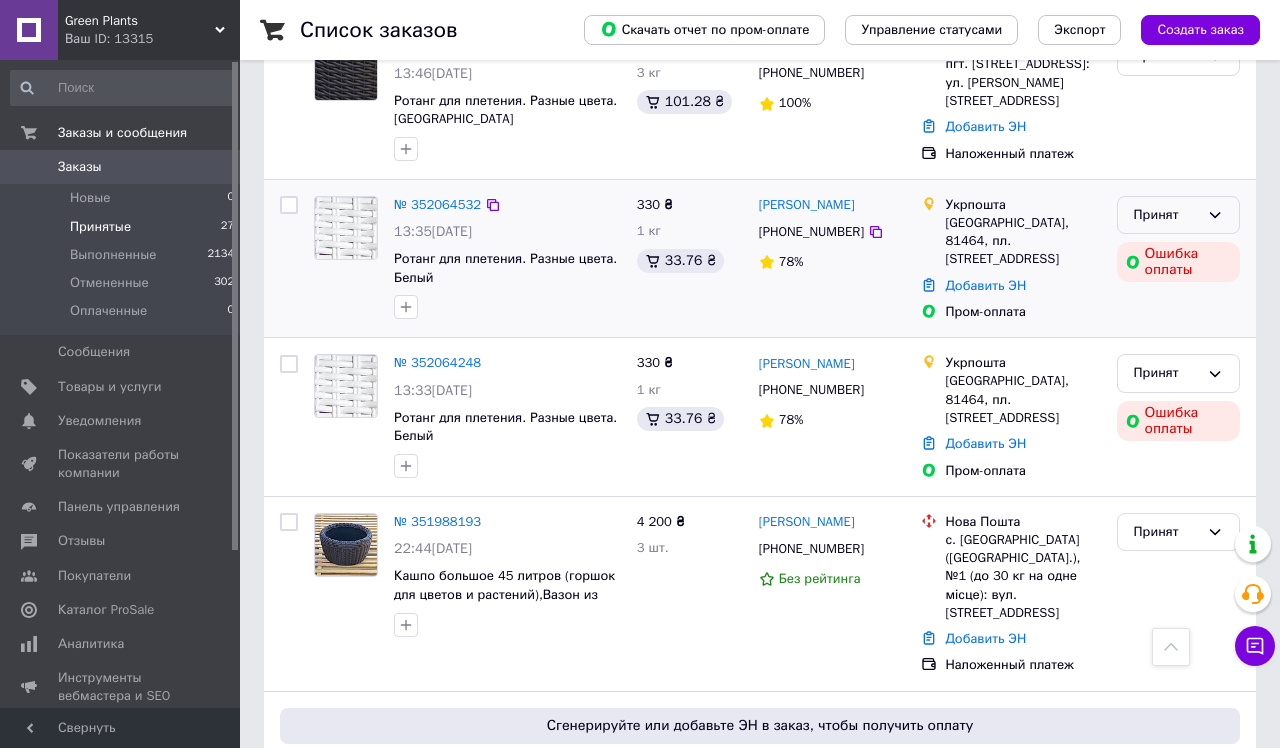click 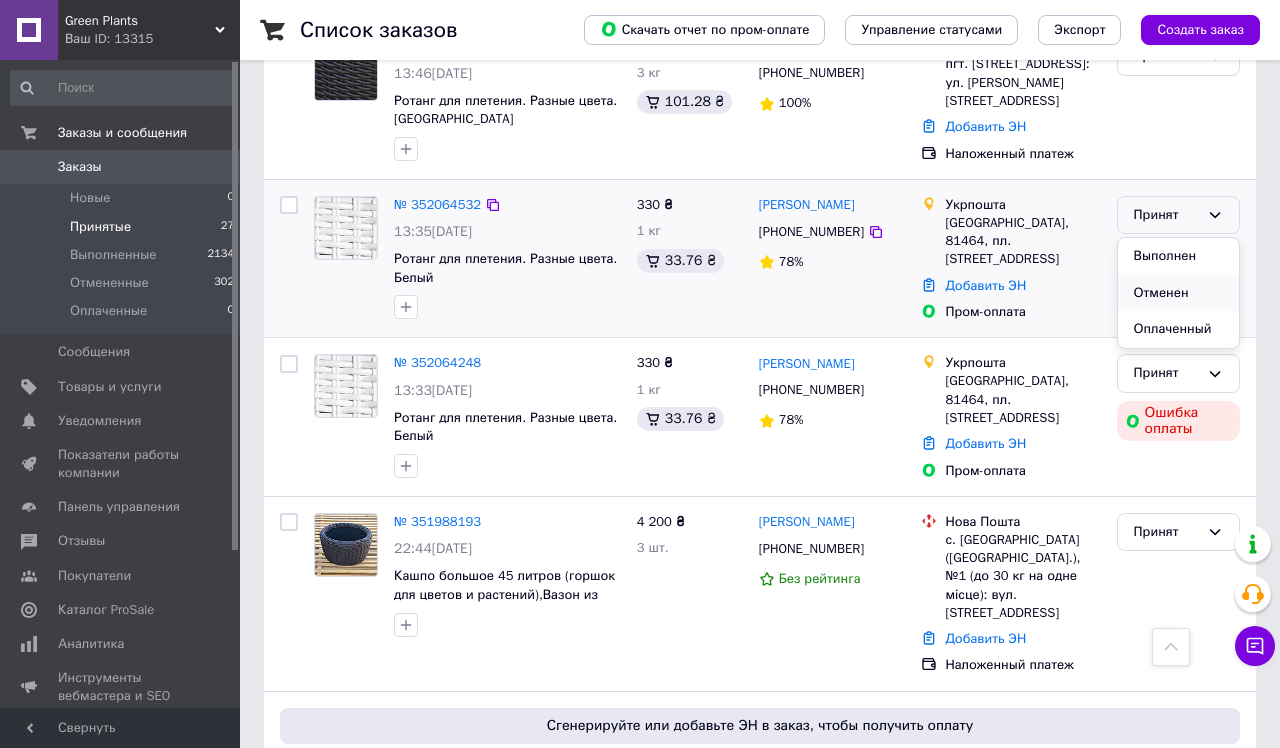 click on "Отменен" at bounding box center [1178, 293] 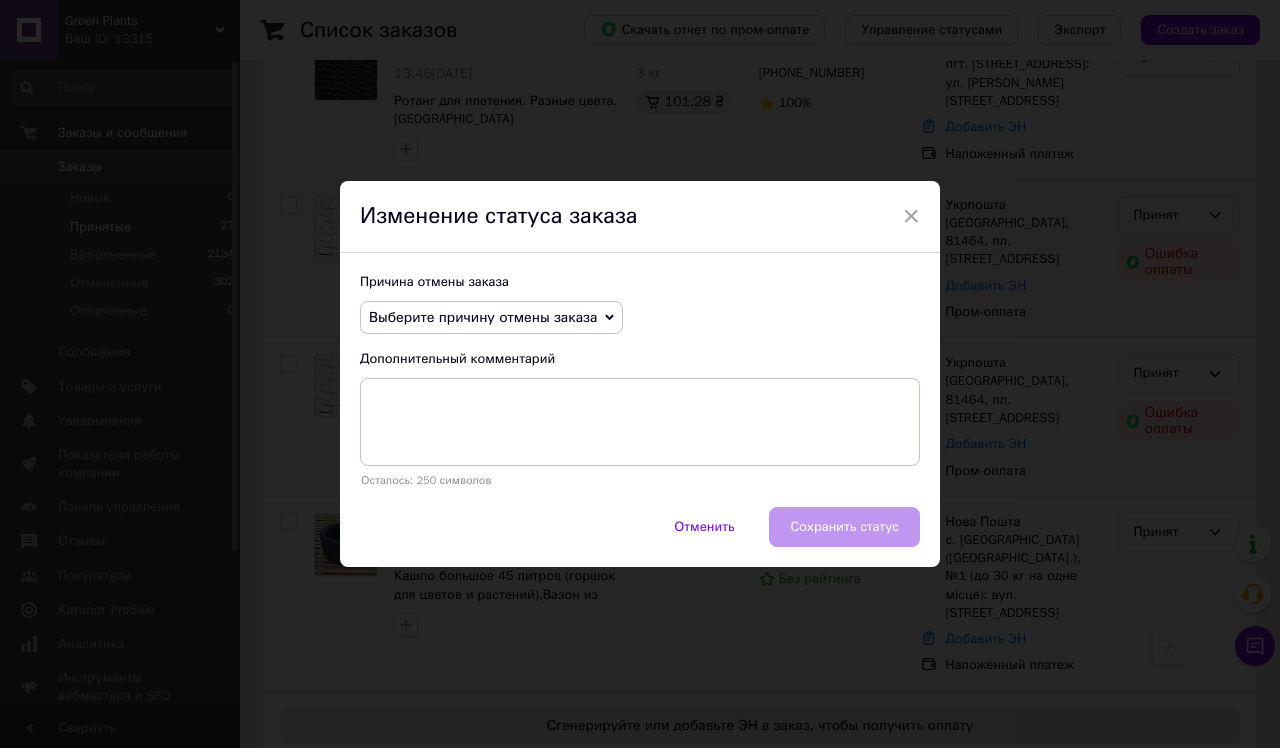 click on "Выберите причину отмены заказа" at bounding box center [491, 318] 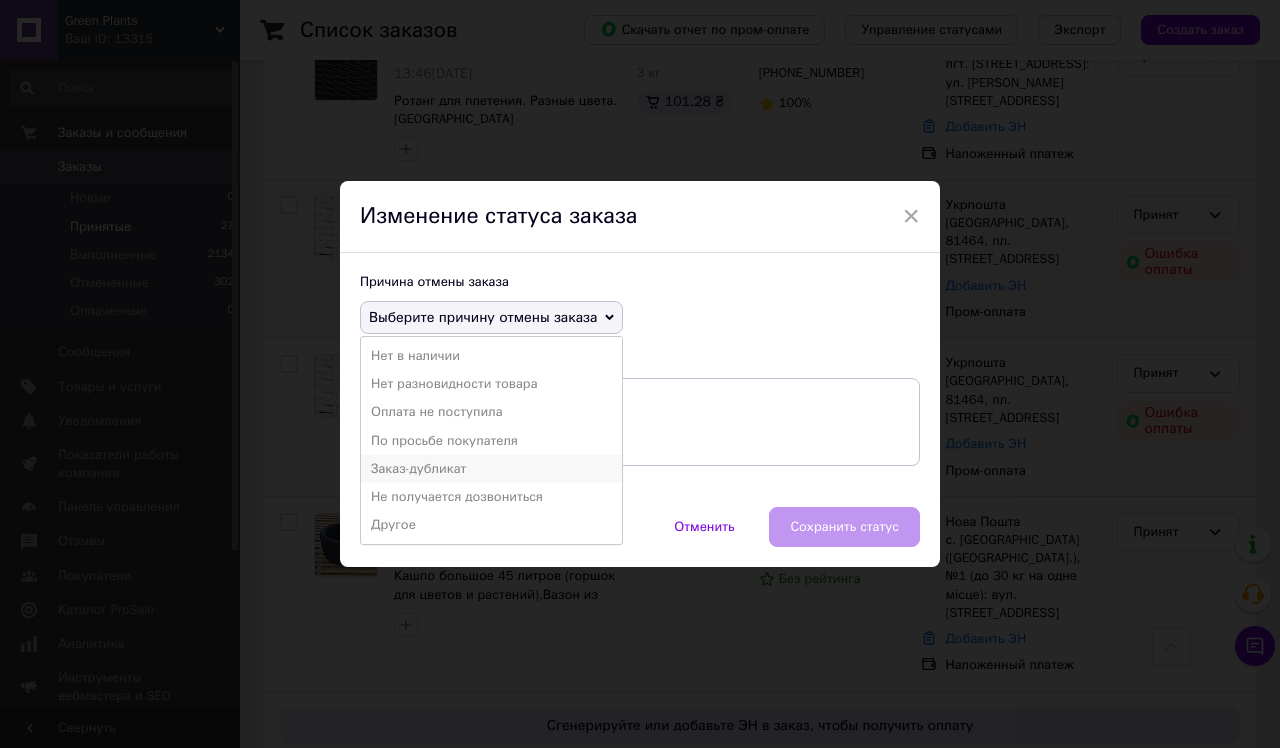 click on "Заказ-дубликат" at bounding box center (491, 469) 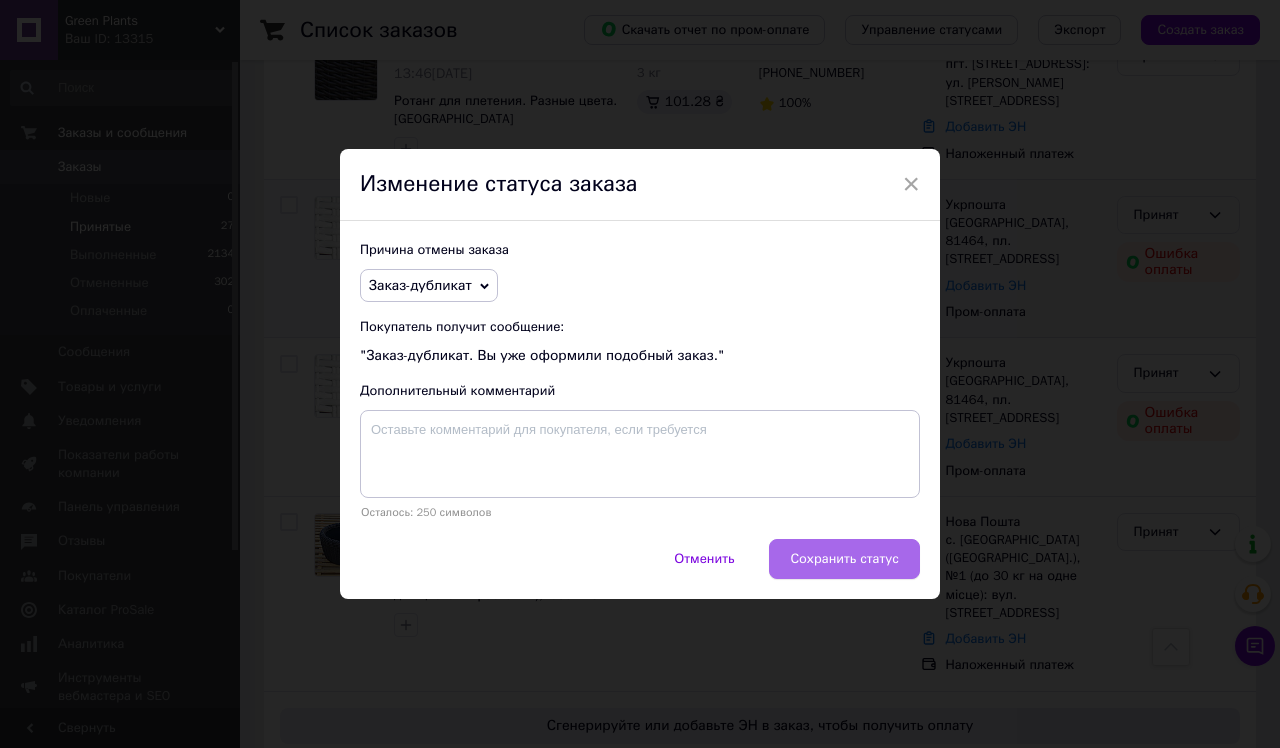 click on "Сохранить статус" at bounding box center (844, 559) 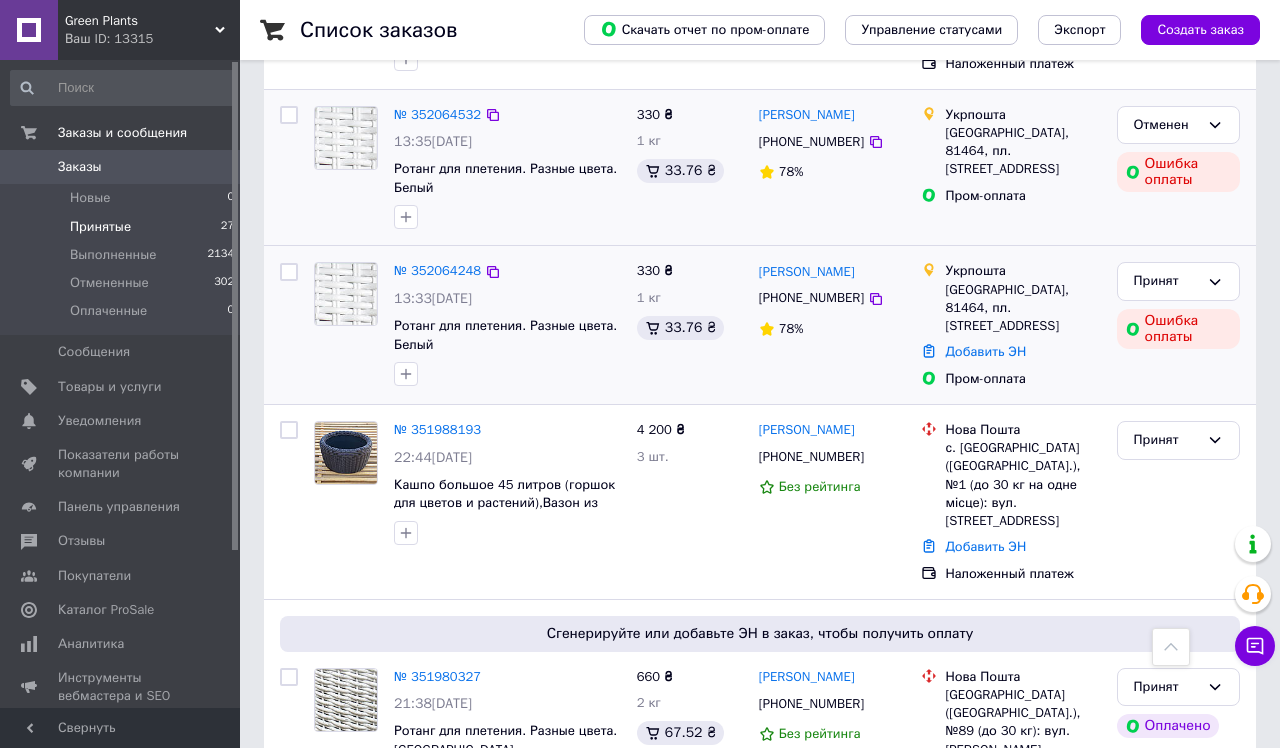 scroll, scrollTop: 1253, scrollLeft: 0, axis: vertical 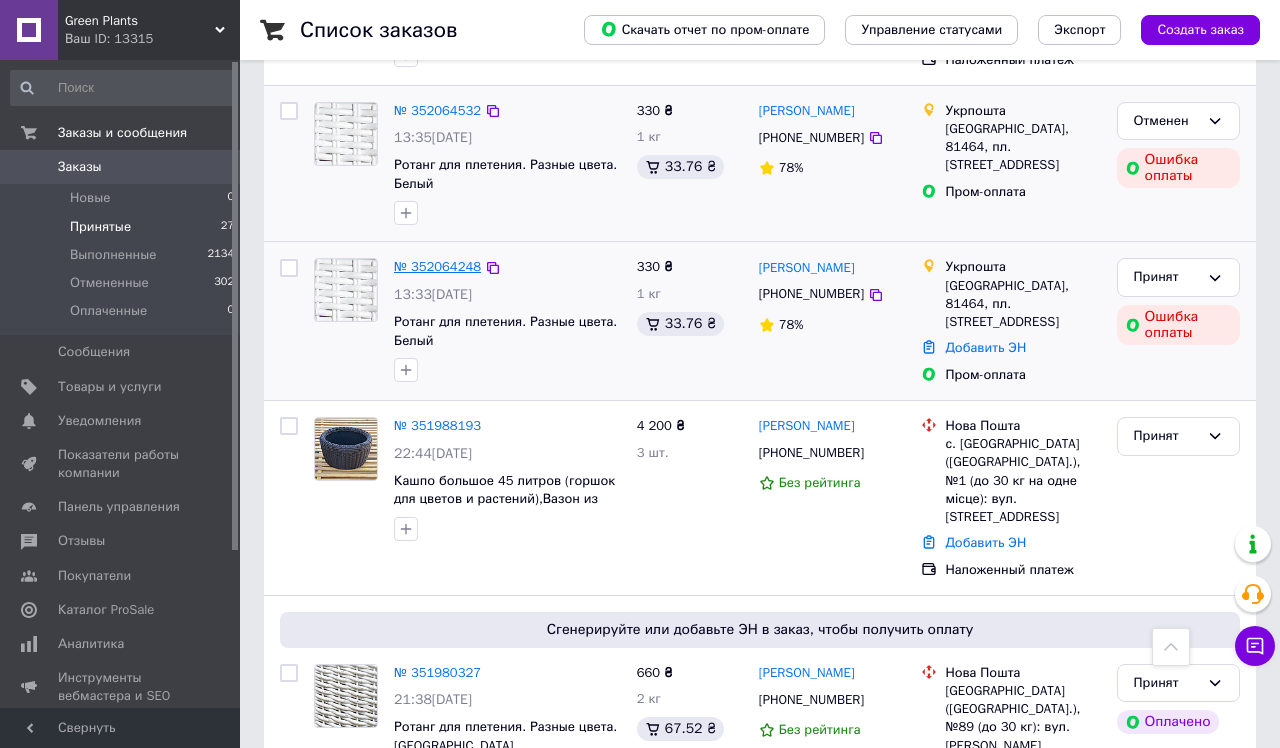 click on "№ 352064248" at bounding box center [437, 266] 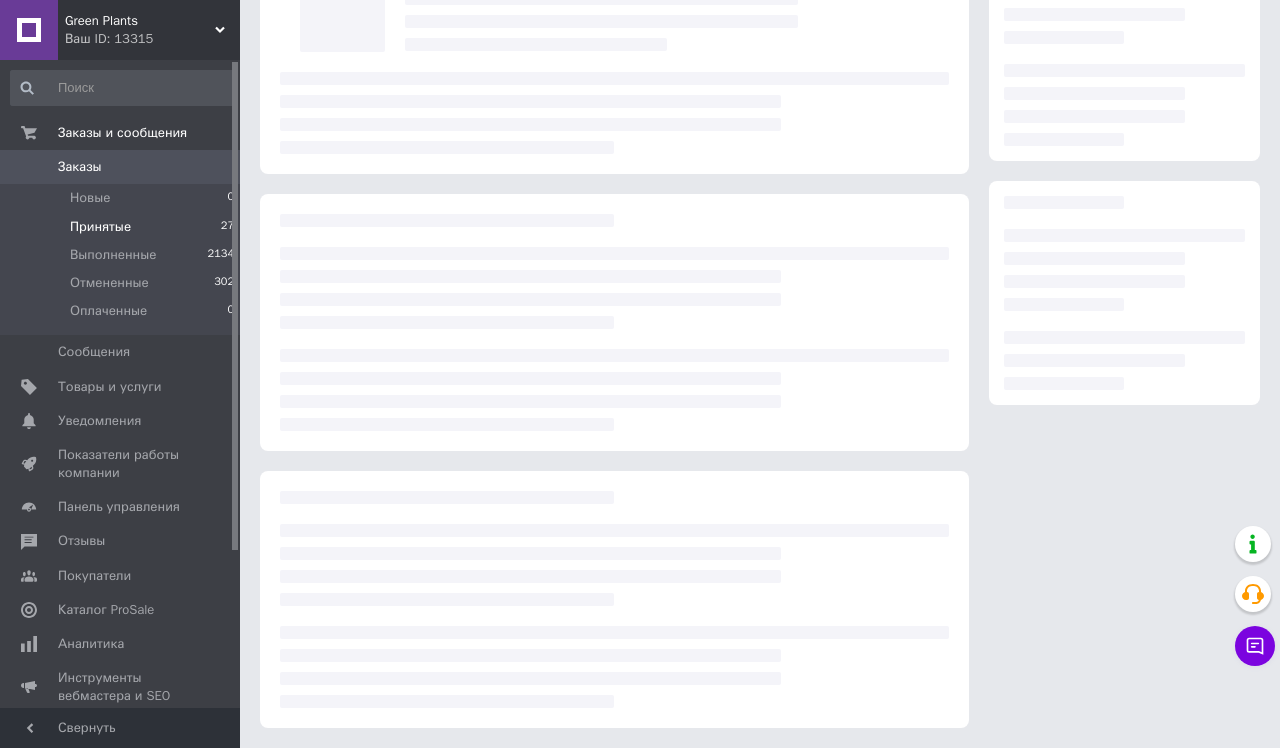 scroll, scrollTop: 166, scrollLeft: 0, axis: vertical 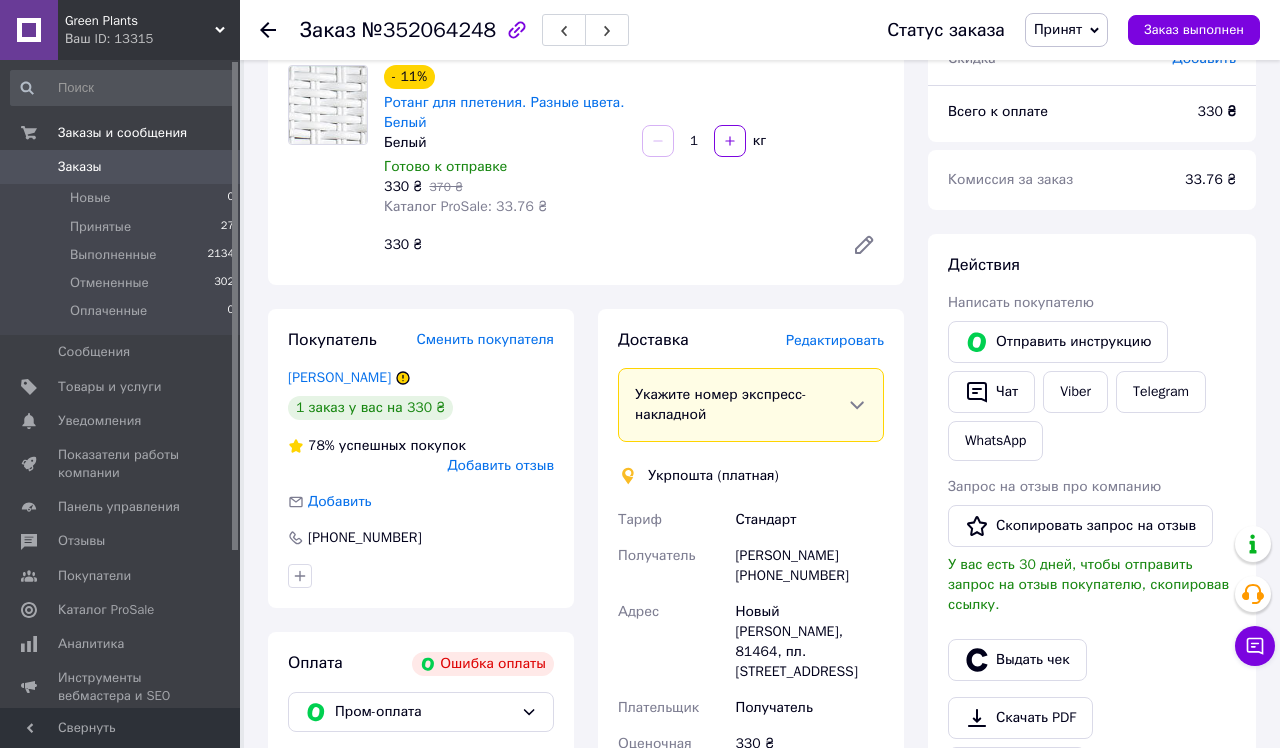 click 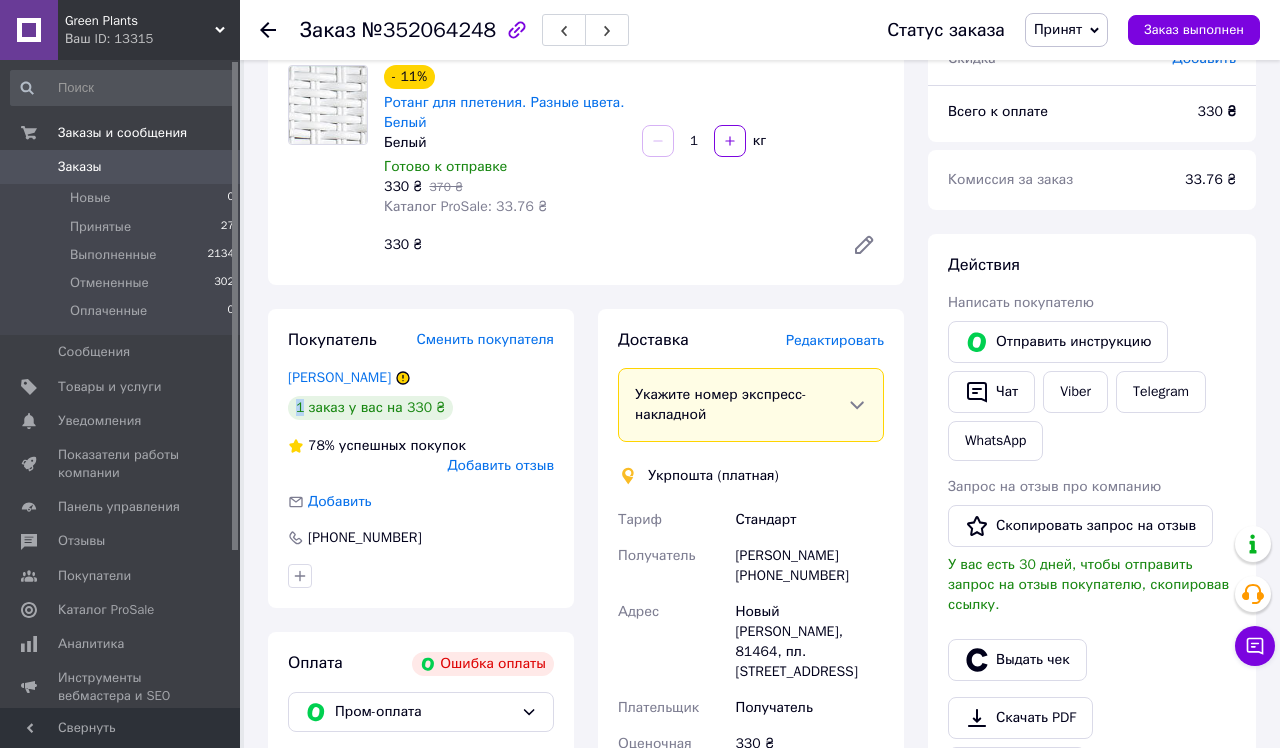 click 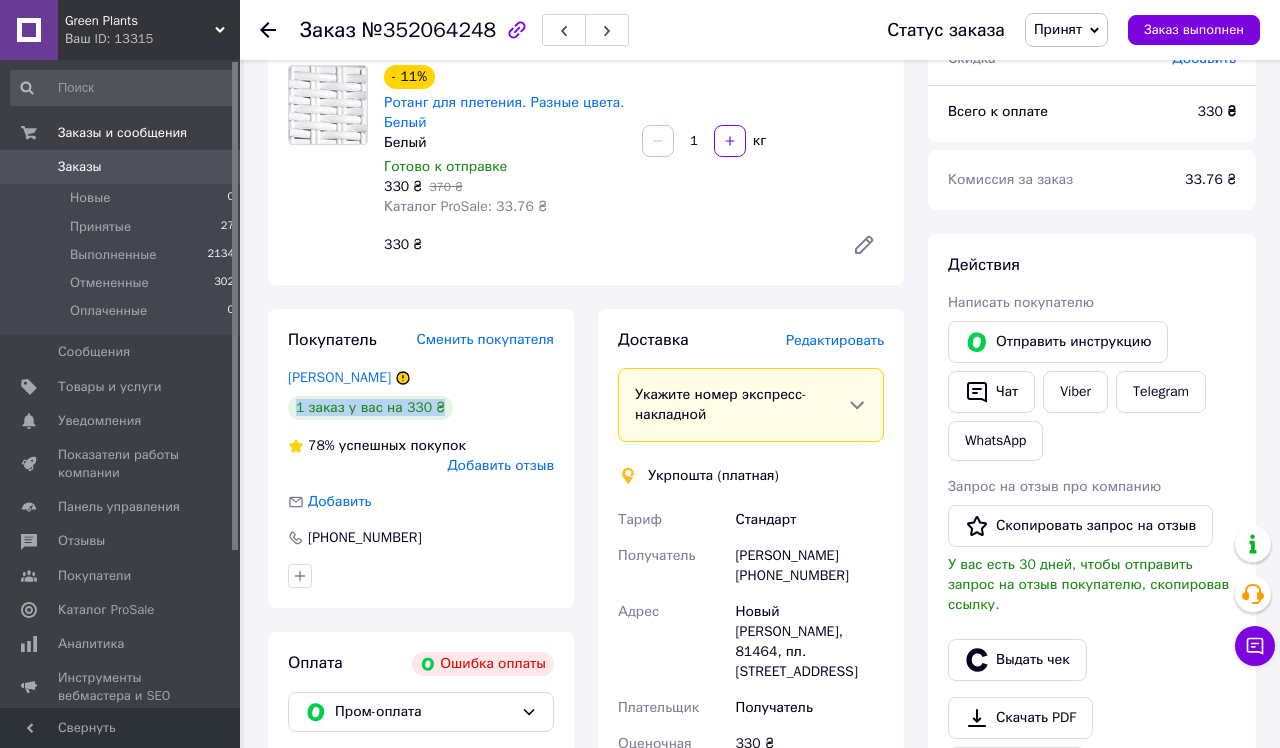 click 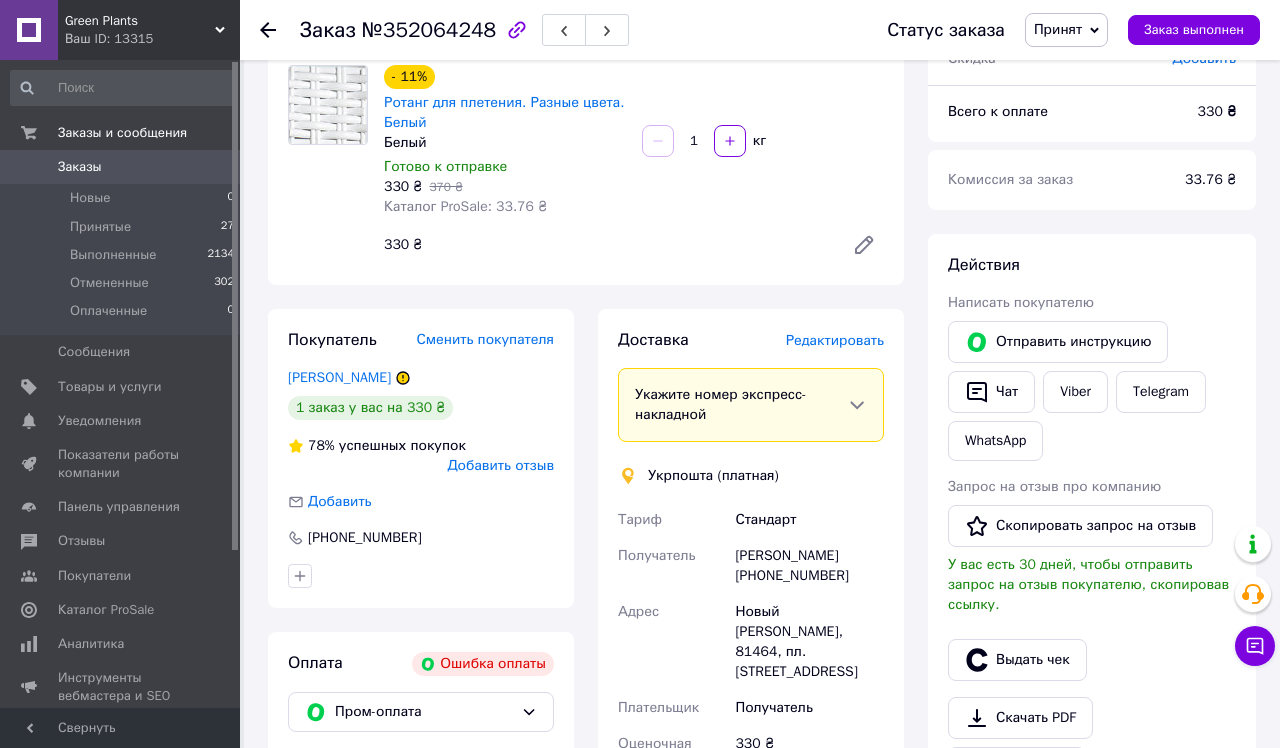 click on "1 заказ у вас на 330 ₴" at bounding box center [421, 408] 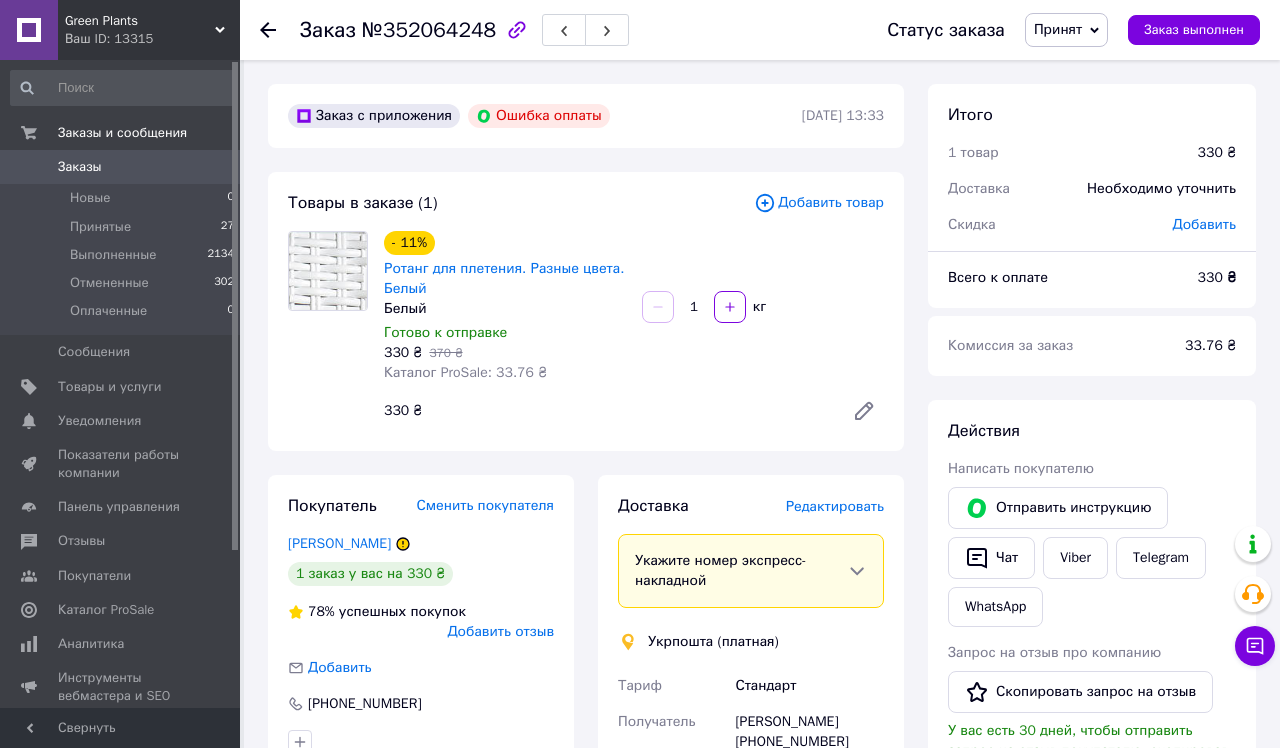 scroll, scrollTop: 0, scrollLeft: 0, axis: both 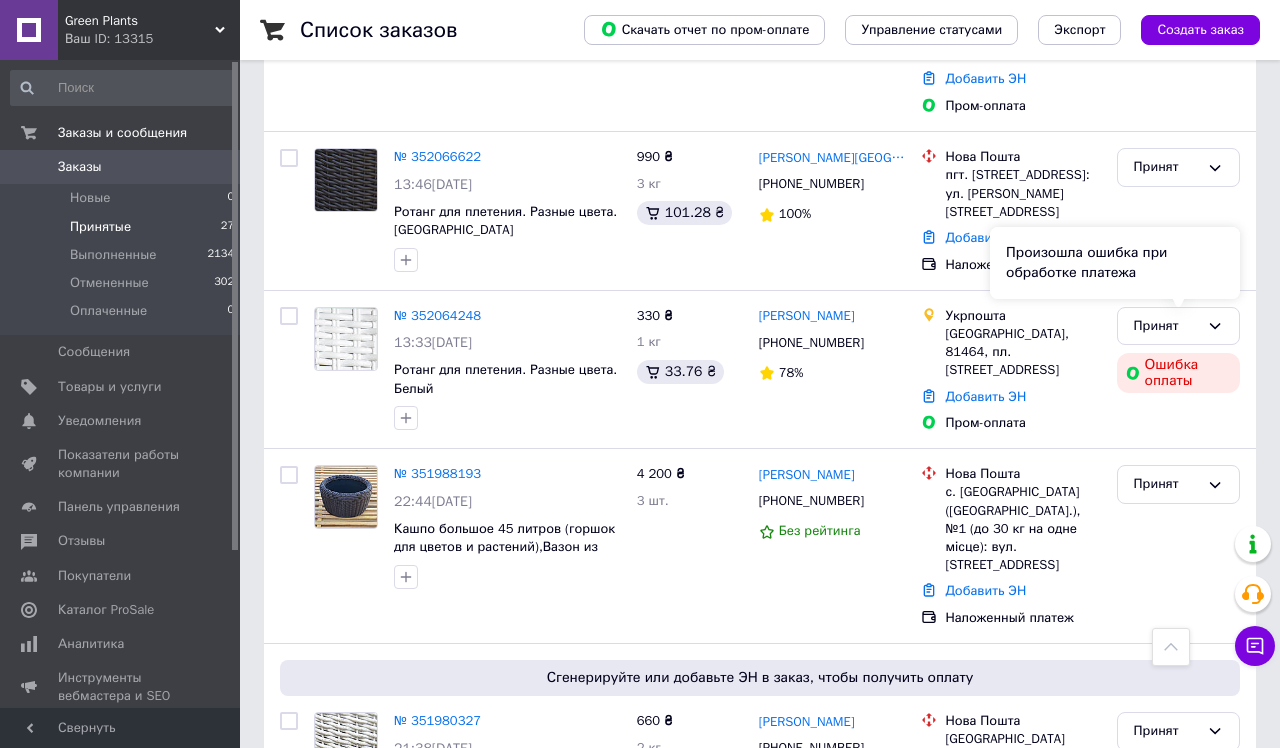 click on "Произошла ошибка при обработке платежа" at bounding box center (1115, 263) 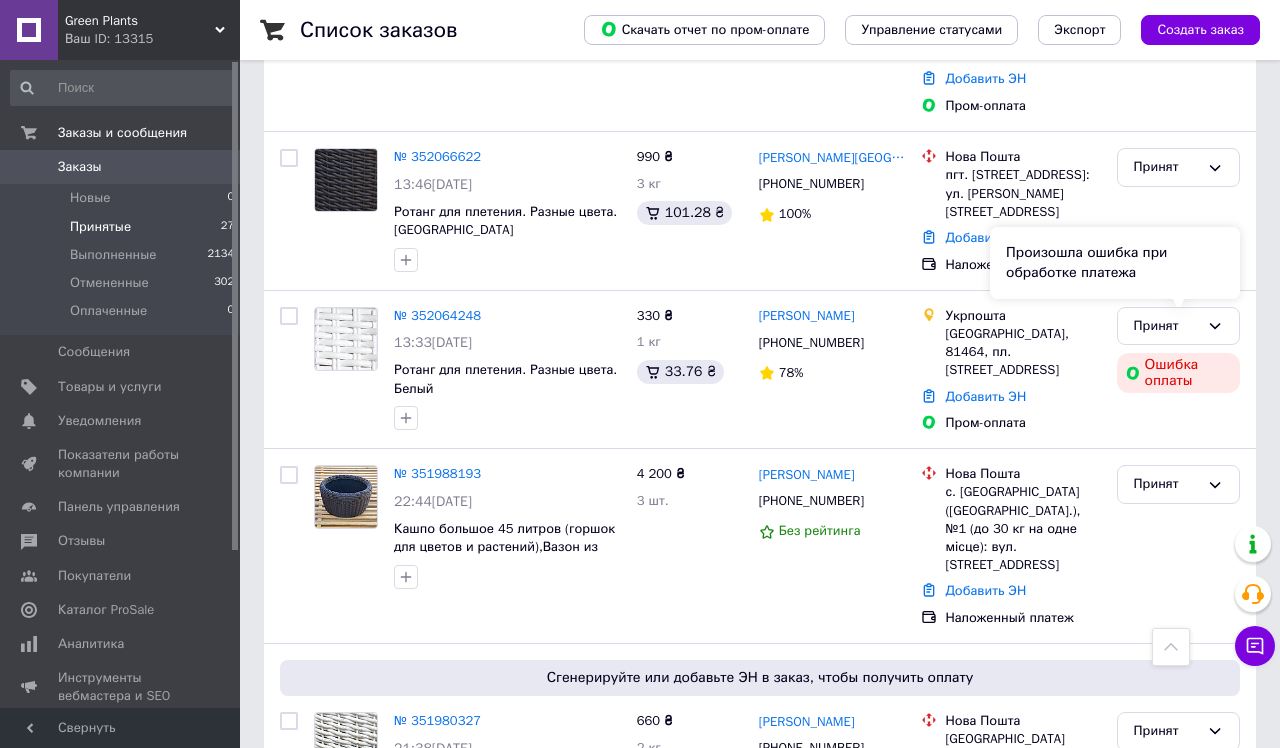 click on "Произошла ошибка при обработке платежа" at bounding box center (1115, 263) 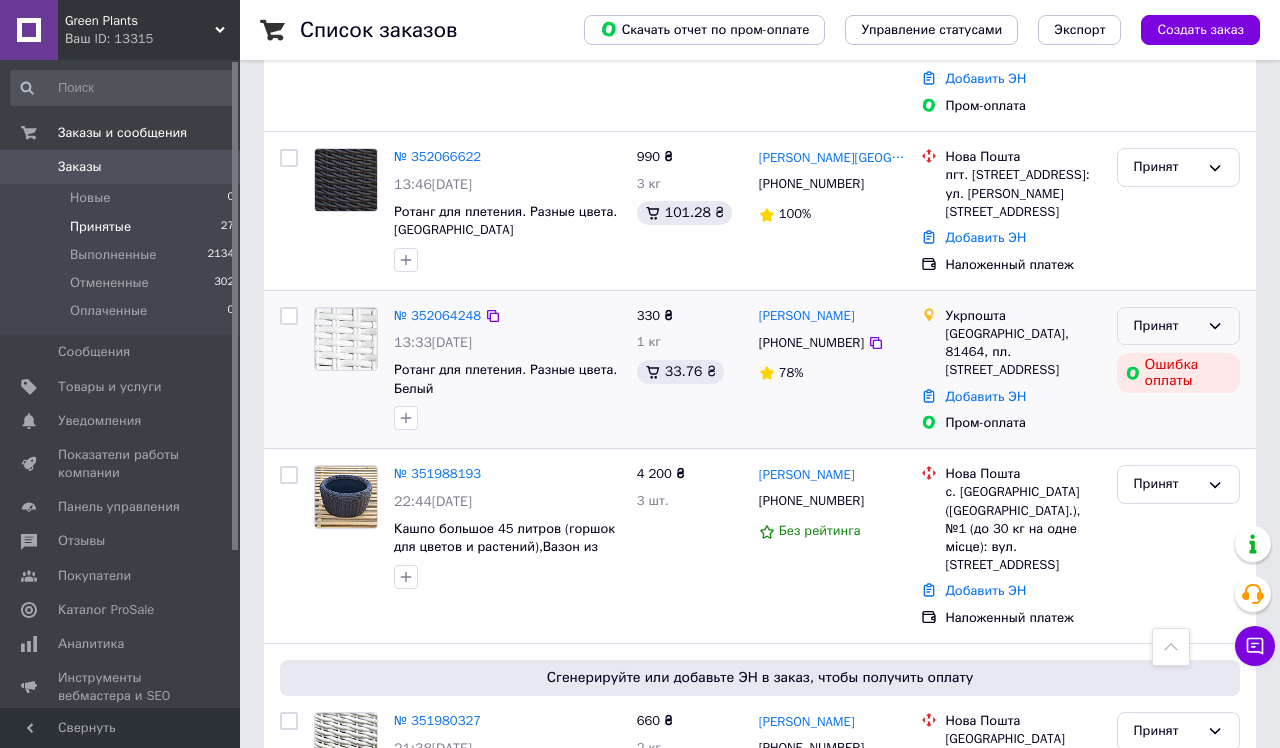 click 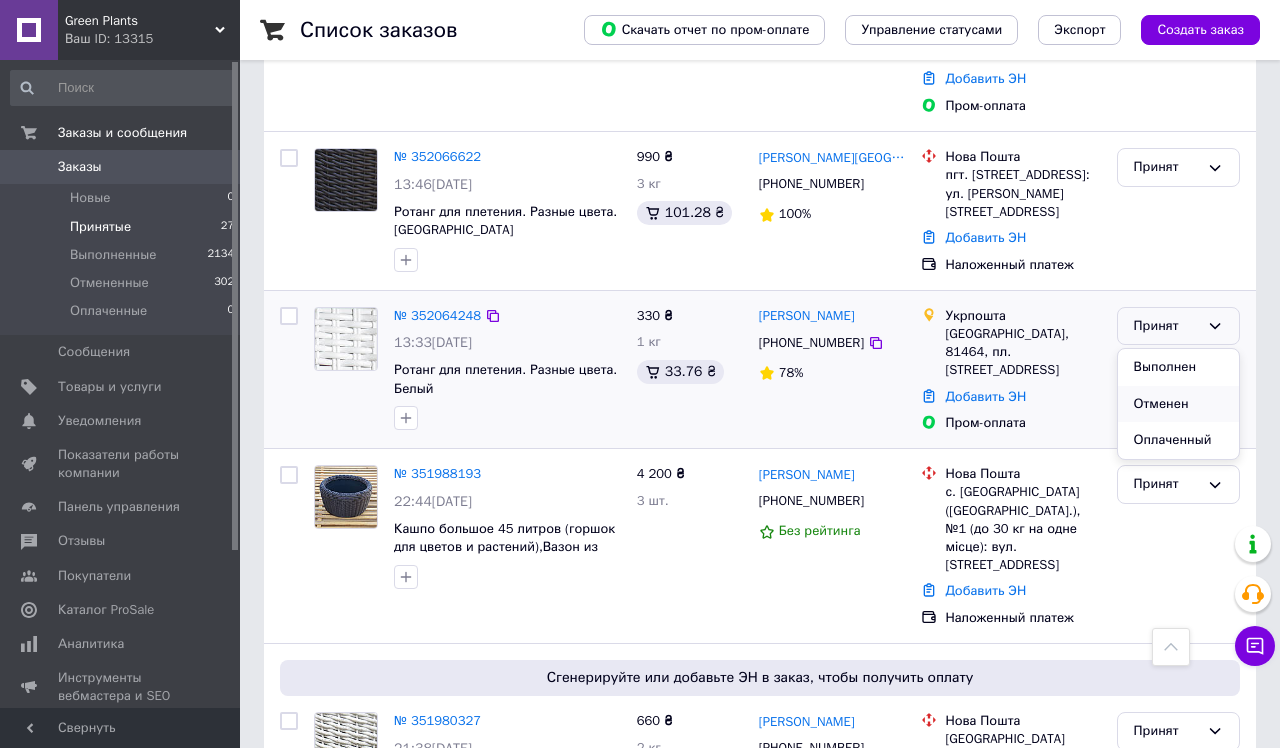 click on "Отменен" at bounding box center [1178, 404] 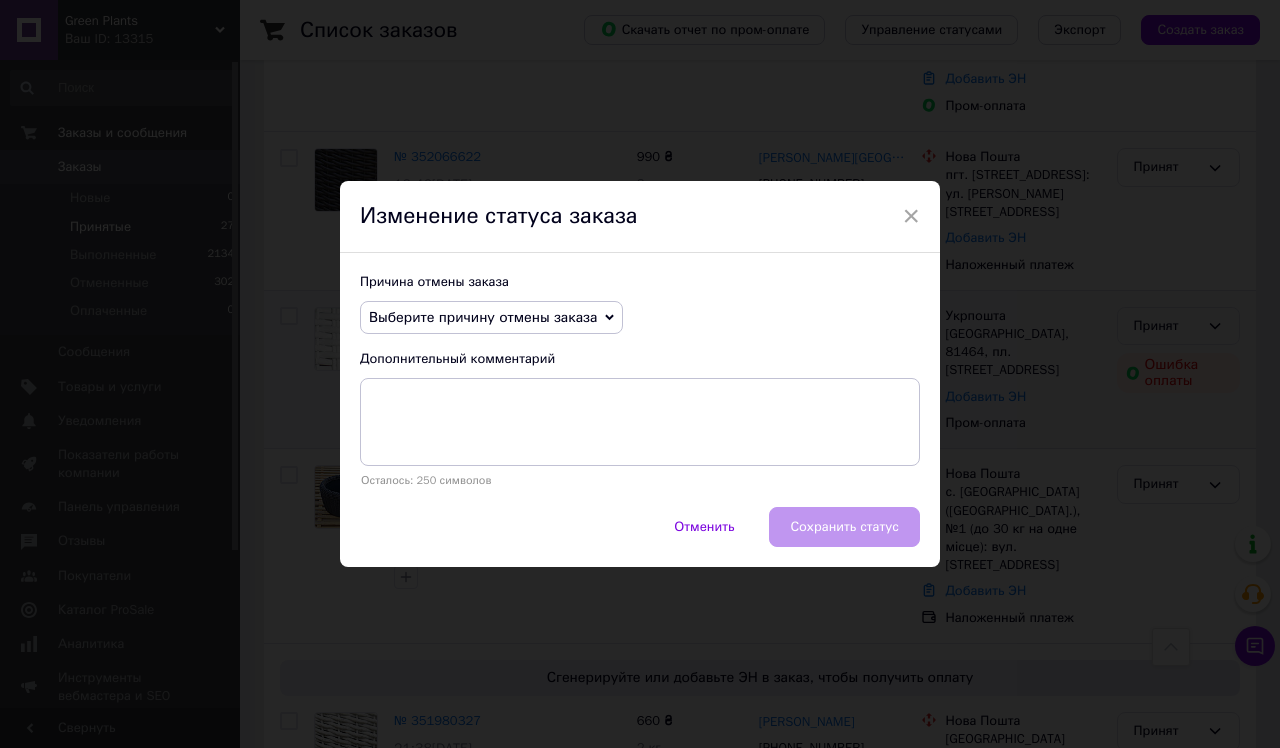 click on "Выберите причину отмены заказа" at bounding box center (491, 318) 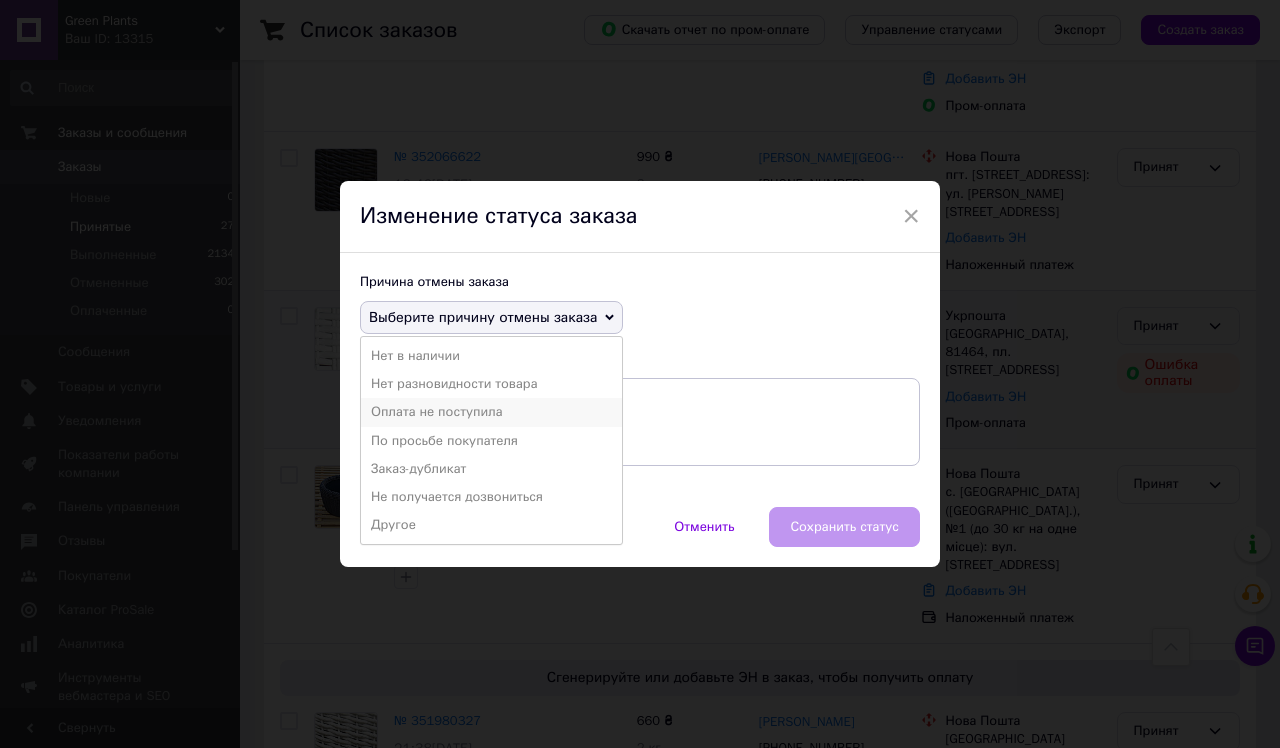 click on "Оплата не поступила" at bounding box center (491, 412) 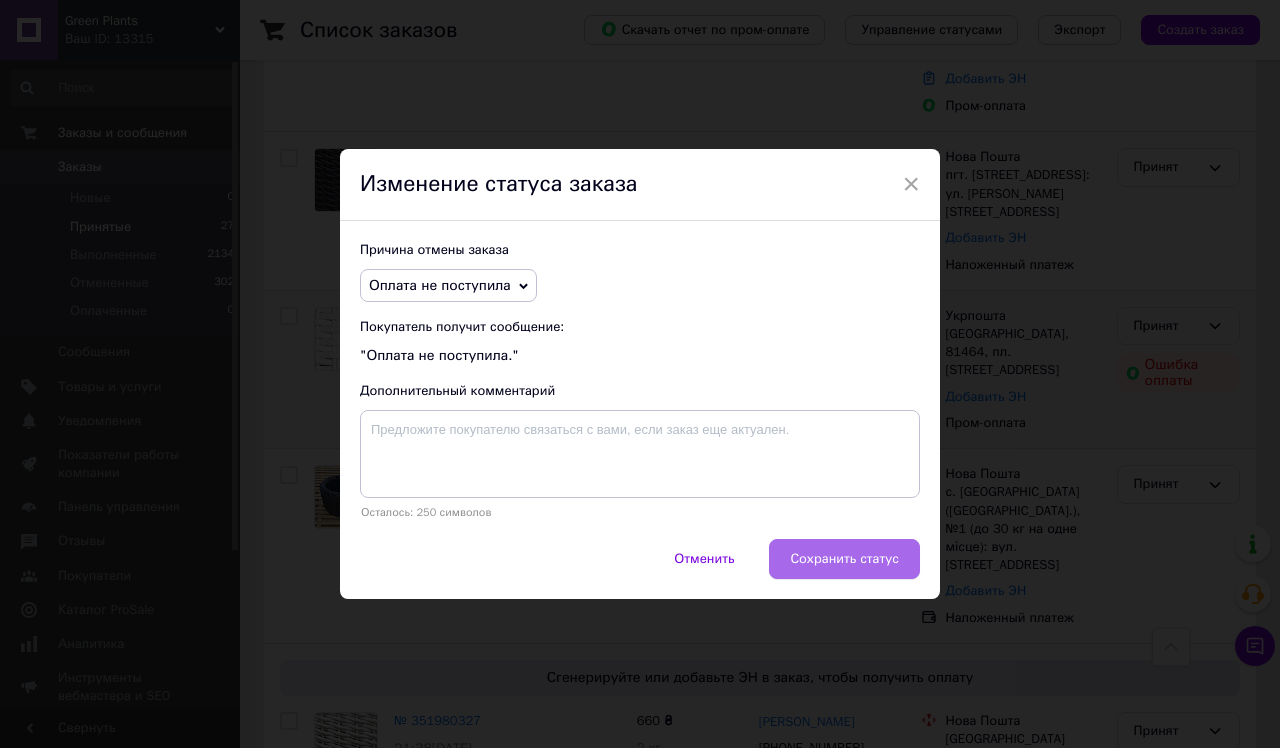 click on "Сохранить статус" at bounding box center (844, 559) 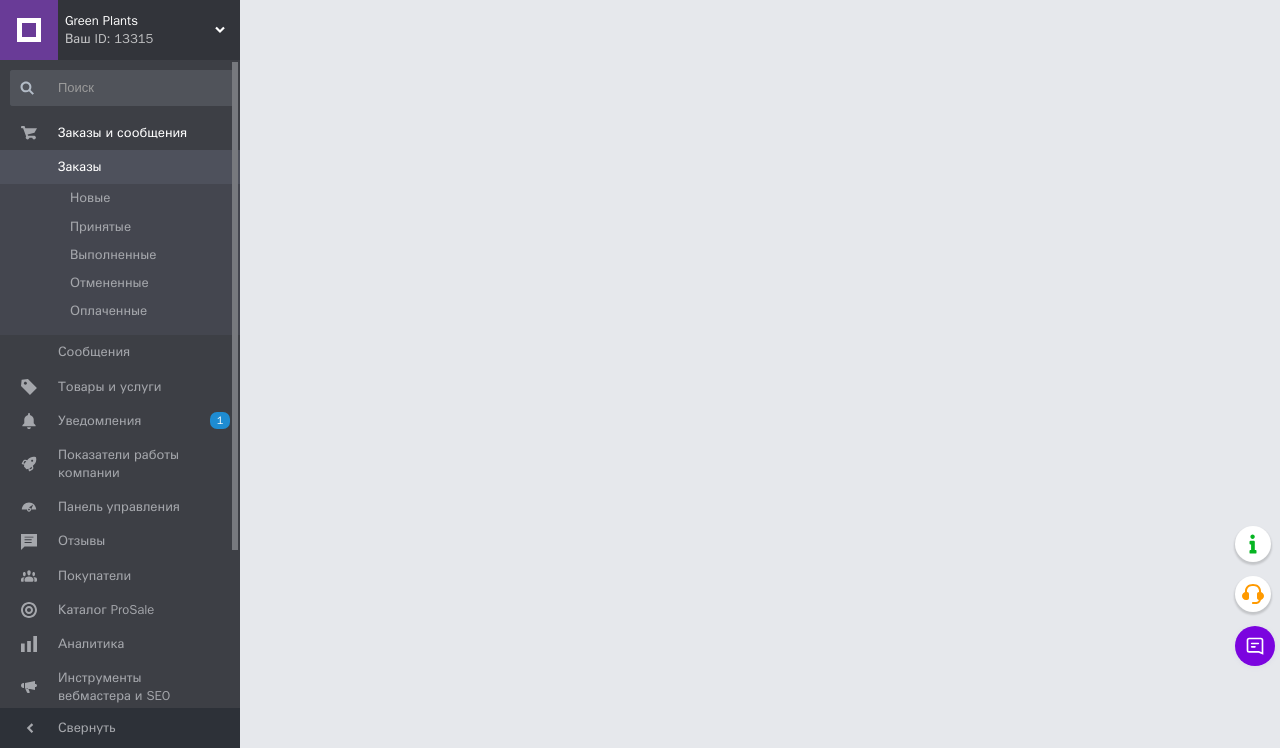 scroll, scrollTop: 0, scrollLeft: 0, axis: both 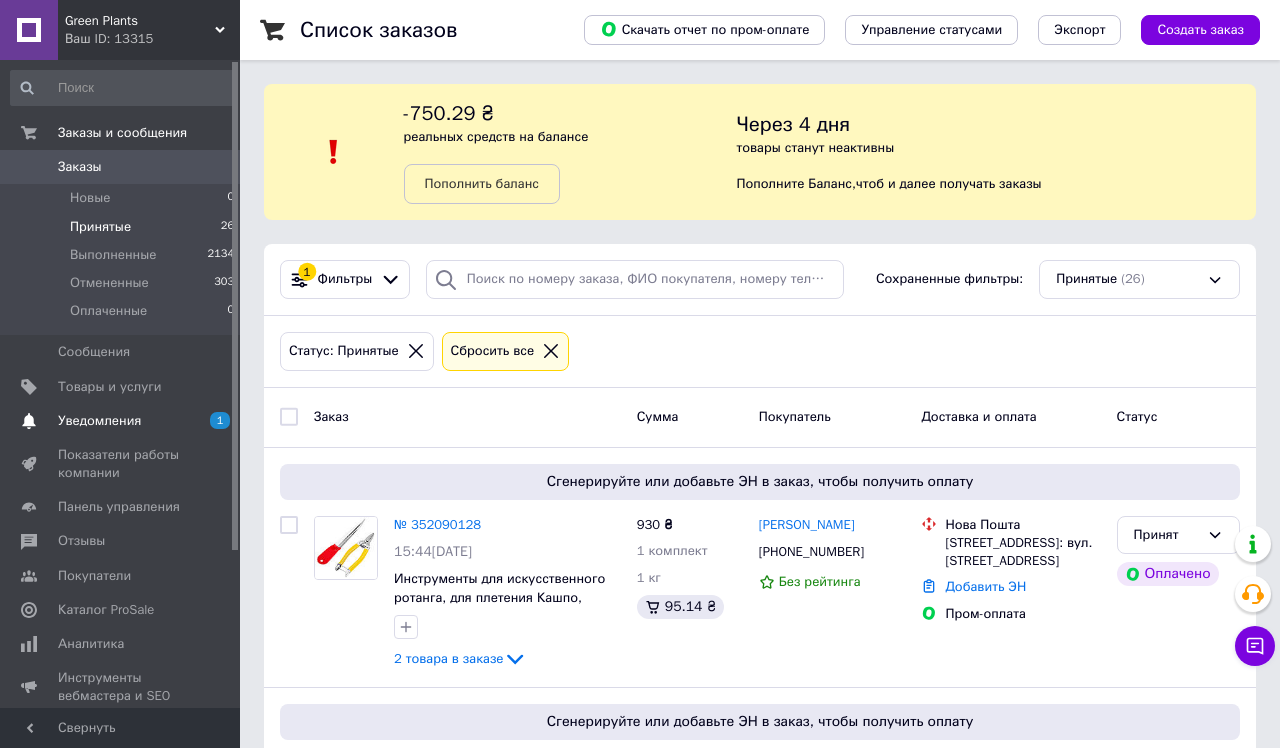 click on "Уведомления" at bounding box center [99, 421] 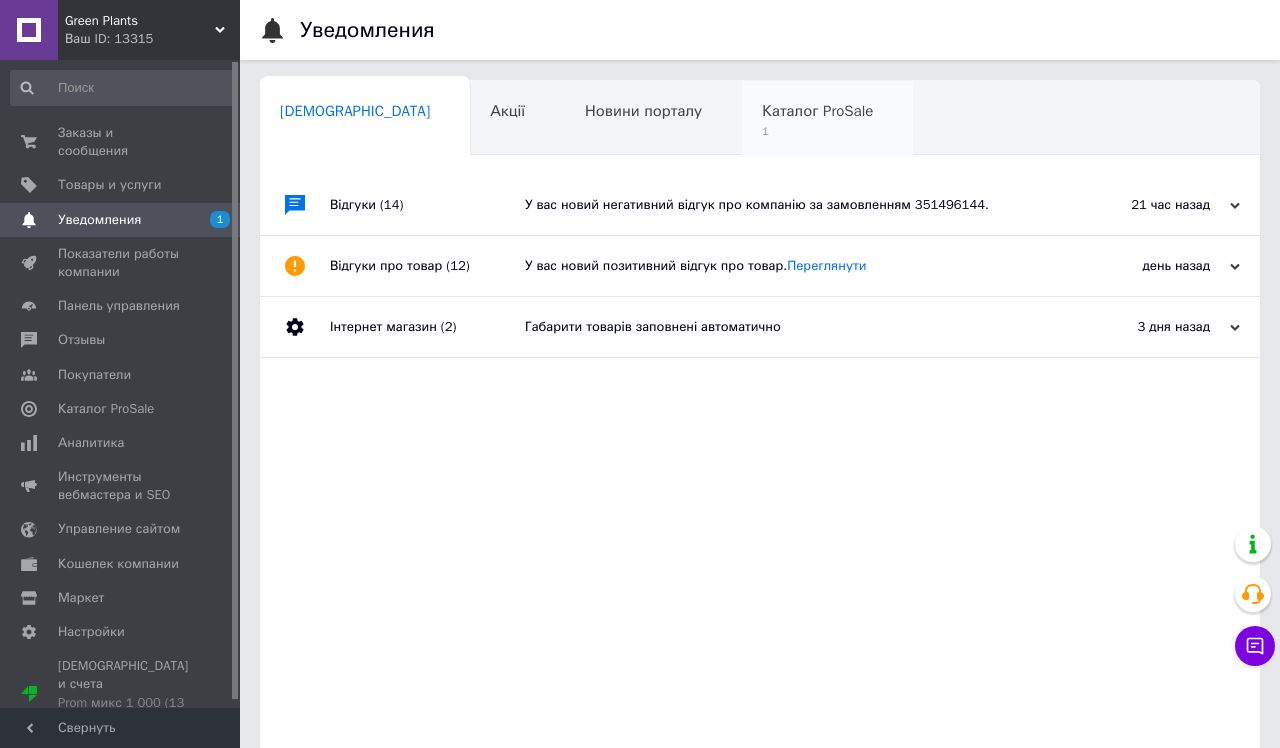 click on "1" at bounding box center [817, 131] 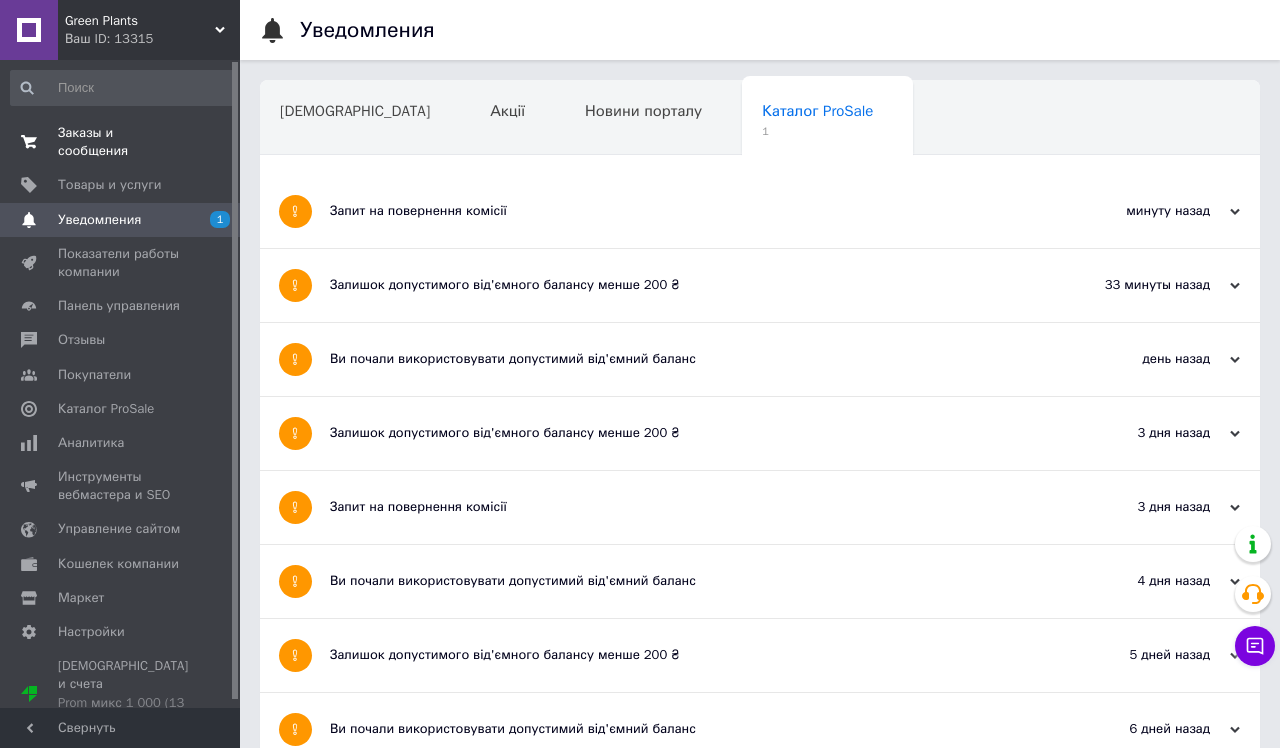 click on "Заказы и сообщения" at bounding box center (121, 142) 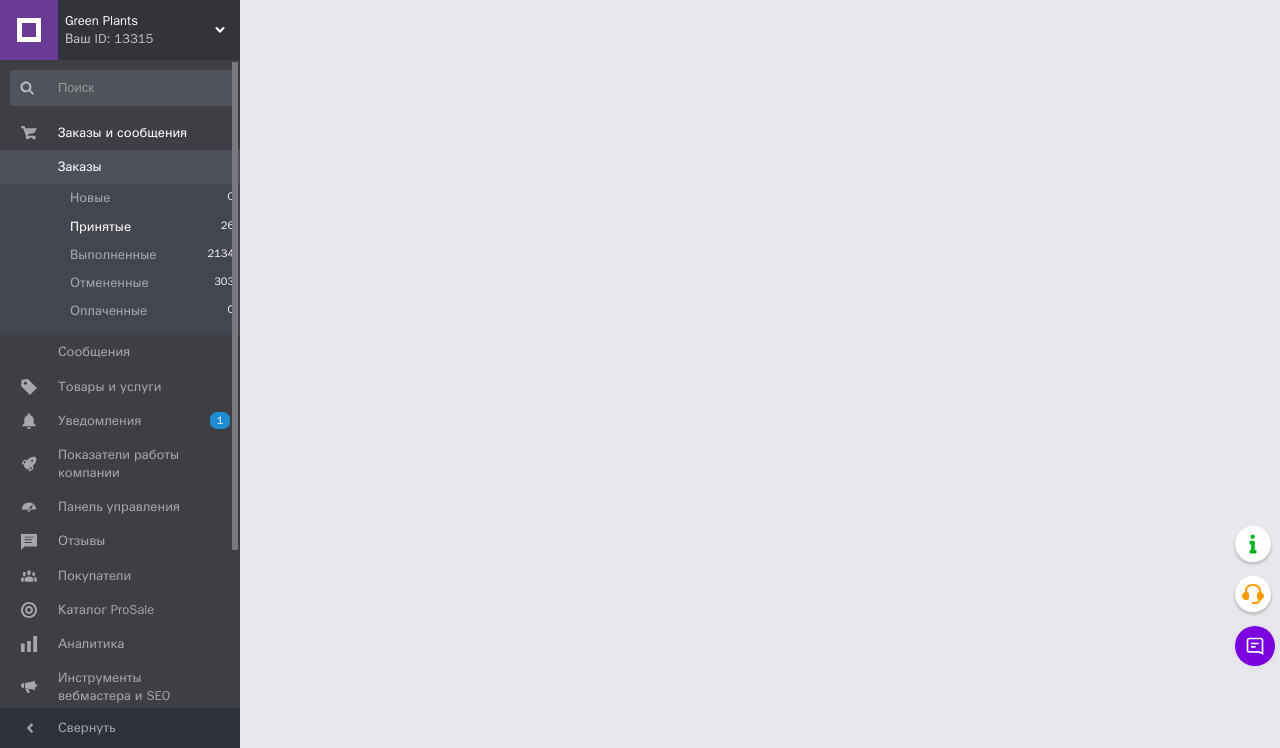 click on "Принятые" at bounding box center (100, 227) 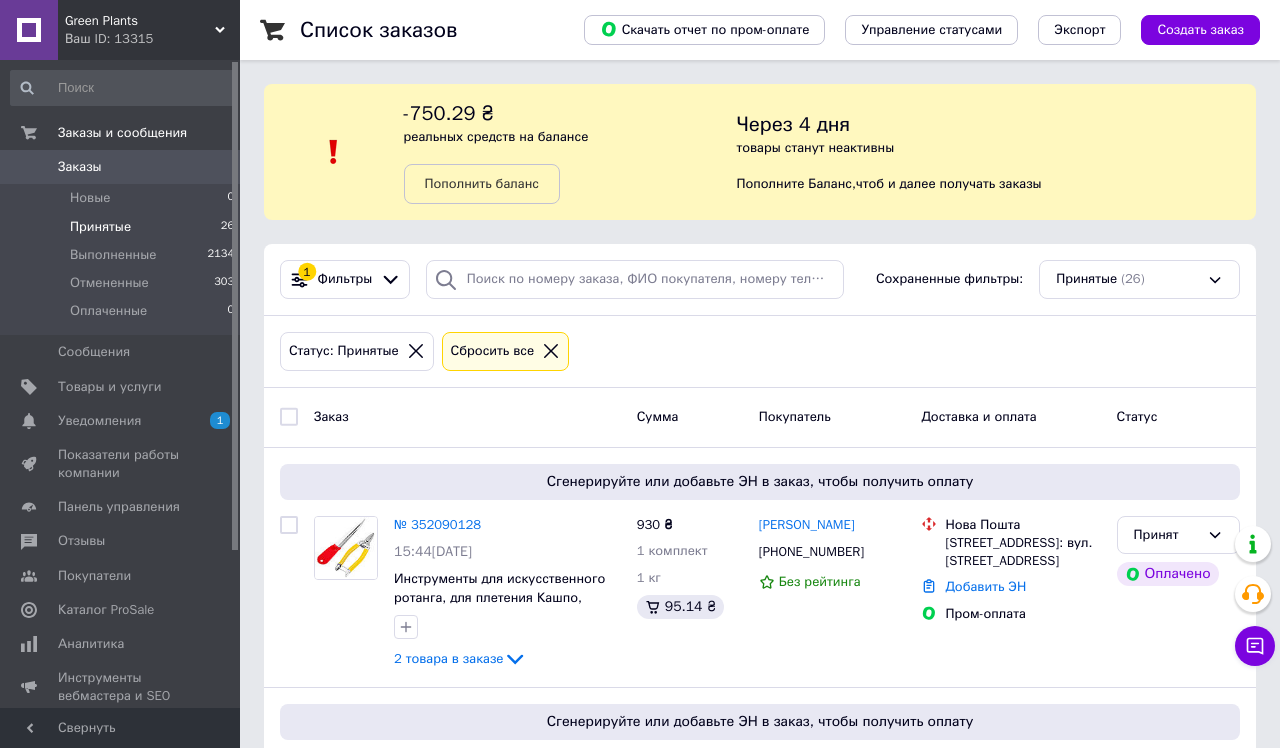 scroll, scrollTop: 0, scrollLeft: 0, axis: both 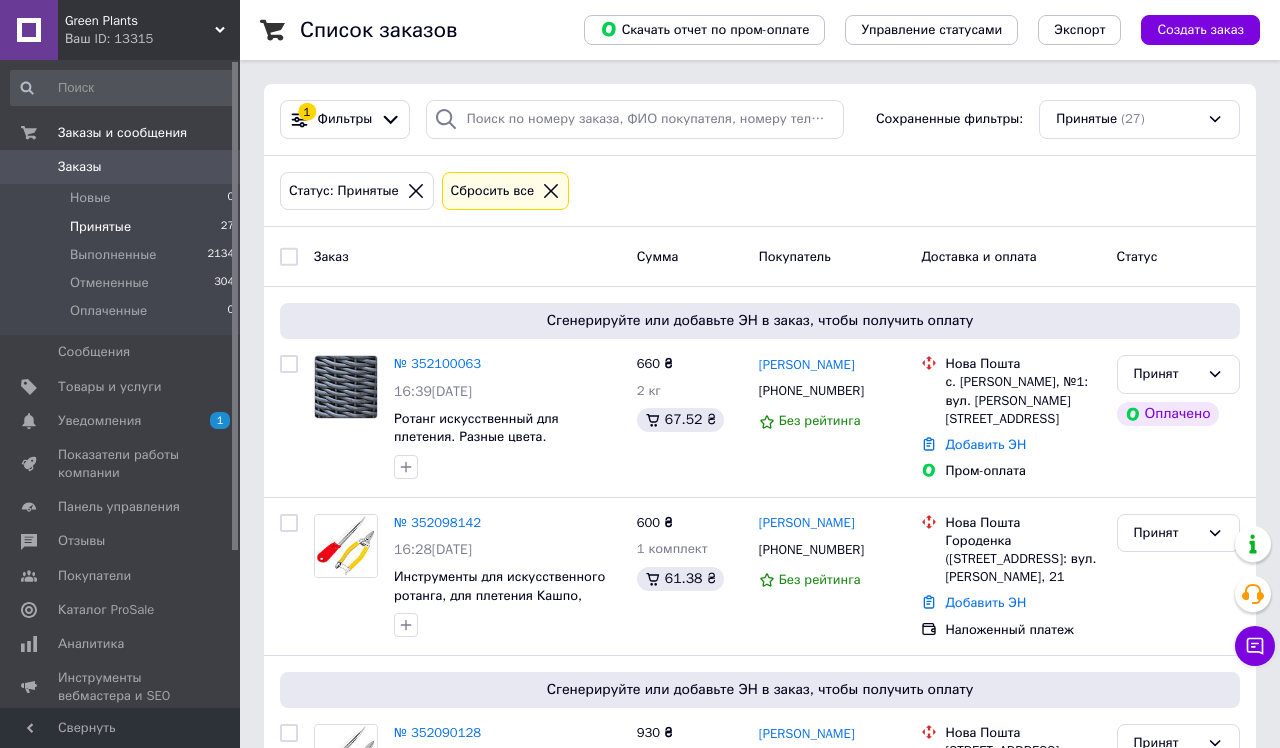 click on "Принятые" at bounding box center (100, 227) 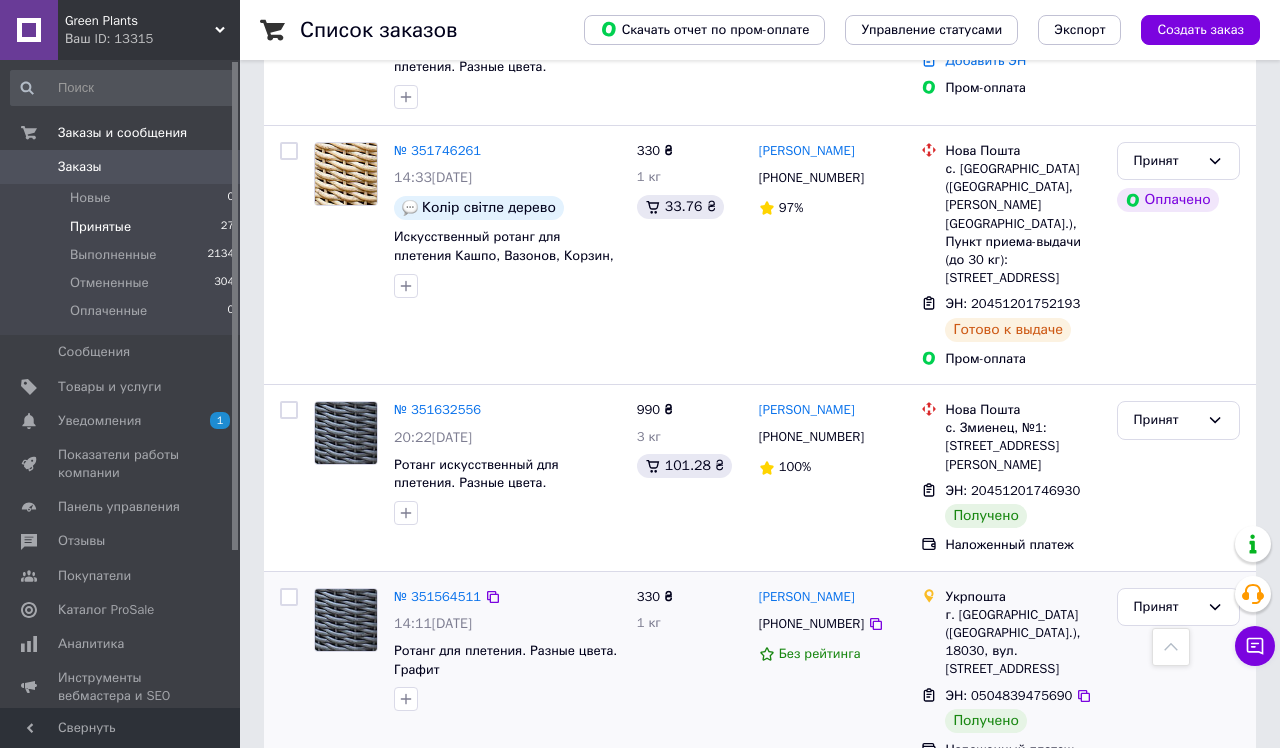 scroll, scrollTop: 3577, scrollLeft: 0, axis: vertical 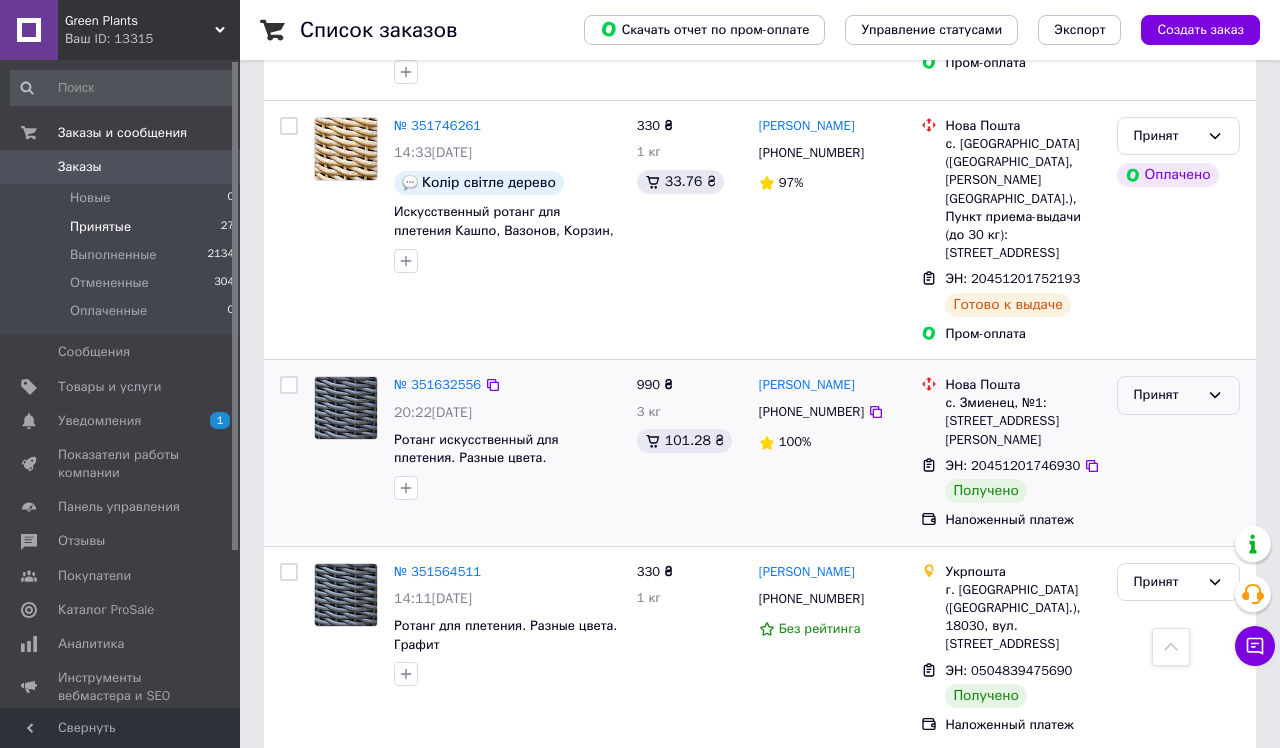 click on "Принят" at bounding box center (1166, 395) 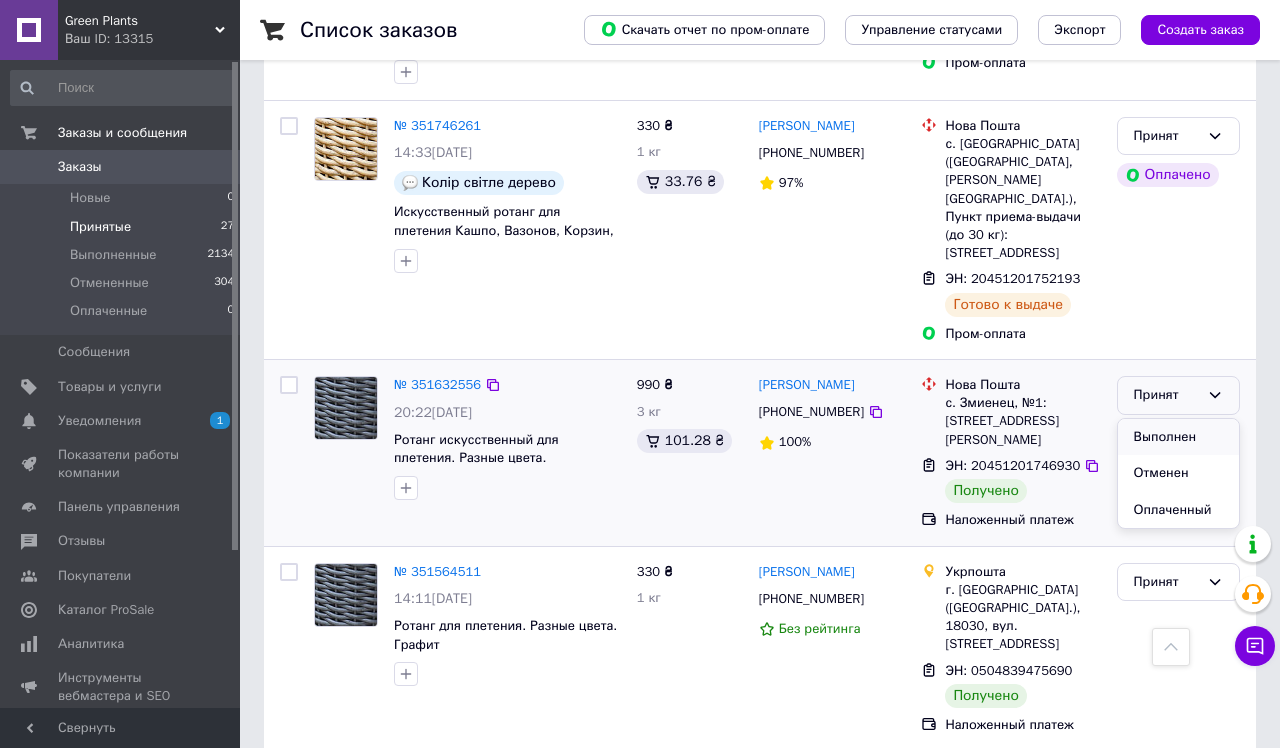 click on "Выполнен" at bounding box center (1178, 437) 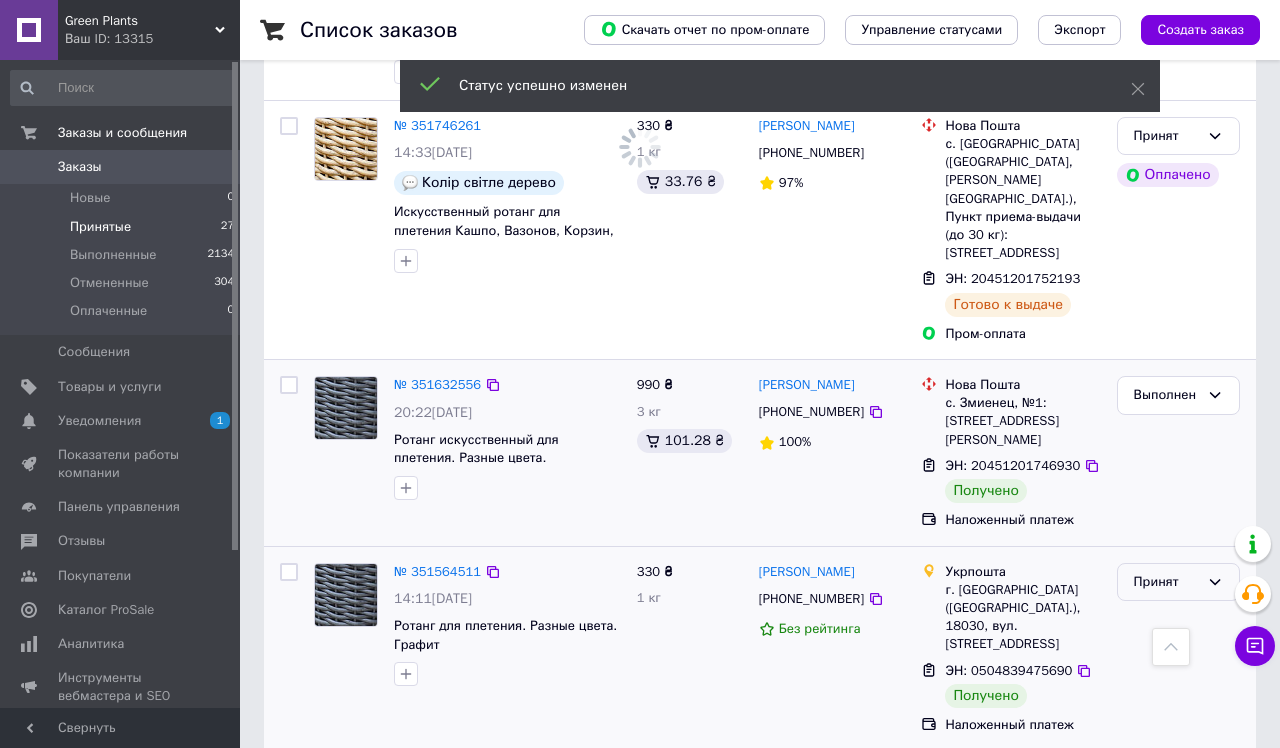 click on "Принят" at bounding box center (1166, 582) 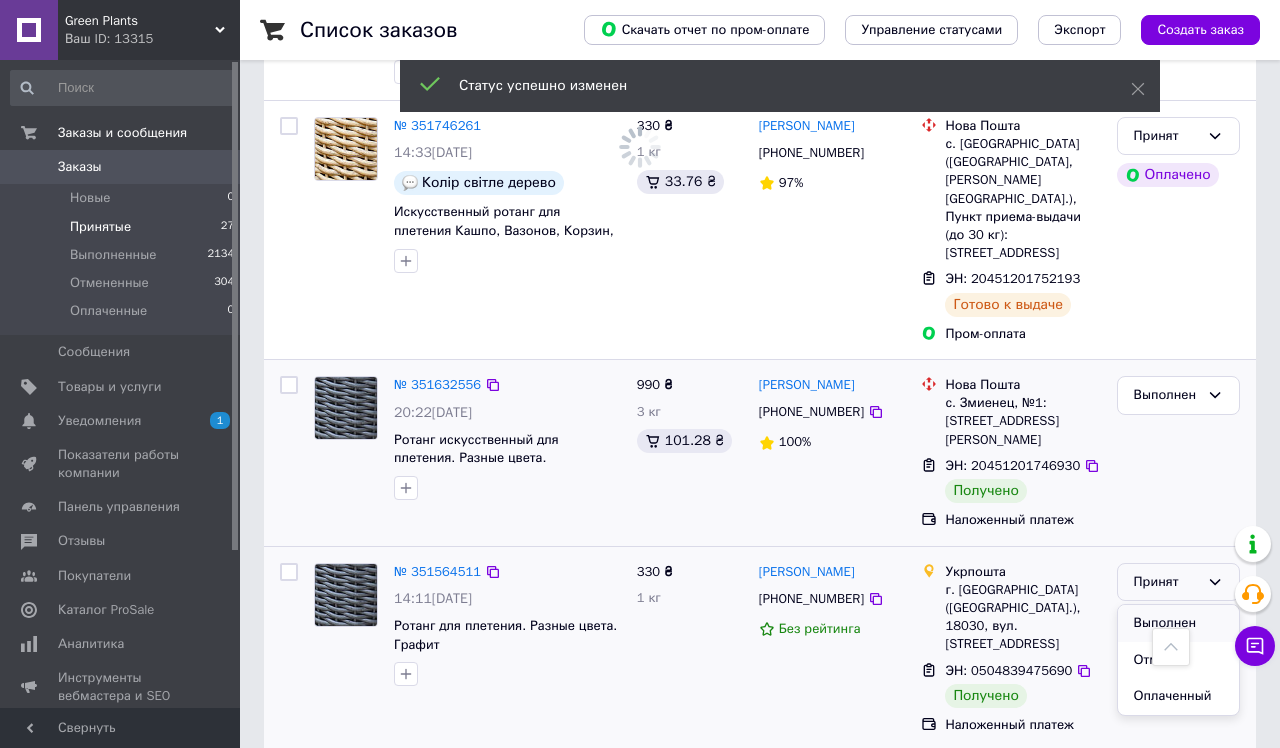click on "Выполнен" at bounding box center (1178, 623) 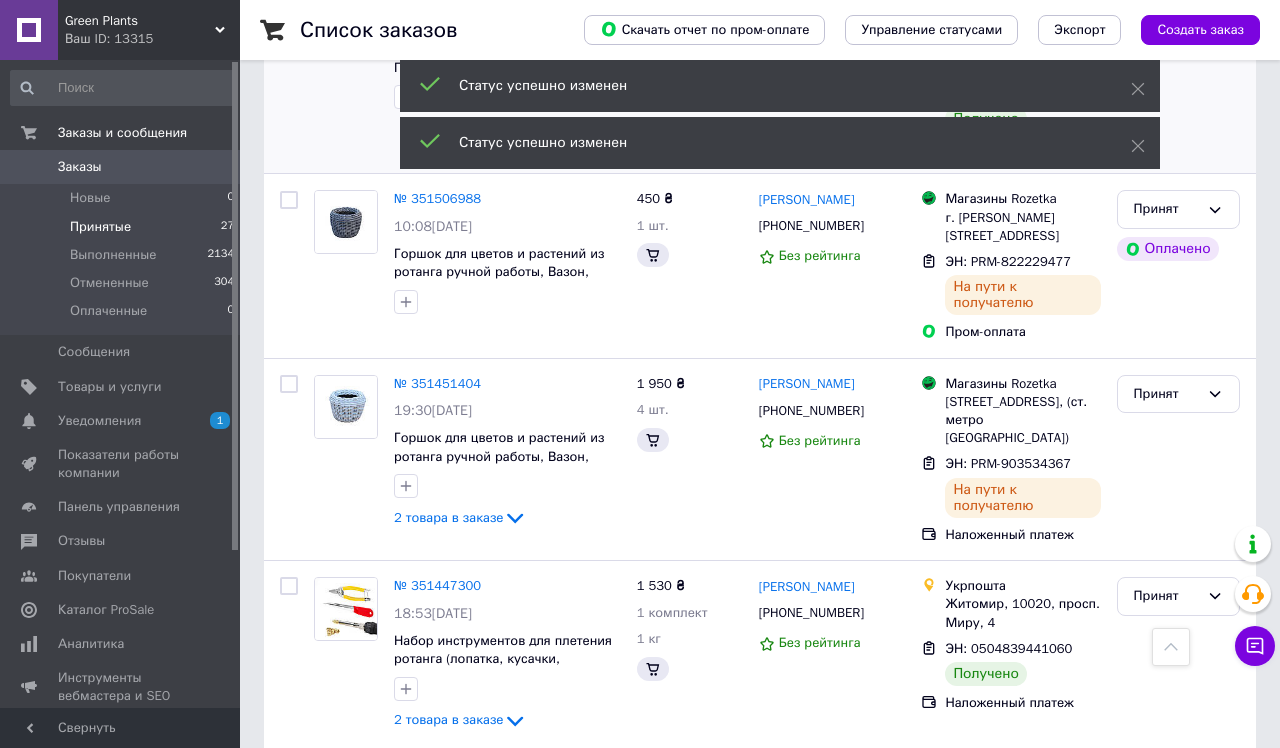 scroll, scrollTop: 4327, scrollLeft: 0, axis: vertical 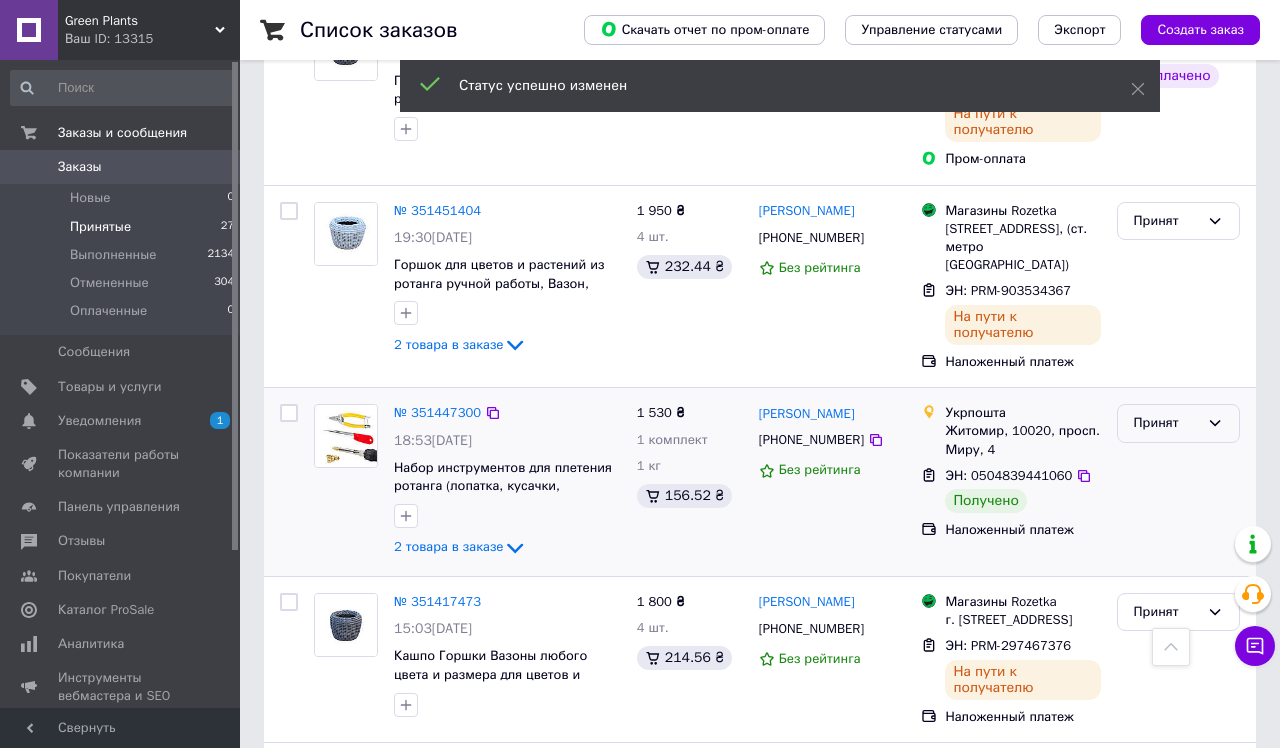 click on "Принят" at bounding box center [1178, 423] 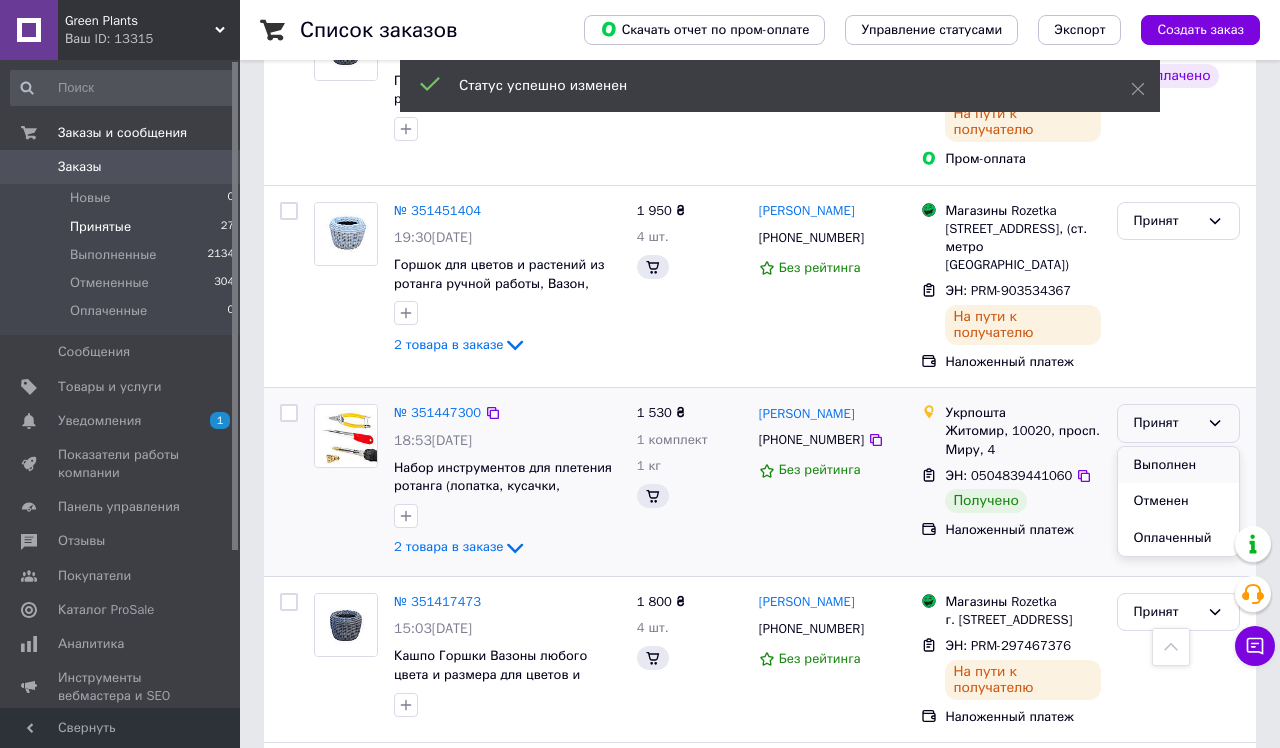 click on "Выполнен" at bounding box center (1178, 465) 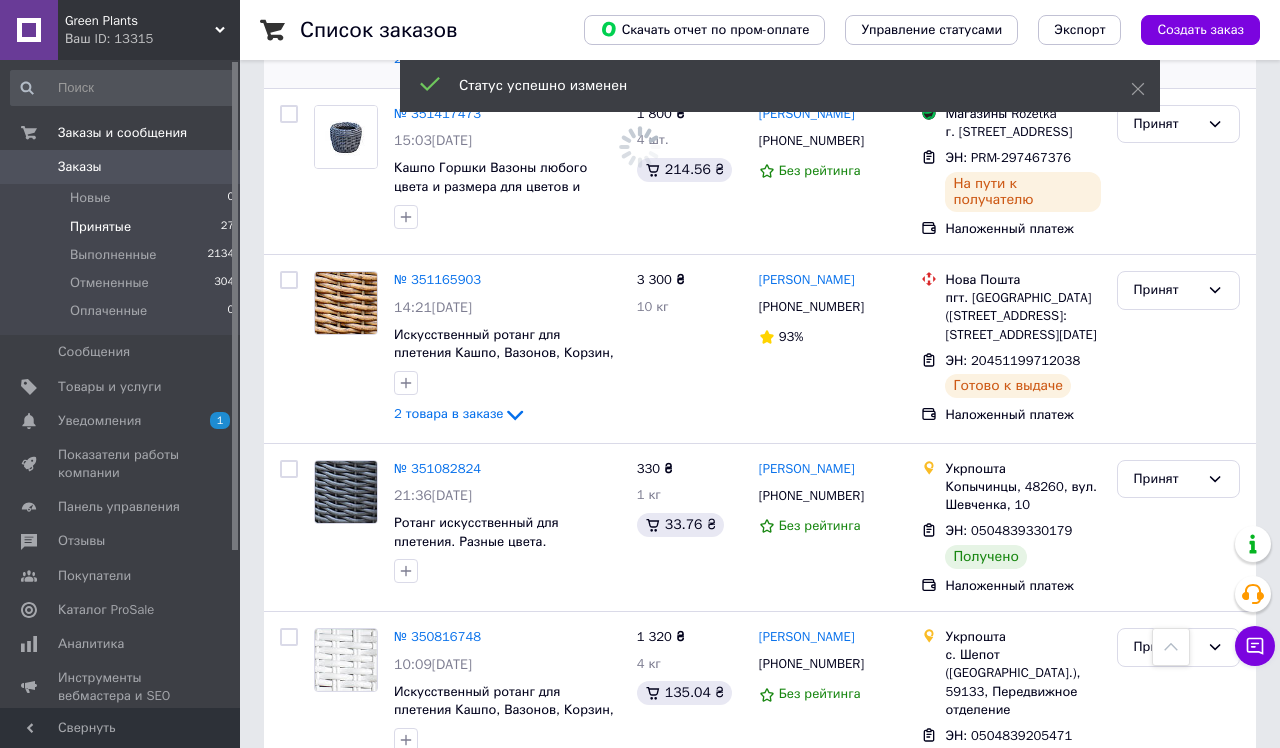 scroll, scrollTop: 4876, scrollLeft: 0, axis: vertical 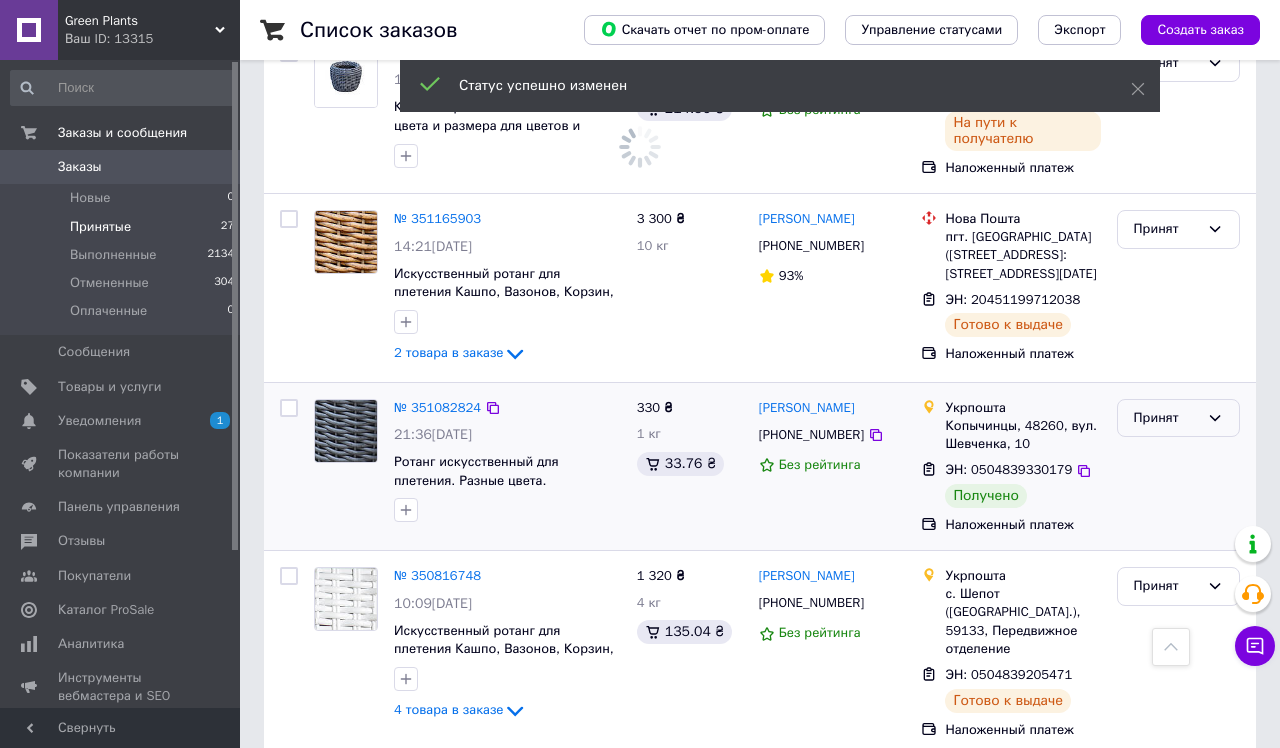 click on "Принят" at bounding box center (1178, 418) 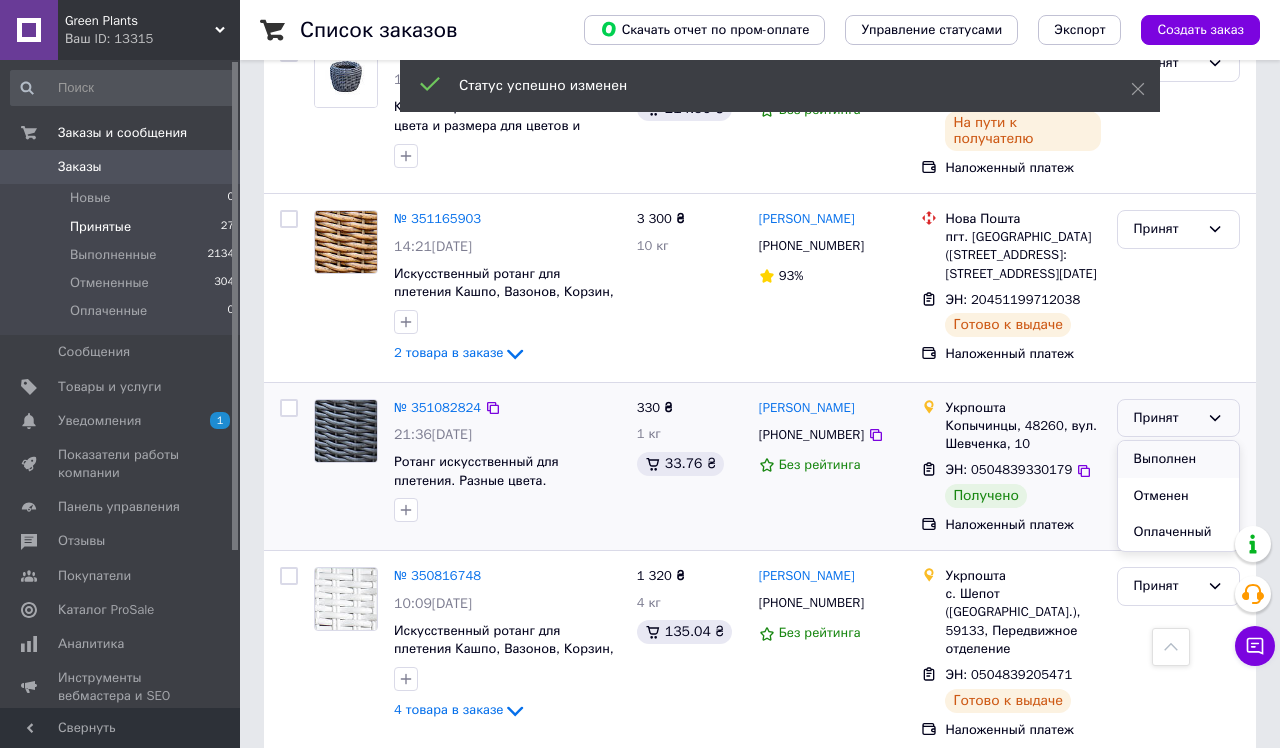 click on "Выполнен" at bounding box center [1178, 459] 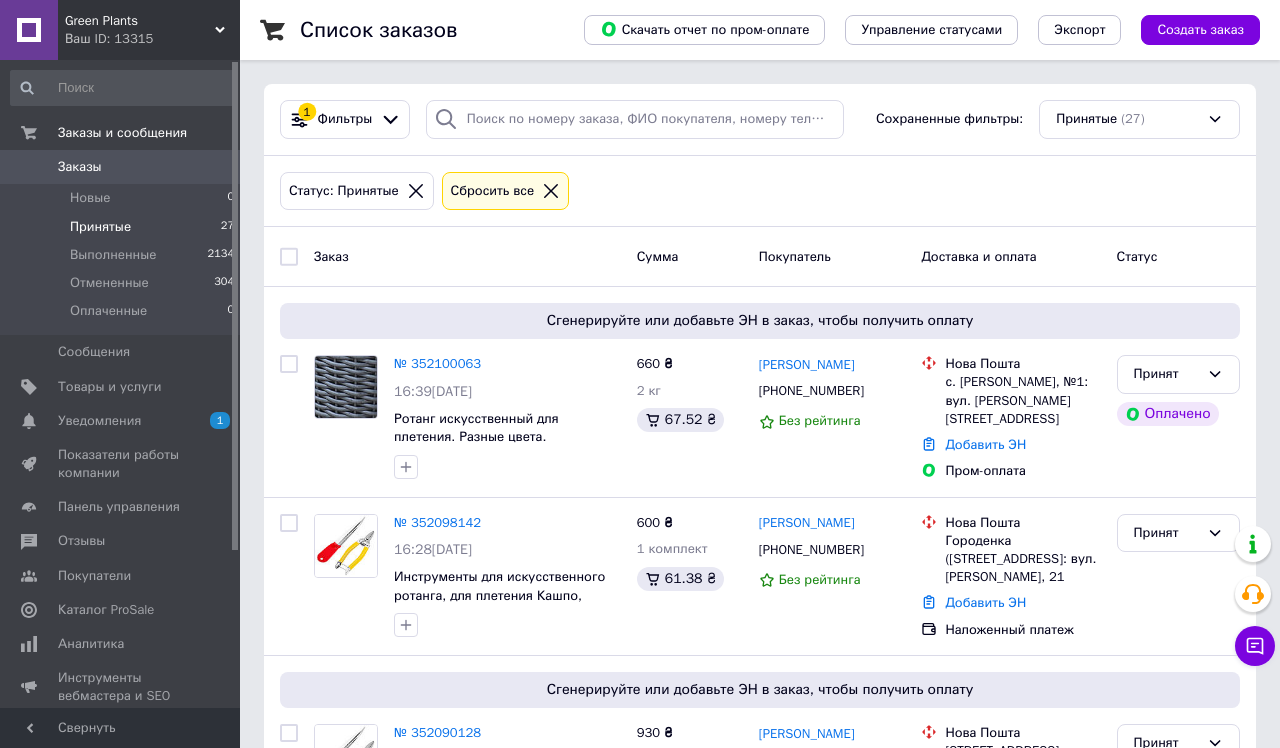 scroll, scrollTop: 0, scrollLeft: 0, axis: both 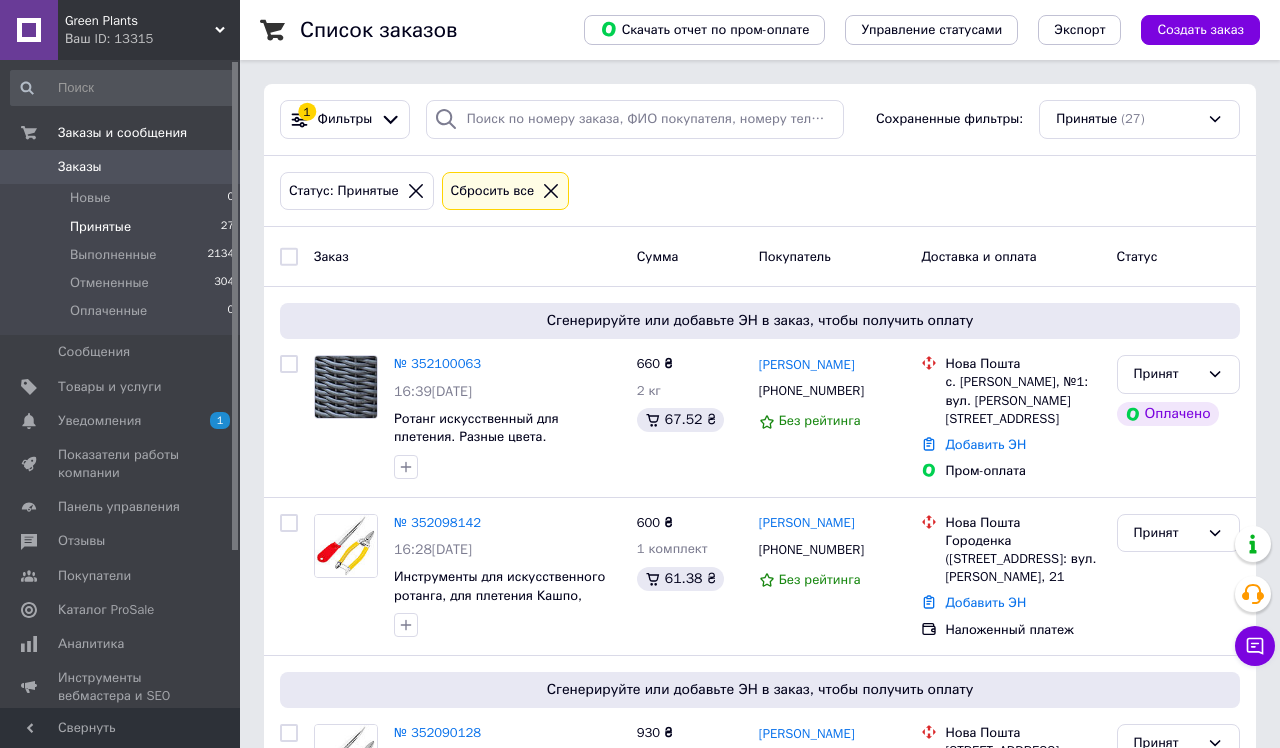 click on "Принятые 27" at bounding box center (123, 227) 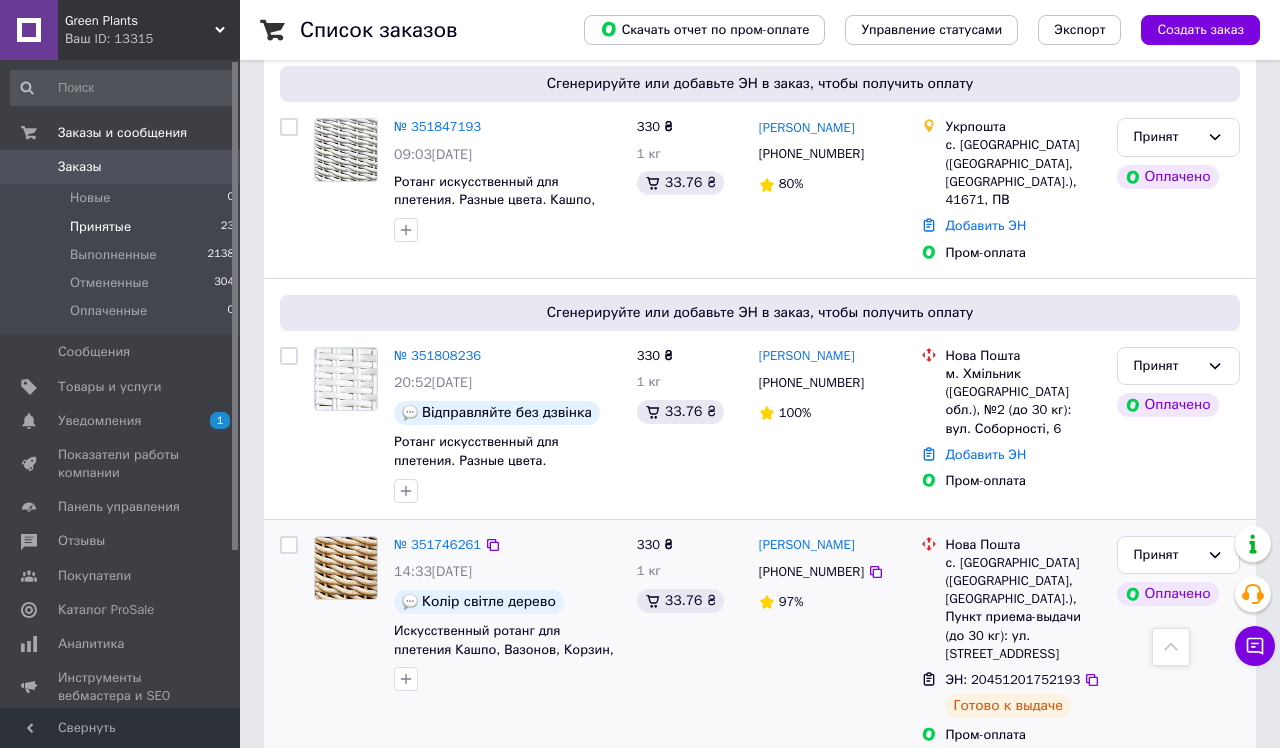scroll, scrollTop: 2900, scrollLeft: 0, axis: vertical 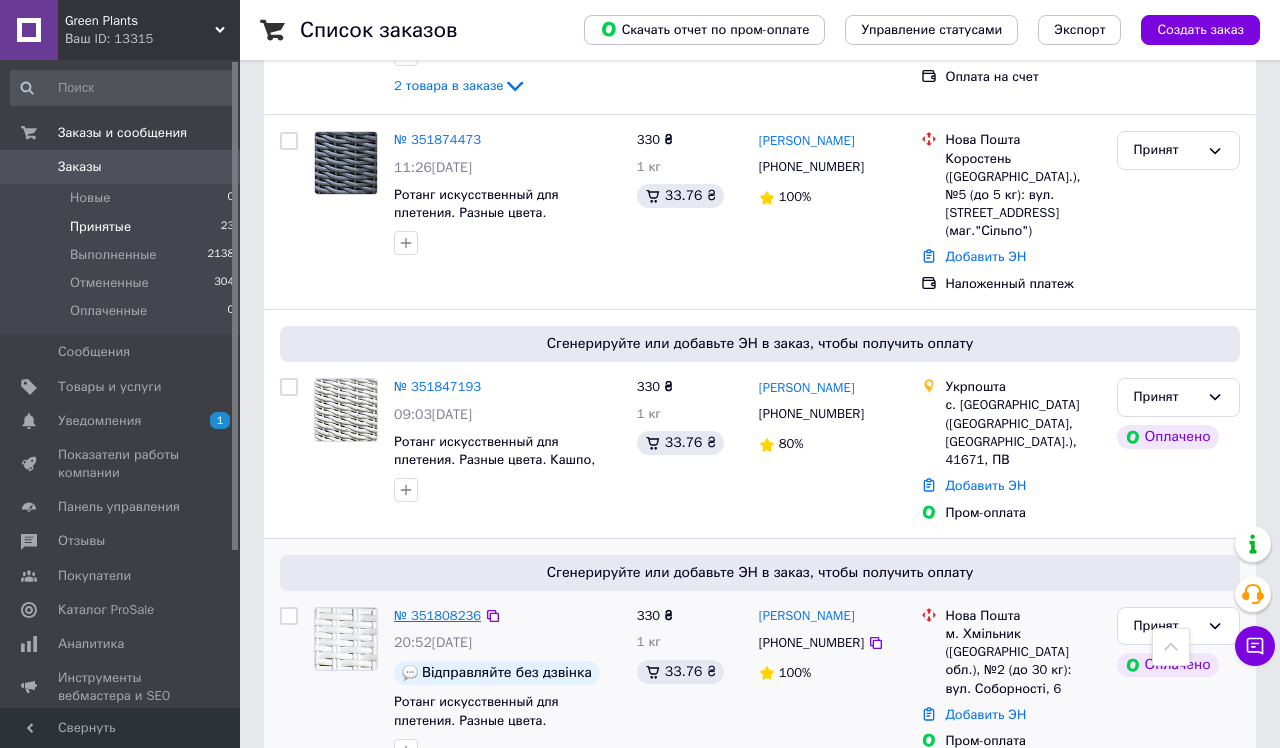 click on "№ 351808236" at bounding box center (437, 615) 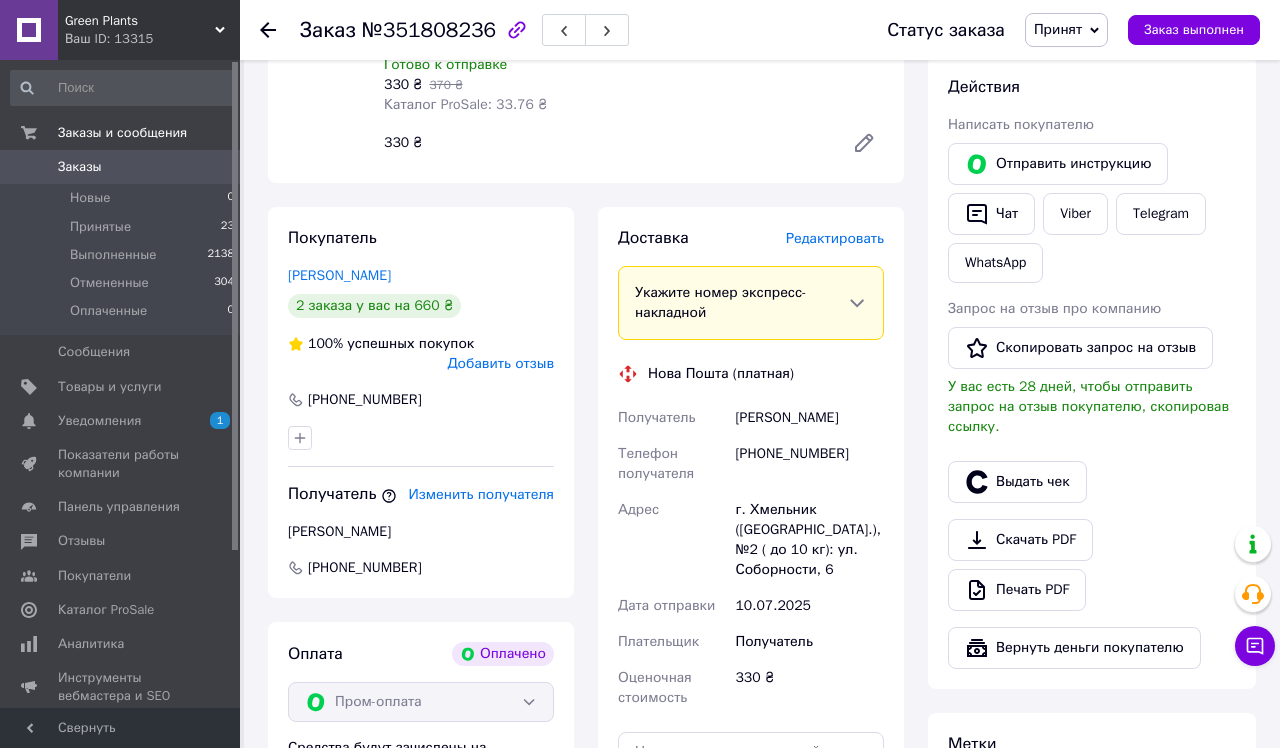 scroll, scrollTop: 371, scrollLeft: 0, axis: vertical 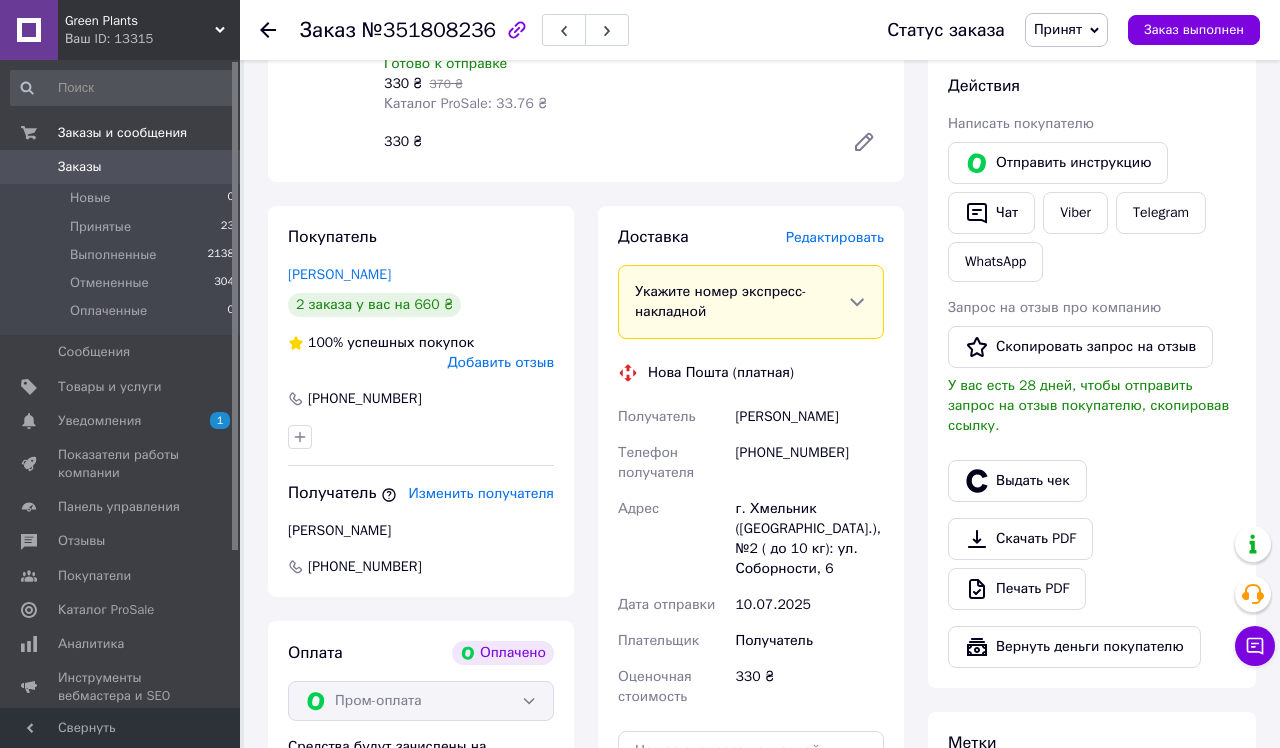 click on "Редактировать" at bounding box center (835, 237) 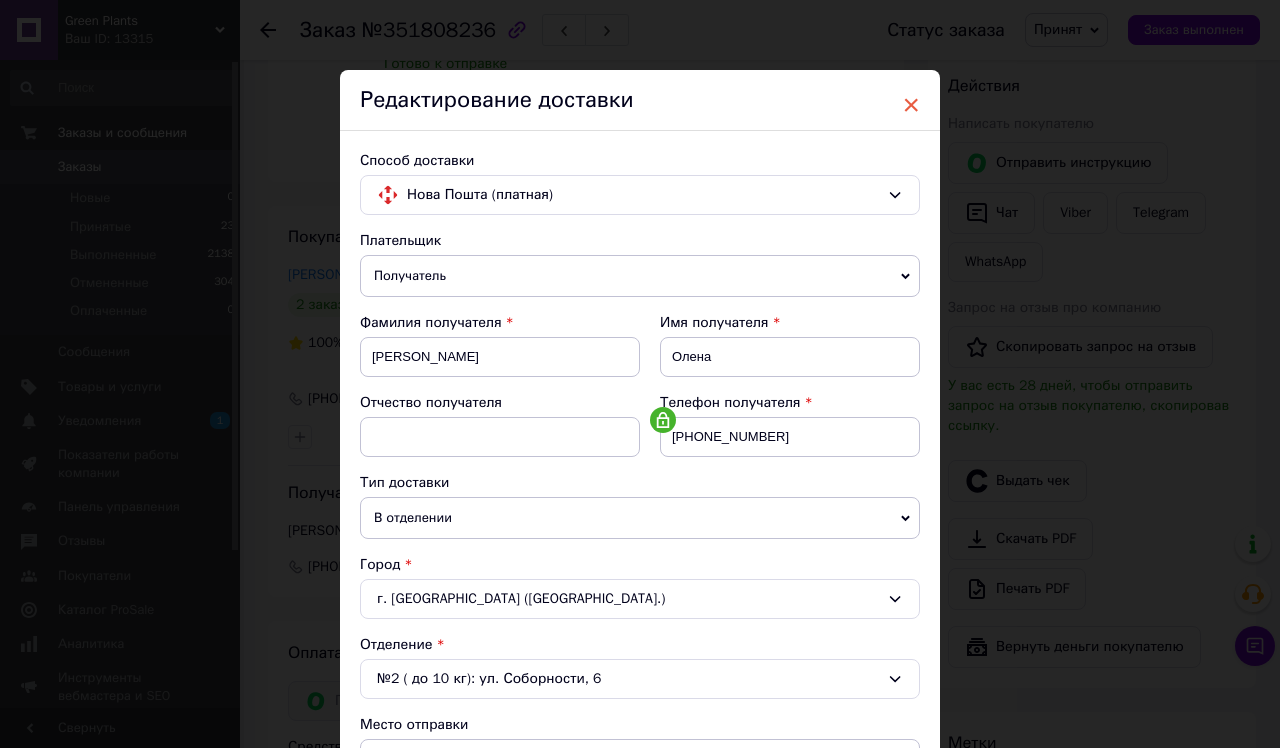 click on "×" at bounding box center (911, 105) 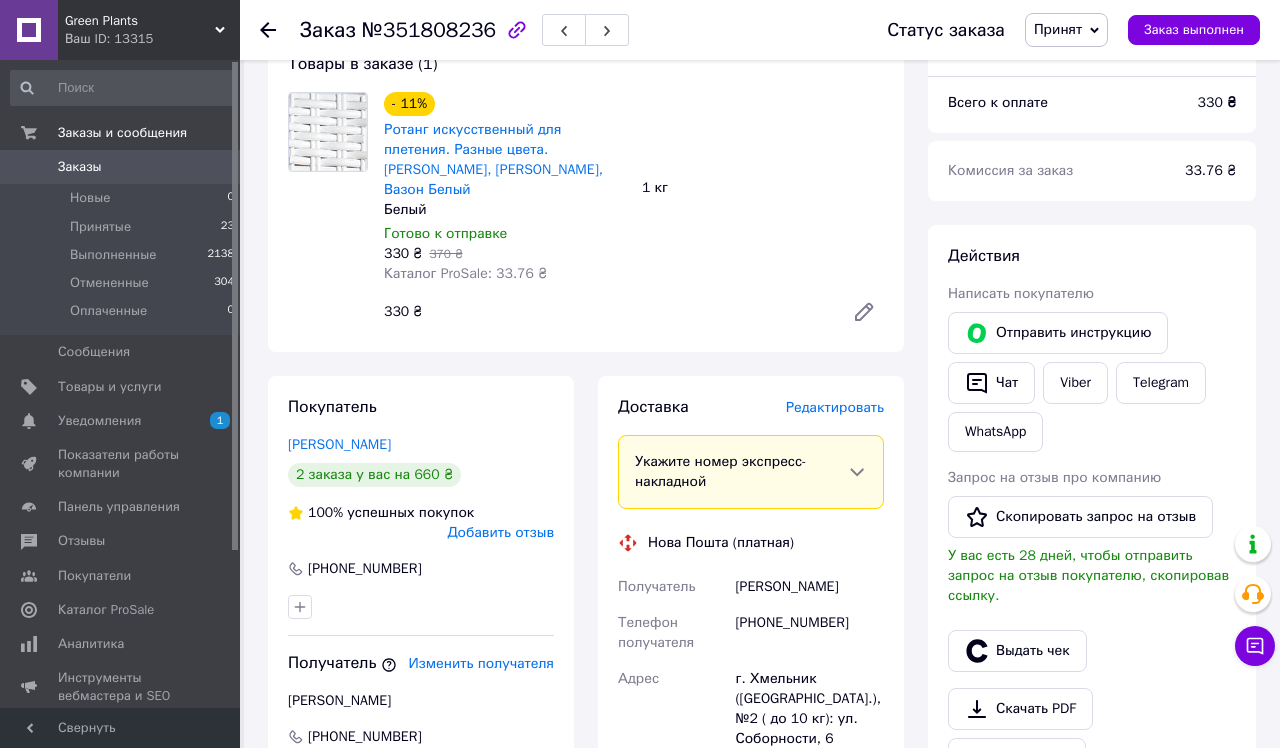 scroll, scrollTop: 199, scrollLeft: 0, axis: vertical 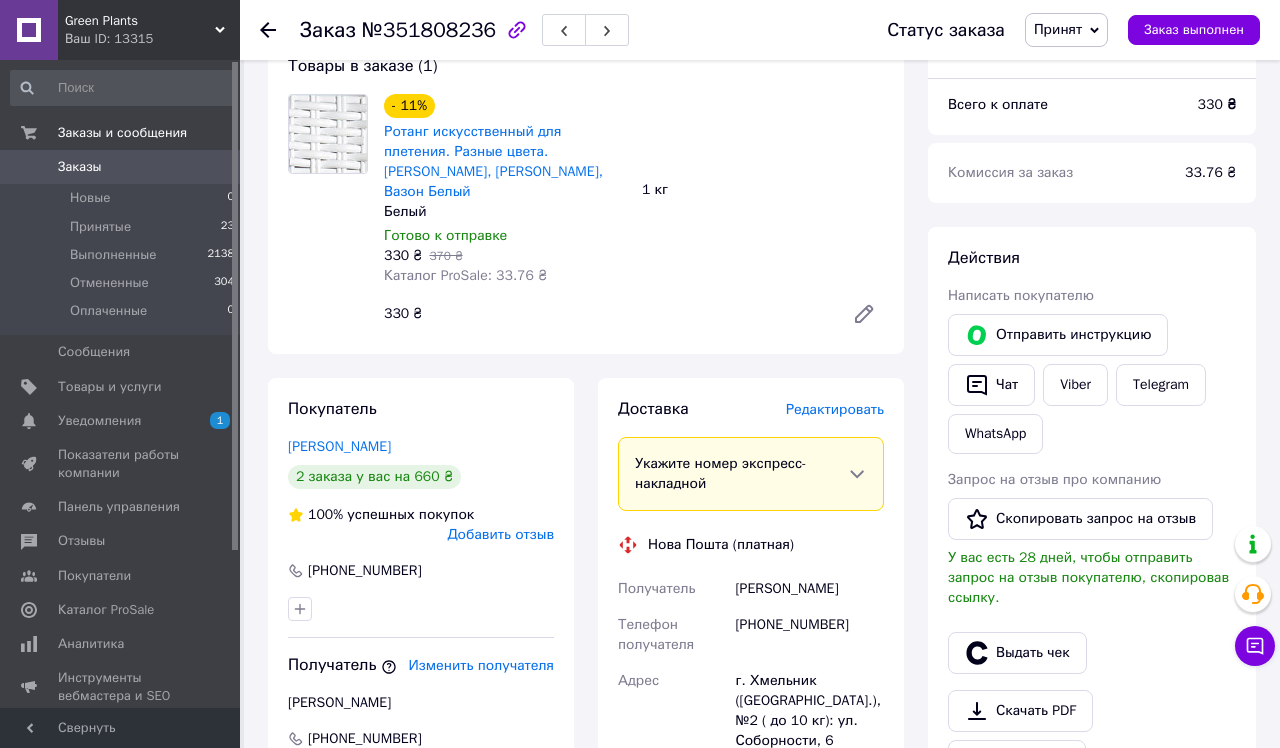click on "Редактировать" at bounding box center [835, 409] 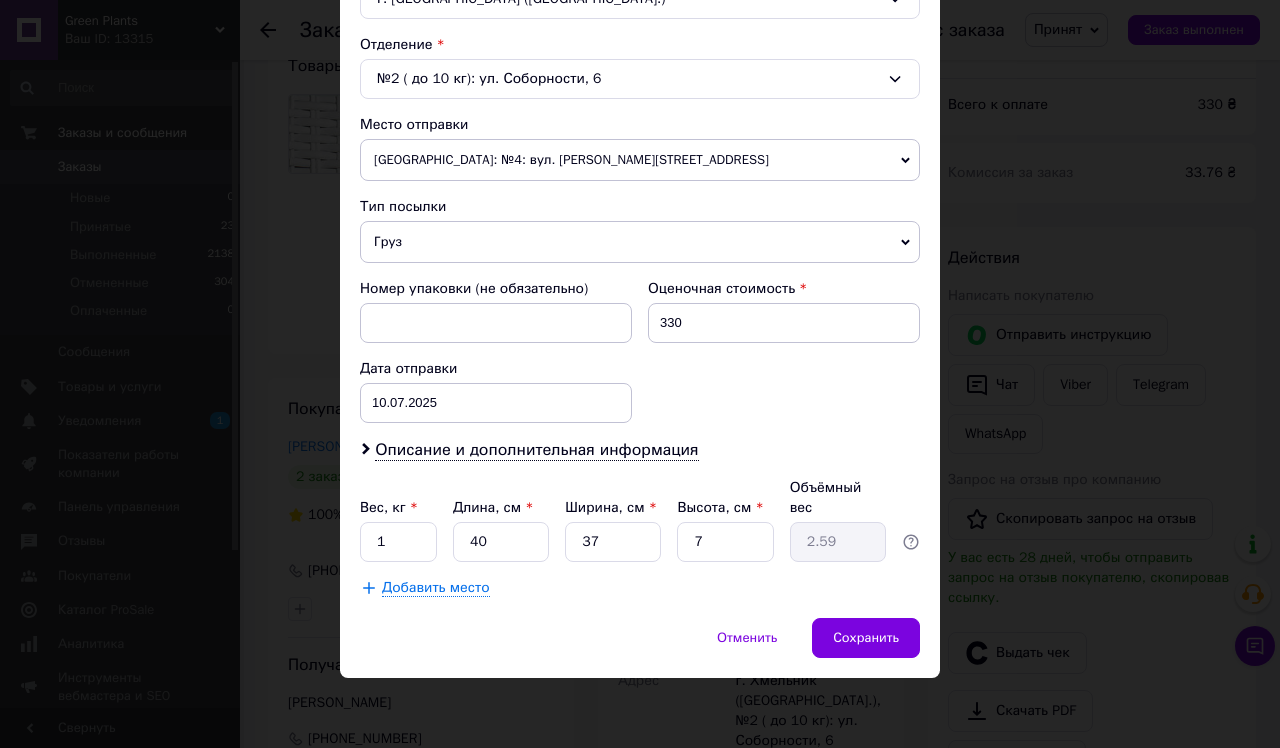 scroll, scrollTop: 599, scrollLeft: 0, axis: vertical 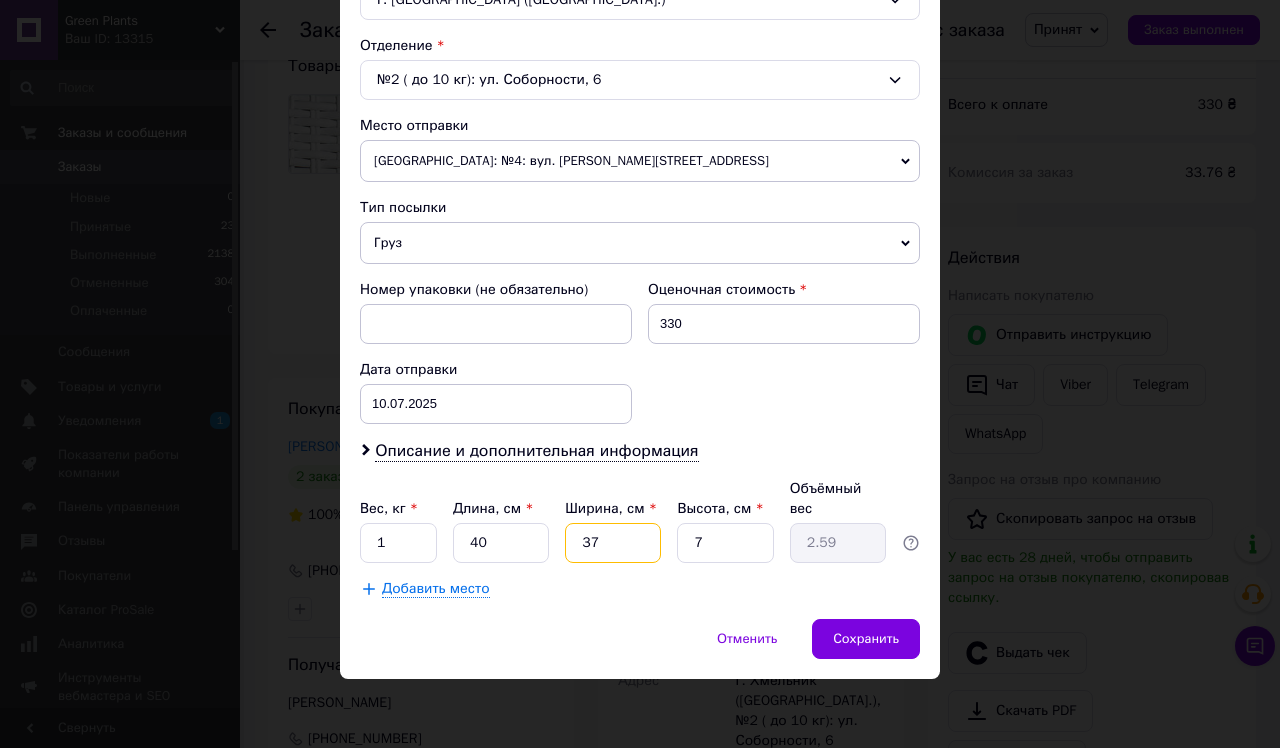 drag, startPoint x: 601, startPoint y: 542, endPoint x: 544, endPoint y: 542, distance: 57 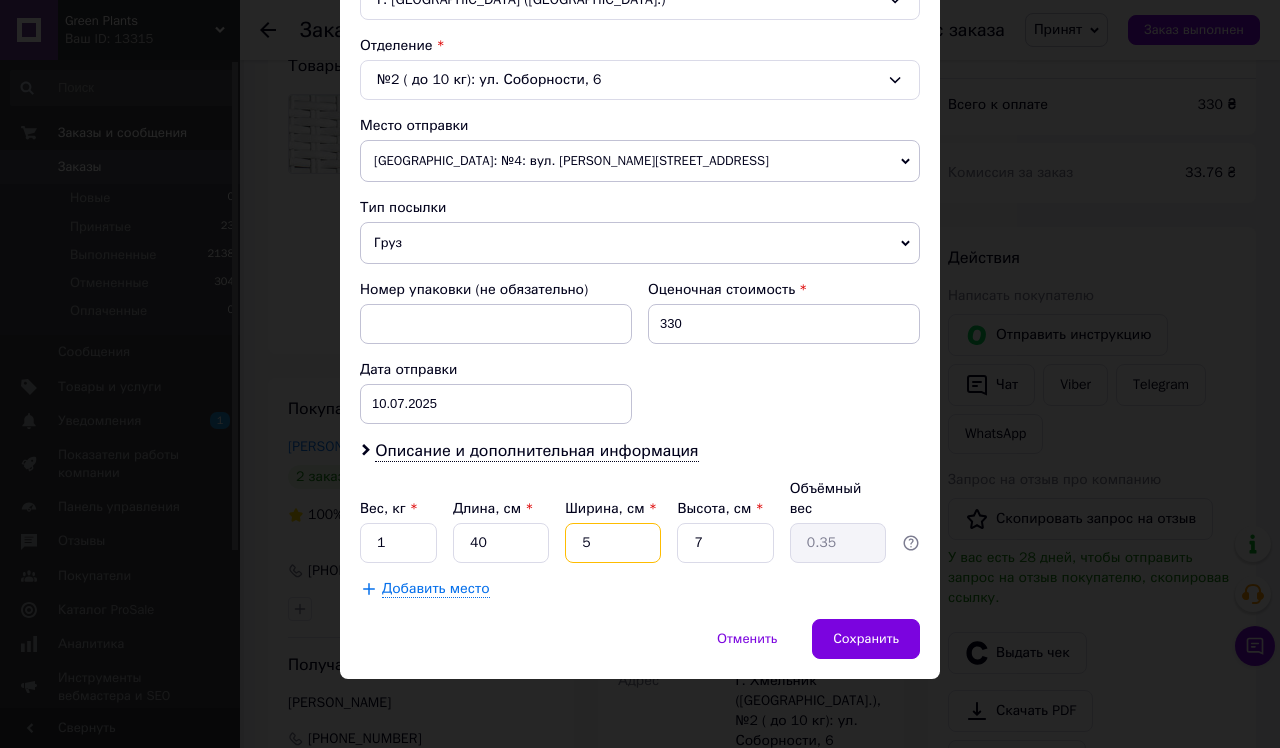 type on "50" 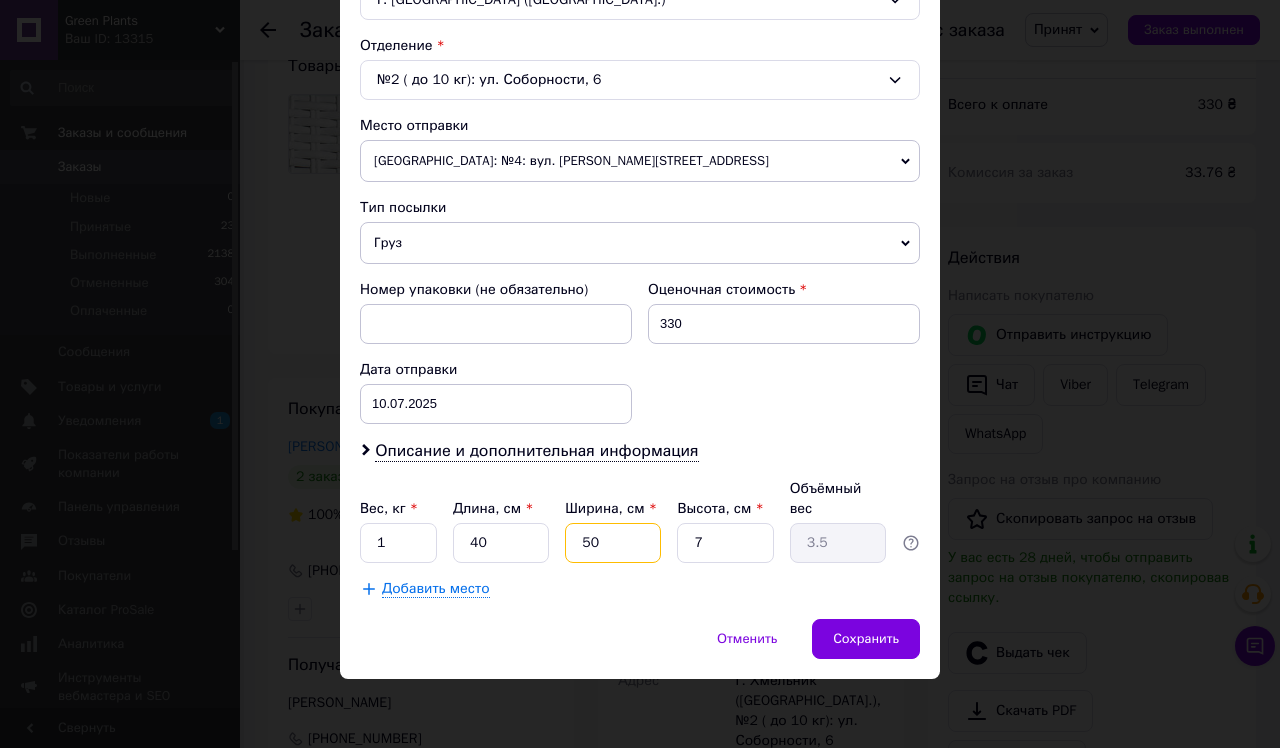 type on "50" 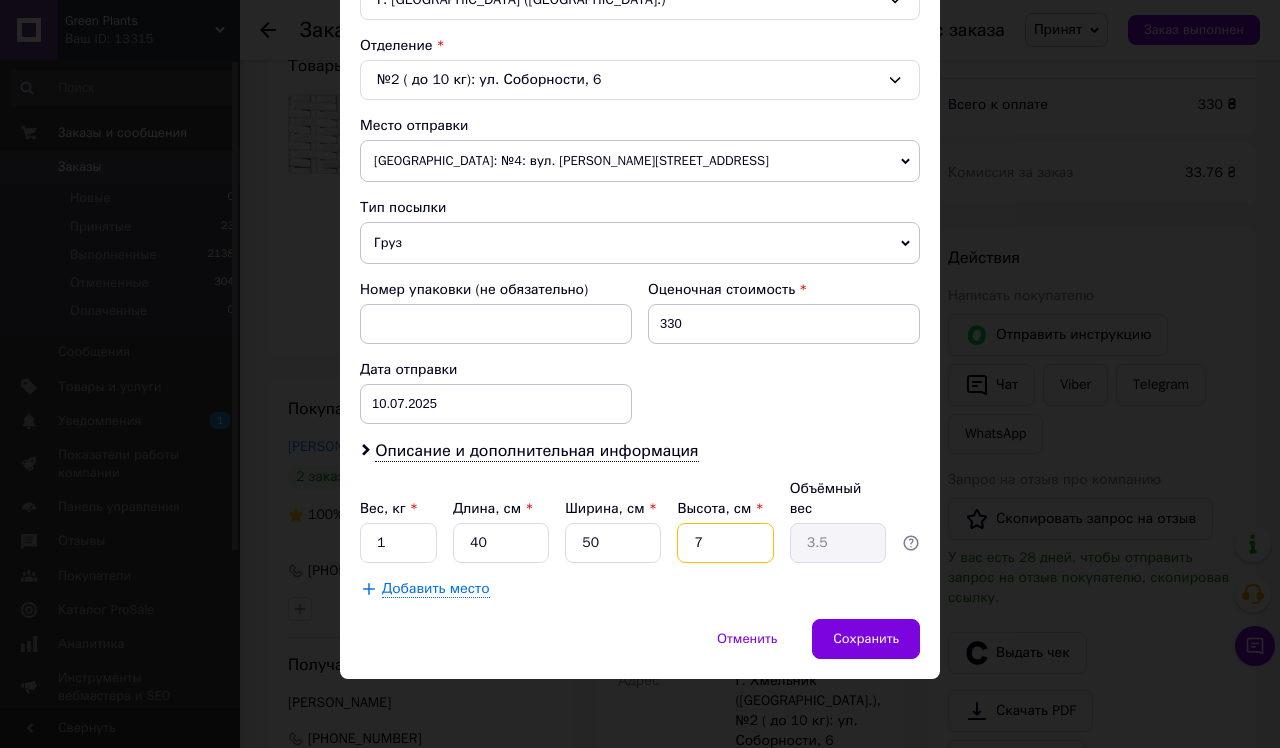 type on "8" 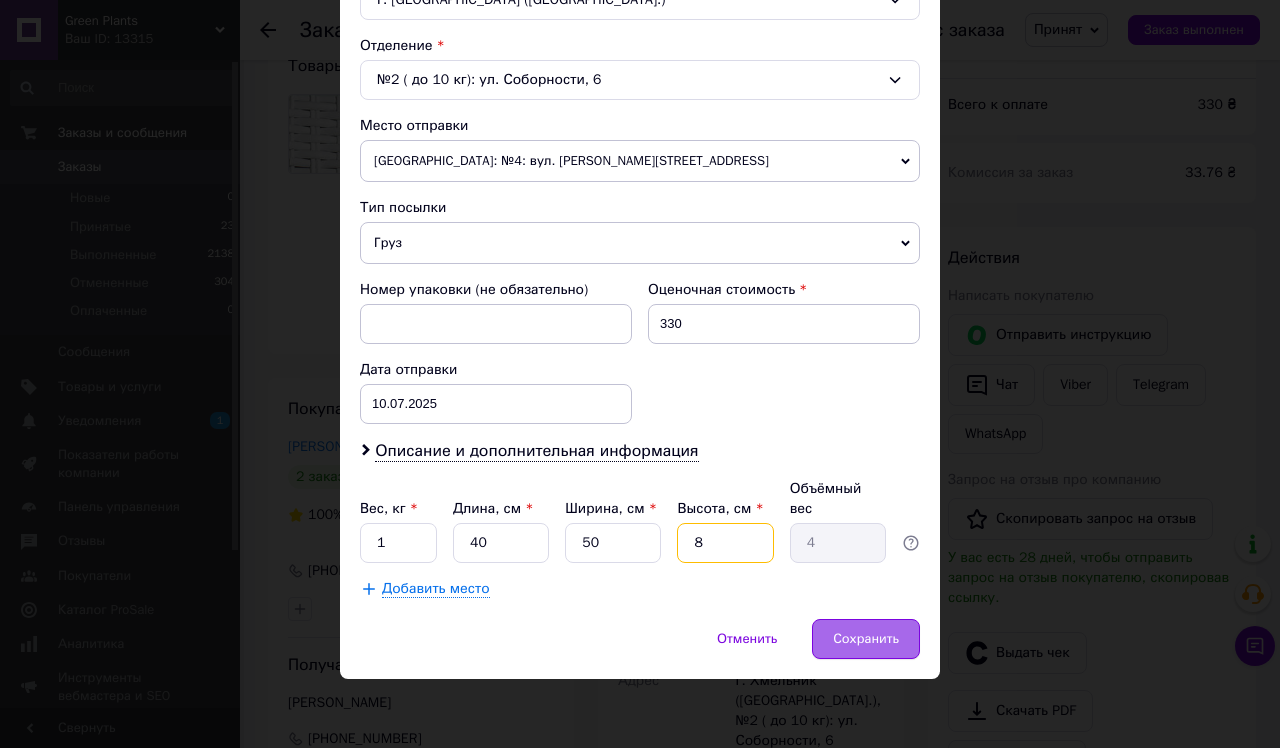 type on "8" 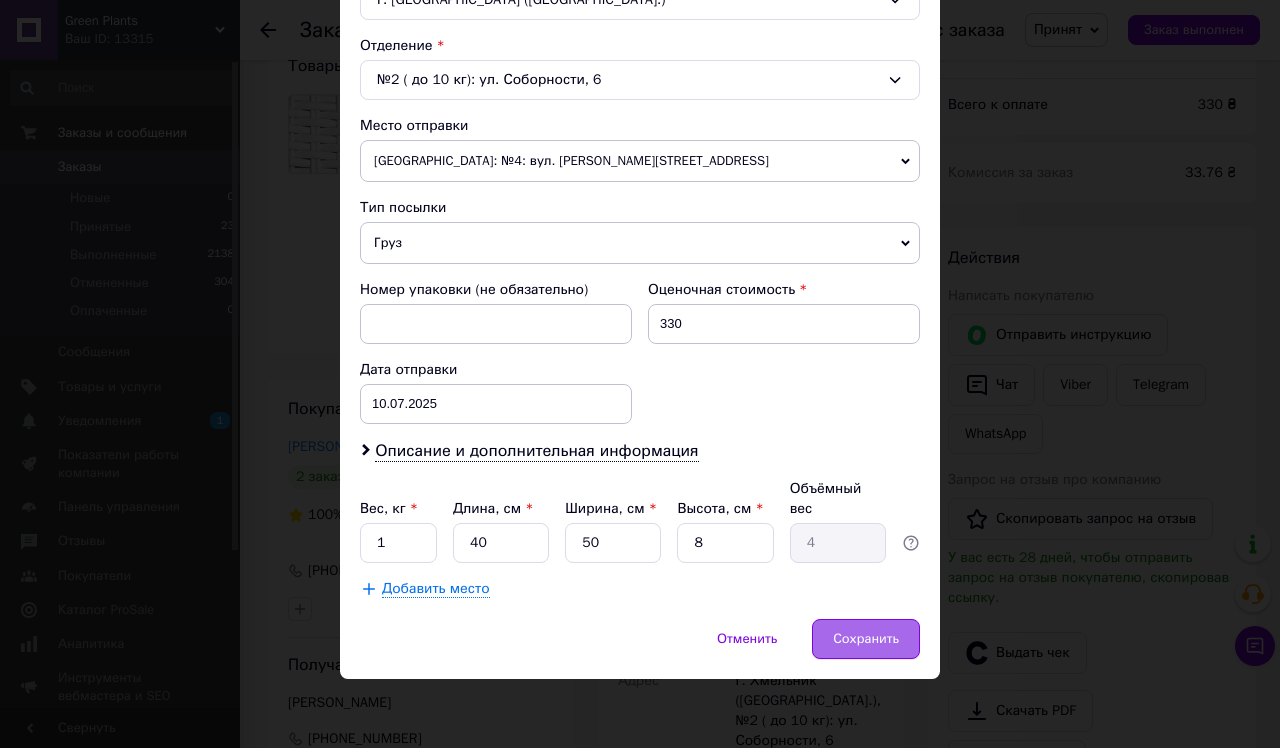 click on "Сохранить" at bounding box center [866, 639] 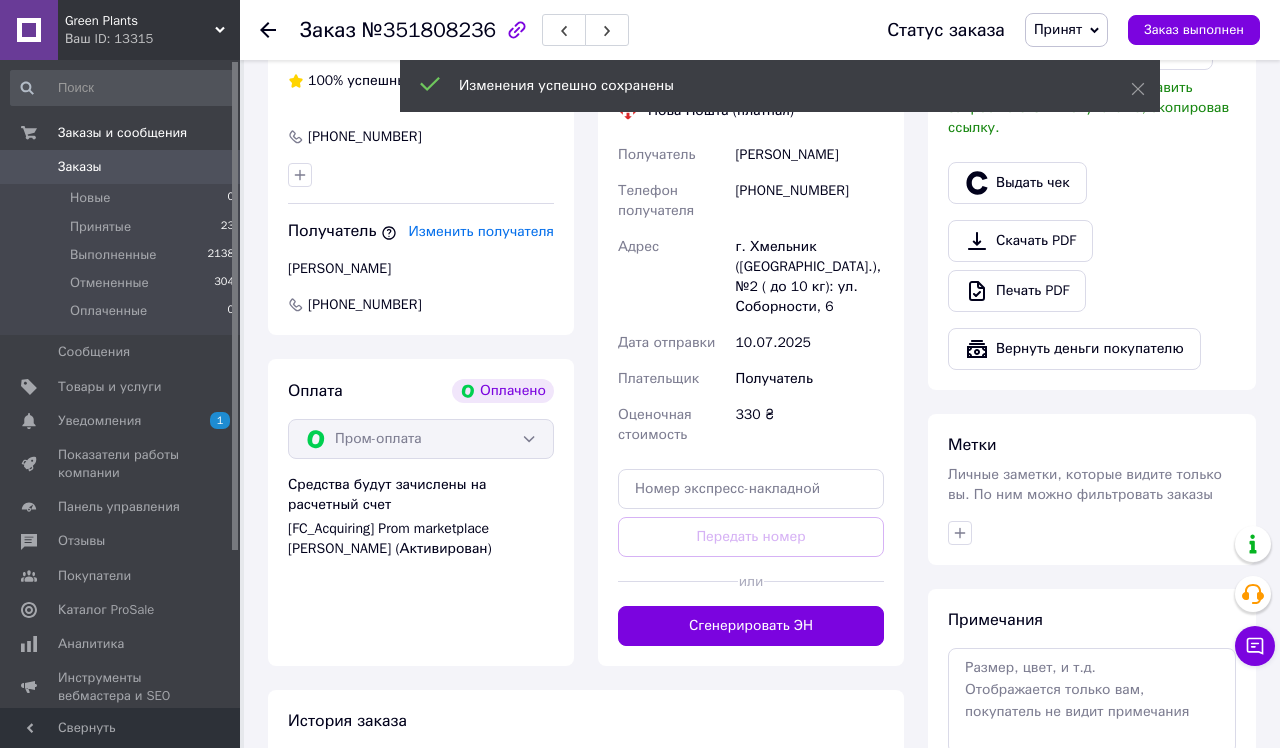scroll, scrollTop: 778, scrollLeft: 0, axis: vertical 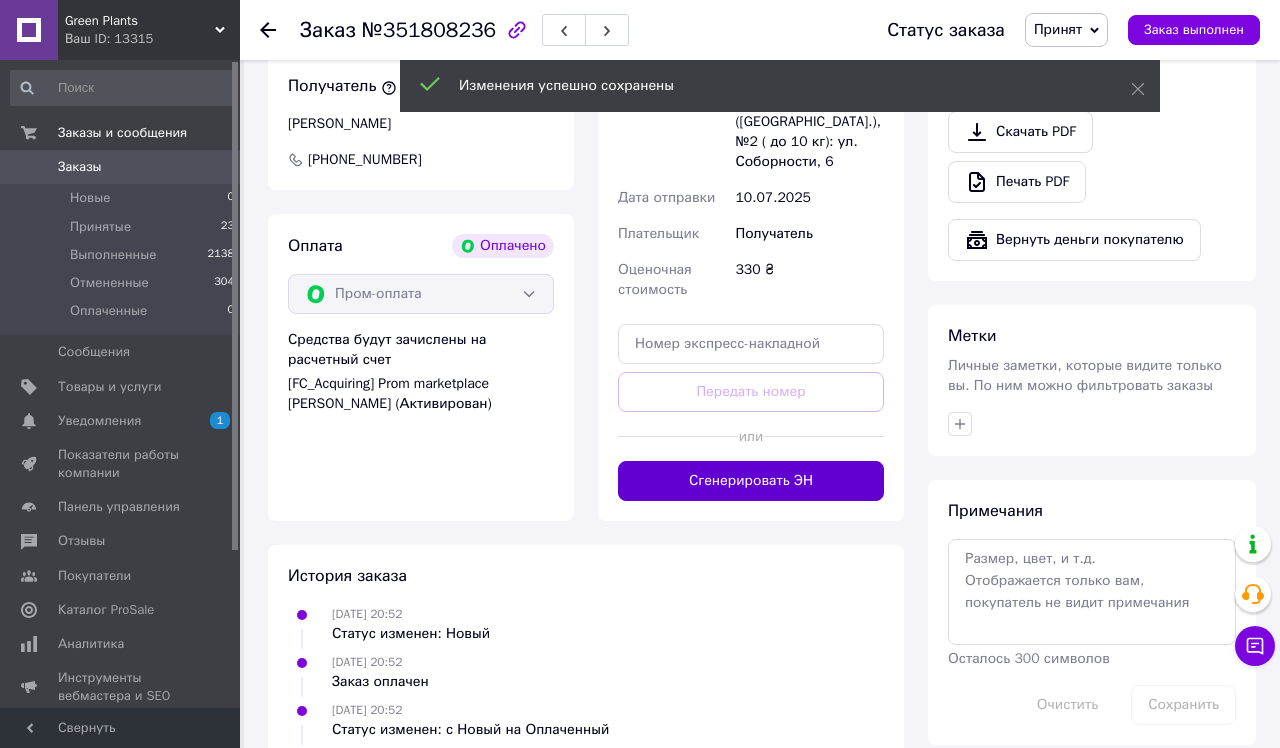 click on "Сгенерировать ЭН" at bounding box center [751, 481] 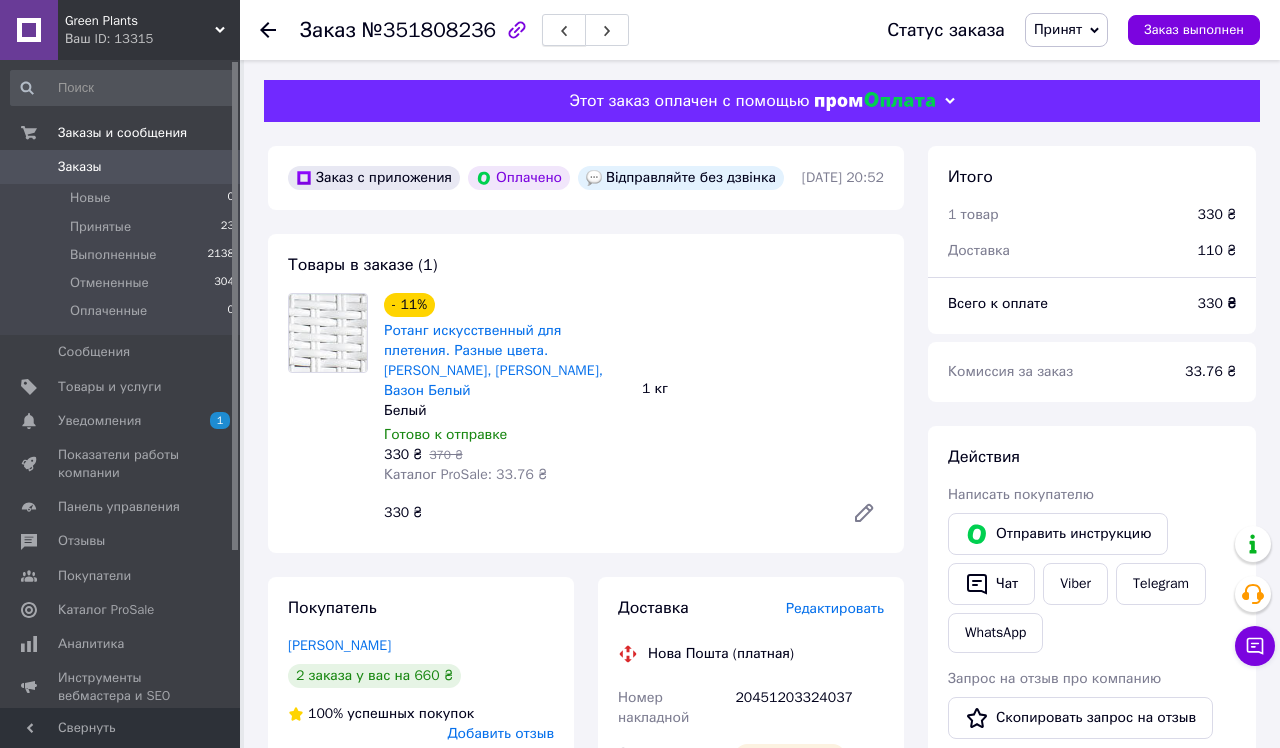 scroll, scrollTop: 0, scrollLeft: 0, axis: both 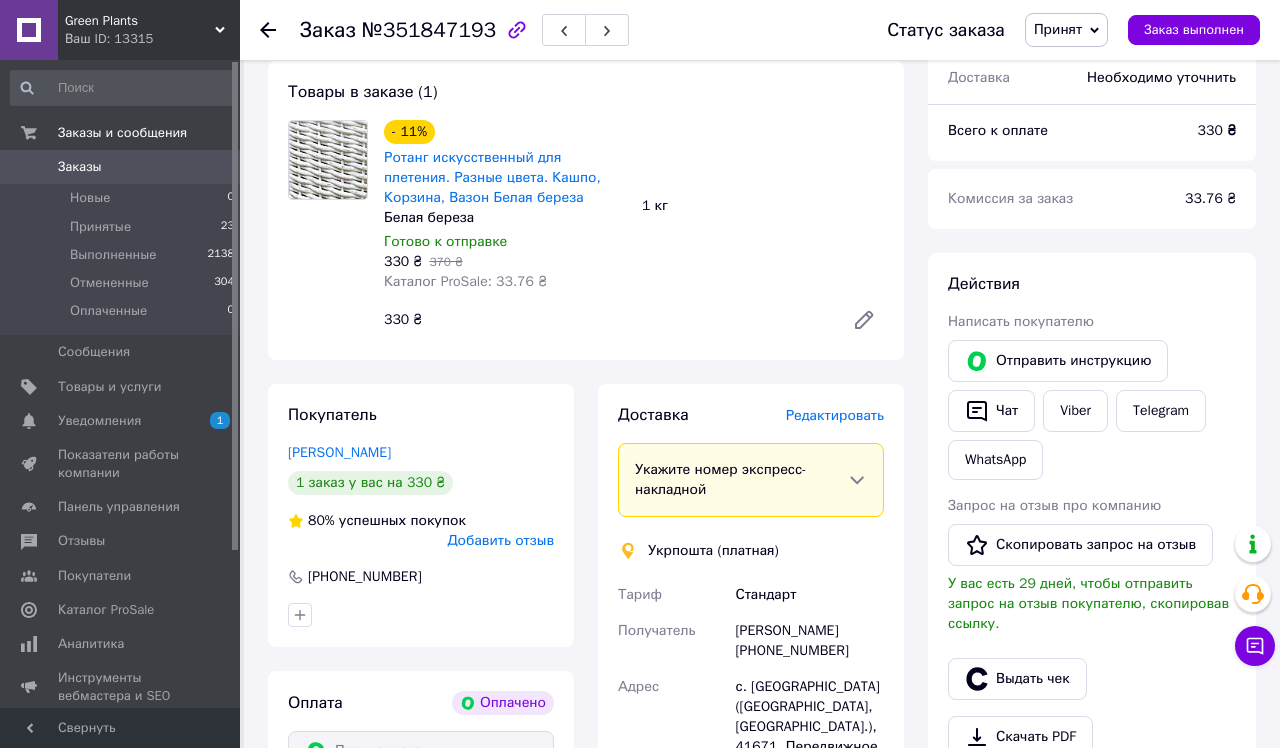 click on "Редактировать" at bounding box center (835, 415) 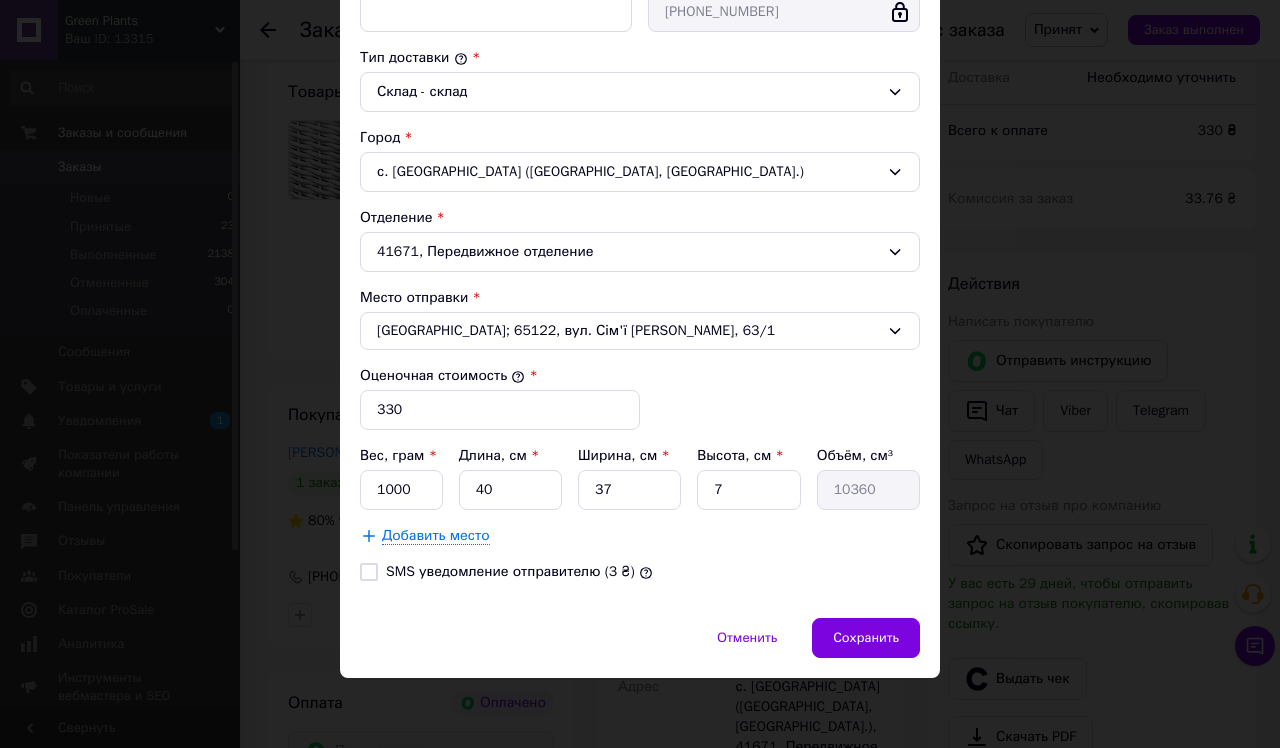 scroll, scrollTop: 503, scrollLeft: 0, axis: vertical 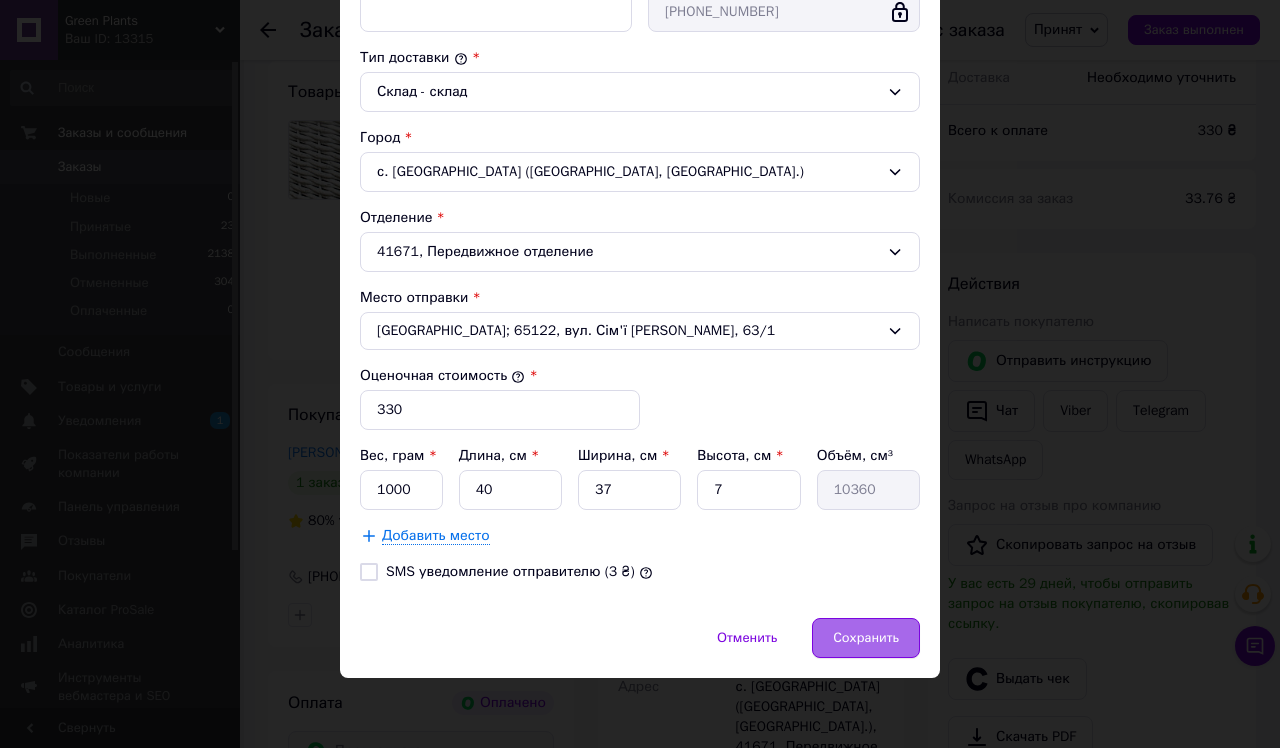 click on "Сохранить" at bounding box center (866, 638) 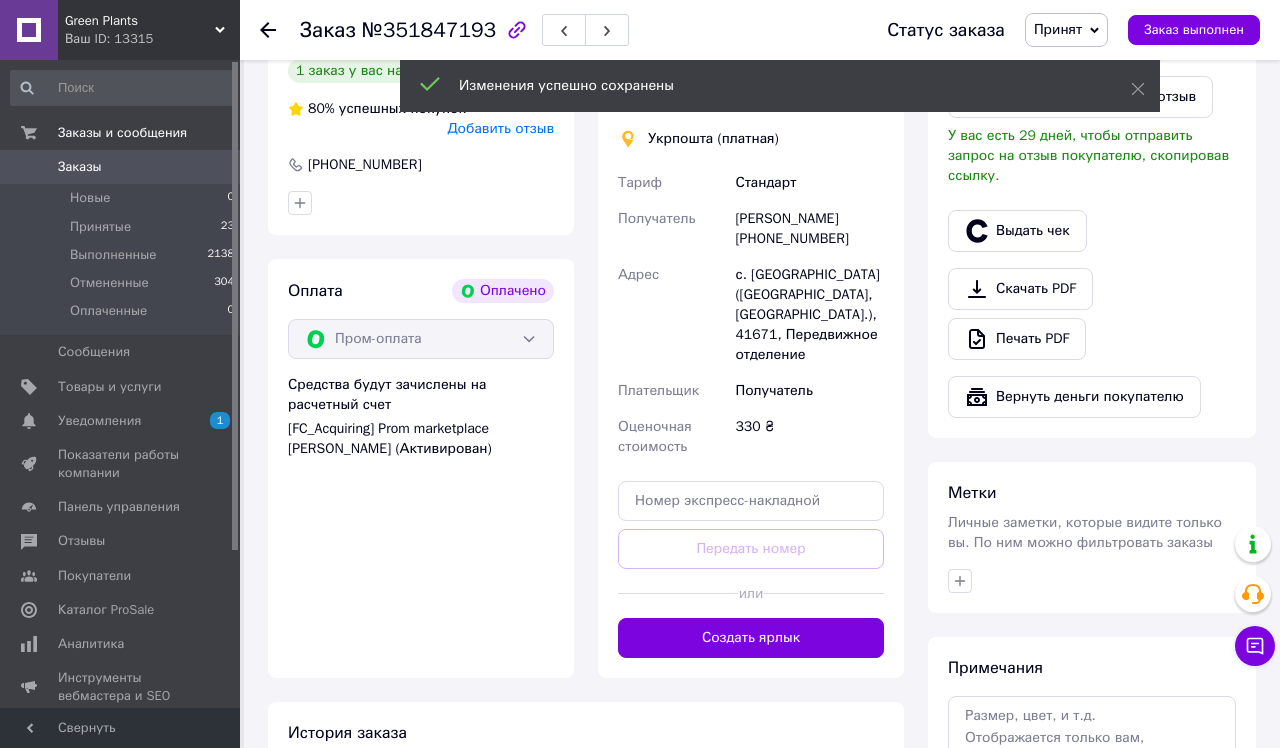 scroll, scrollTop: 589, scrollLeft: 0, axis: vertical 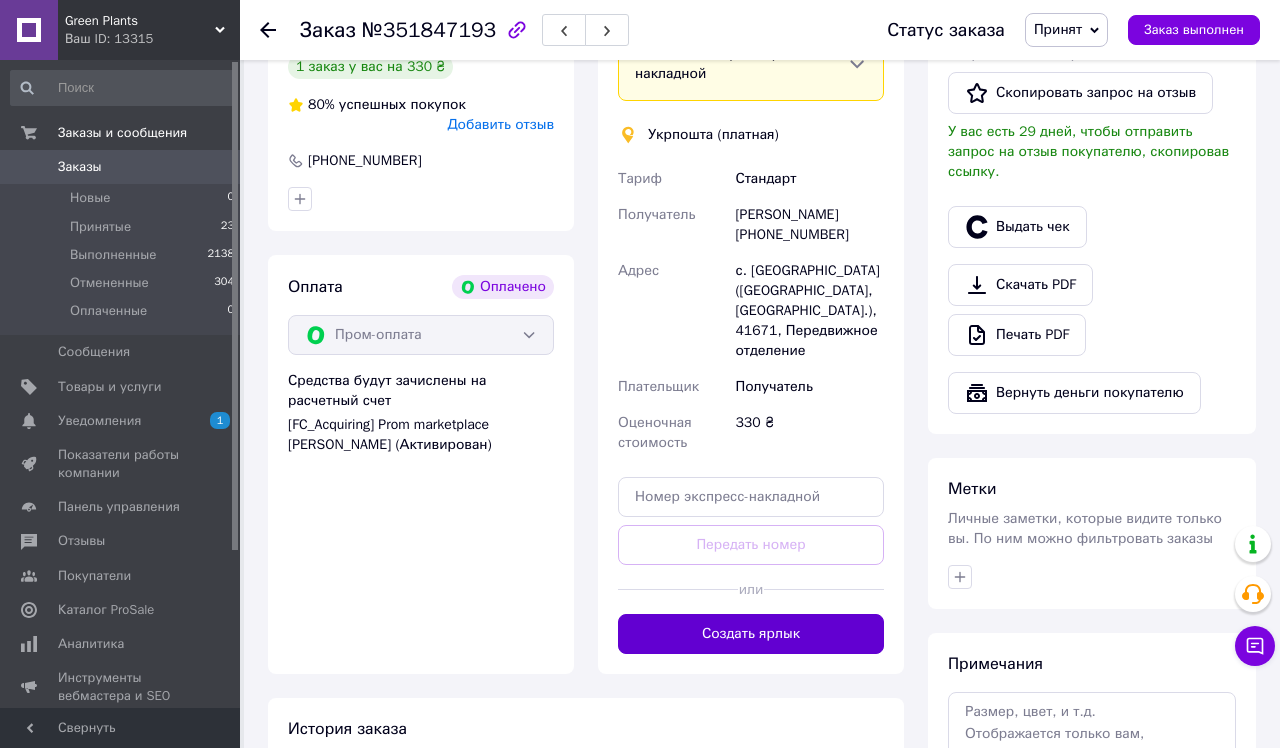 click on "Создать ярлык" at bounding box center (751, 634) 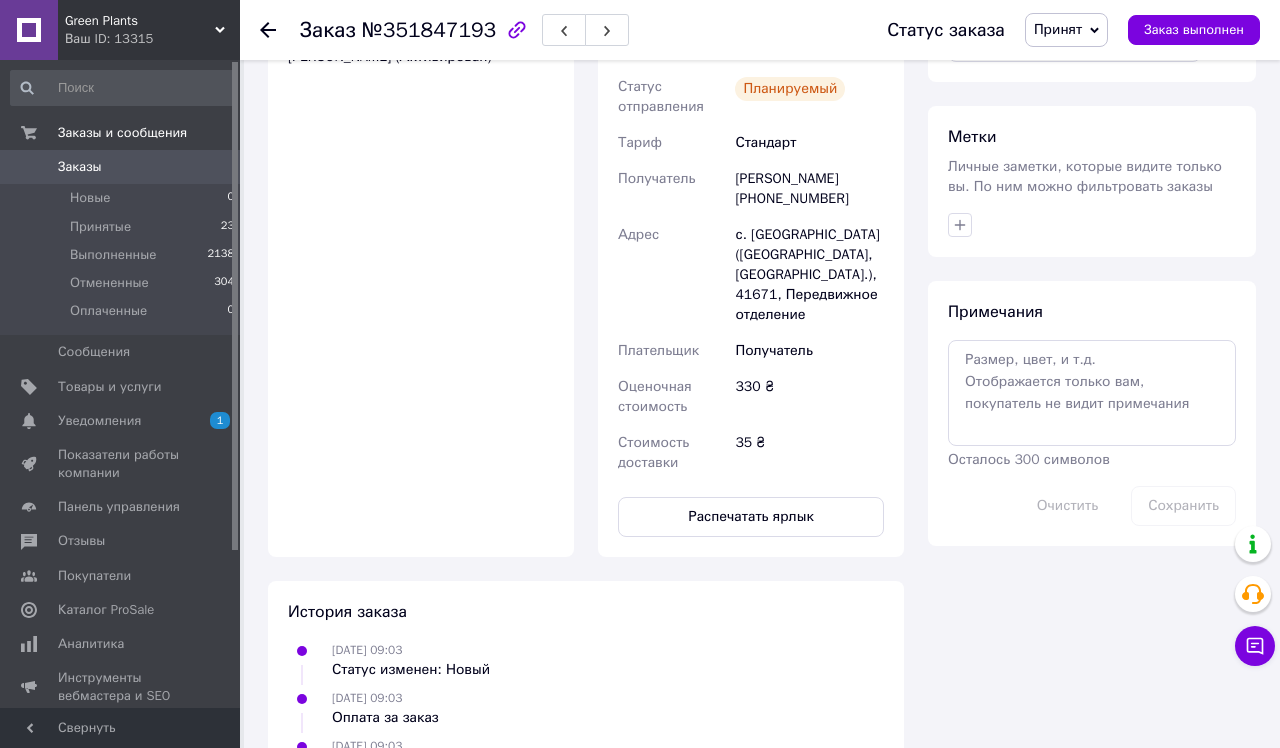 scroll, scrollTop: 985, scrollLeft: 0, axis: vertical 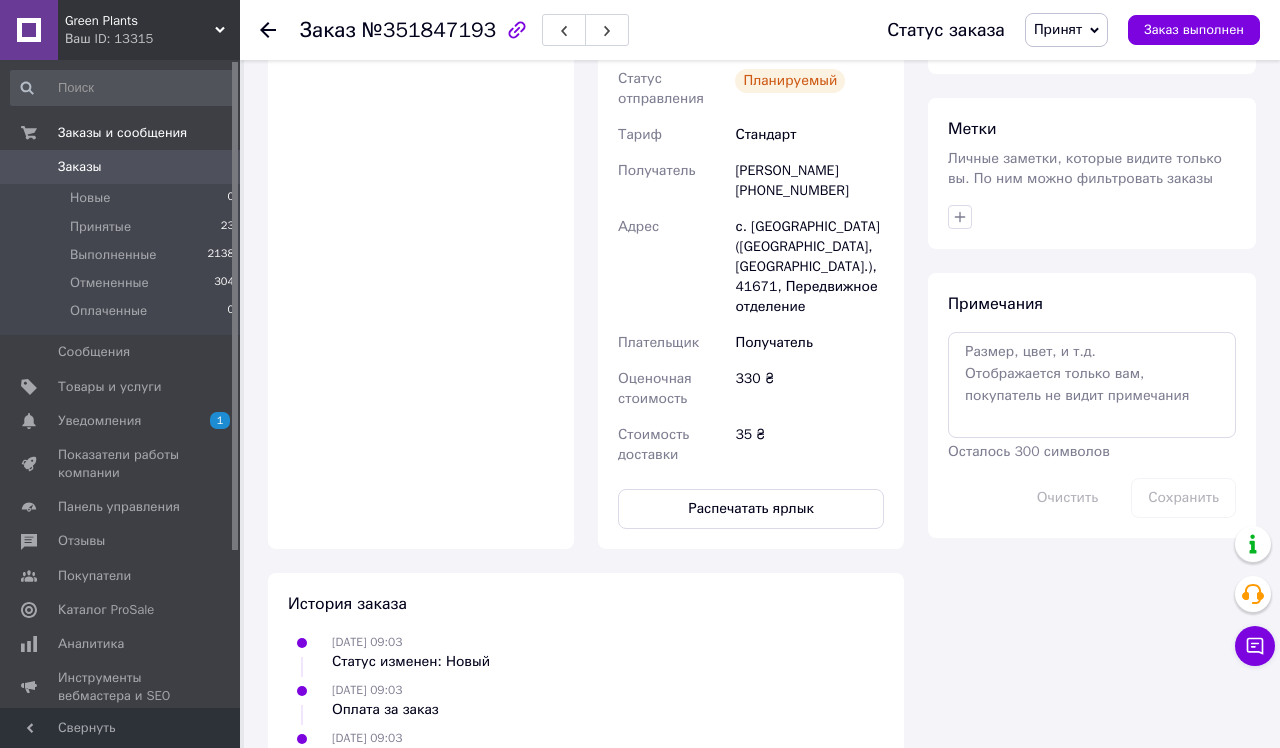 click on "Заказ с приложения Оплачено [DATE] 09:03 Товары в заказе (1) - 11% Ротанг искусственный для плетения. Разные цвета. Кашпо, [PERSON_NAME], Вазон Белая береза Белая береза Готово к отправке 330 ₴   370 ₴ Каталог ProSale: 33.76 ₴  1 кг 330 ₴ Покупатель [PERSON_NAME] 1 заказ у вас на 330 ₴ 80%   успешных покупок Добавить отзыв [PHONE_NUMBER] Оплата Оплачено Пром-оплата Средства будут зачислены на расчетный счет [FC_Acquiring] Prom marketplace [PERSON_NAME] (Активирован) Доставка Редактировать Спецтариф Укрпошта Стандарт 35 ₴  — до 30 кг и объёмом до 20 000 см³ 100 ₴ Справка Номер накладной" at bounding box center (586, 96) 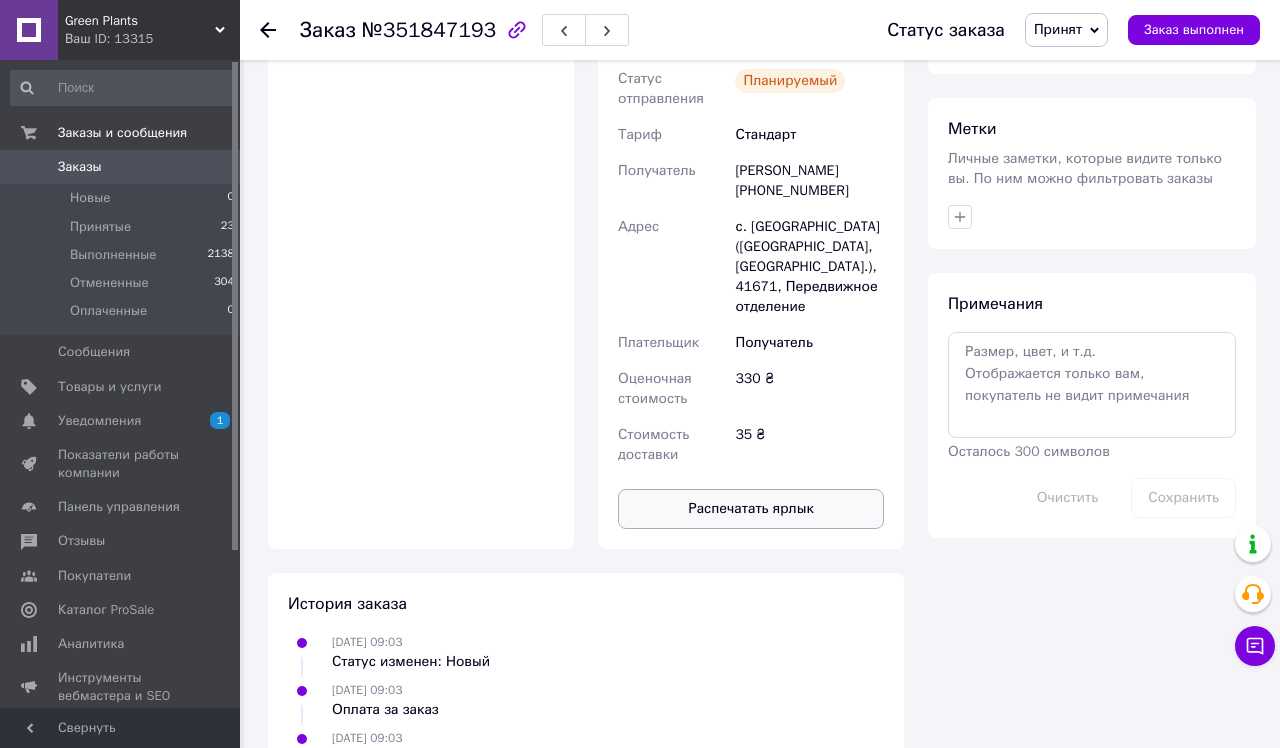 click on "Распечатать ярлык" at bounding box center (751, 509) 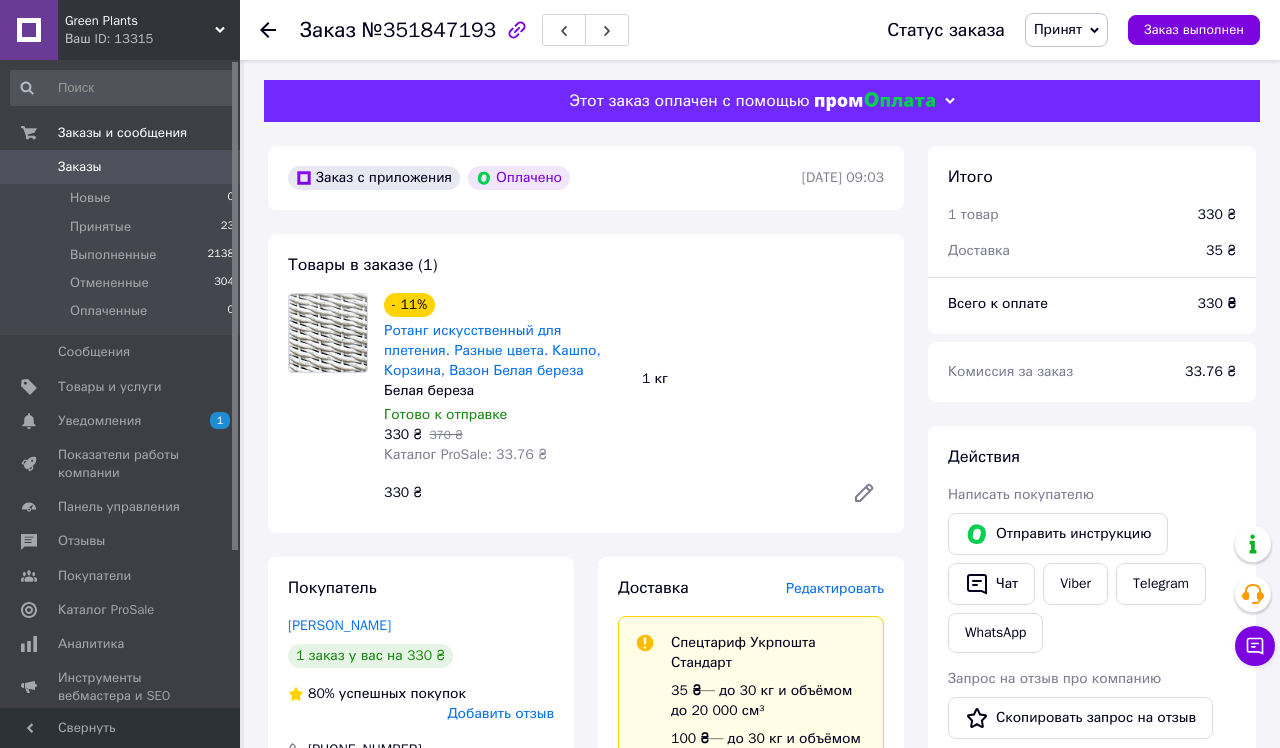 scroll, scrollTop: 0, scrollLeft: 0, axis: both 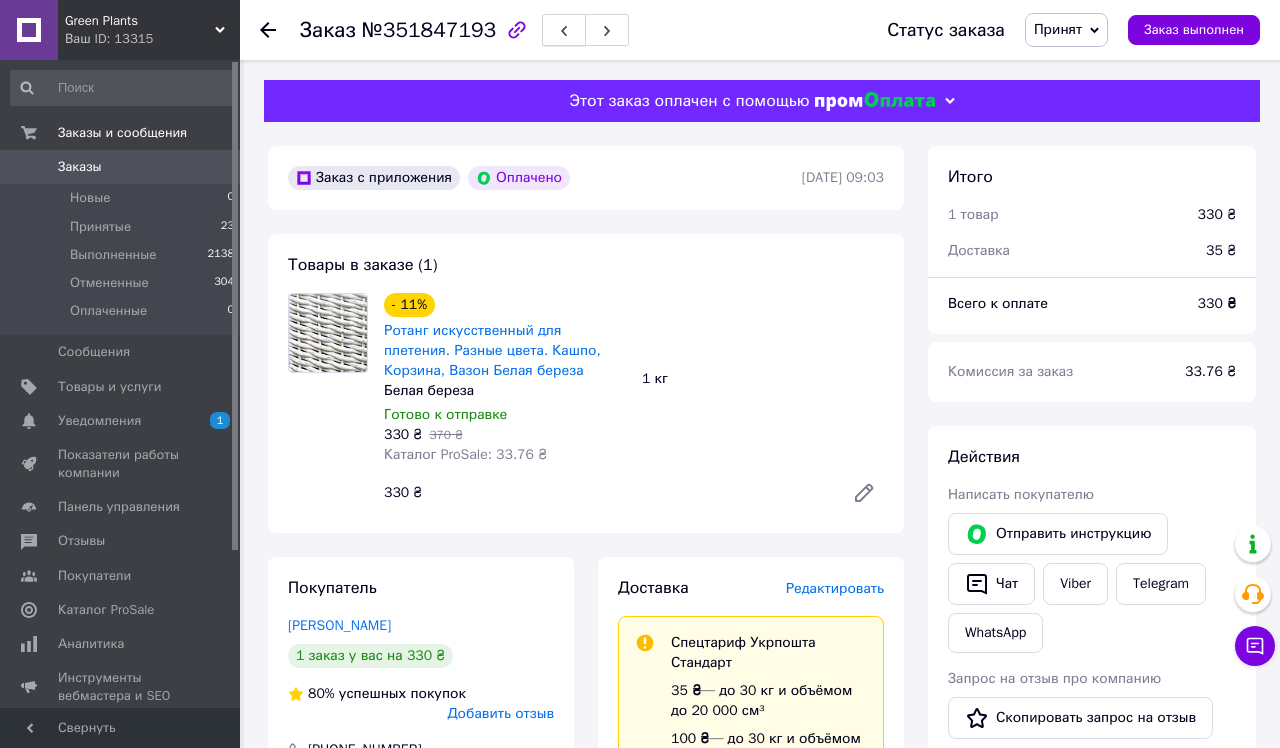 click at bounding box center [564, 30] 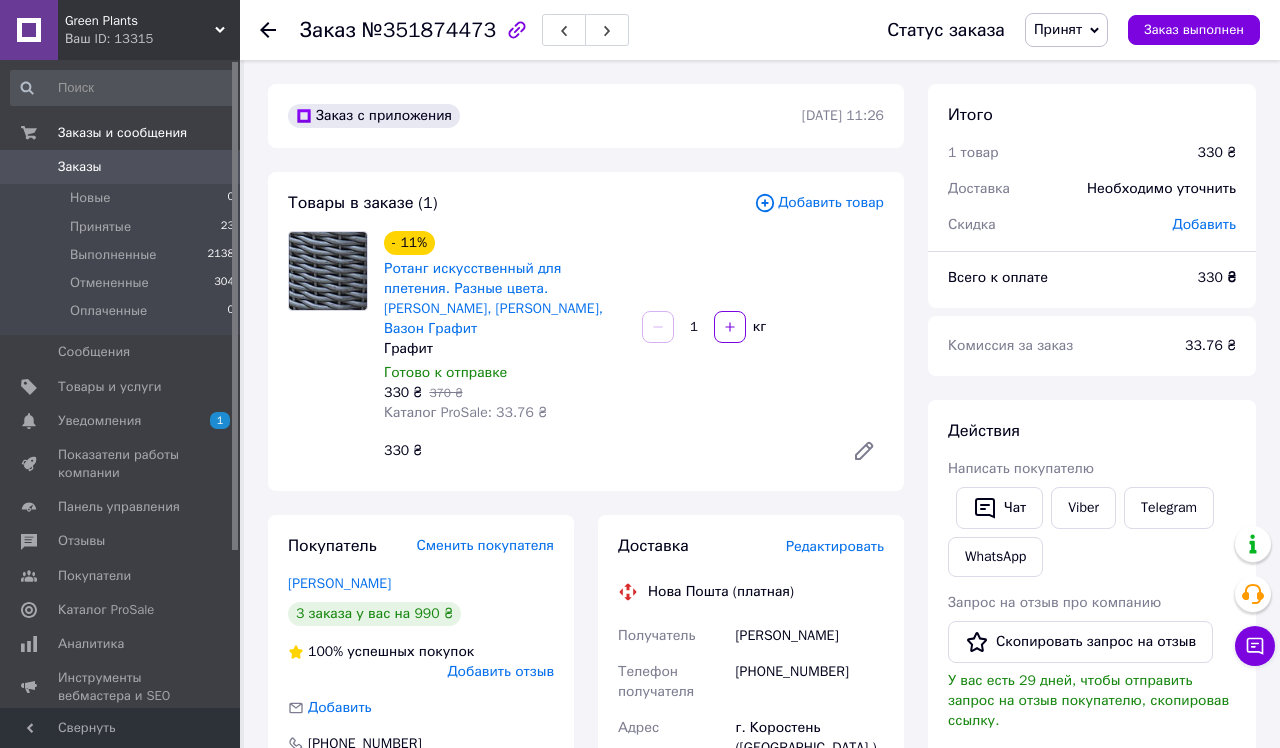 scroll, scrollTop: 102, scrollLeft: 0, axis: vertical 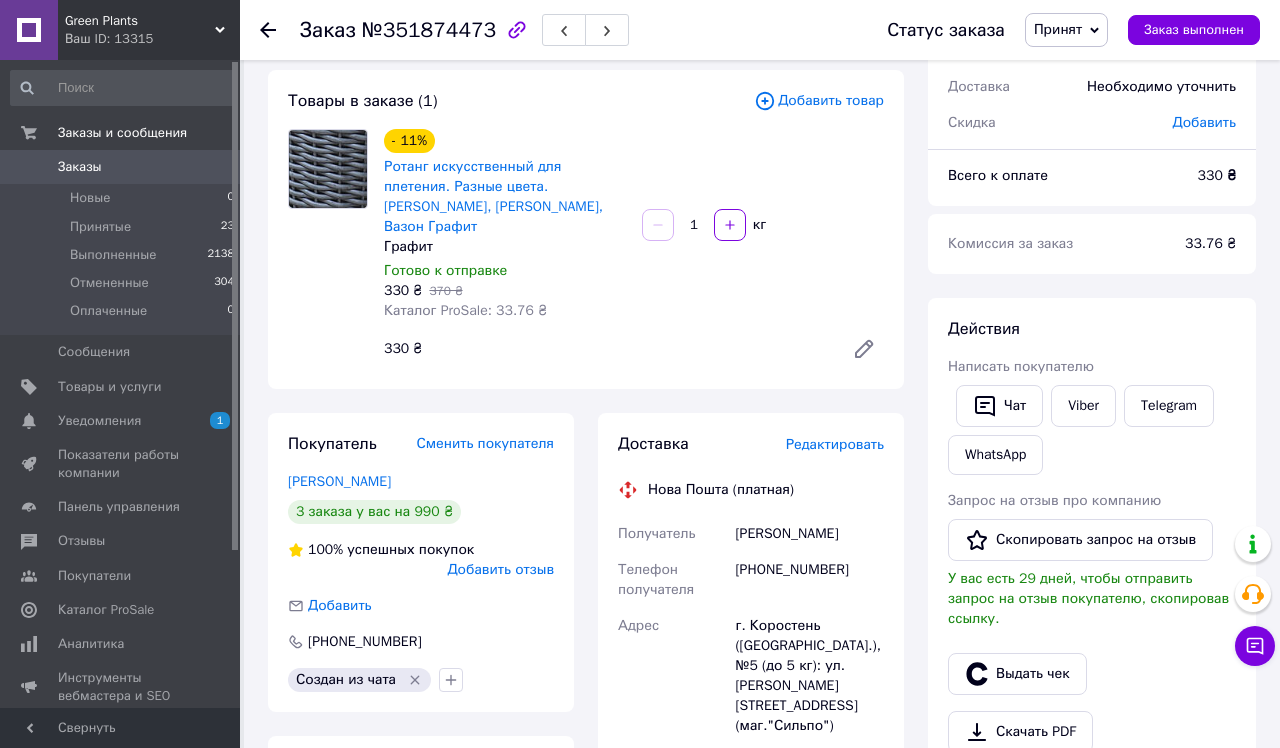 click on "Редактировать" at bounding box center [835, 444] 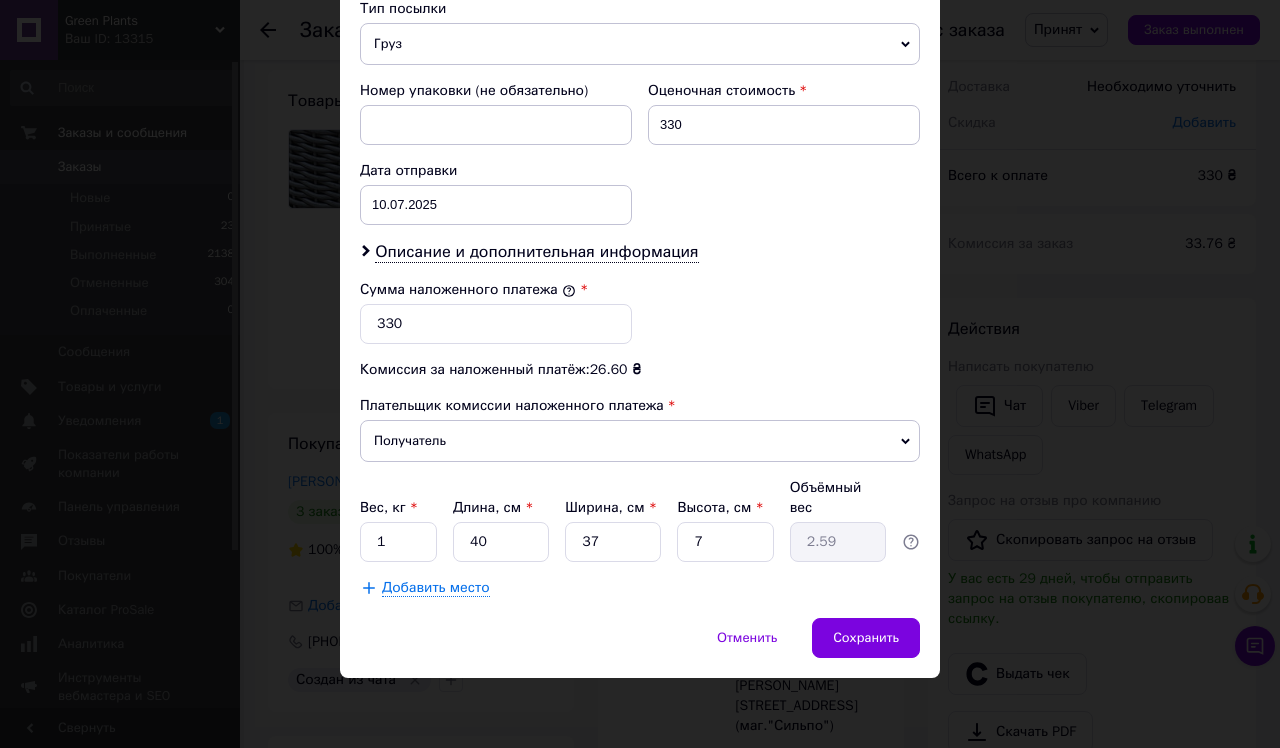 scroll, scrollTop: 797, scrollLeft: 0, axis: vertical 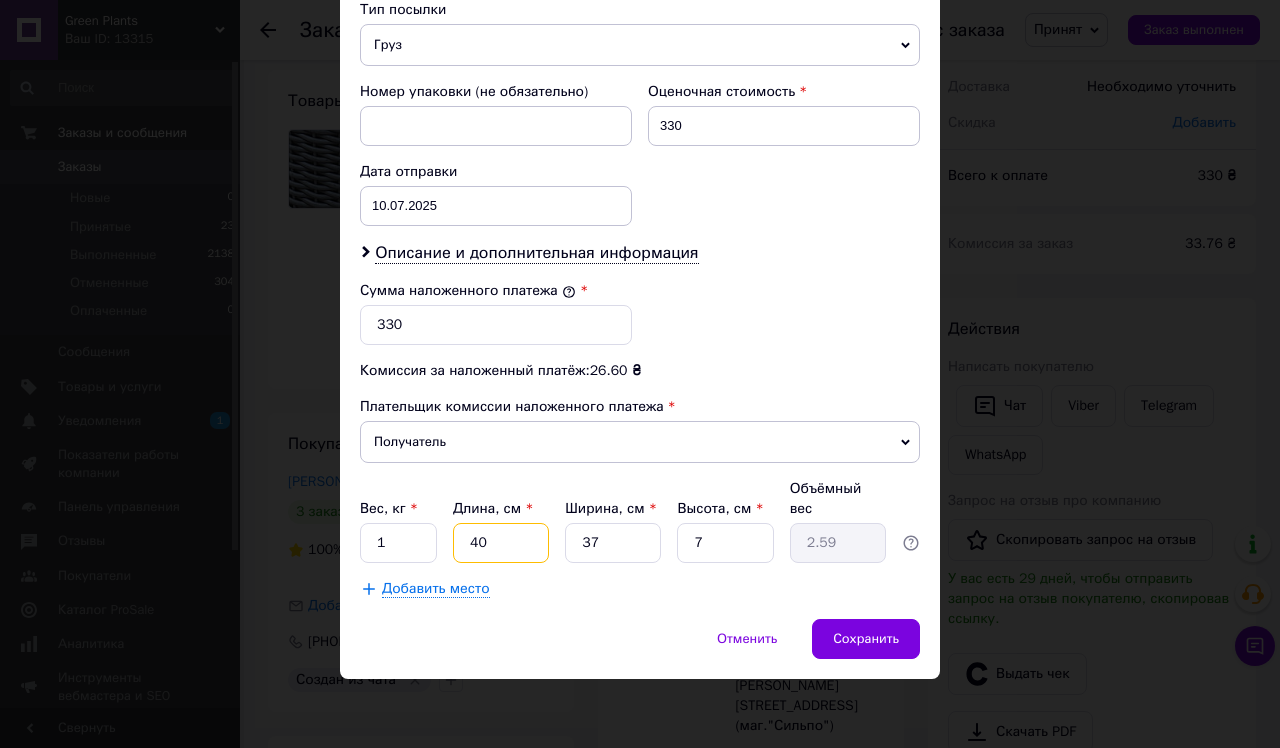 drag, startPoint x: 492, startPoint y: 543, endPoint x: 464, endPoint y: 543, distance: 28 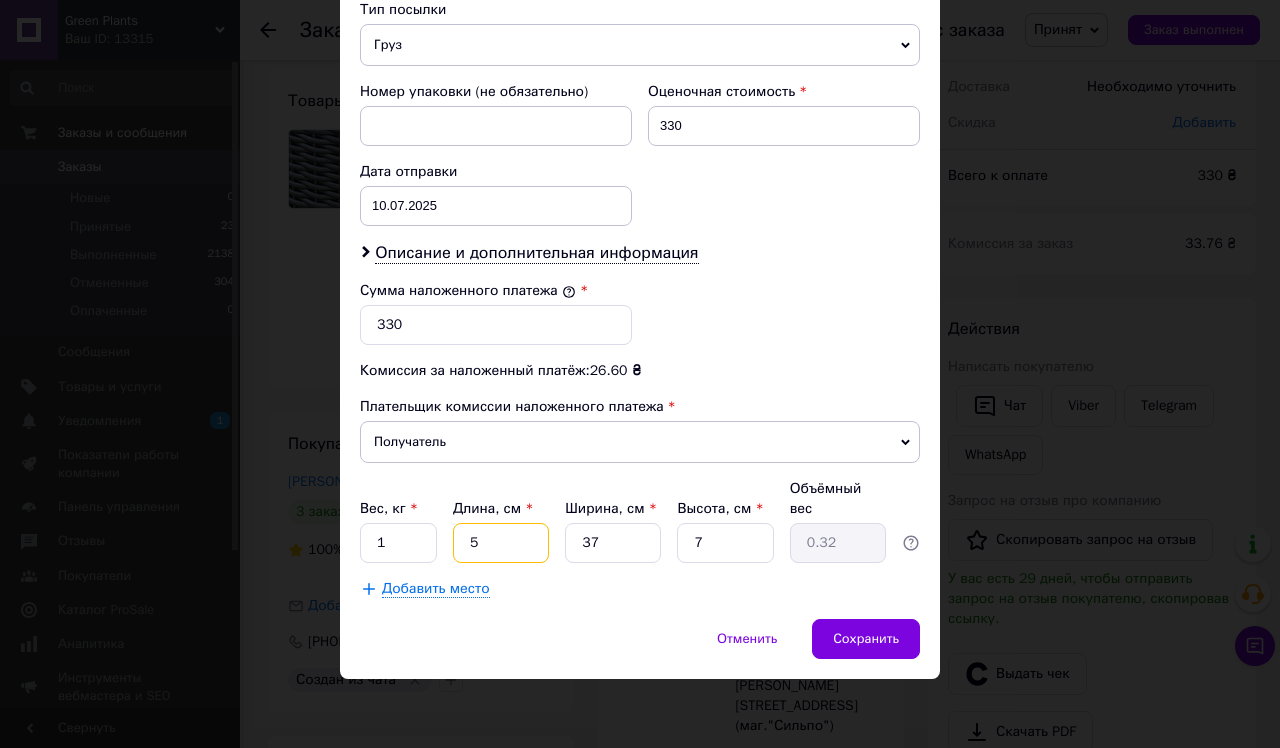 type on "50" 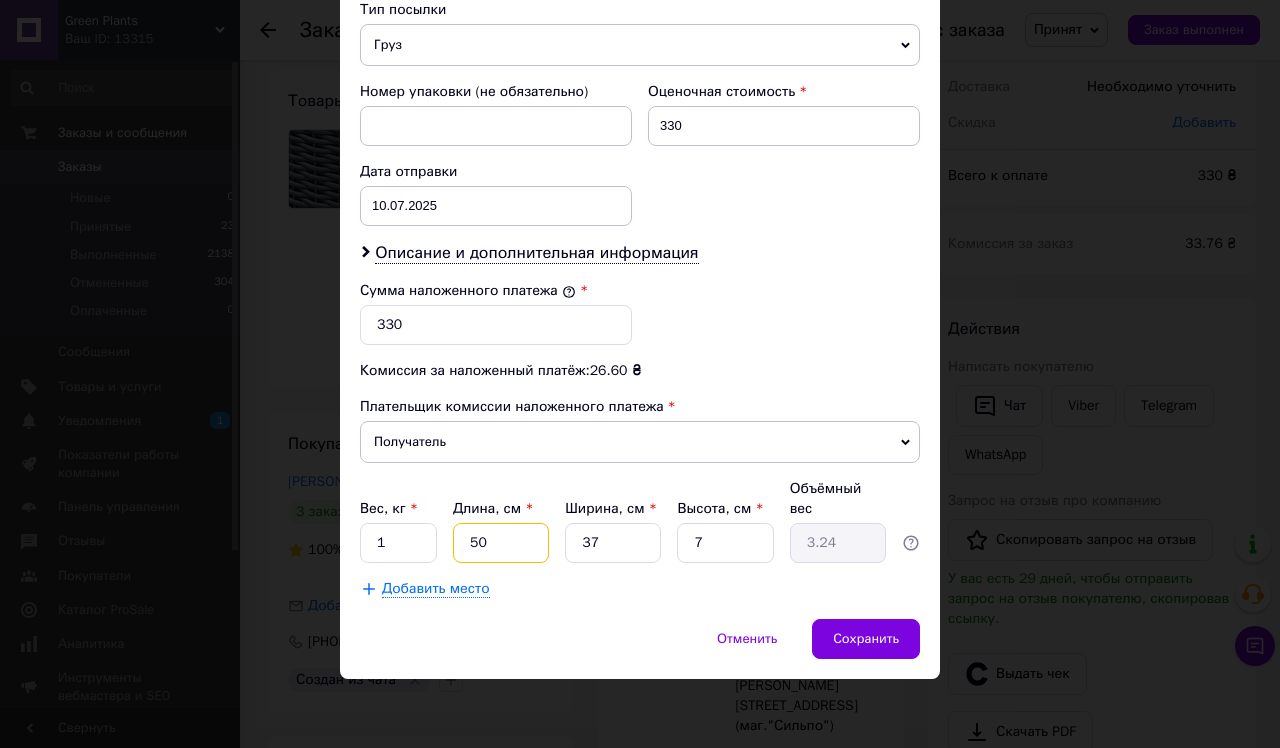 type on "50" 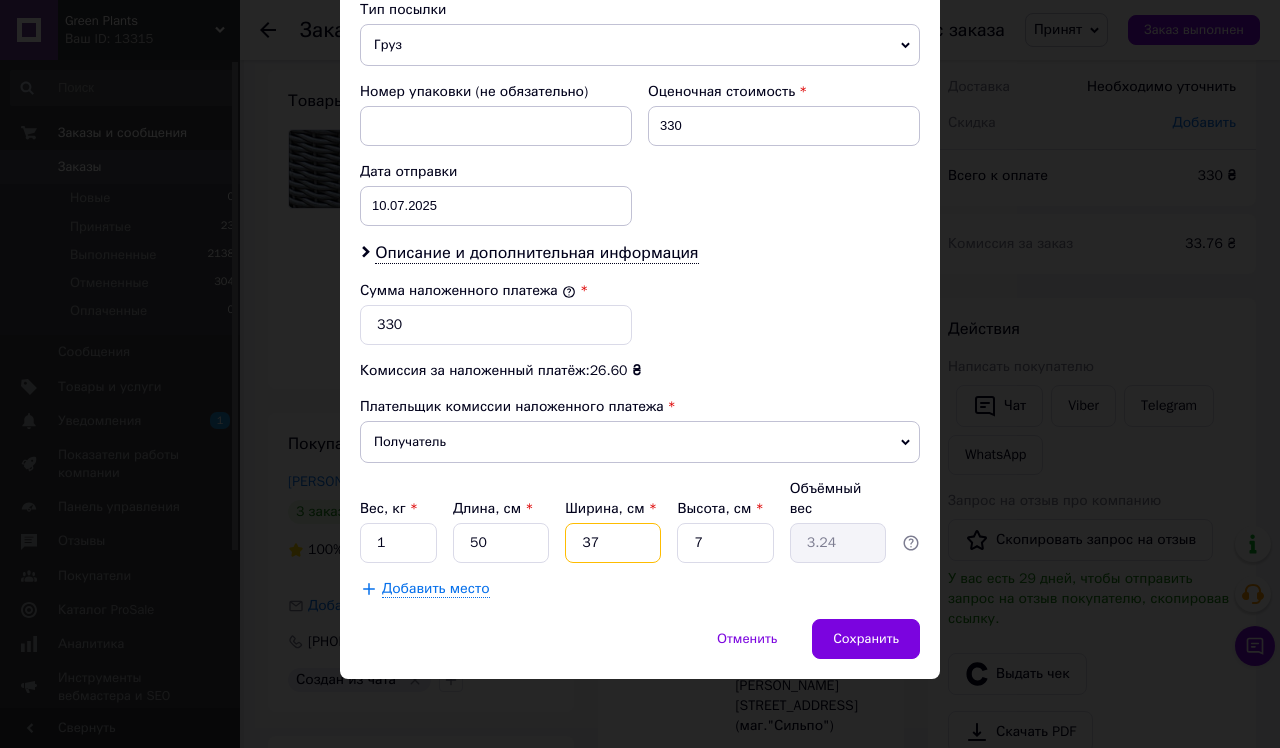 type on "4" 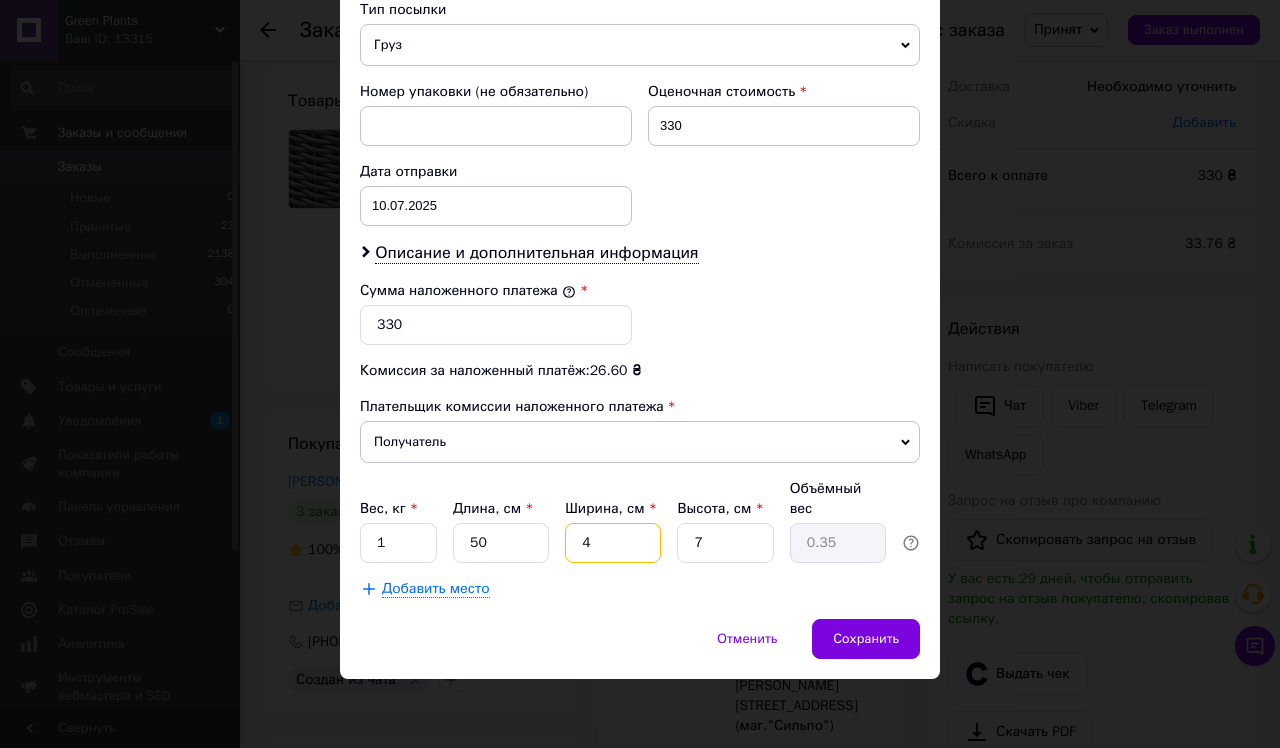 type on "40" 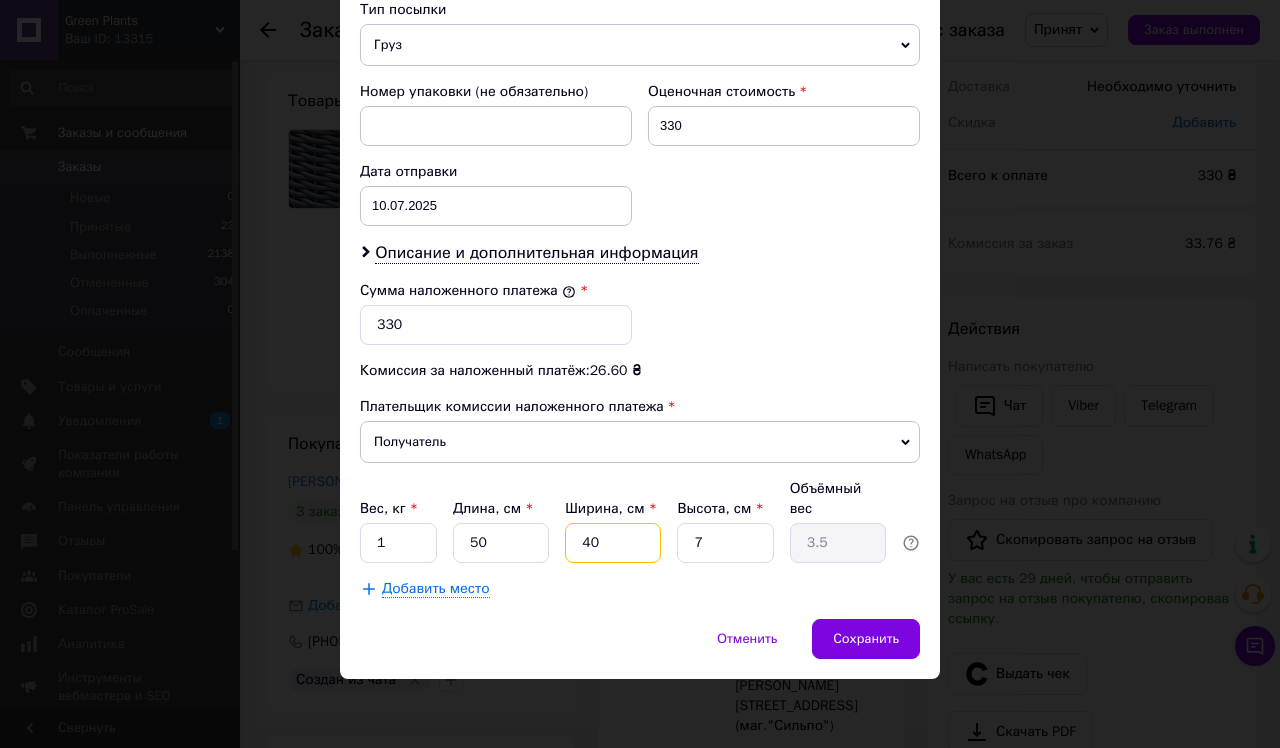 type on "40" 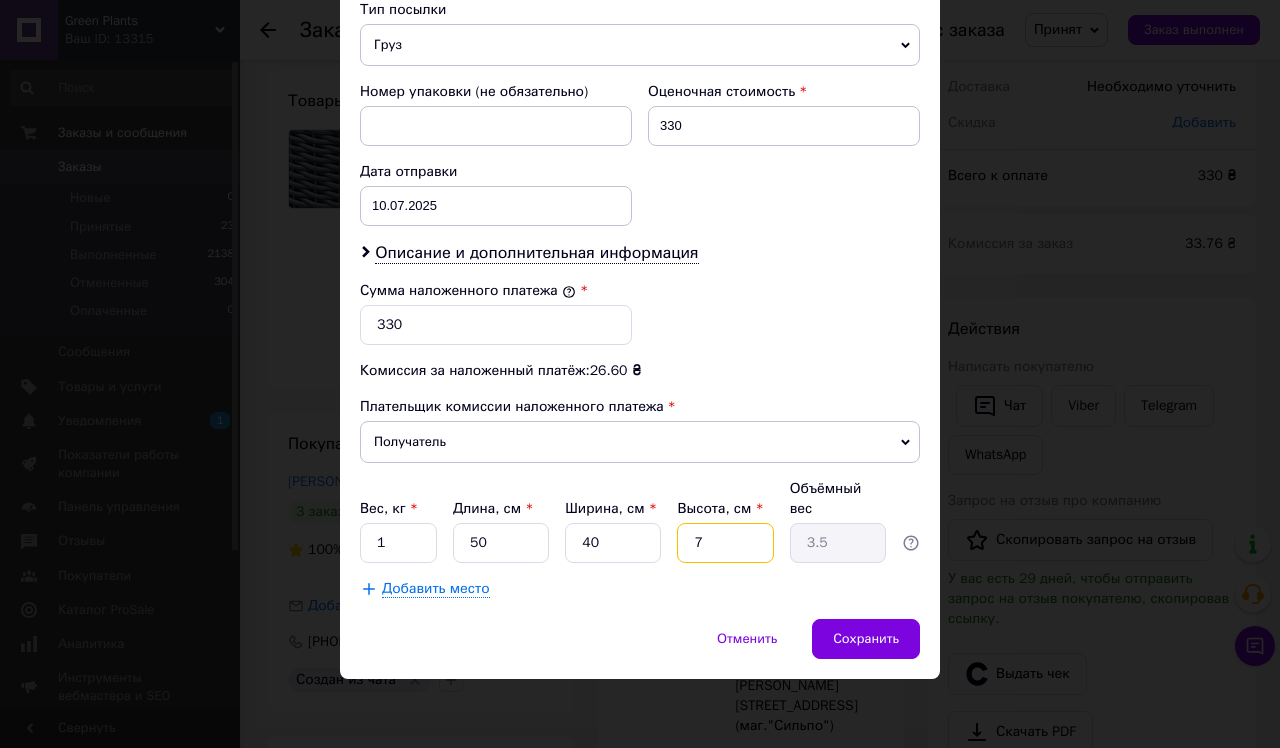 type on "8" 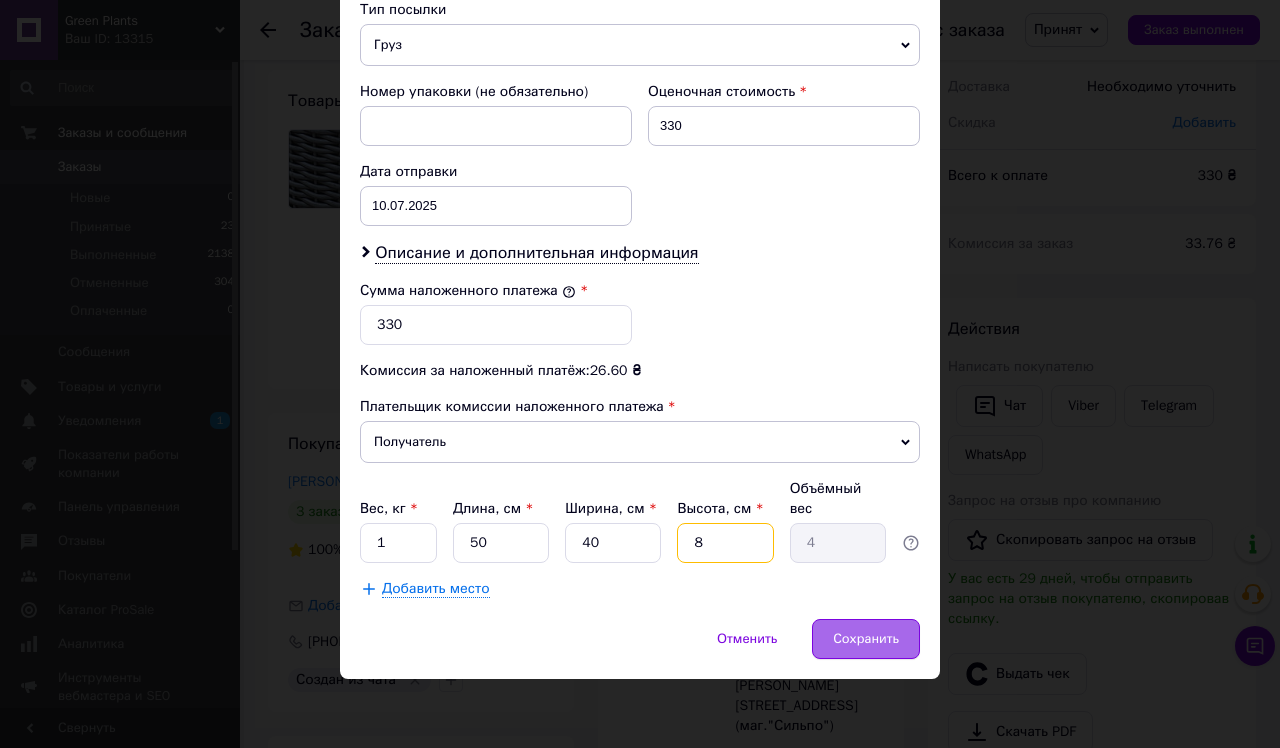 type on "8" 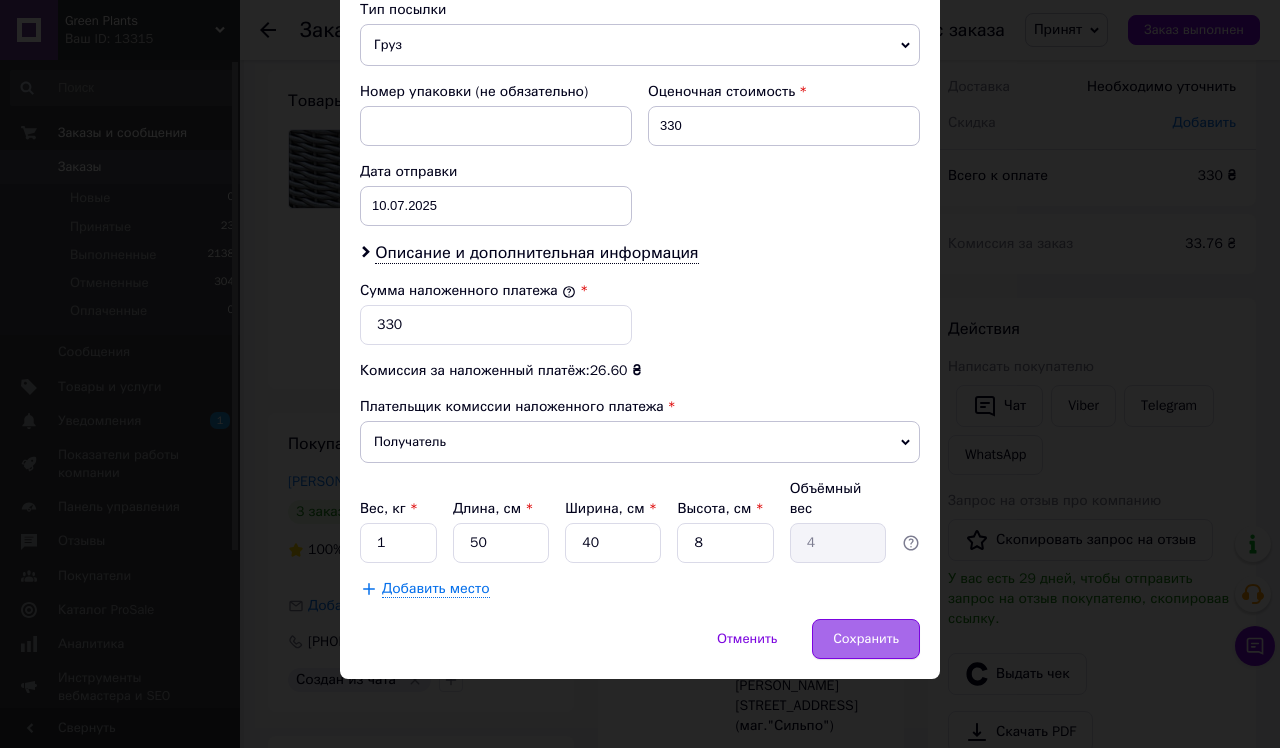 click on "Сохранить" at bounding box center [866, 639] 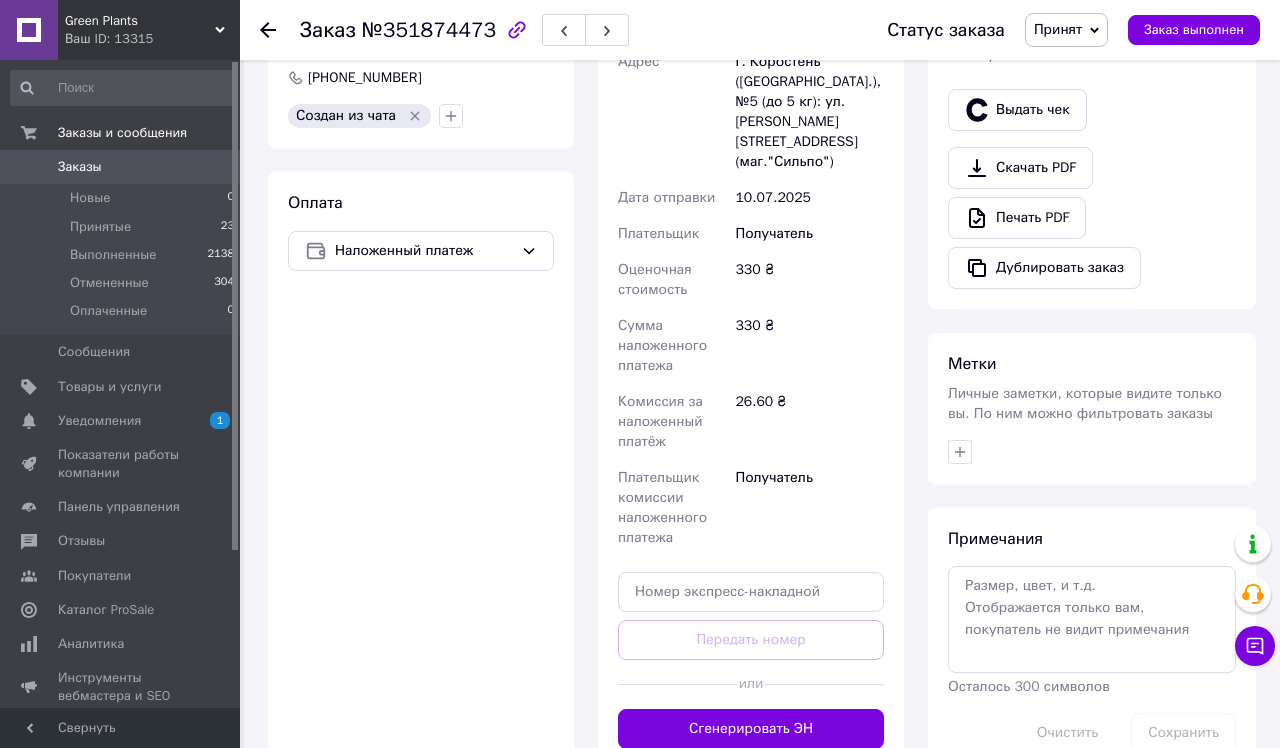 scroll, scrollTop: 755, scrollLeft: 0, axis: vertical 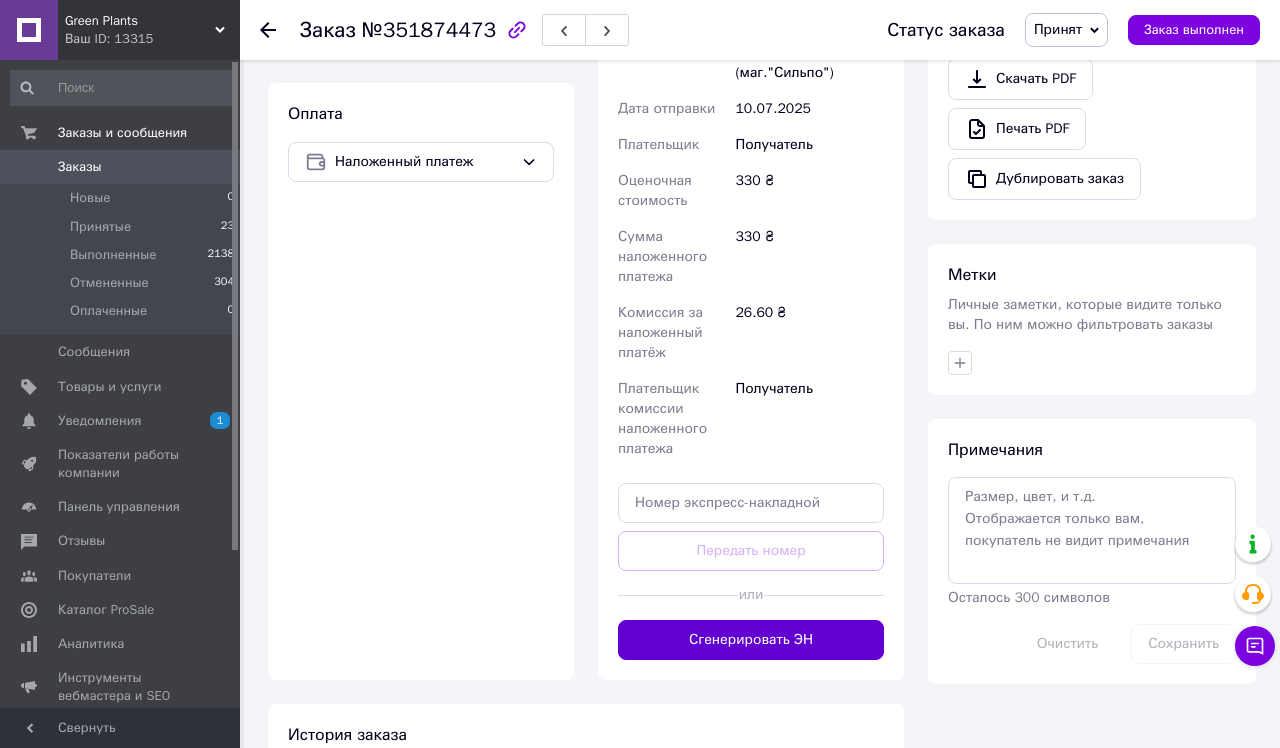 click on "Сгенерировать ЭН" at bounding box center (751, 640) 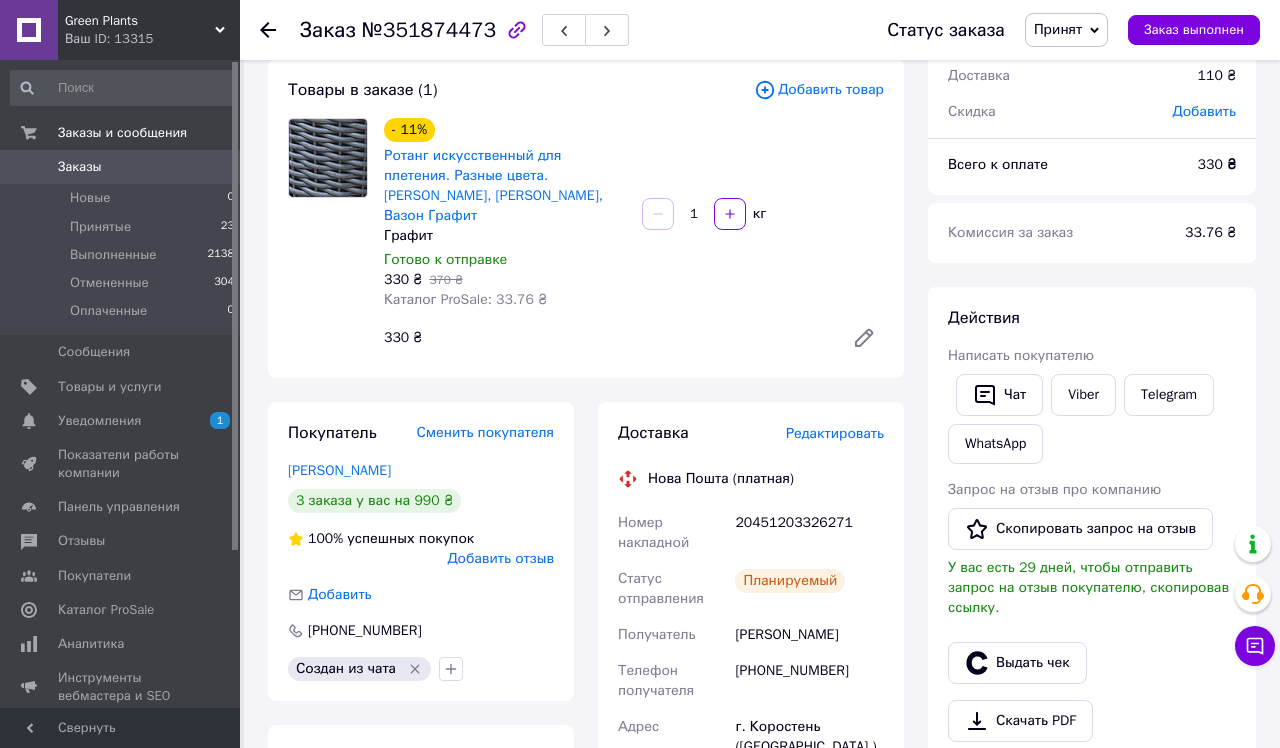 scroll, scrollTop: 112, scrollLeft: 0, axis: vertical 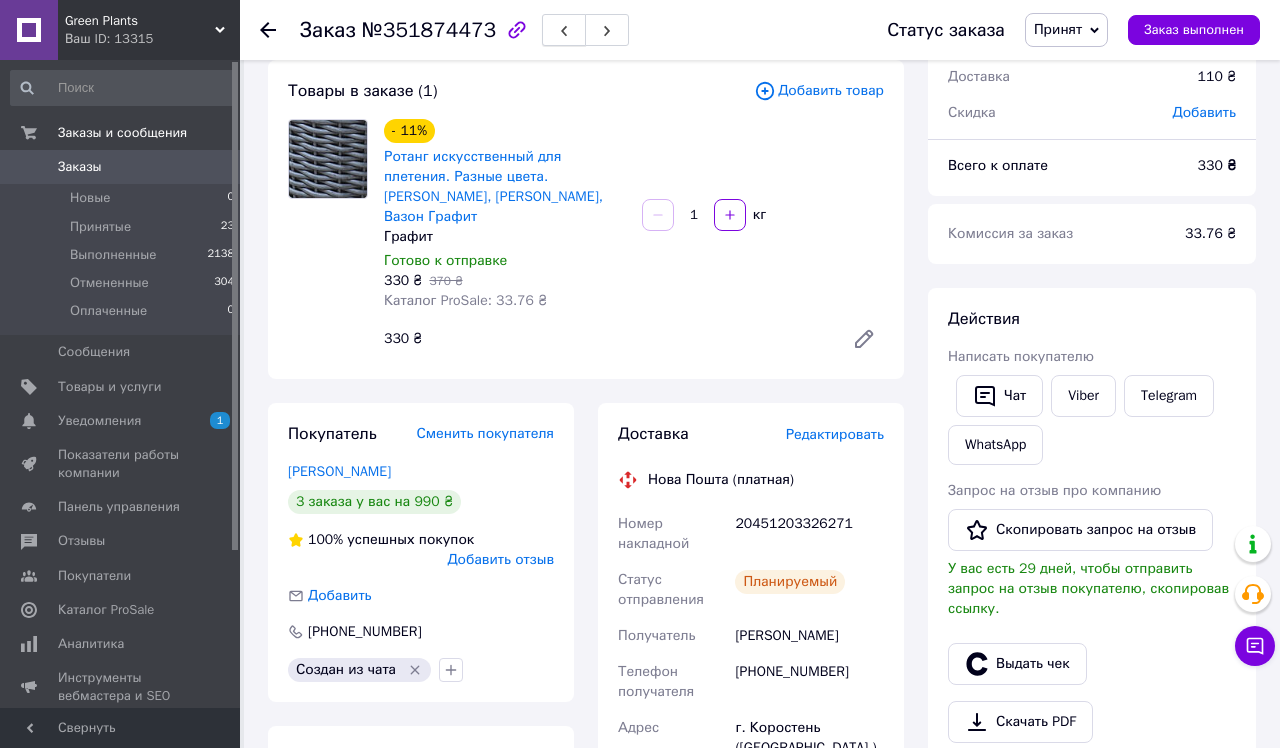 click 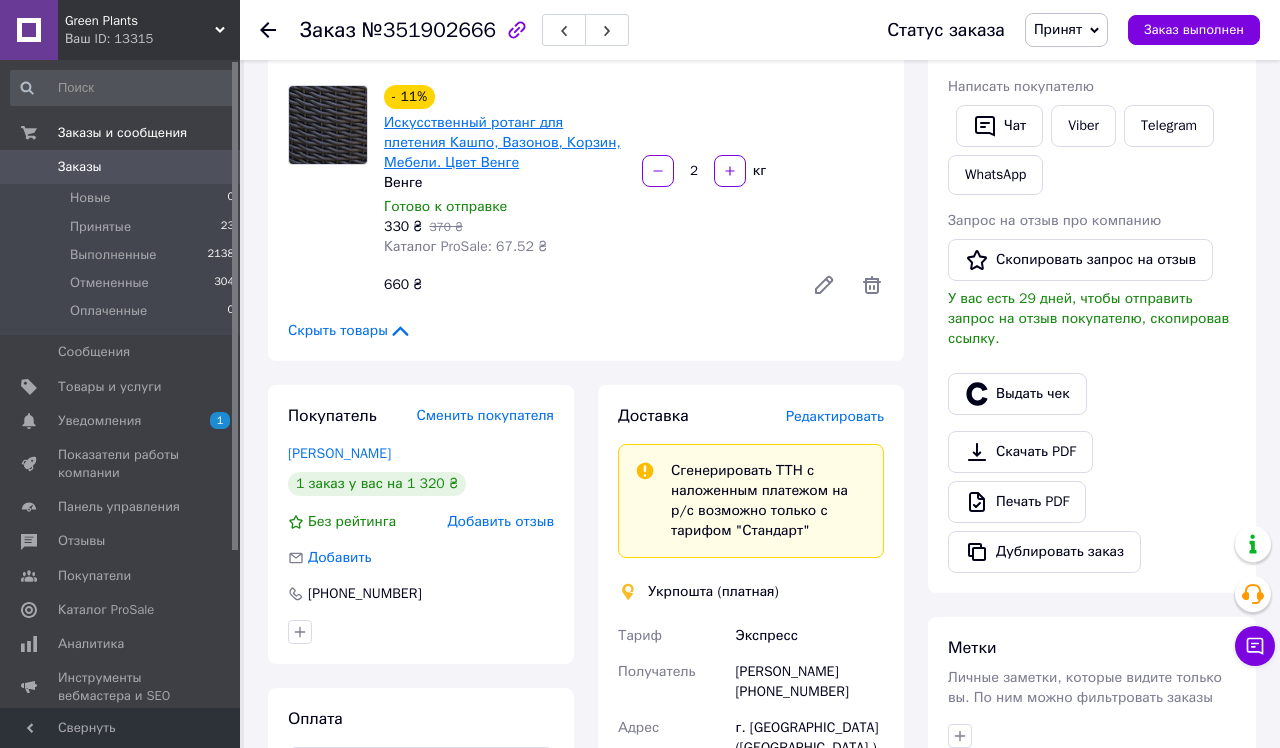 scroll, scrollTop: 385, scrollLeft: 0, axis: vertical 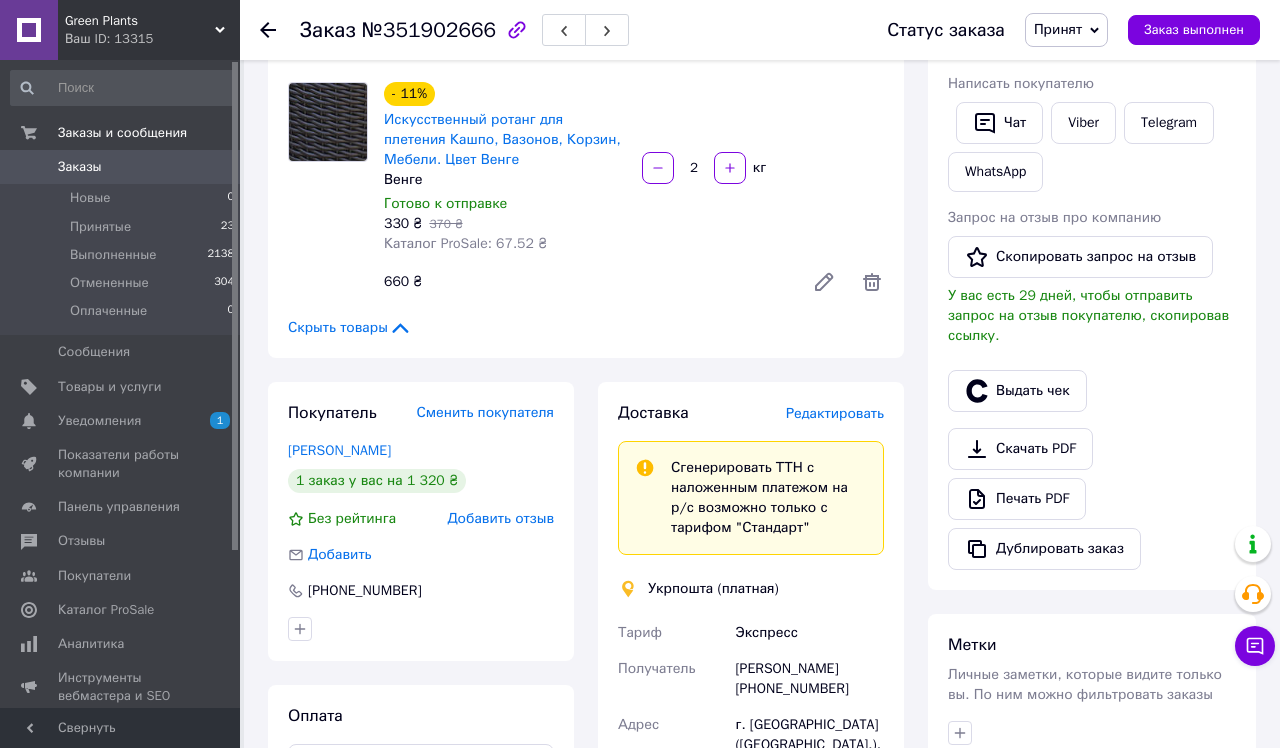 click on "Редактировать" at bounding box center [835, 413] 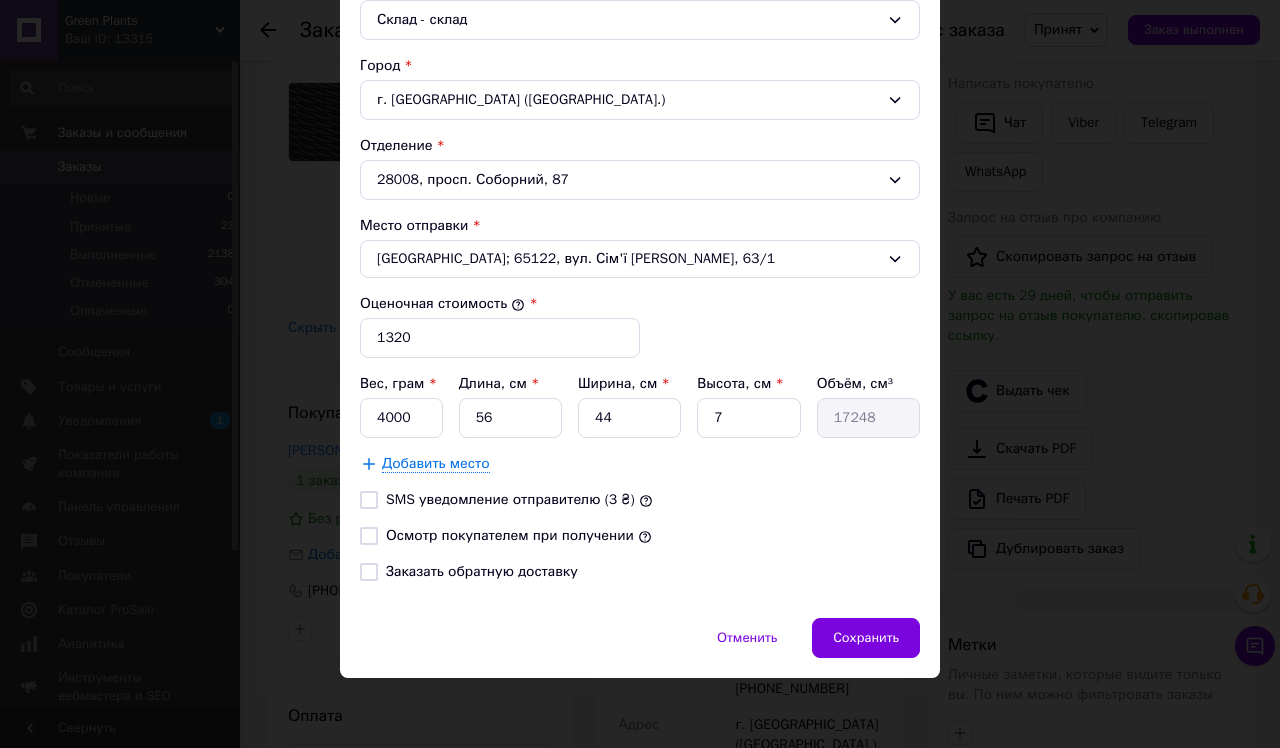 scroll, scrollTop: 575, scrollLeft: 0, axis: vertical 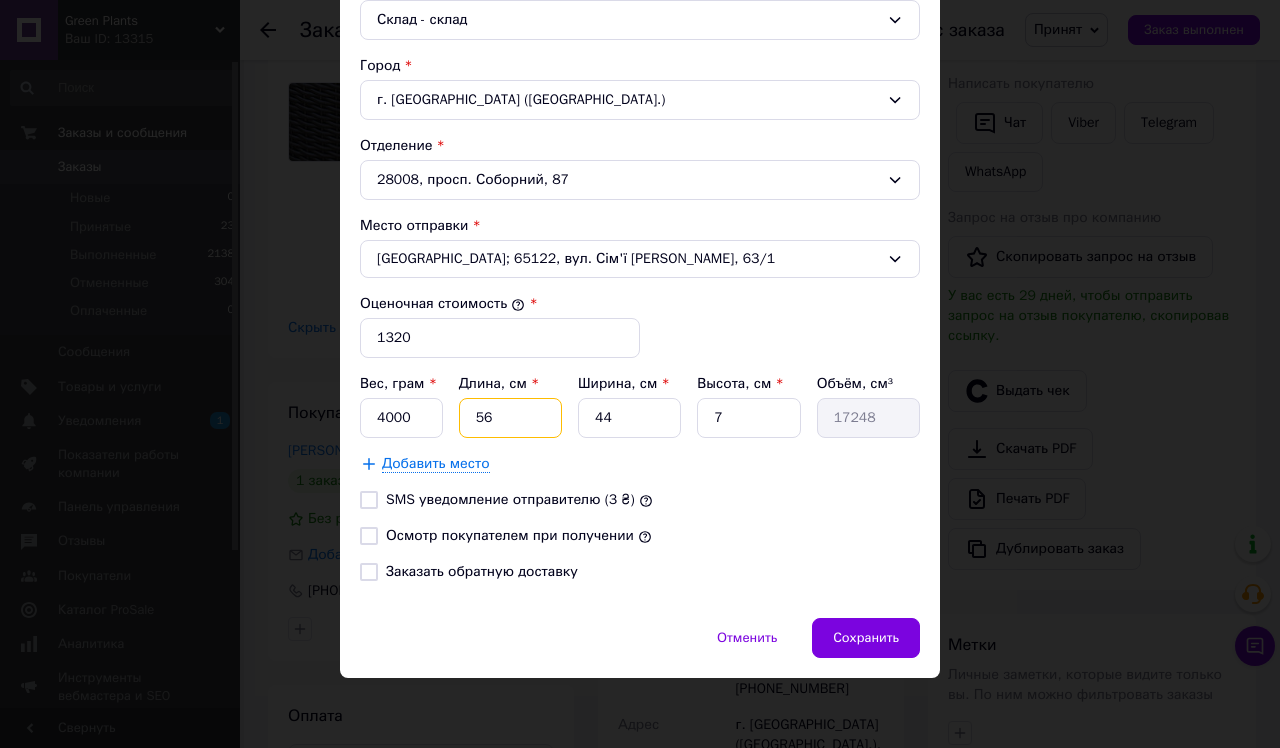 drag, startPoint x: 547, startPoint y: 419, endPoint x: 464, endPoint y: 421, distance: 83.02409 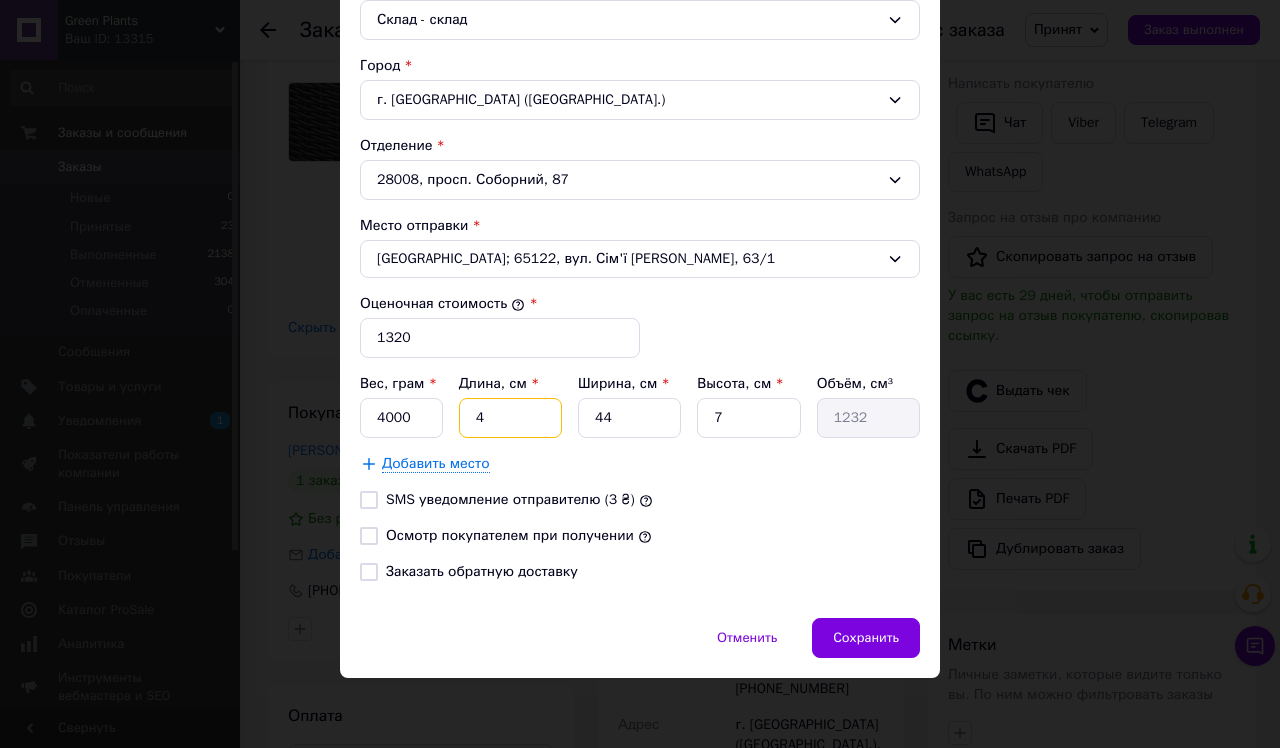 type on "40" 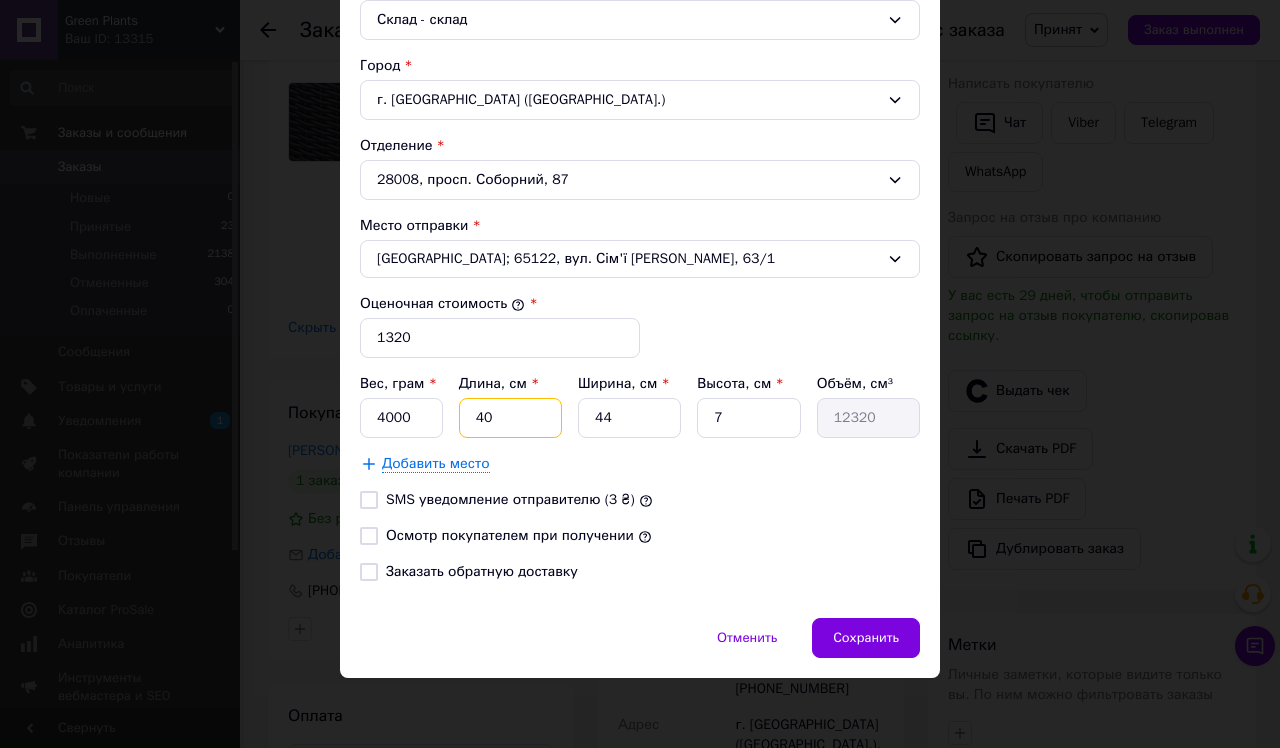 type on "40" 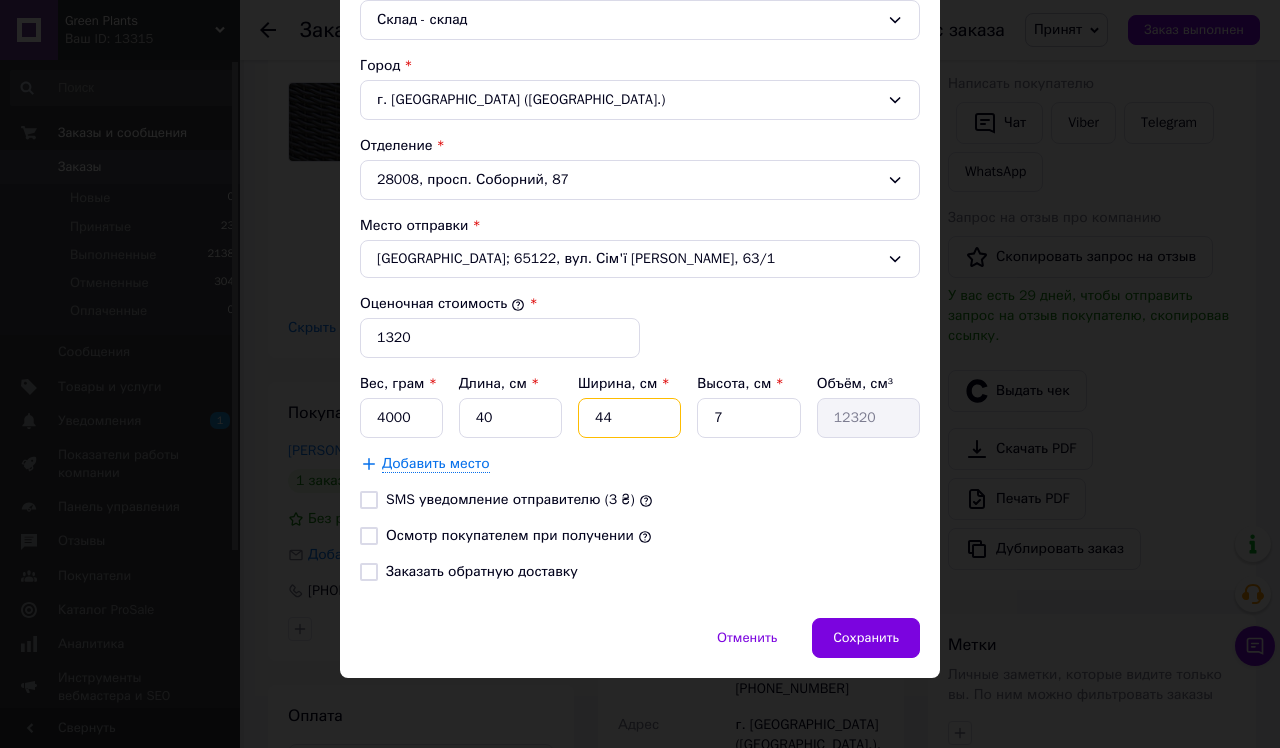 type on "4" 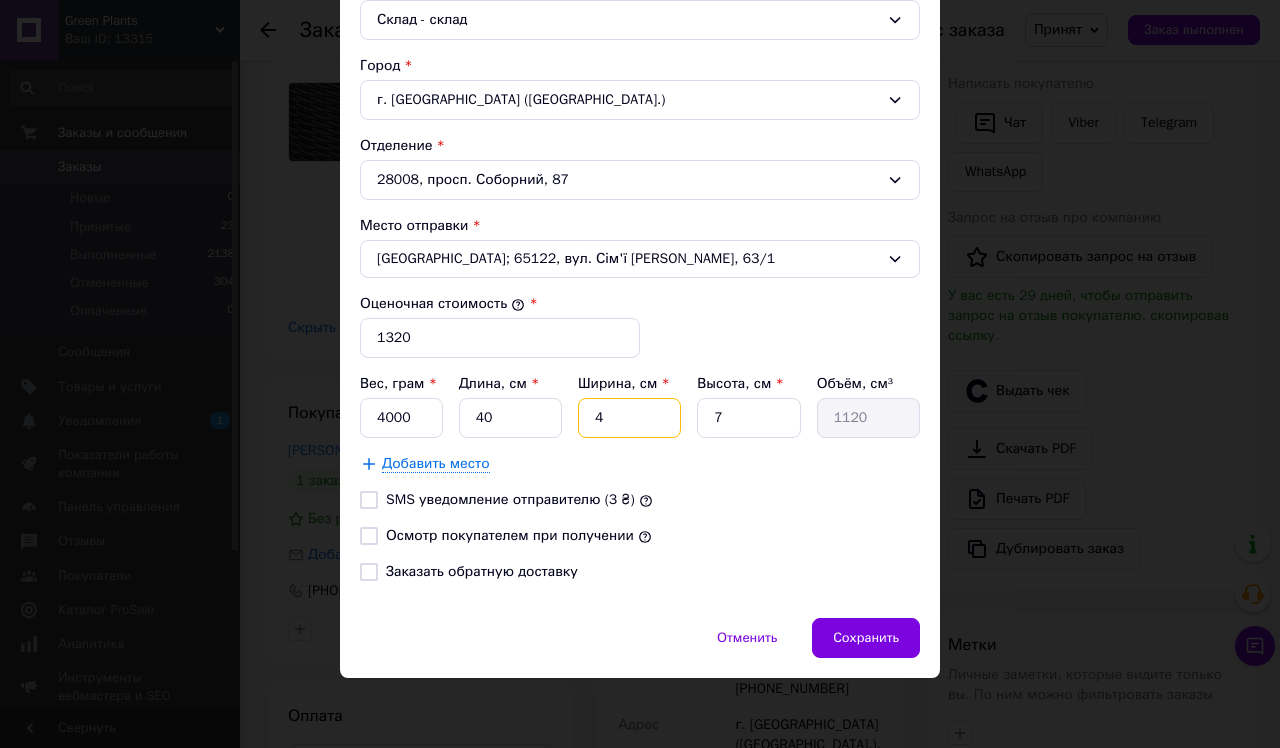 type on "40" 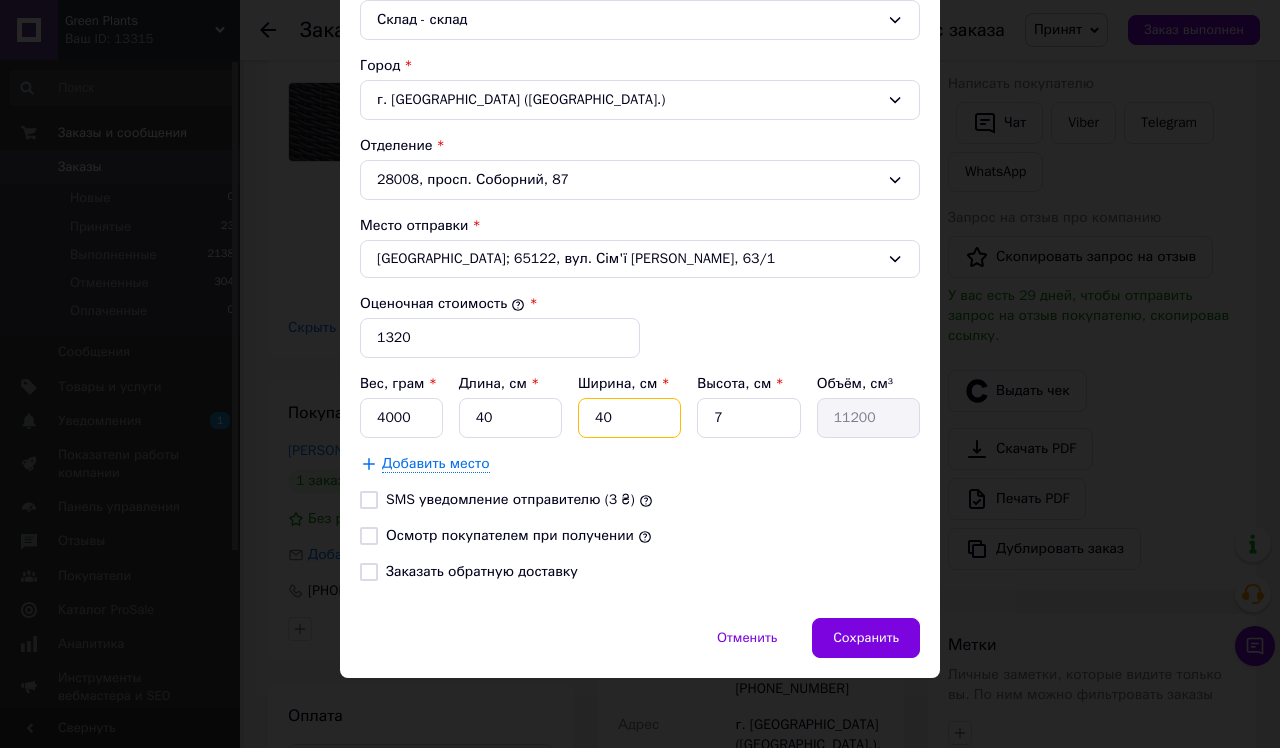 type on "40" 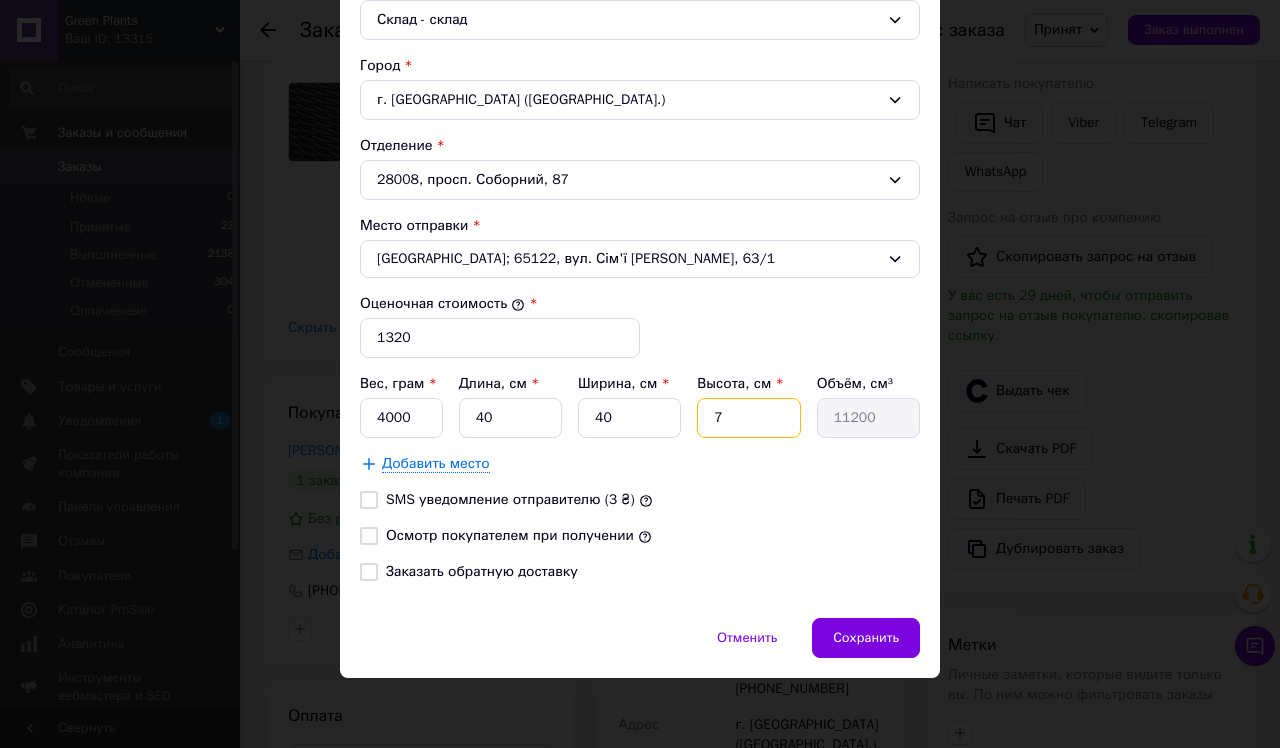 type on "2" 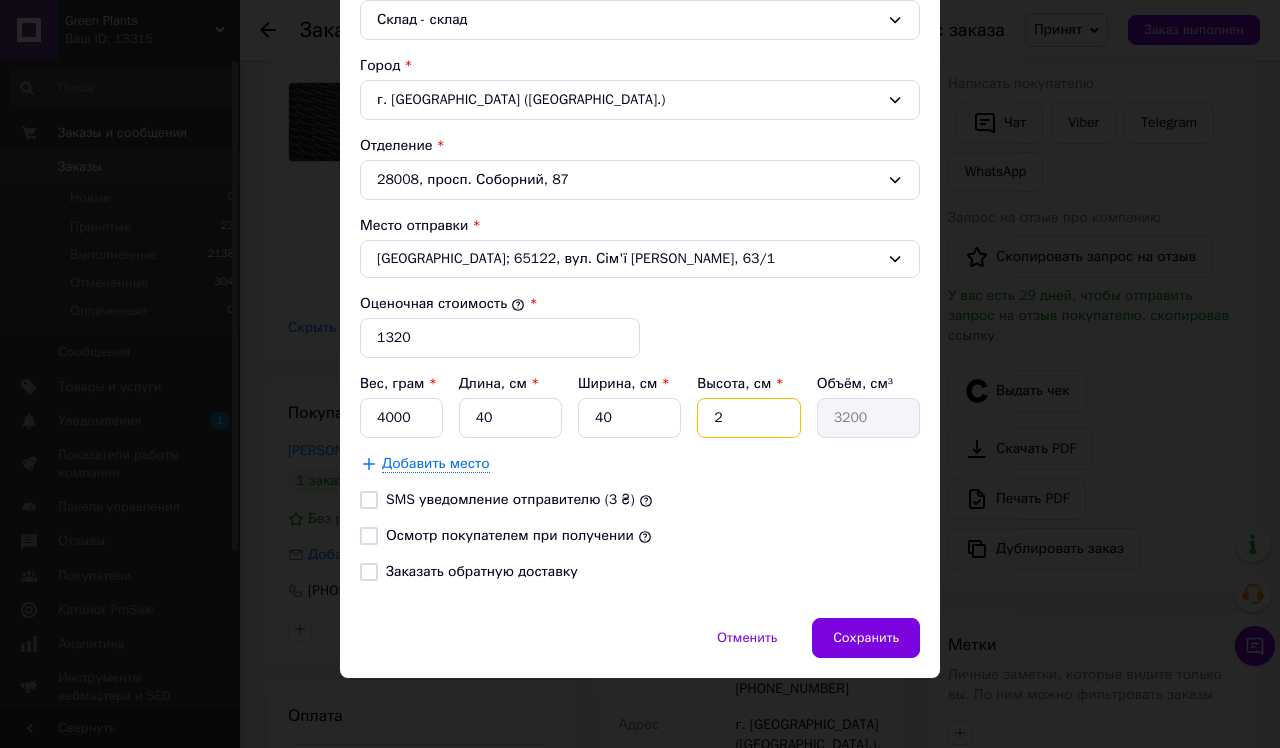 type on "20" 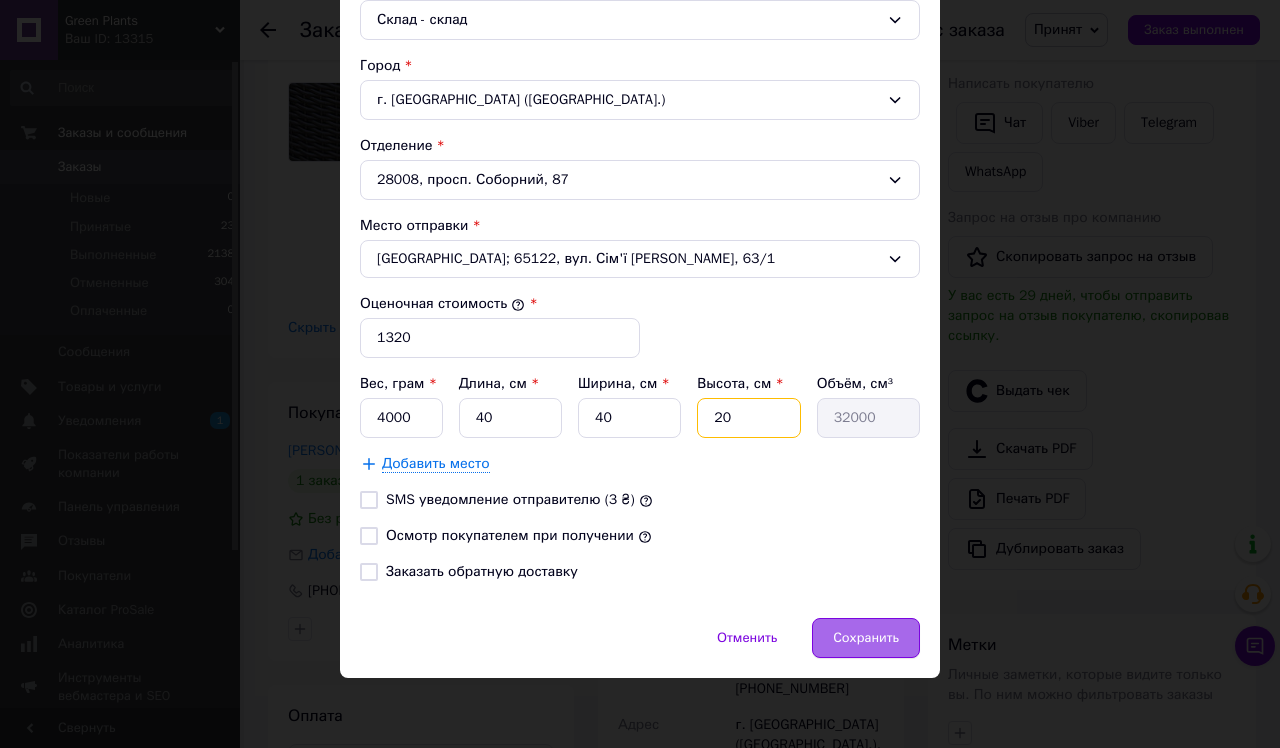 type on "20" 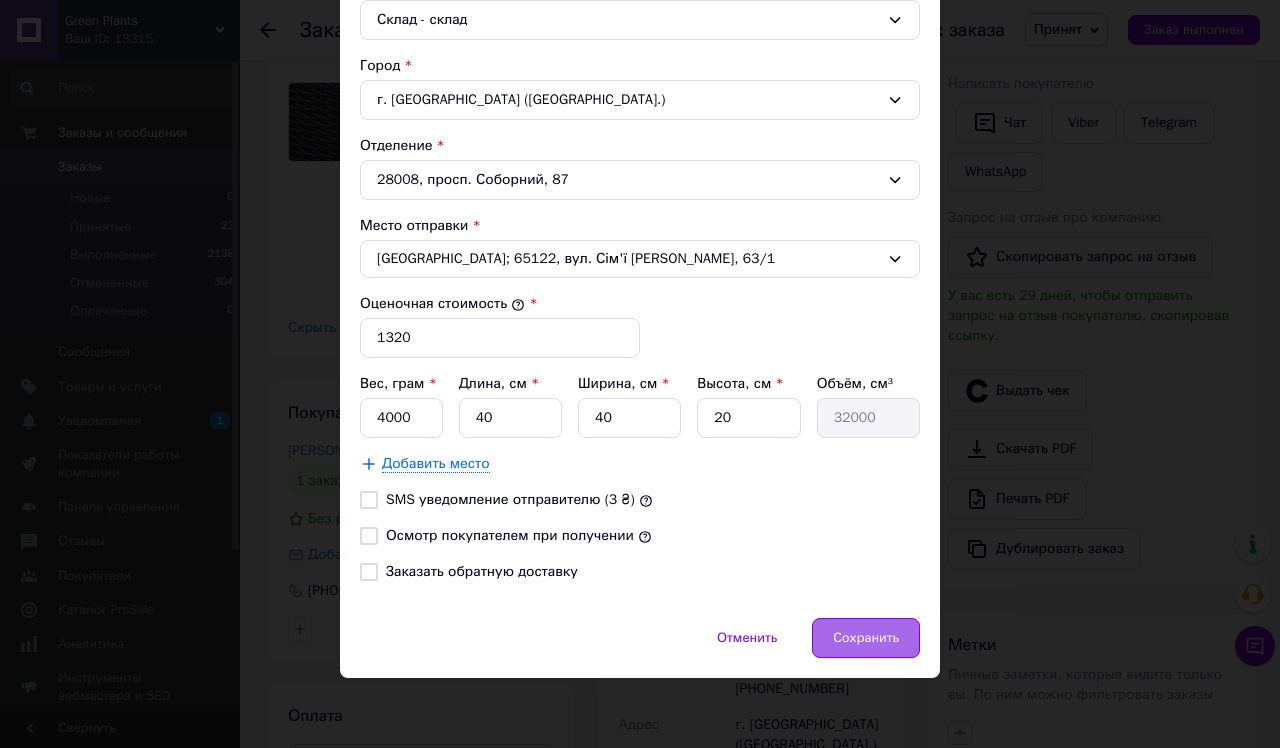 click on "Сохранить" at bounding box center [866, 638] 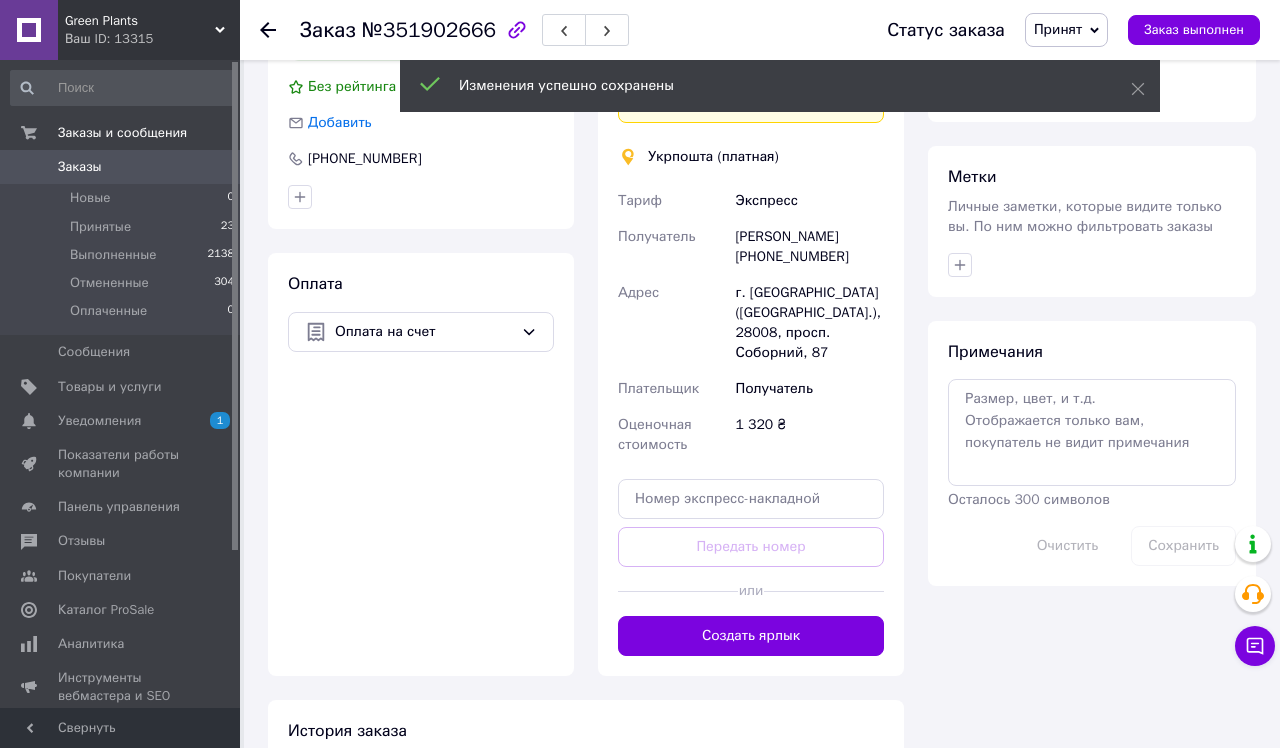 scroll, scrollTop: 823, scrollLeft: 0, axis: vertical 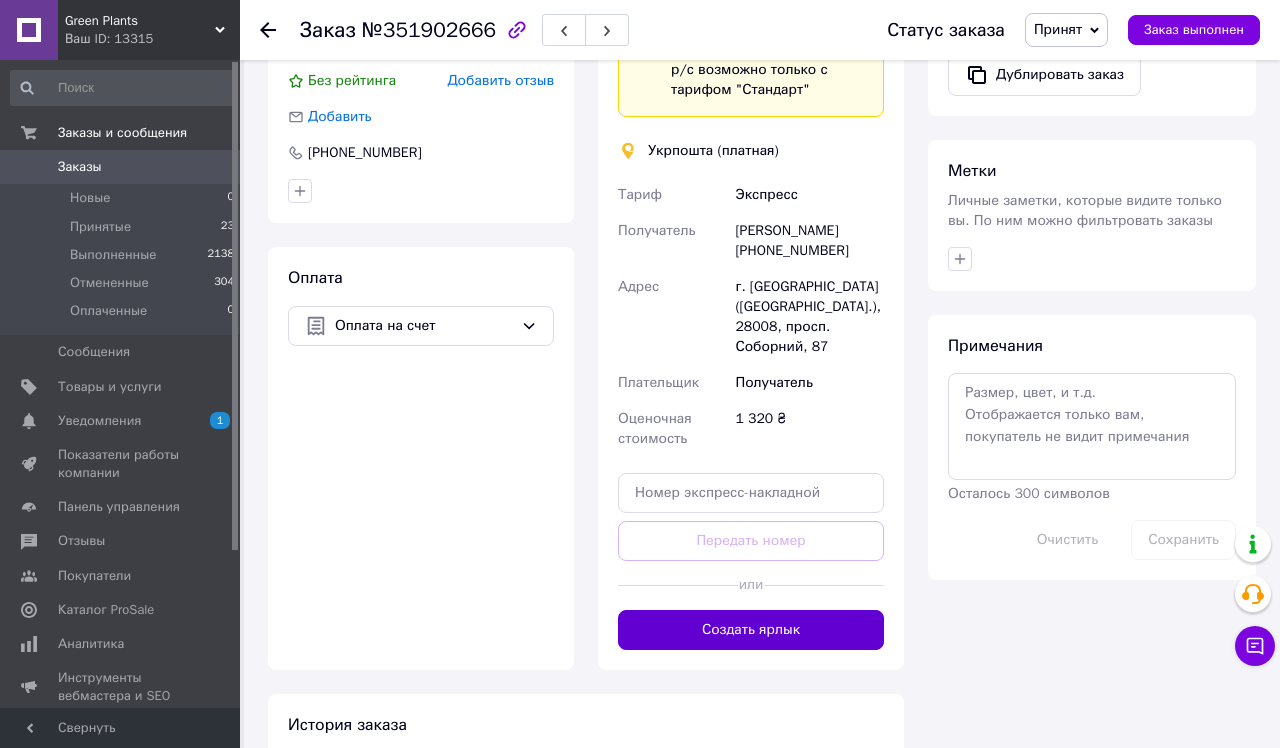 click on "Создать ярлык" at bounding box center [751, 630] 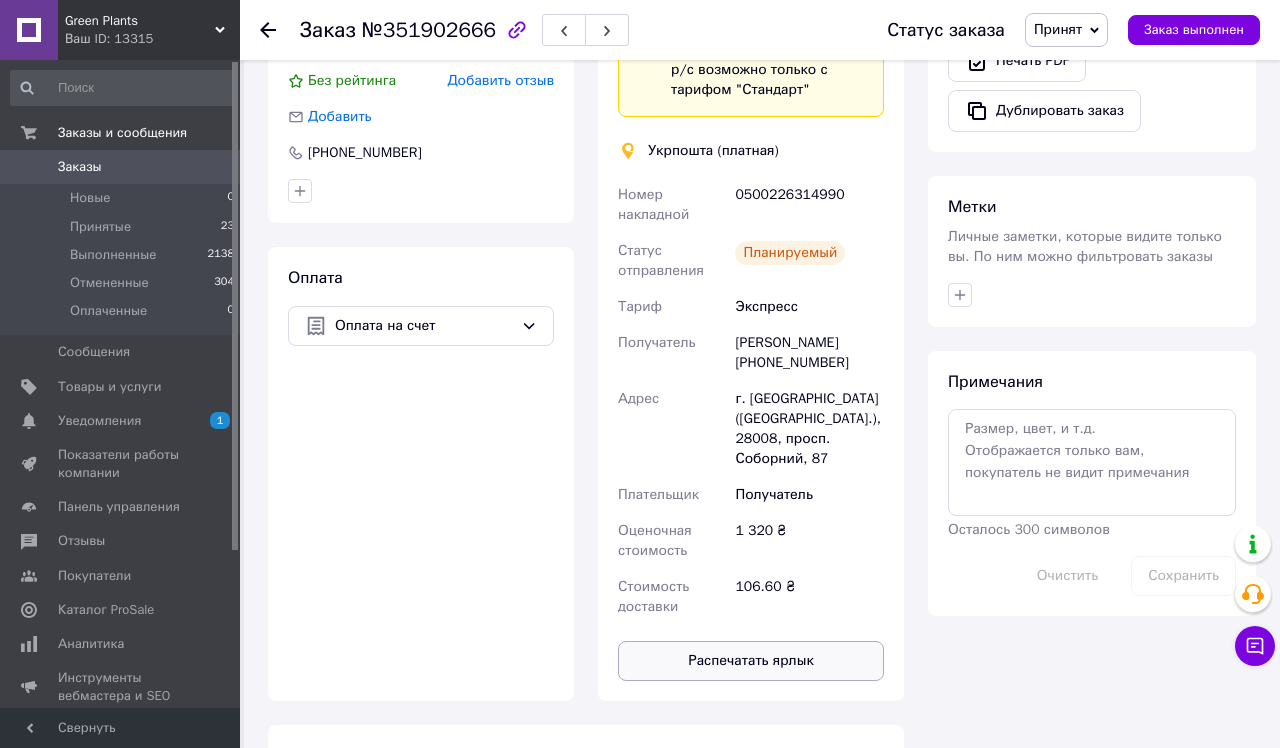 click on "Распечатать ярлык" at bounding box center (751, 661) 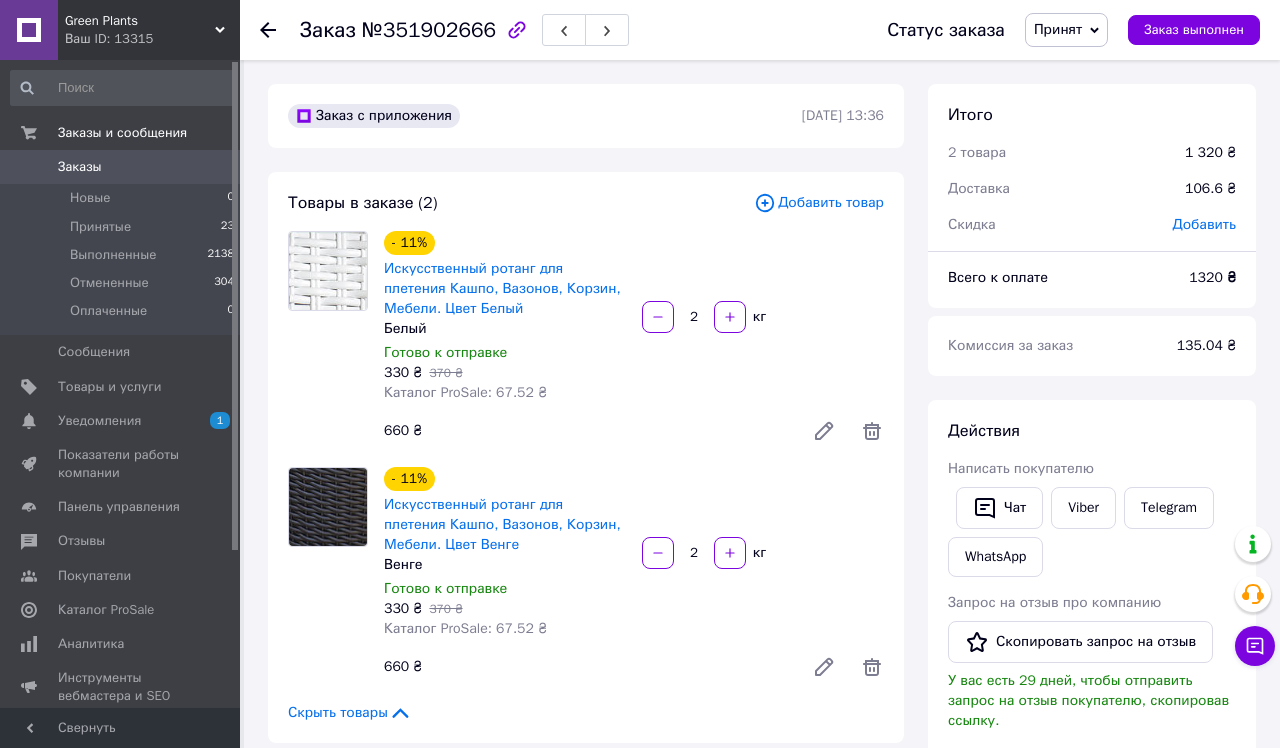 scroll, scrollTop: 0, scrollLeft: 0, axis: both 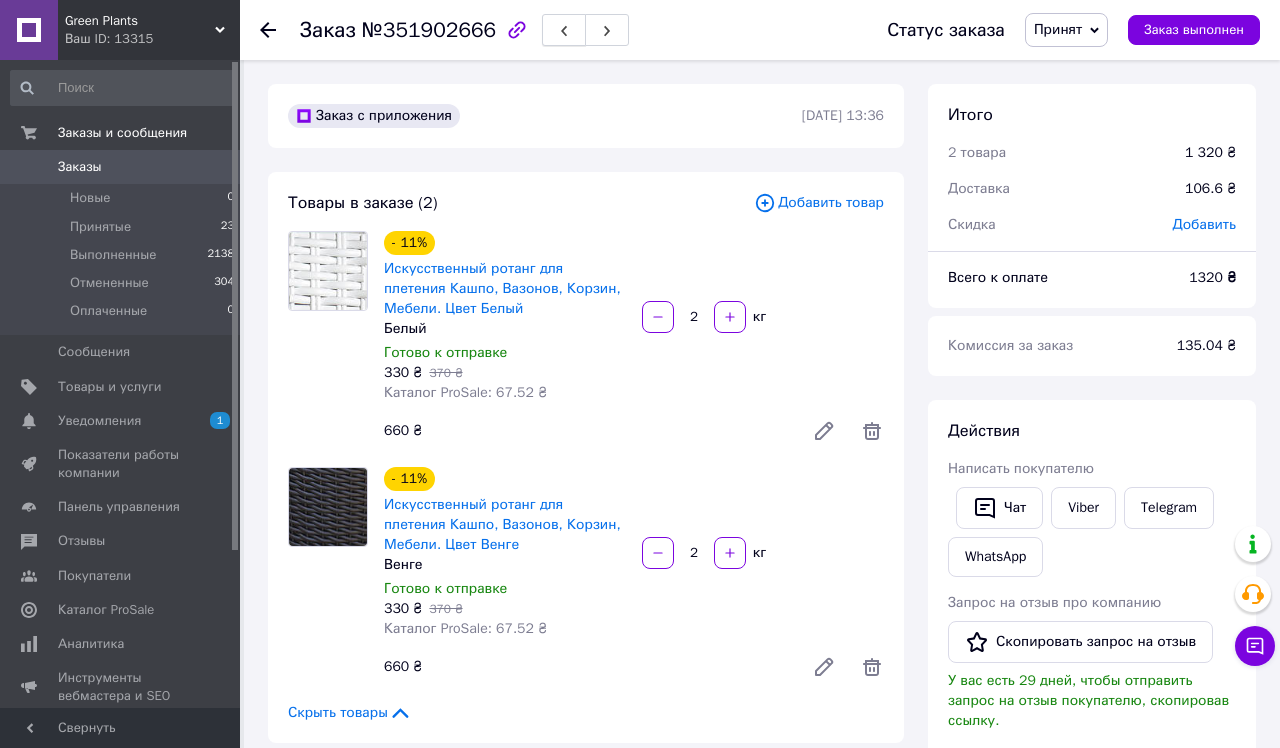click at bounding box center (564, 30) 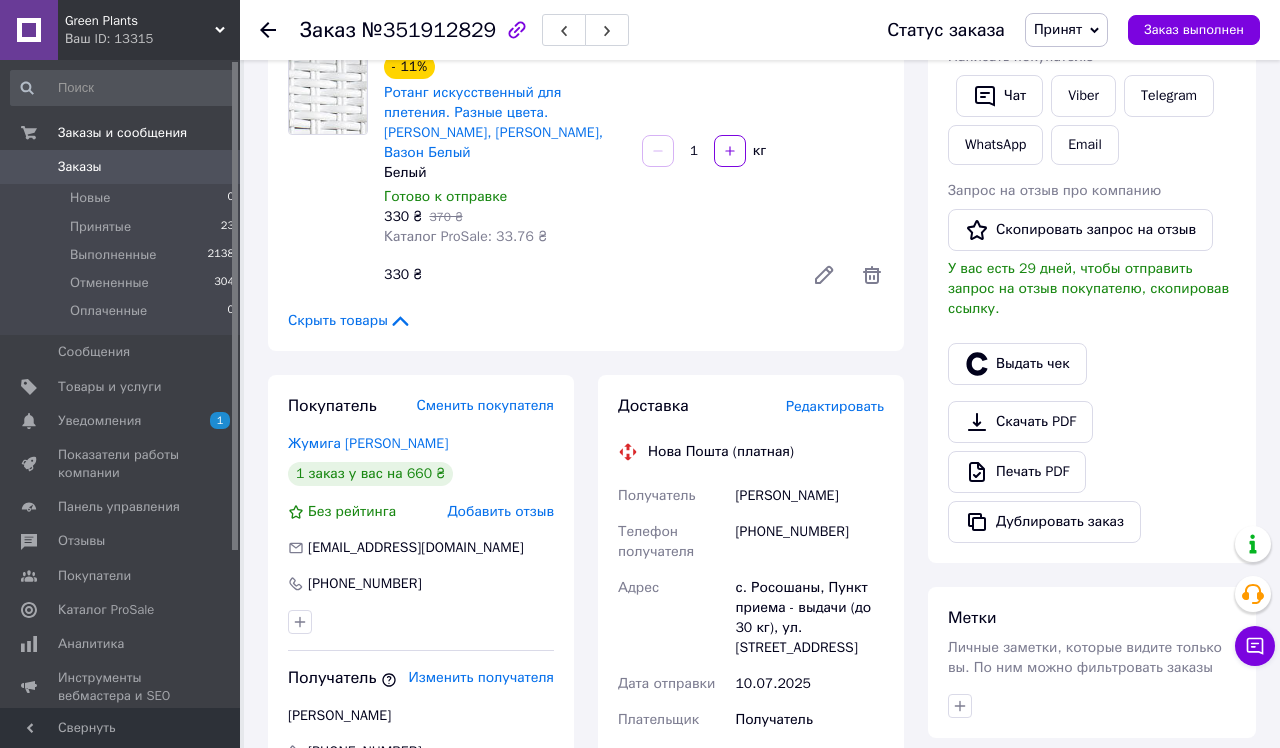 scroll, scrollTop: 535, scrollLeft: 0, axis: vertical 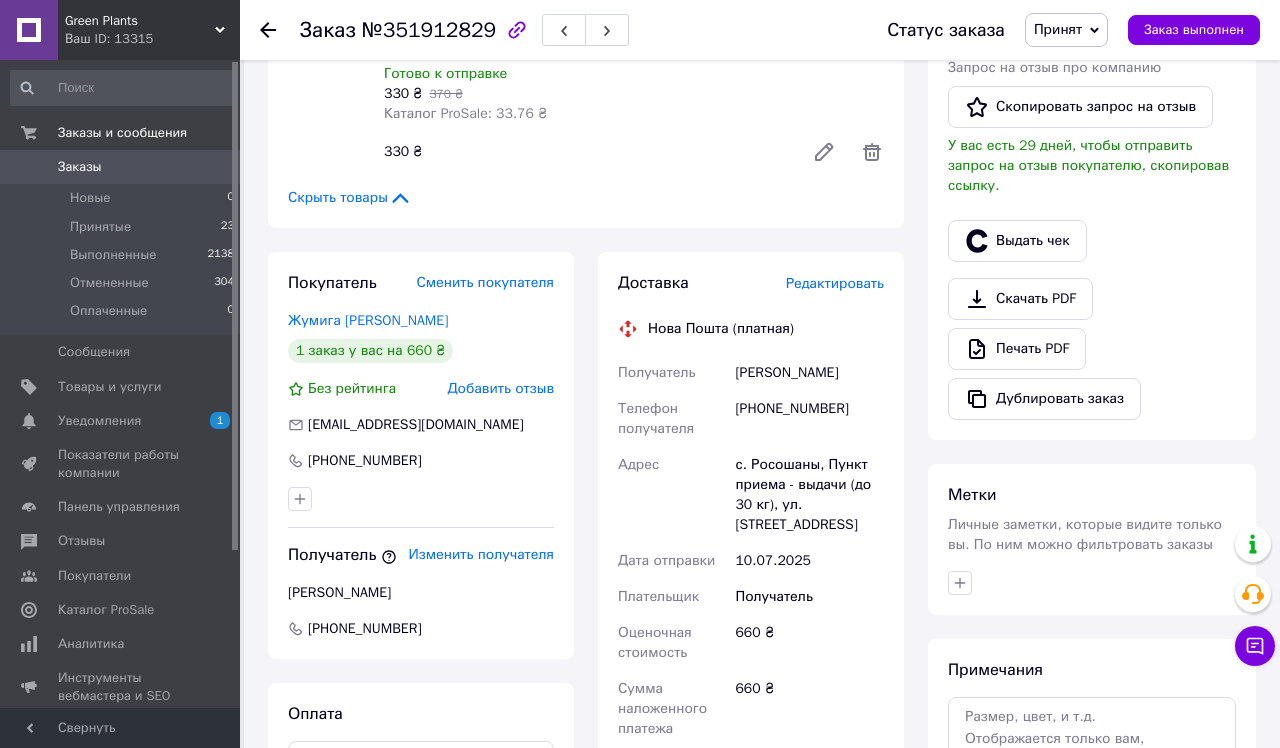 click on "Редактировать" at bounding box center [835, 283] 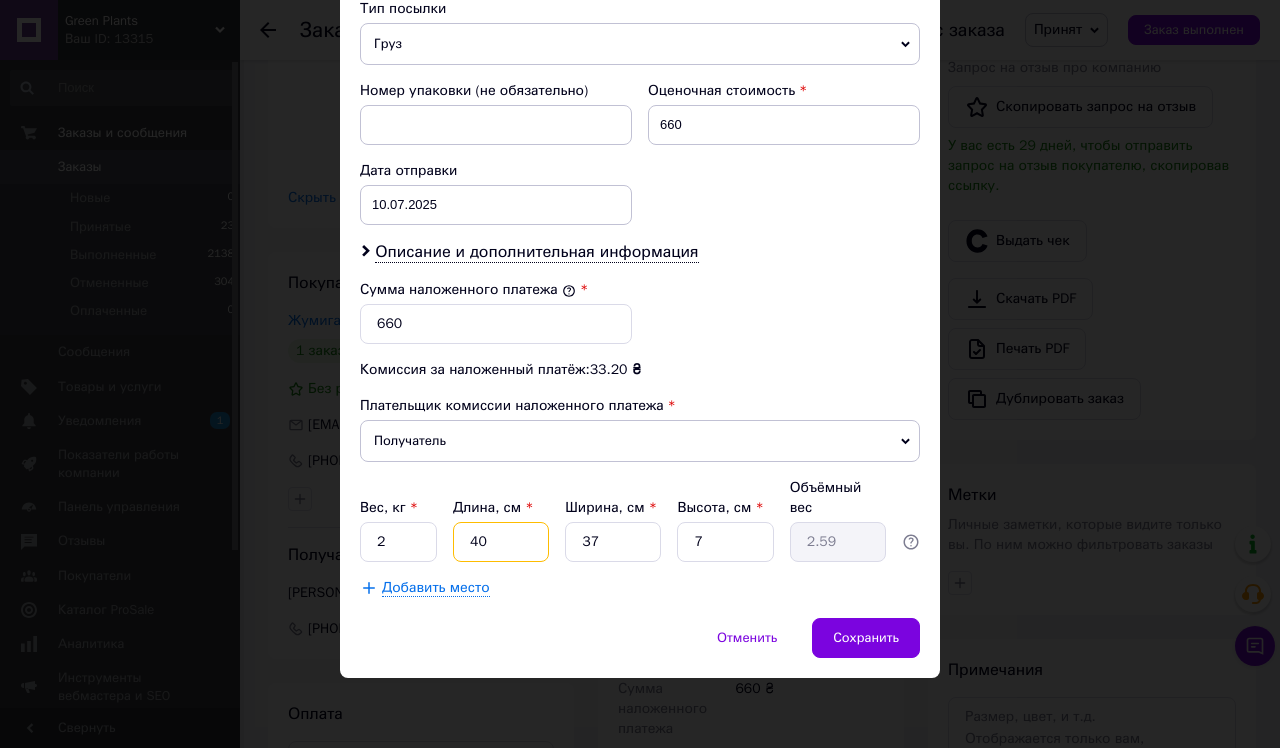 scroll, scrollTop: 797, scrollLeft: 0, axis: vertical 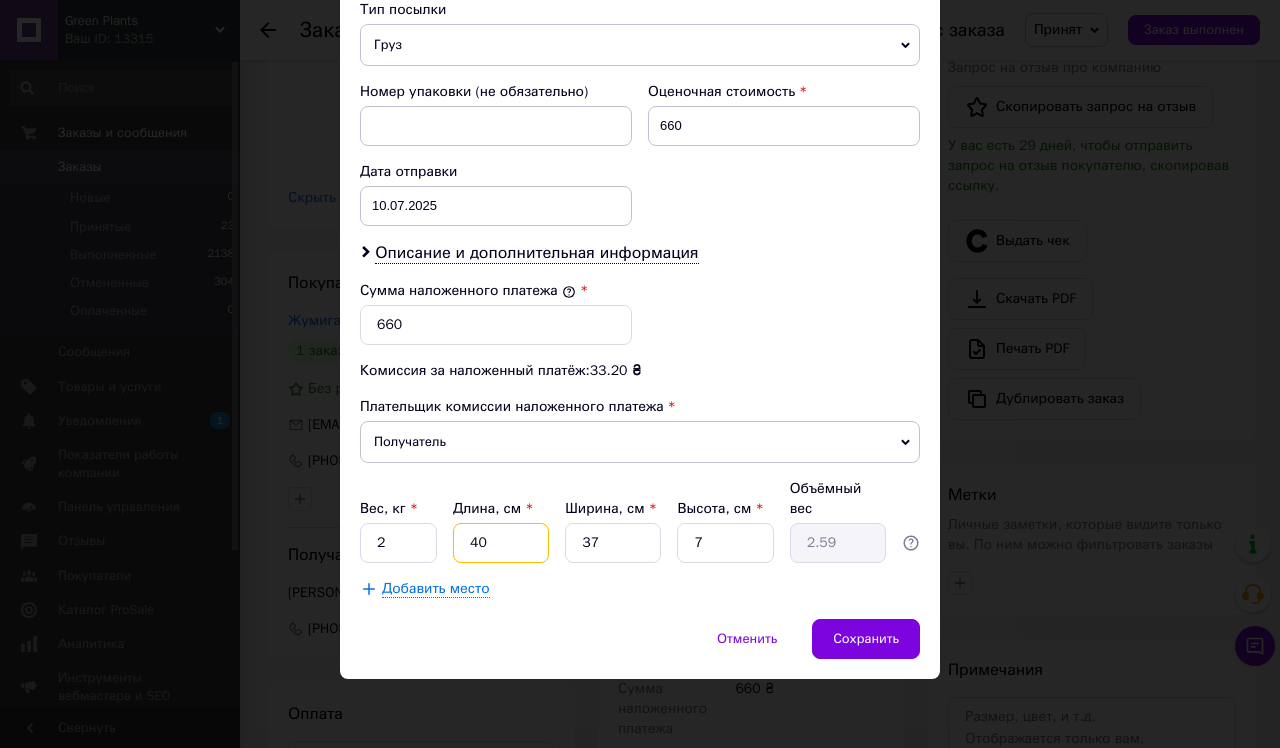 drag, startPoint x: 518, startPoint y: 545, endPoint x: 462, endPoint y: 546, distance: 56.008926 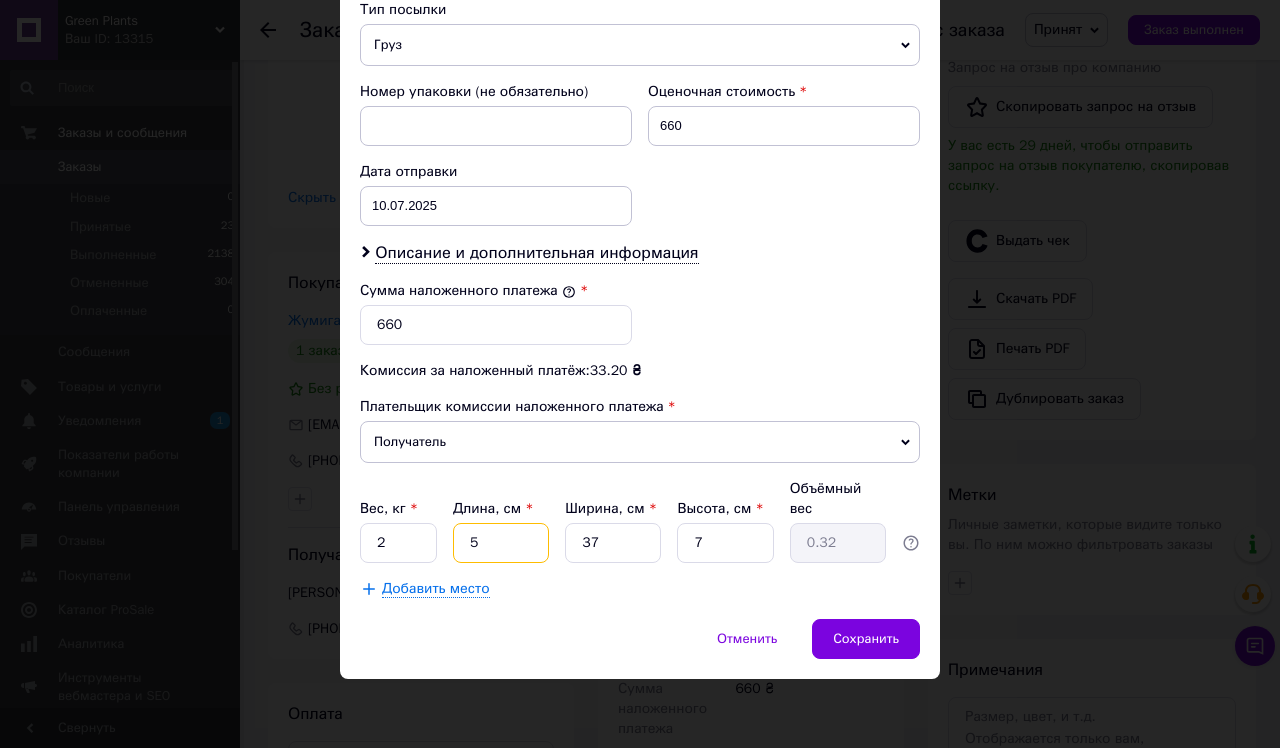 type on "50" 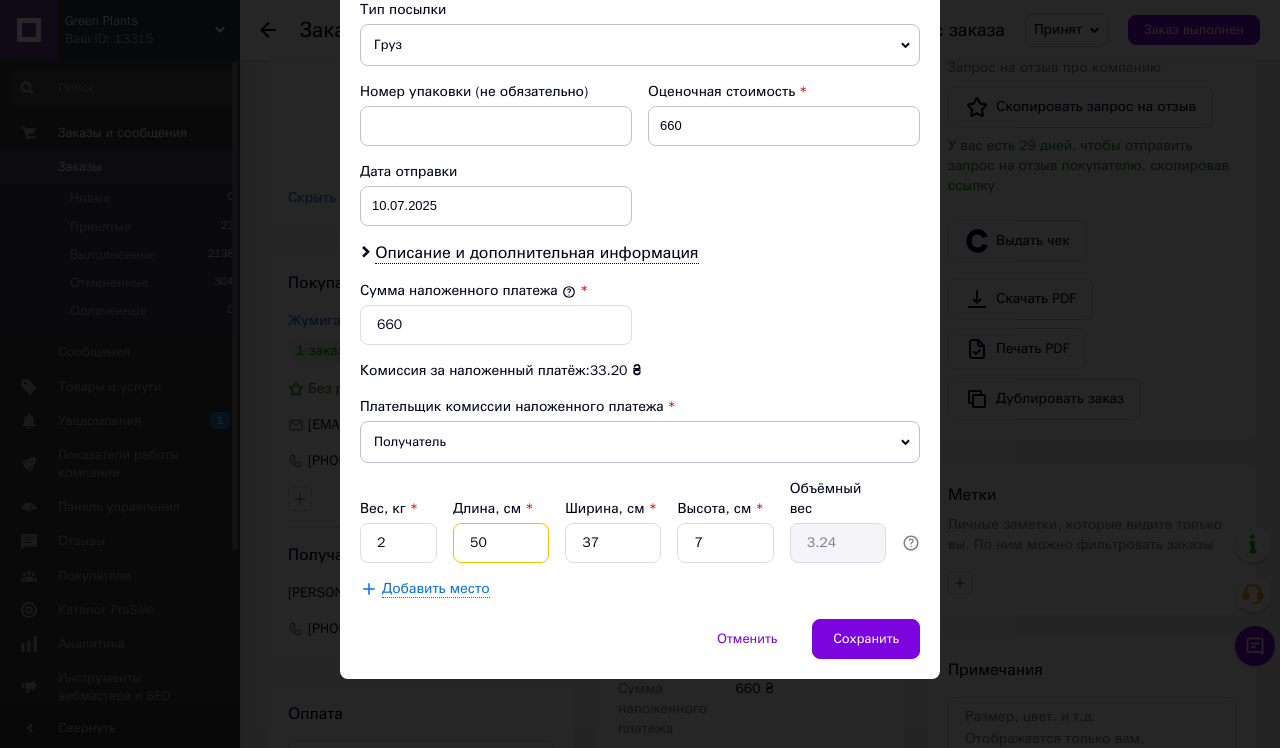 type on "50" 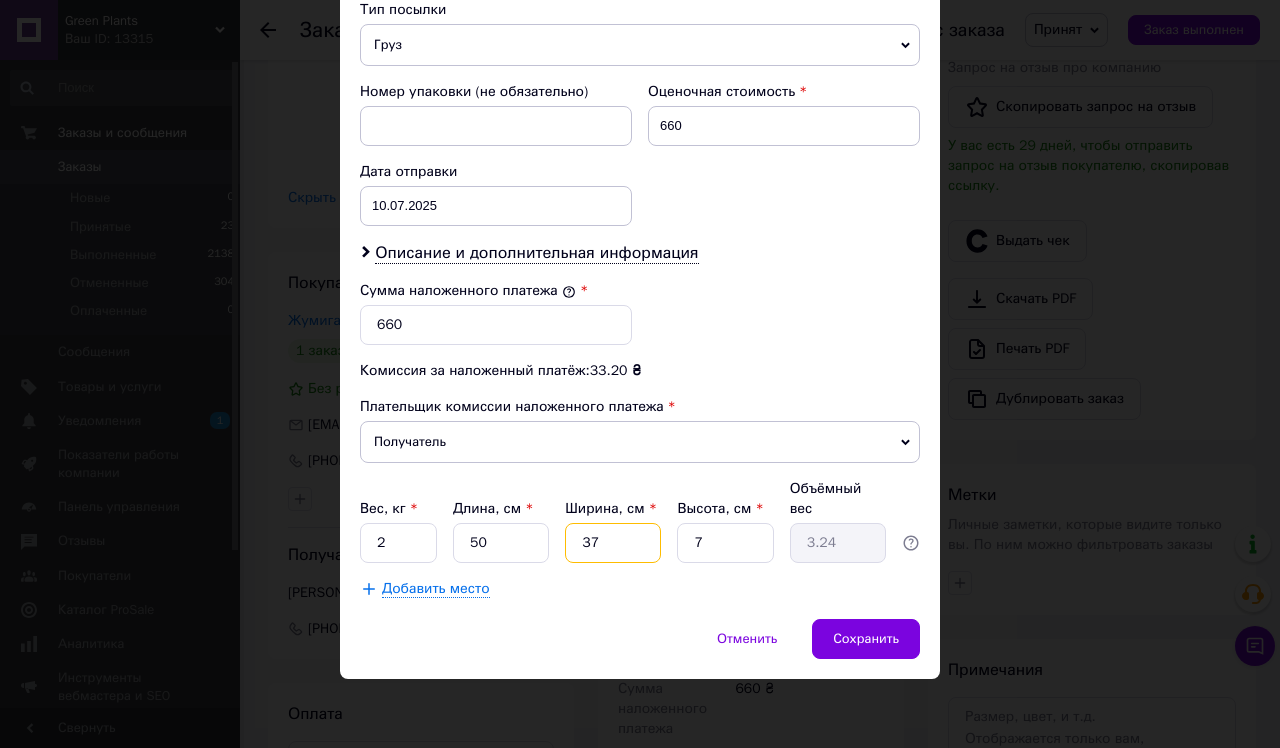 type on "4" 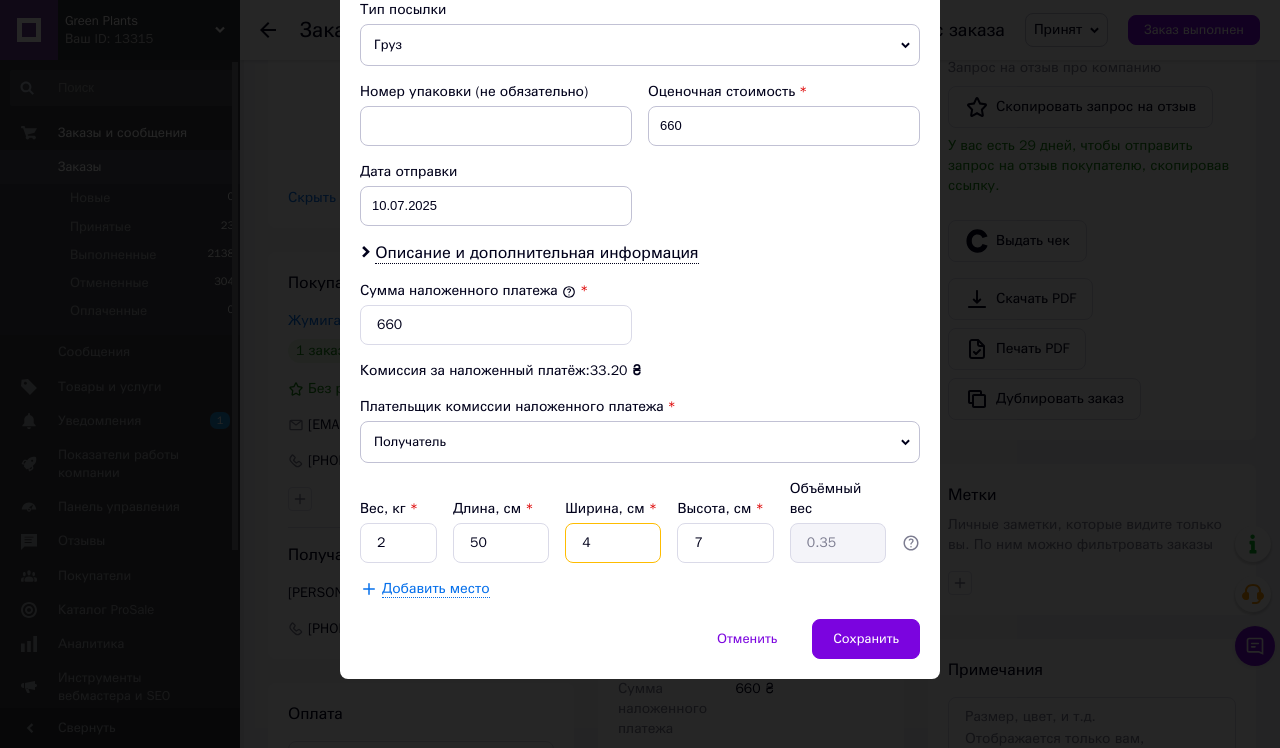 type on "40" 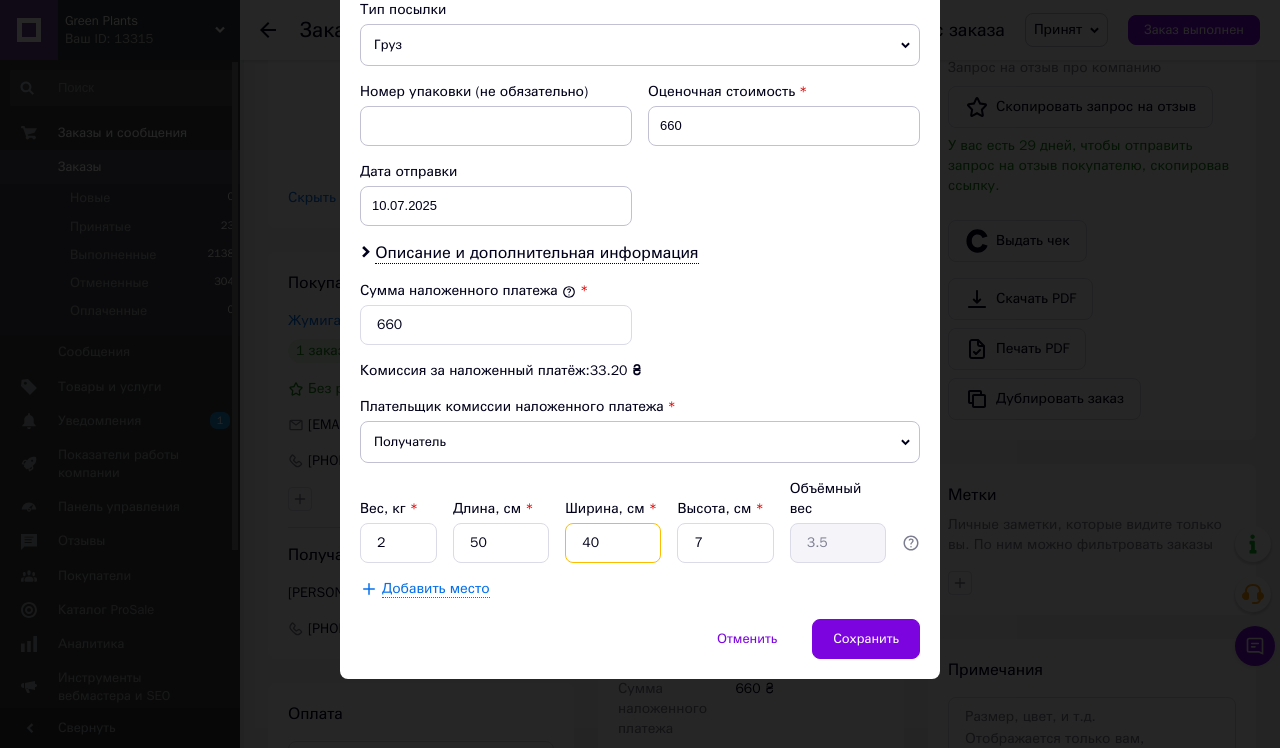 type on "40" 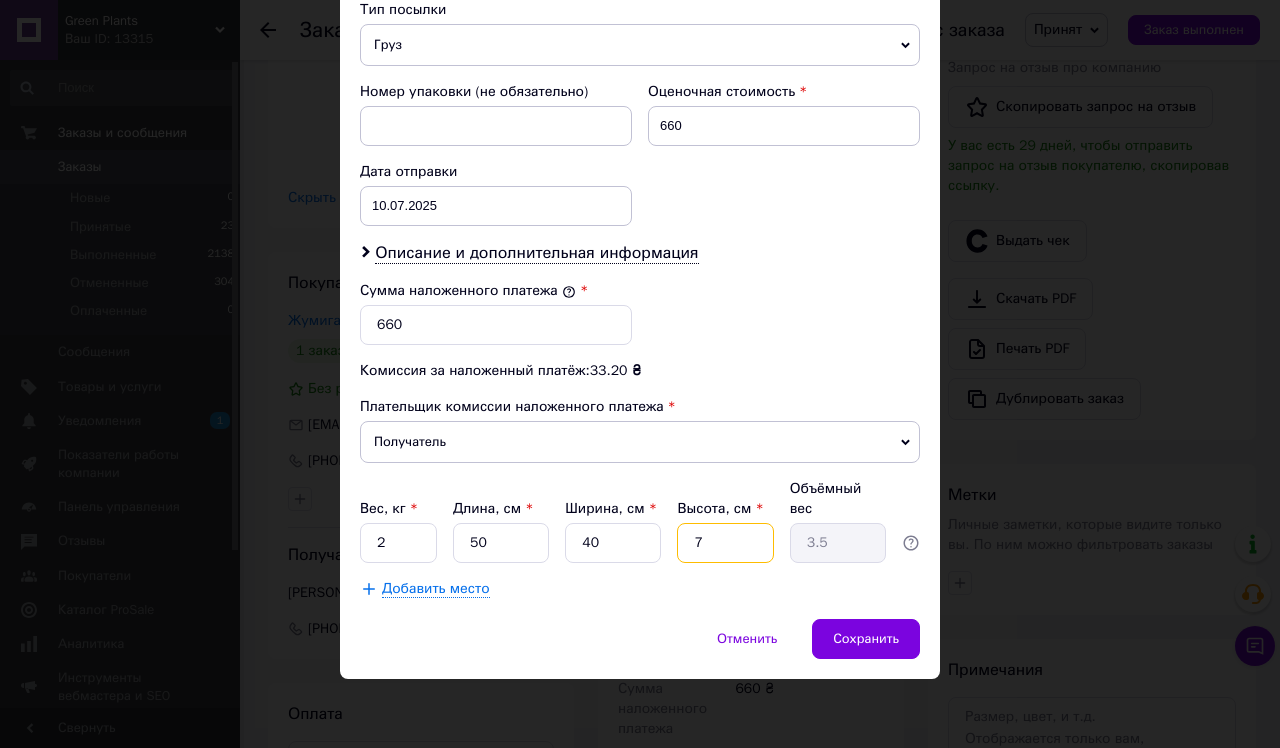 type on "8" 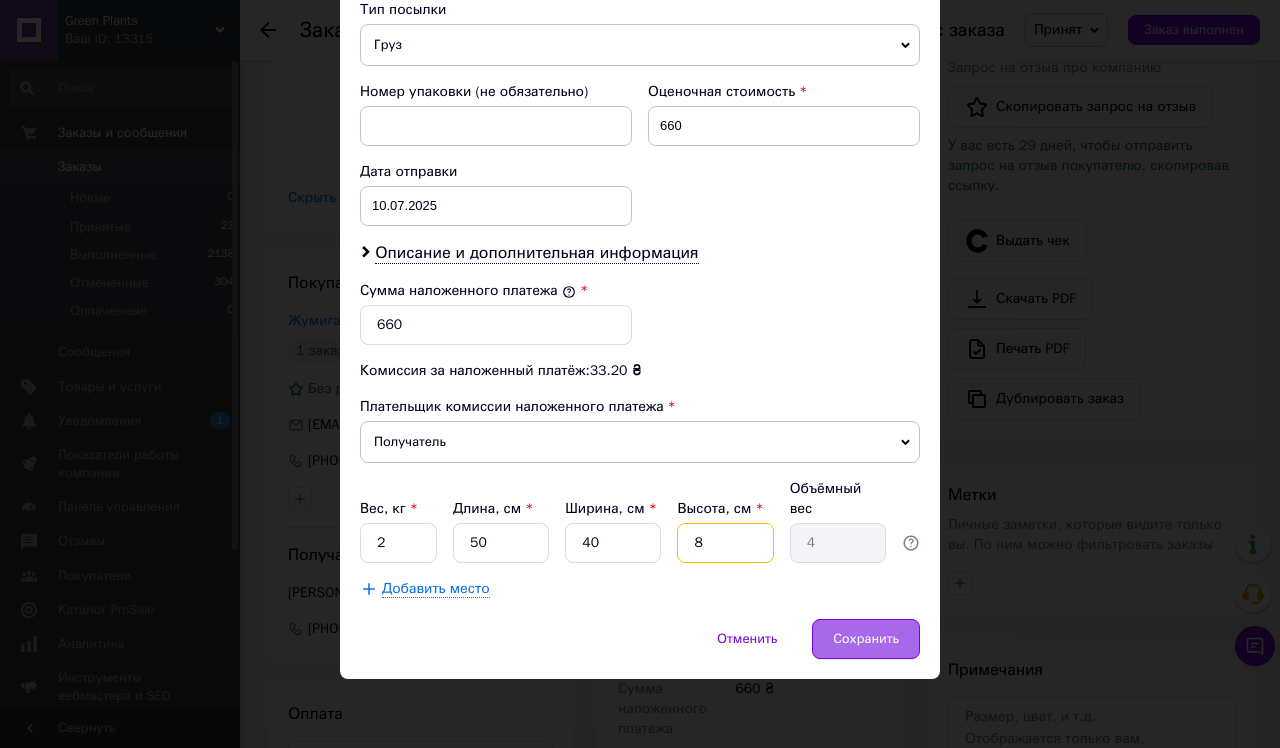 type on "8" 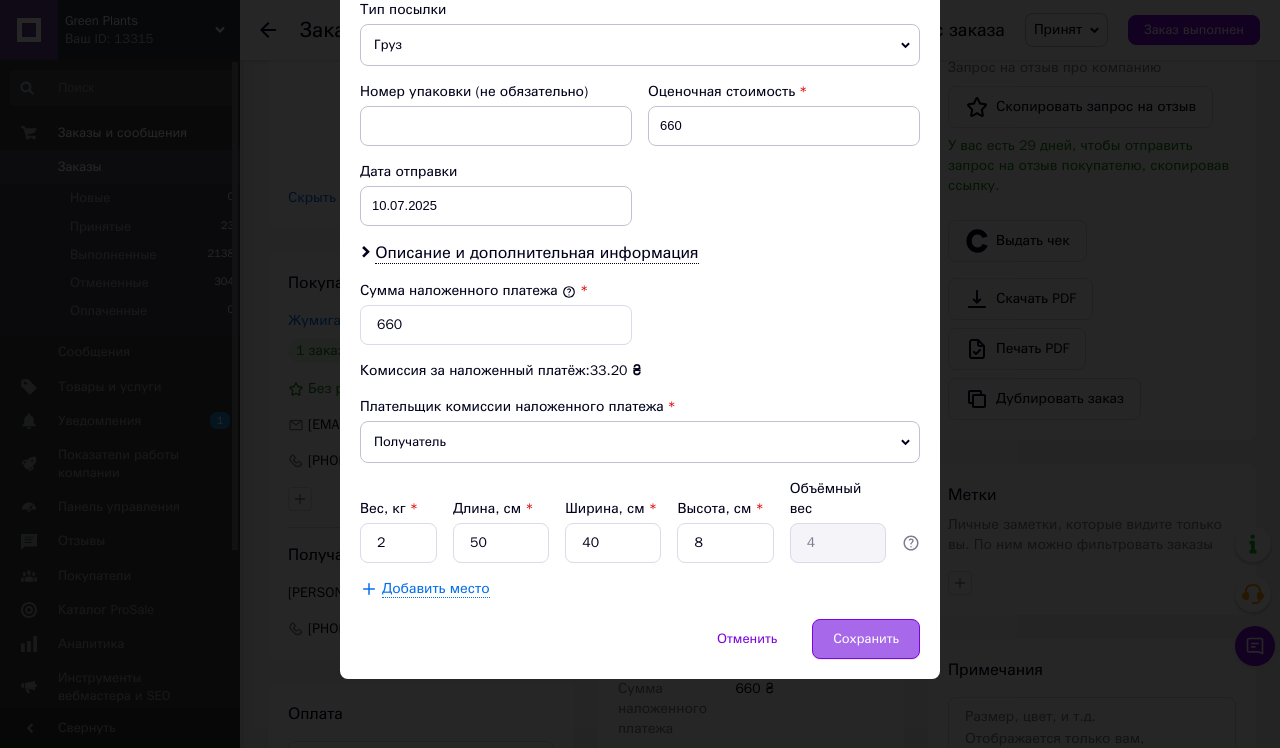 click on "Сохранить" at bounding box center (866, 639) 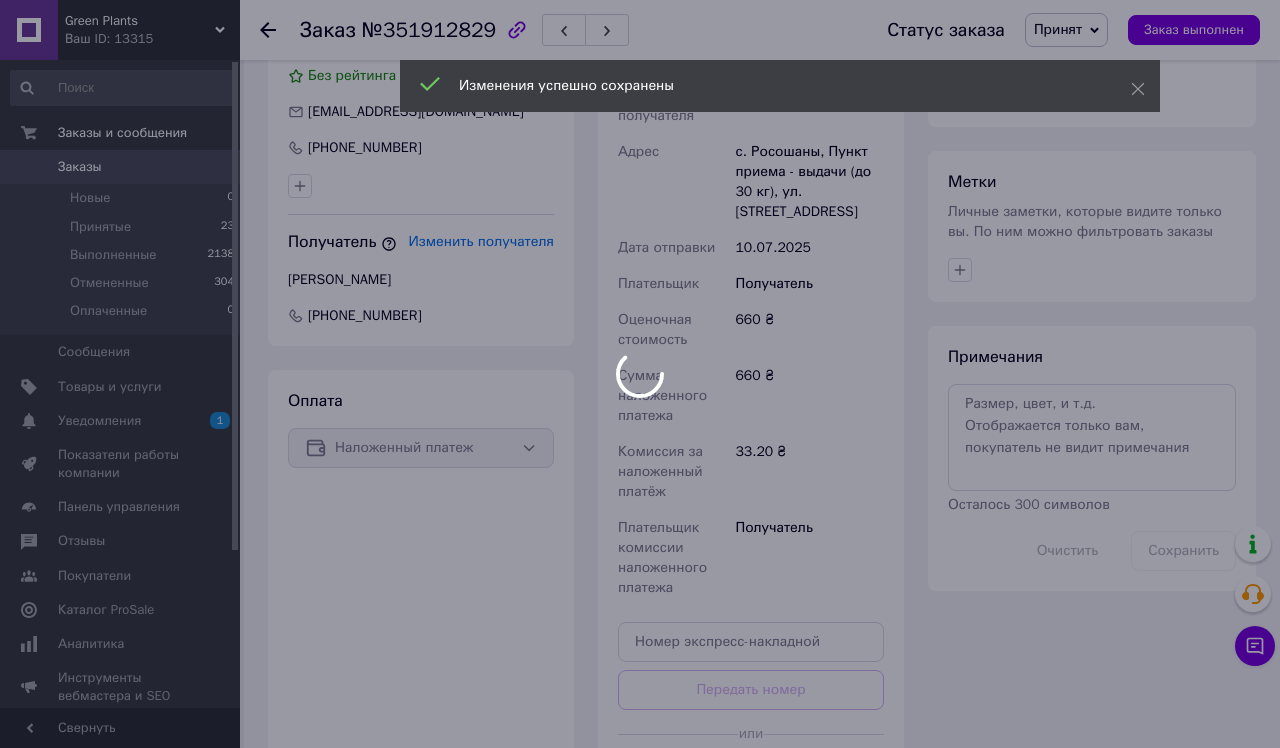 scroll, scrollTop: 921, scrollLeft: 0, axis: vertical 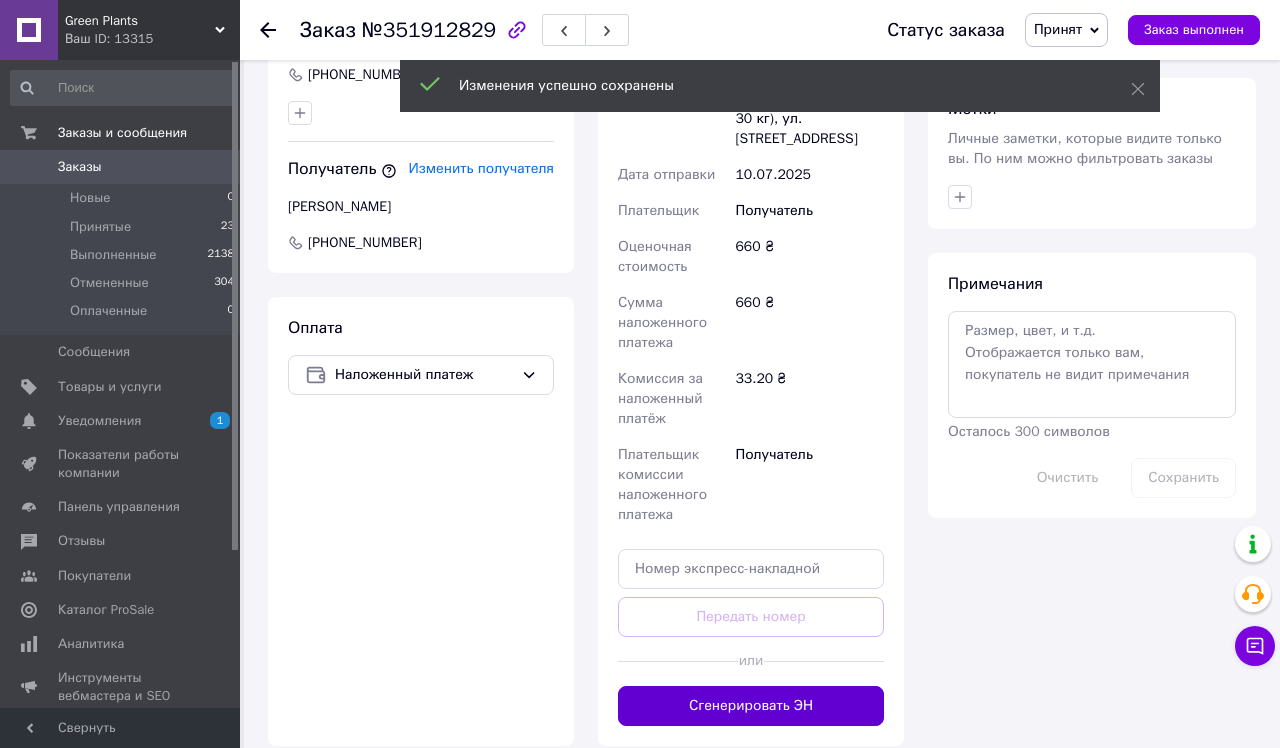 click on "Сгенерировать ЭН" at bounding box center (751, 706) 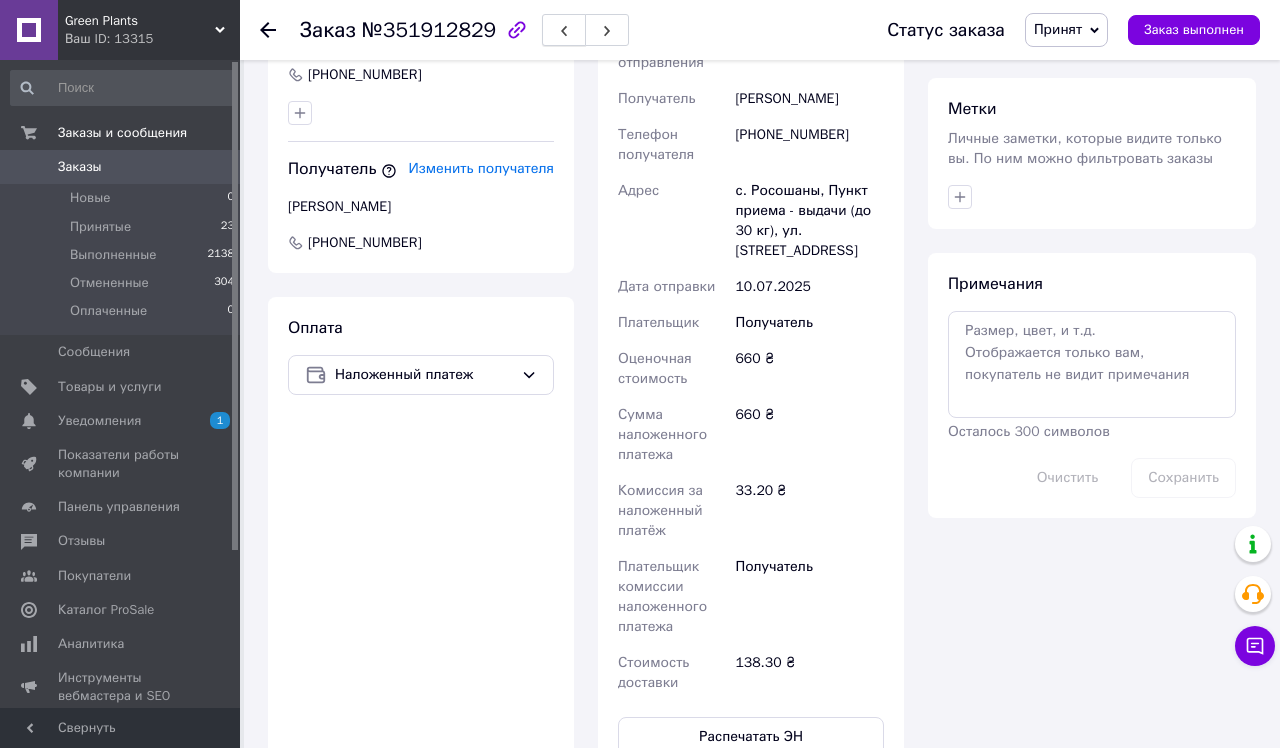 click at bounding box center [564, 30] 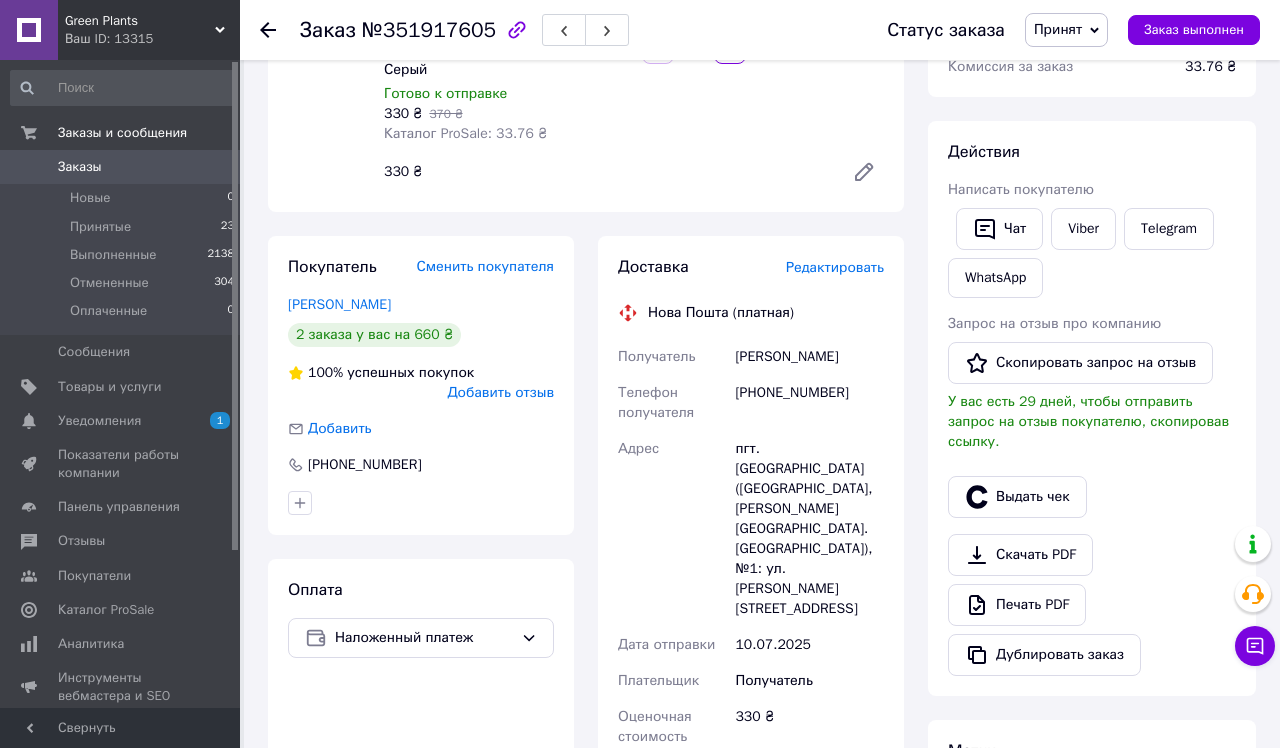 scroll, scrollTop: 286, scrollLeft: 0, axis: vertical 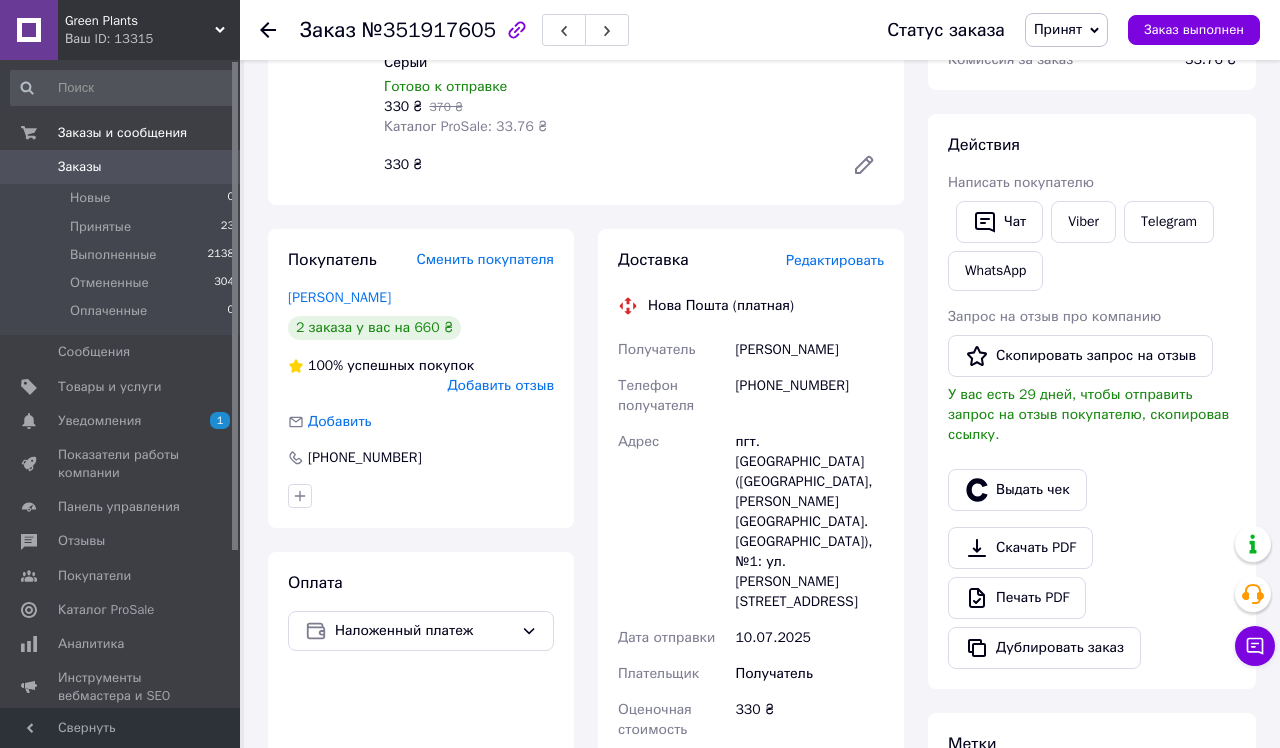 click on "Редактировать" at bounding box center [835, 260] 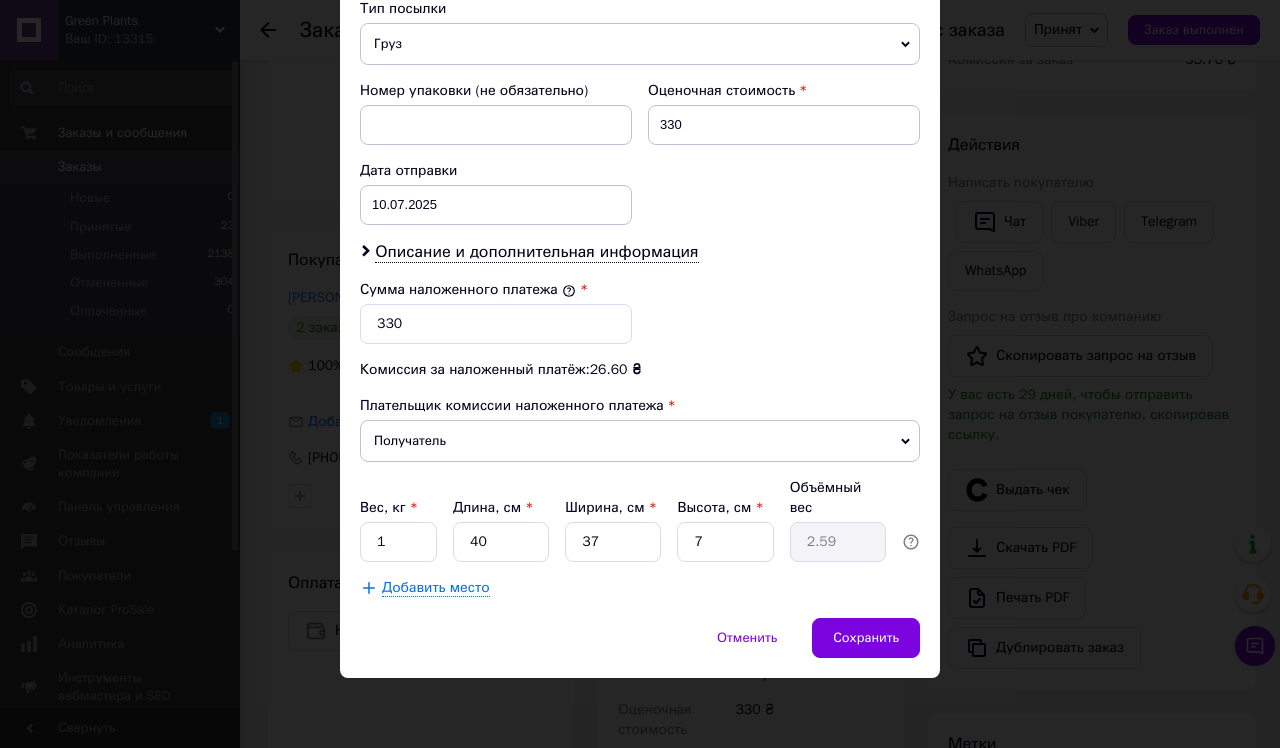 scroll, scrollTop: 819, scrollLeft: 0, axis: vertical 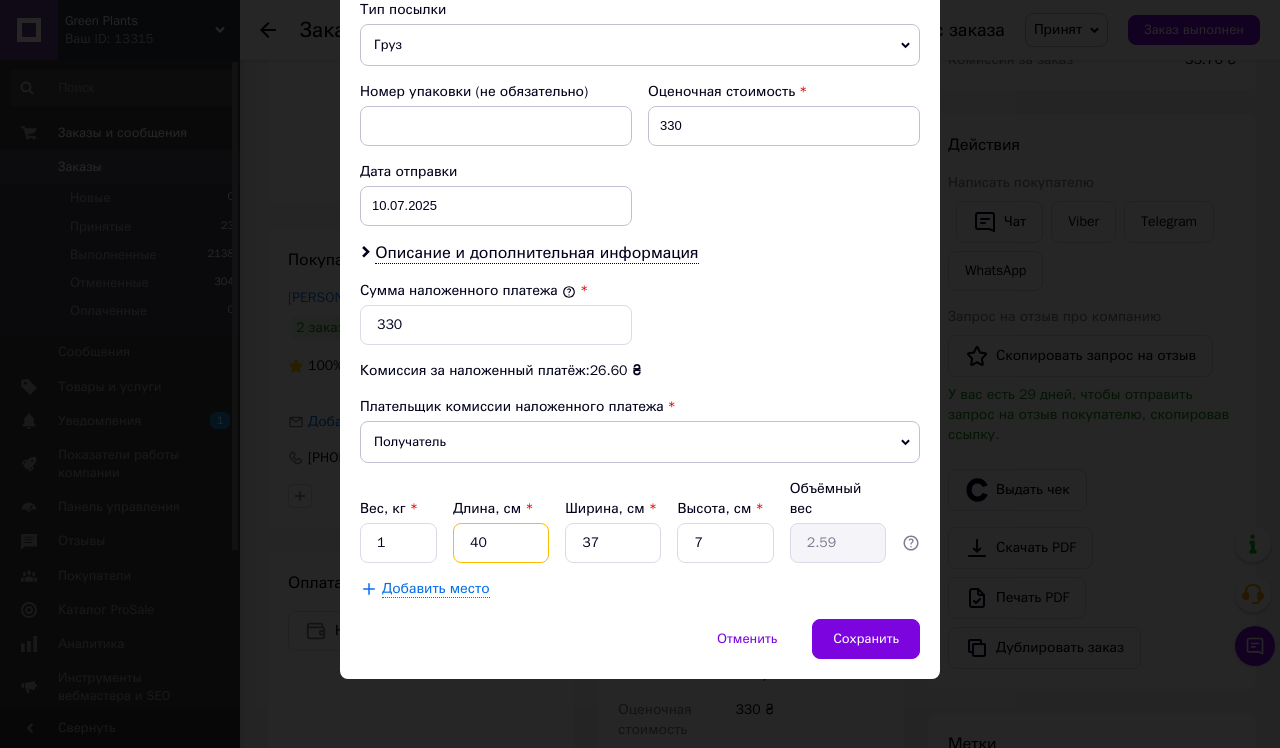 drag, startPoint x: 503, startPoint y: 529, endPoint x: 495, endPoint y: 541, distance: 14.422205 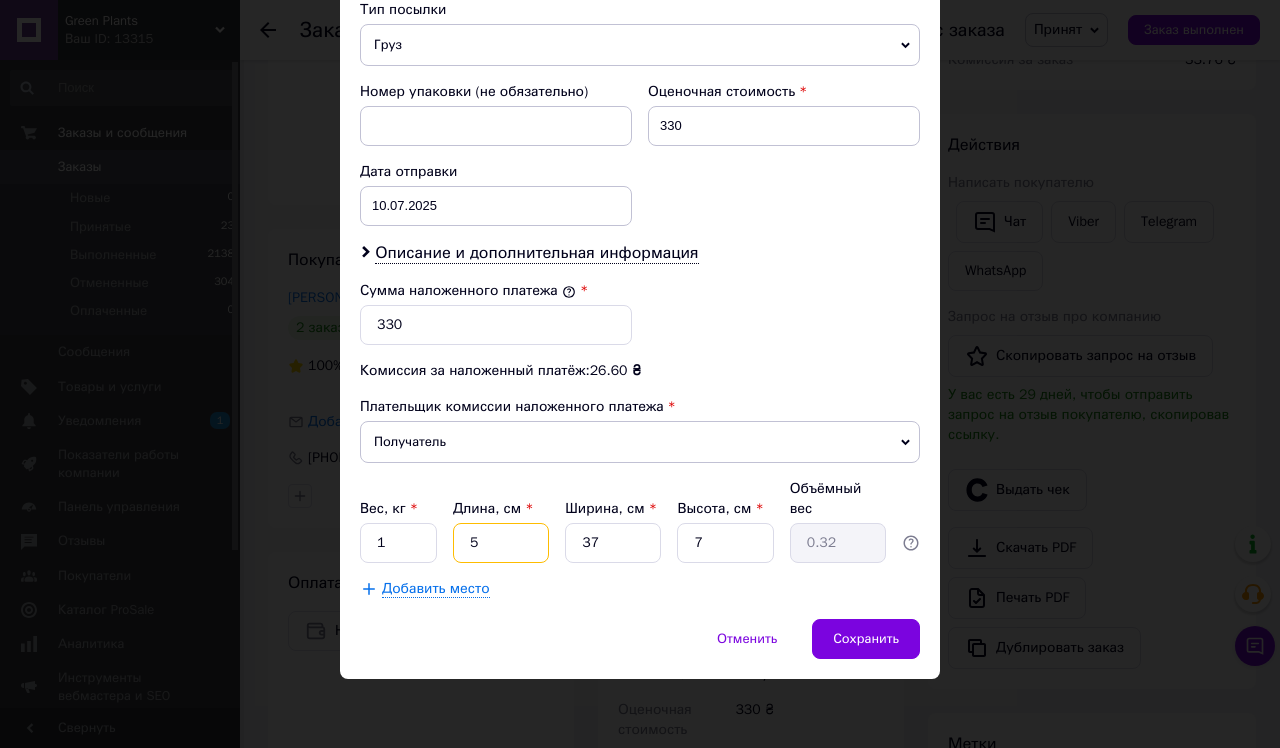 type on "50" 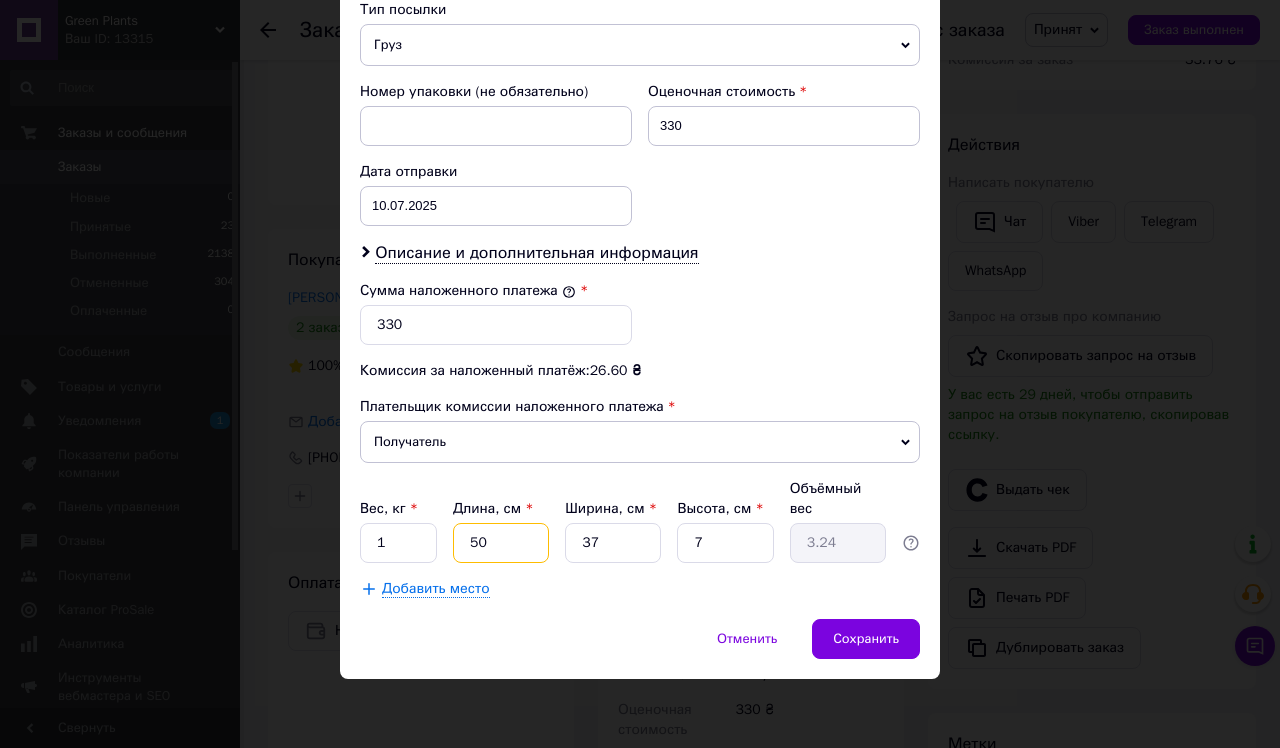 type on "50" 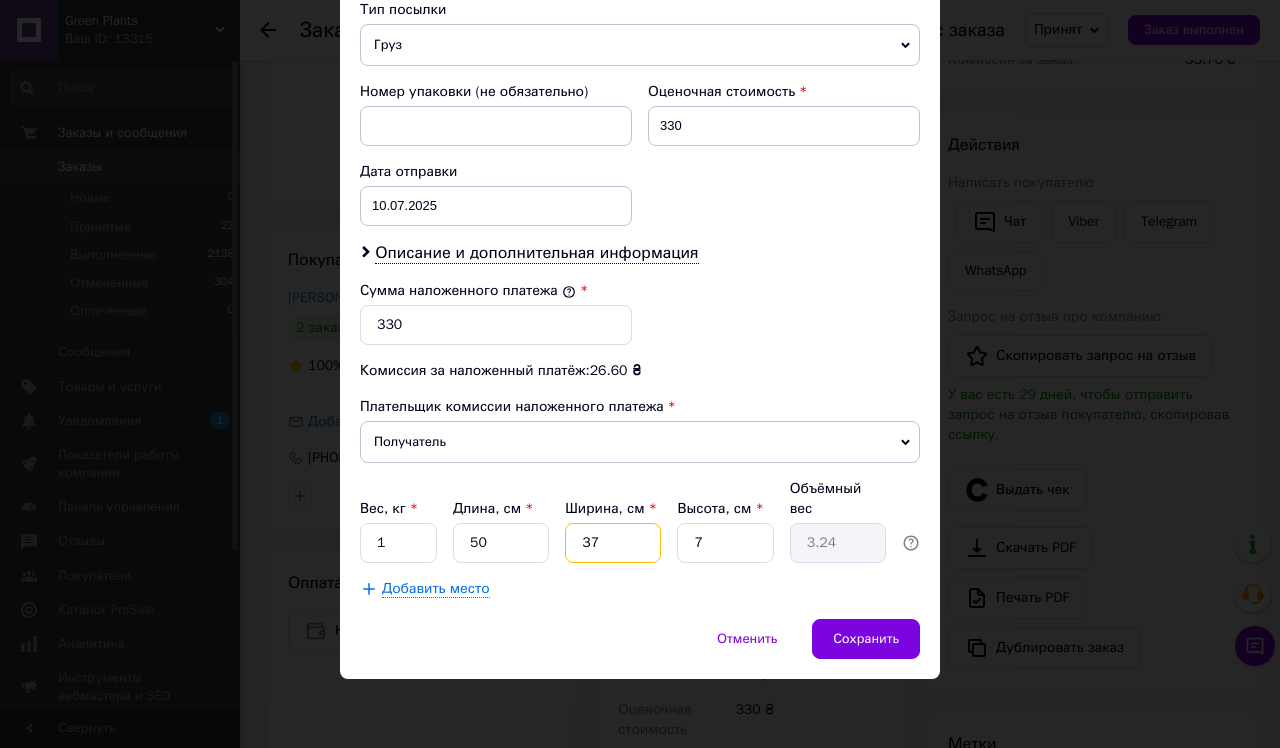type on "4" 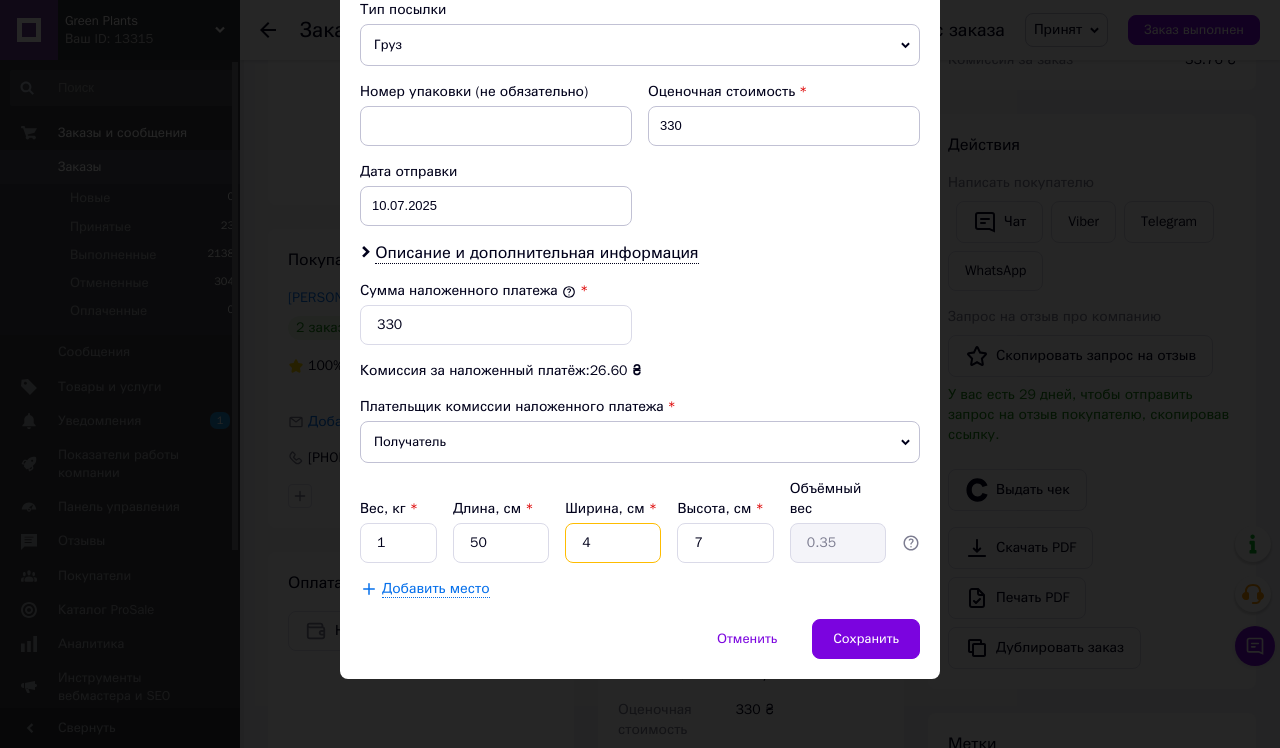 type on "40" 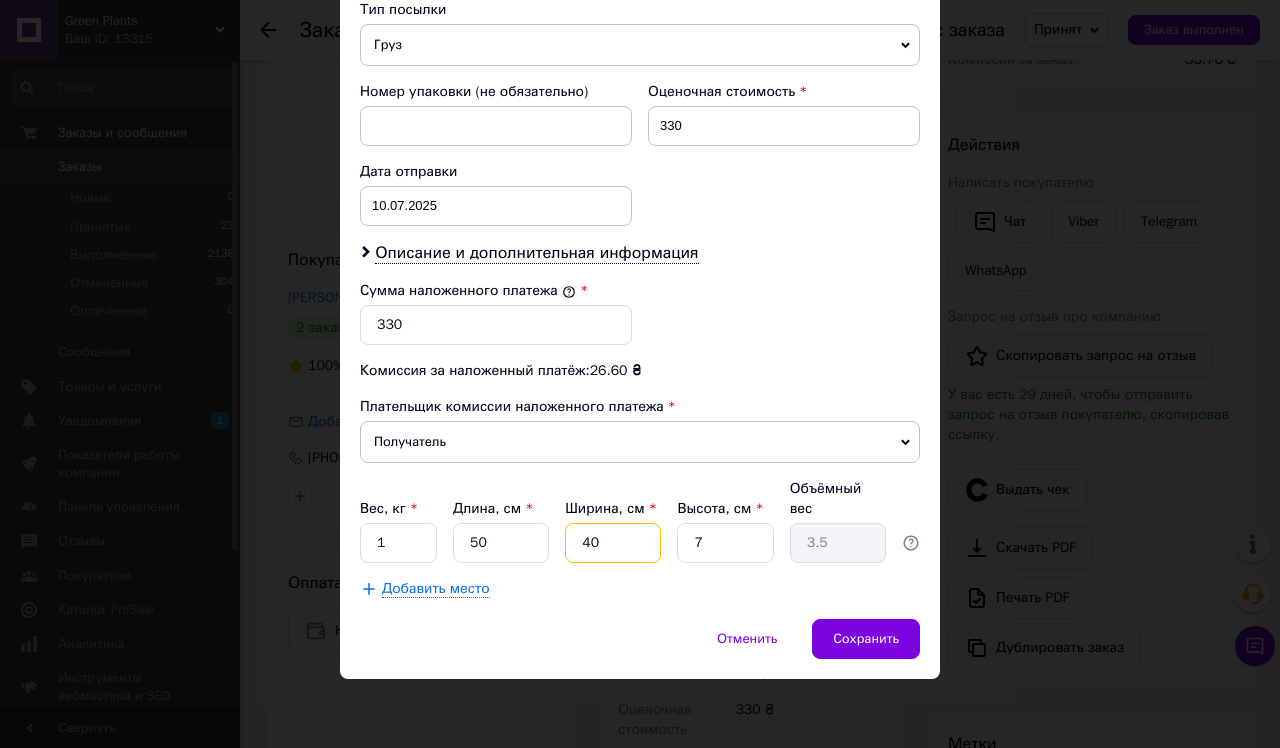 type on "40" 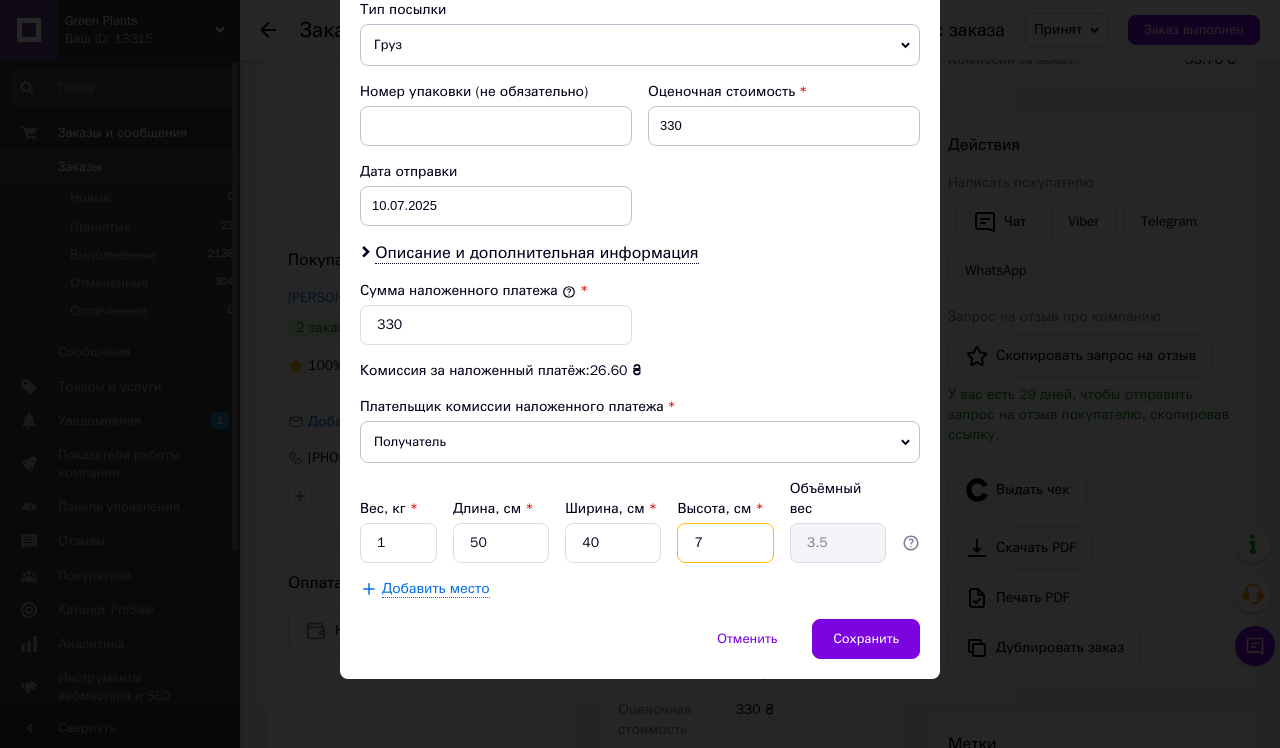 type on "8" 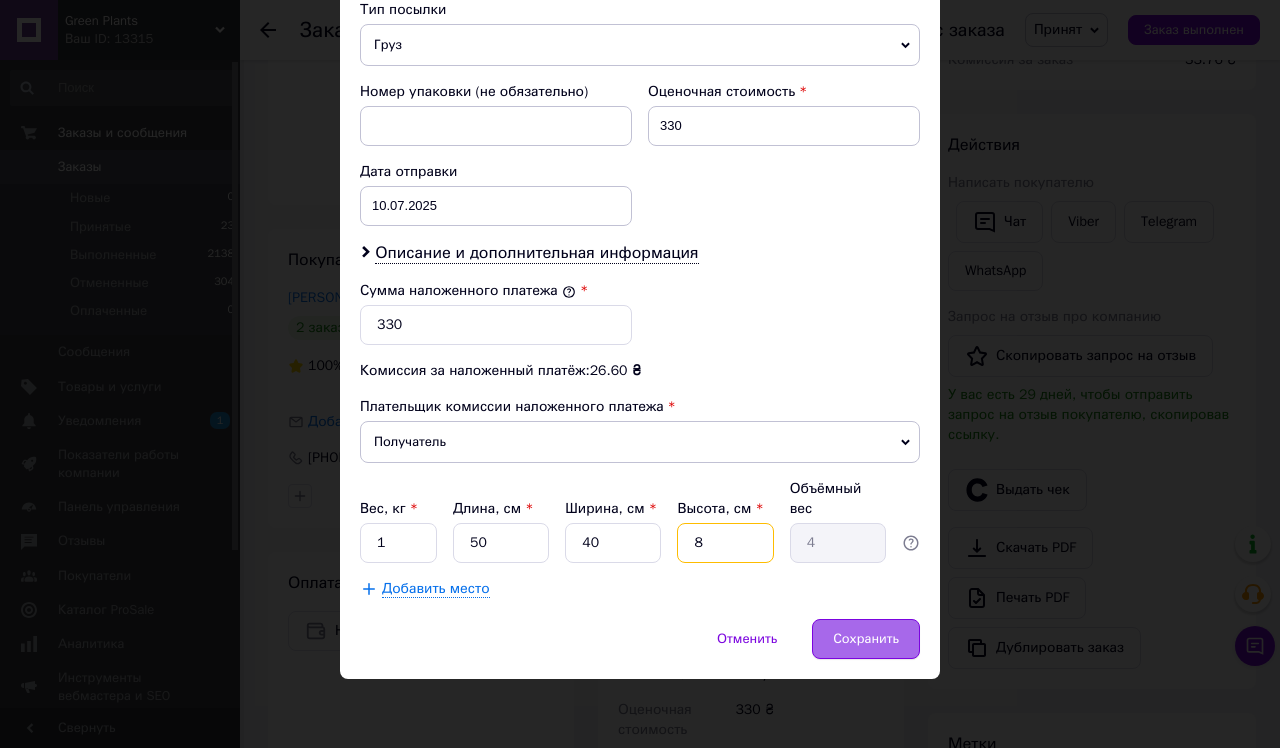 type on "8" 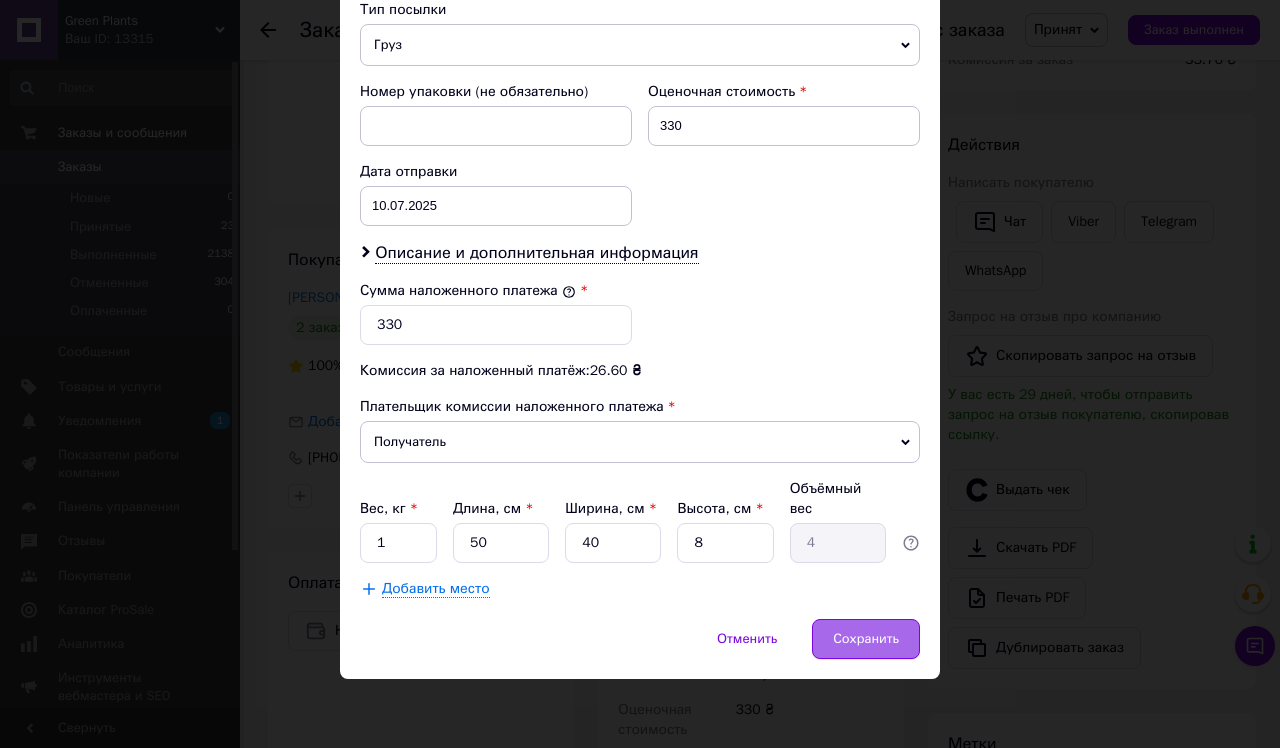 click on "Сохранить" at bounding box center (866, 639) 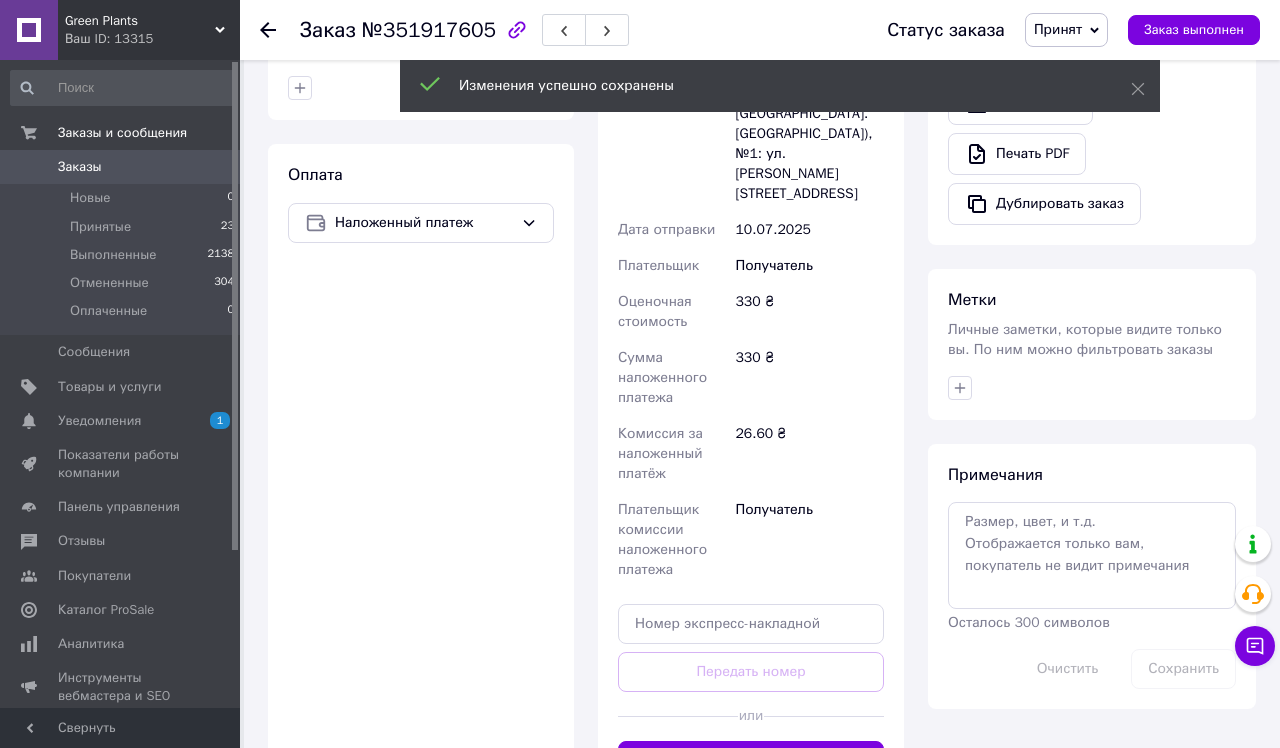 scroll, scrollTop: 697, scrollLeft: 0, axis: vertical 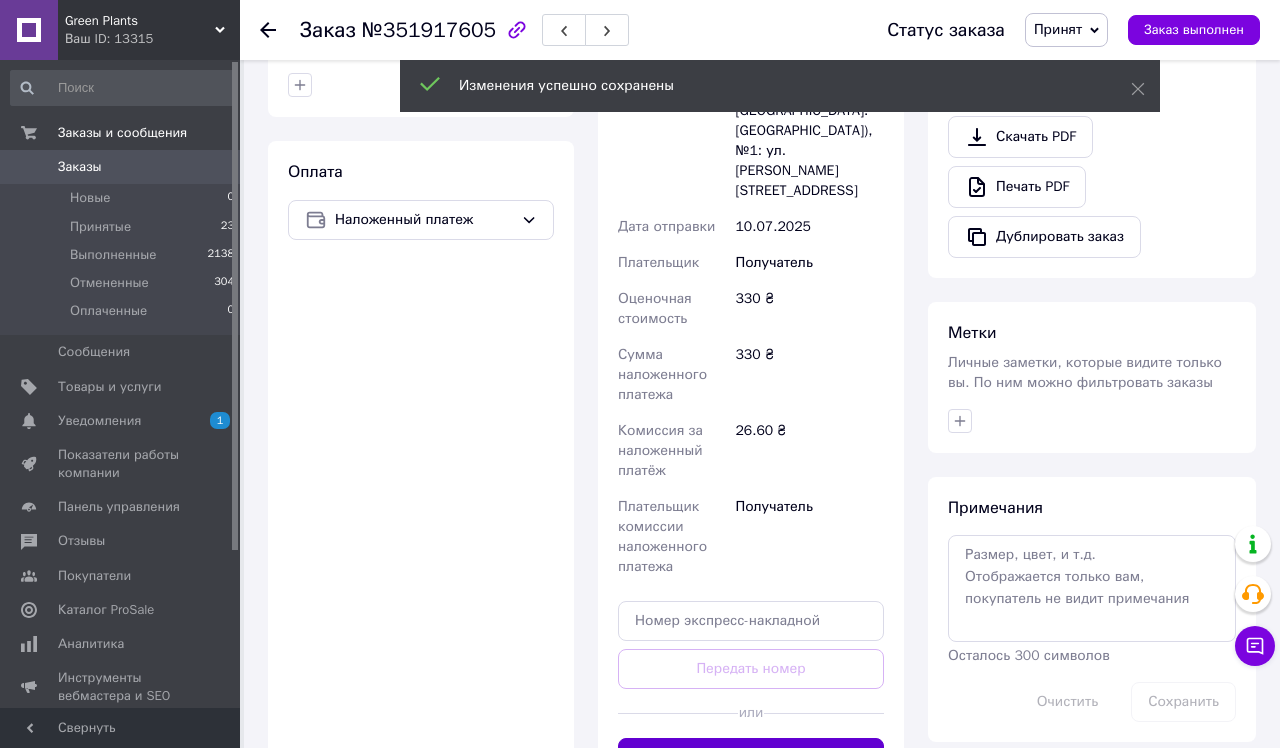click on "Сгенерировать ЭН" at bounding box center [751, 758] 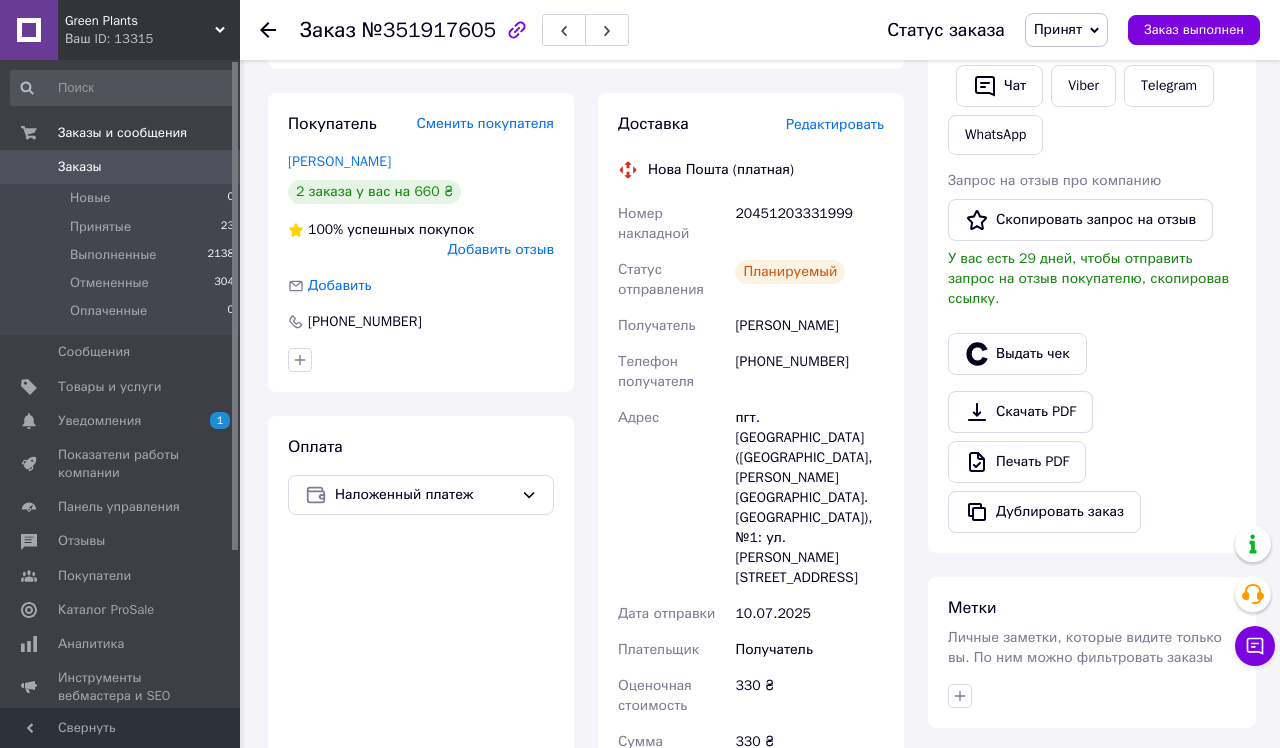 scroll, scrollTop: 379, scrollLeft: 0, axis: vertical 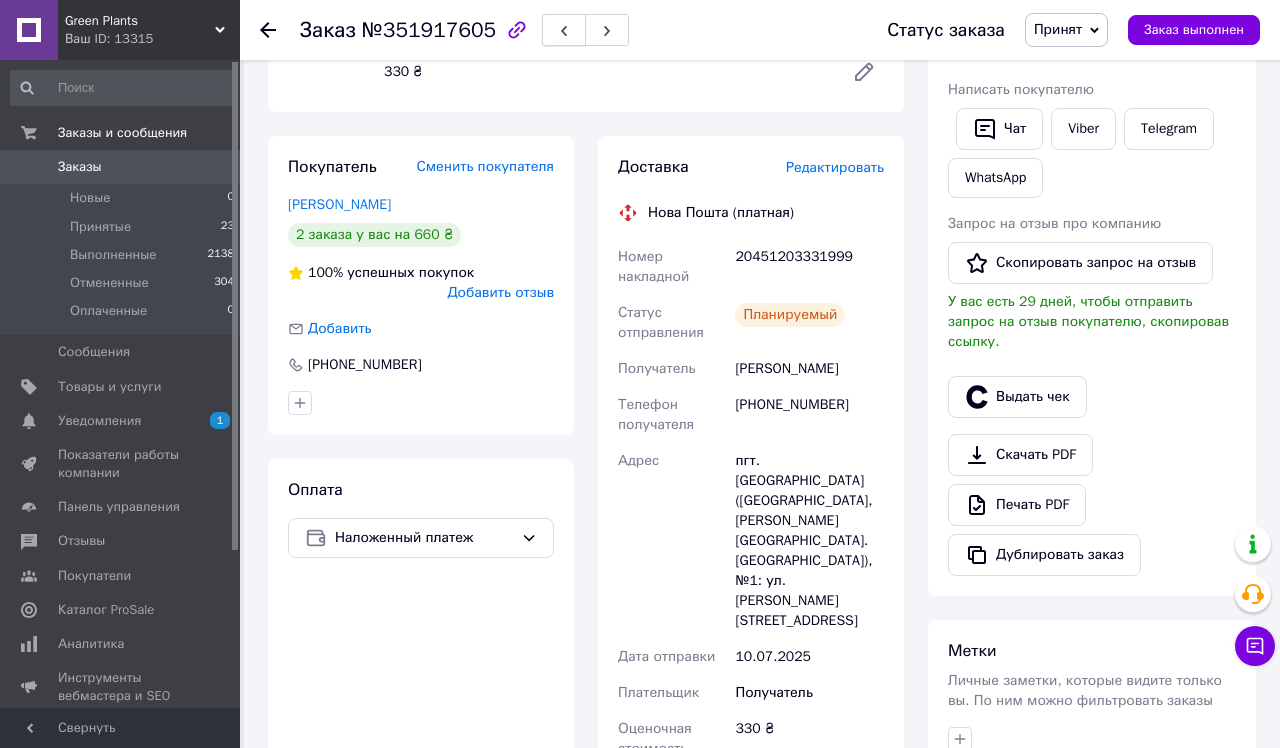 click 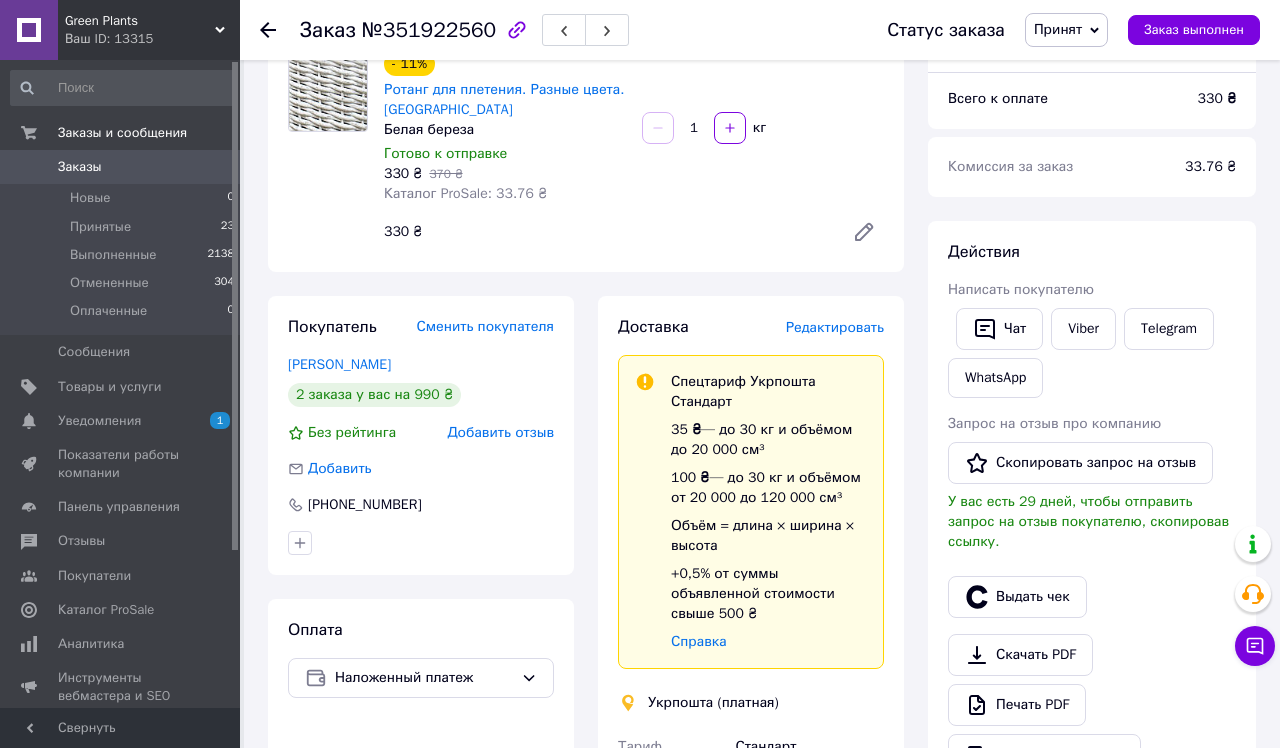 scroll, scrollTop: 177, scrollLeft: 0, axis: vertical 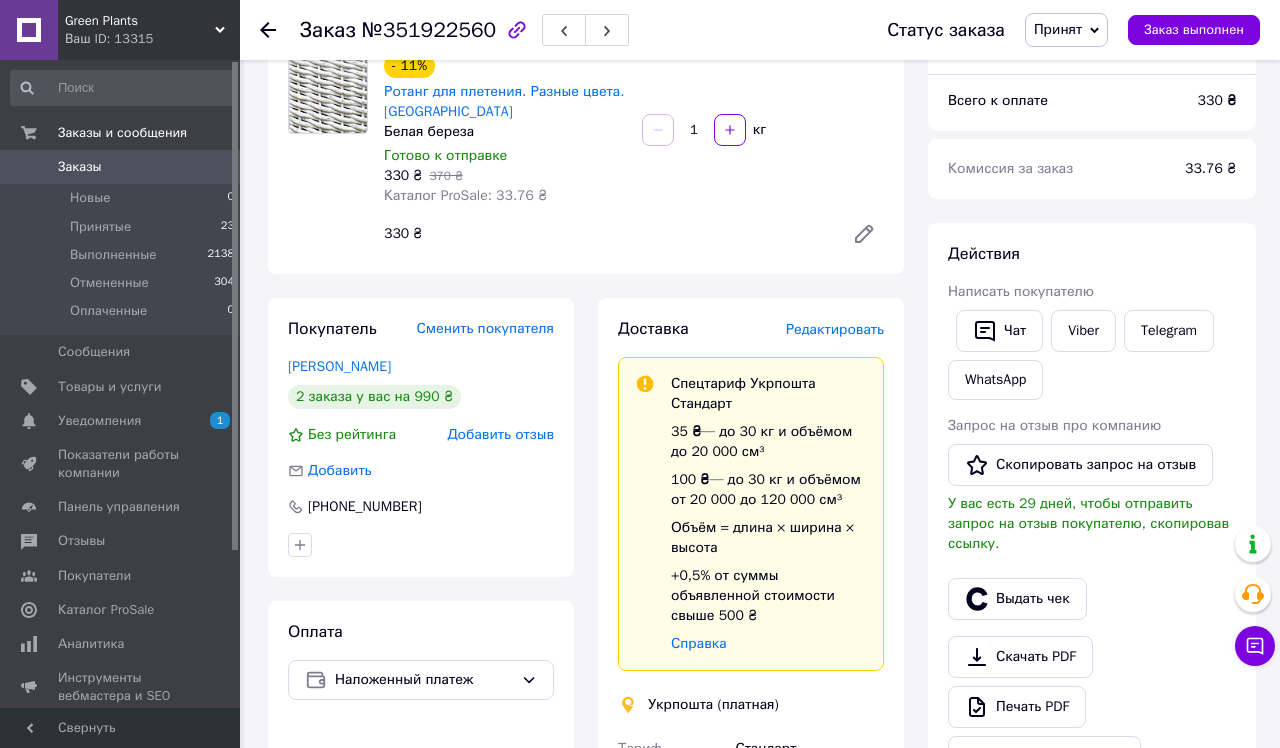 click on "Редактировать" at bounding box center [835, 329] 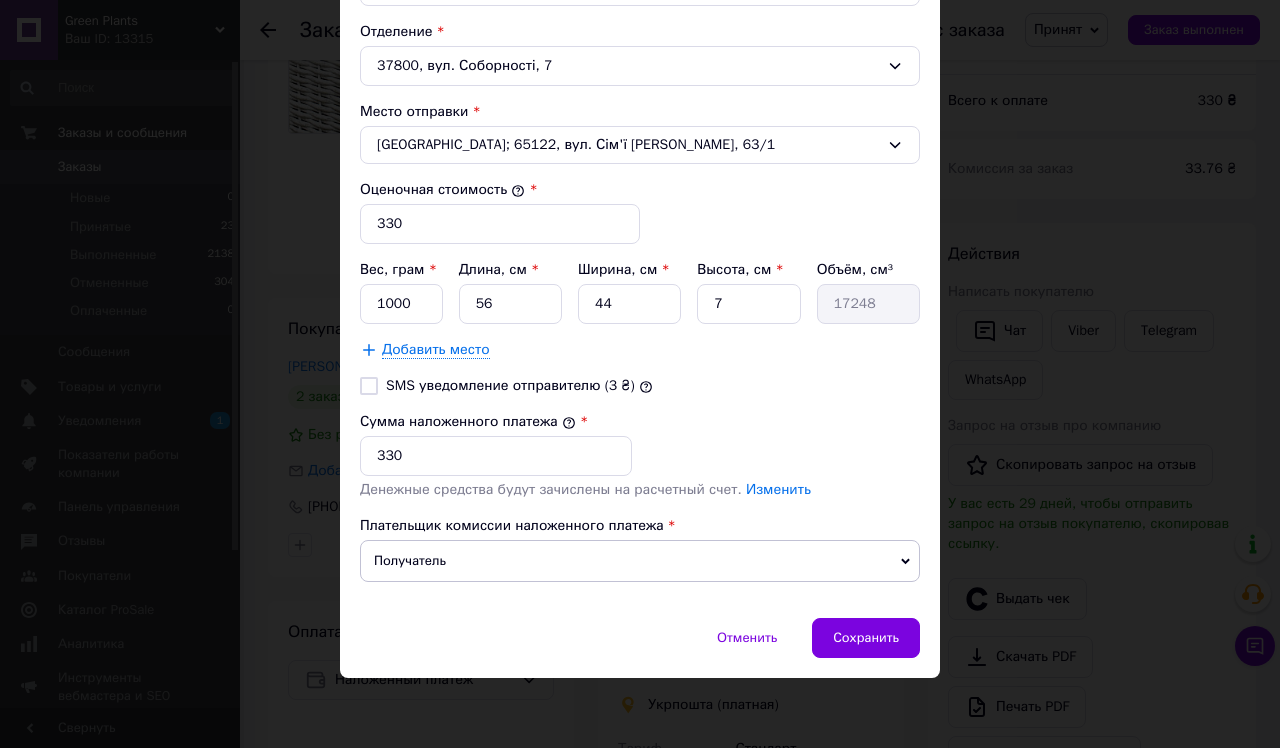 scroll, scrollTop: 689, scrollLeft: 0, axis: vertical 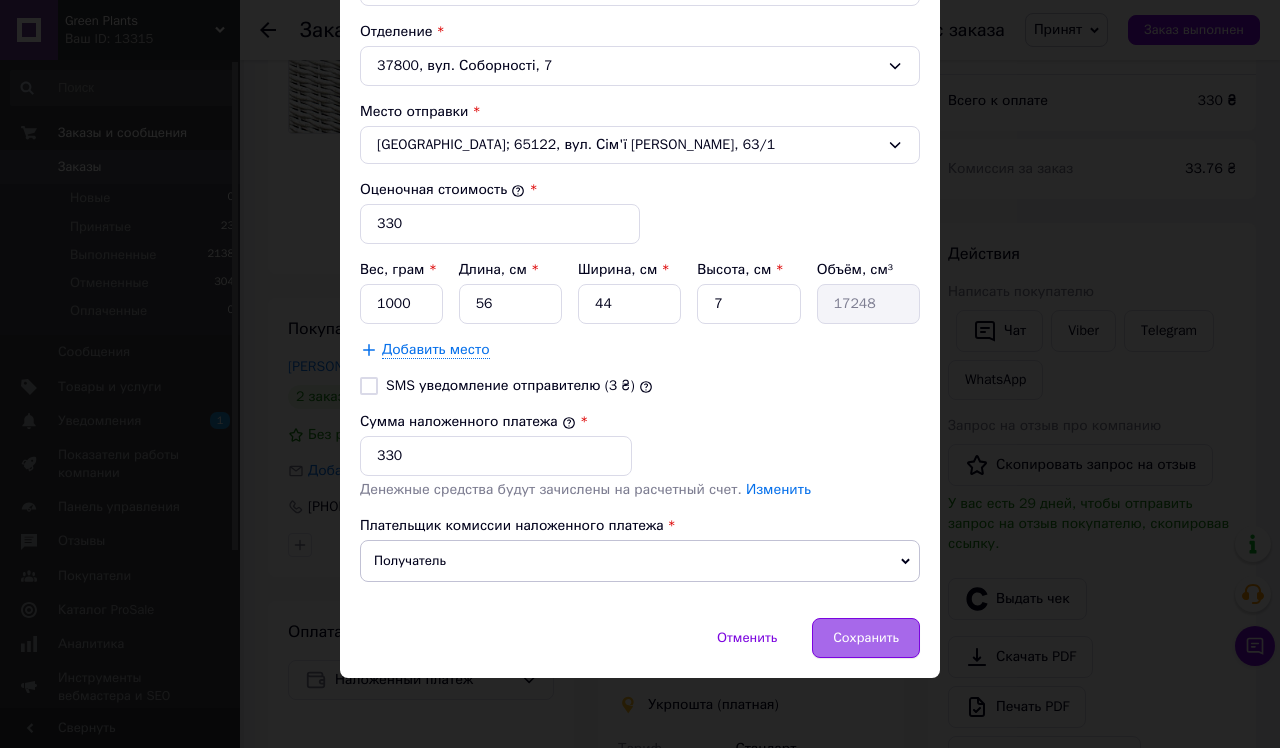 click on "Сохранить" at bounding box center [866, 638] 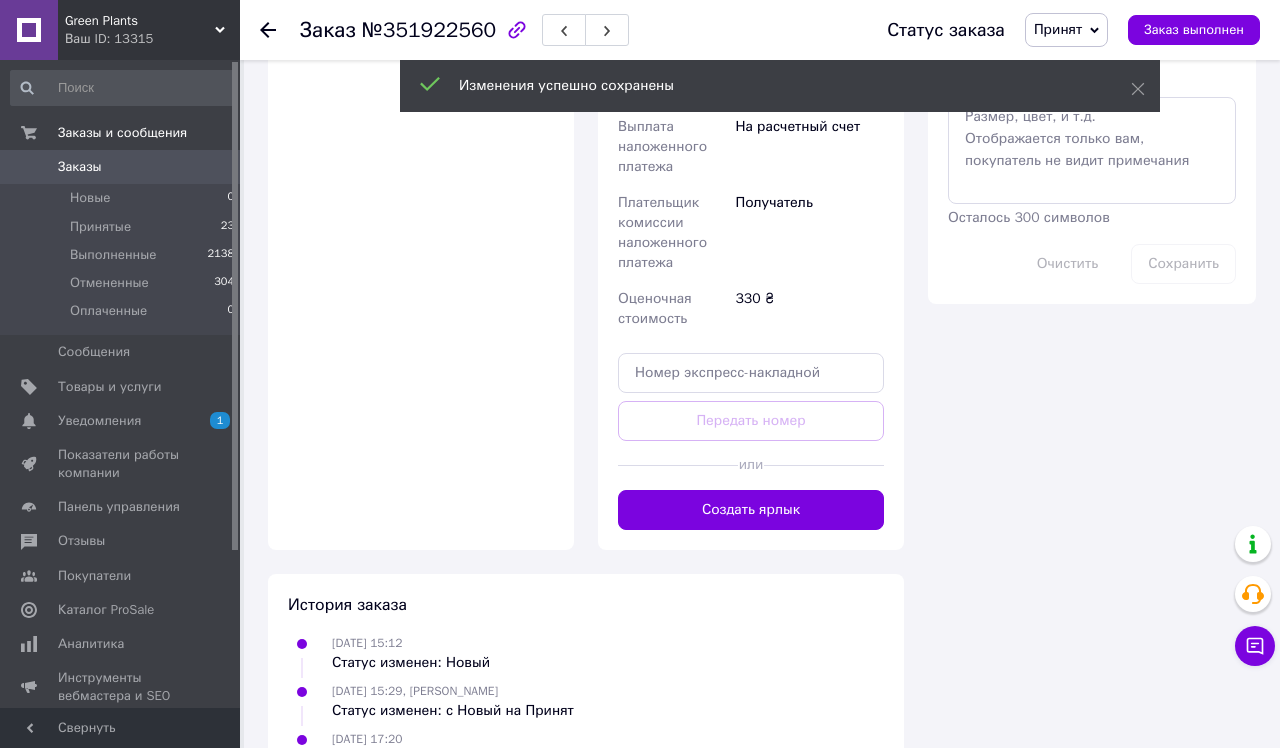scroll, scrollTop: 1119, scrollLeft: 0, axis: vertical 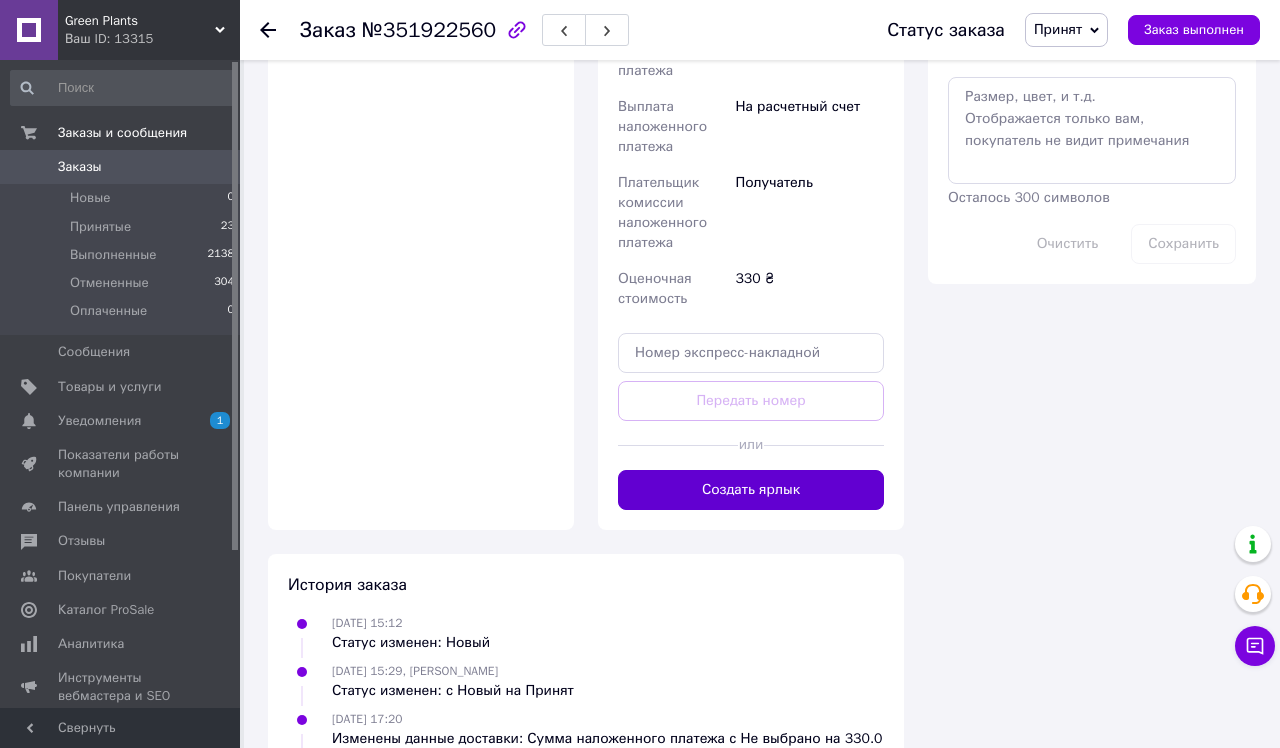 click on "Создать ярлык" at bounding box center (751, 490) 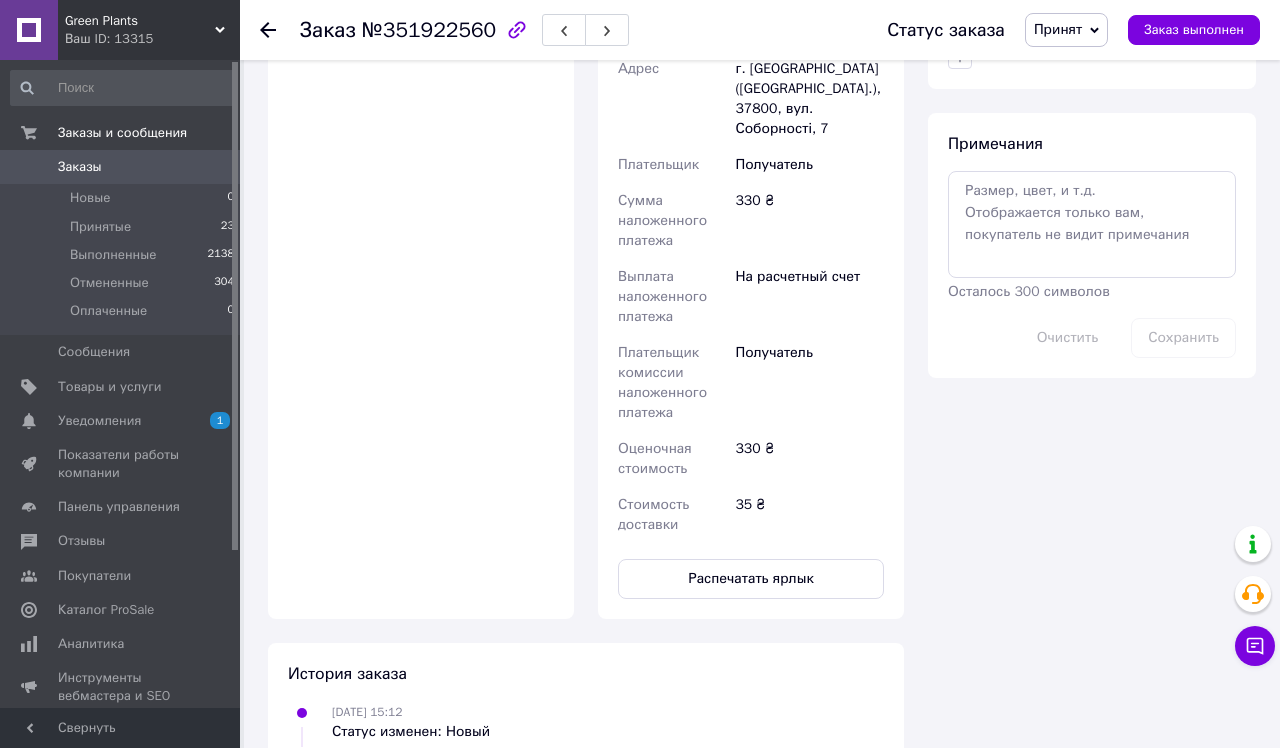 scroll, scrollTop: 1113, scrollLeft: 0, axis: vertical 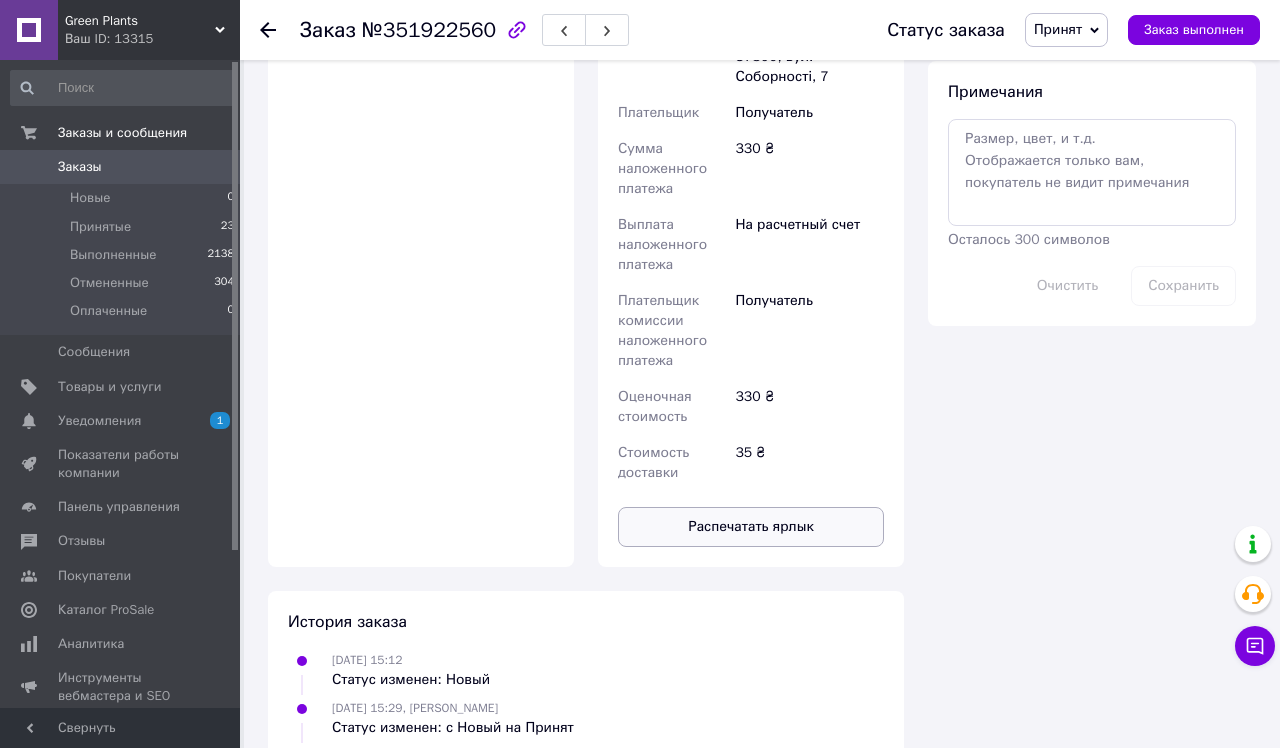 click on "Распечатать ярлык" at bounding box center [751, 527] 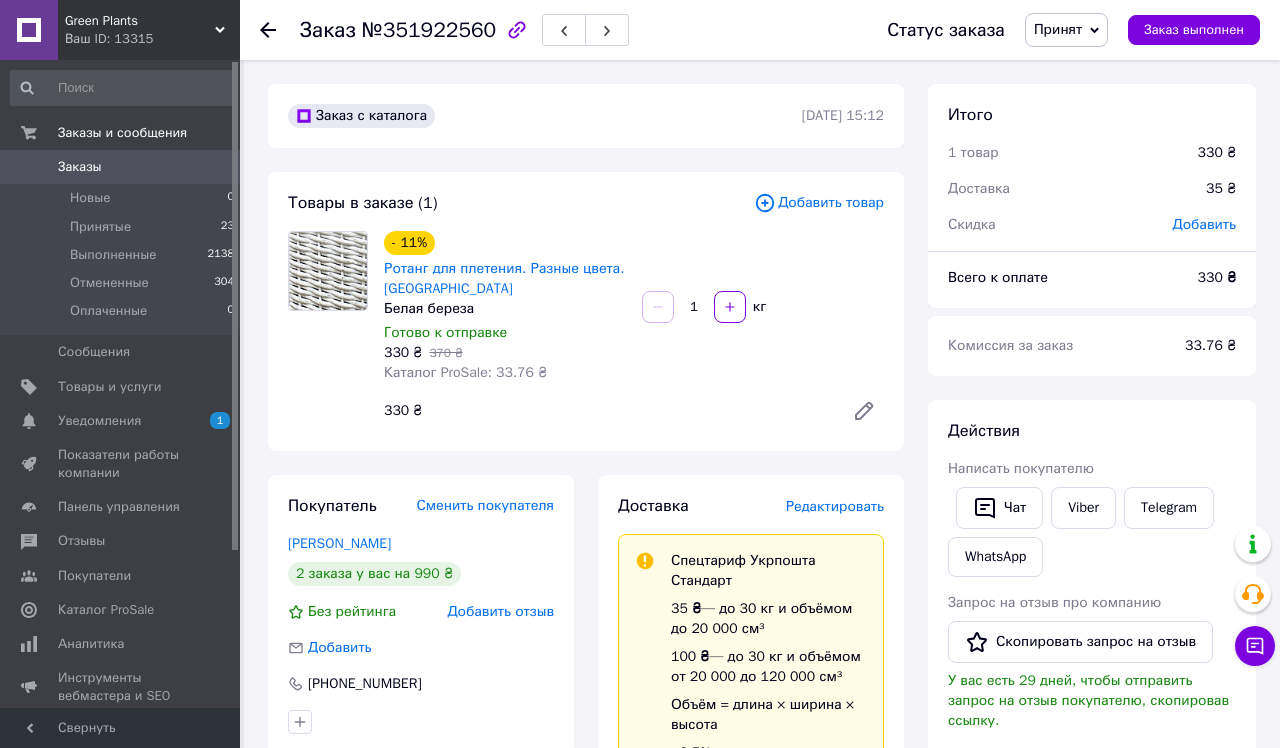 scroll, scrollTop: 0, scrollLeft: 0, axis: both 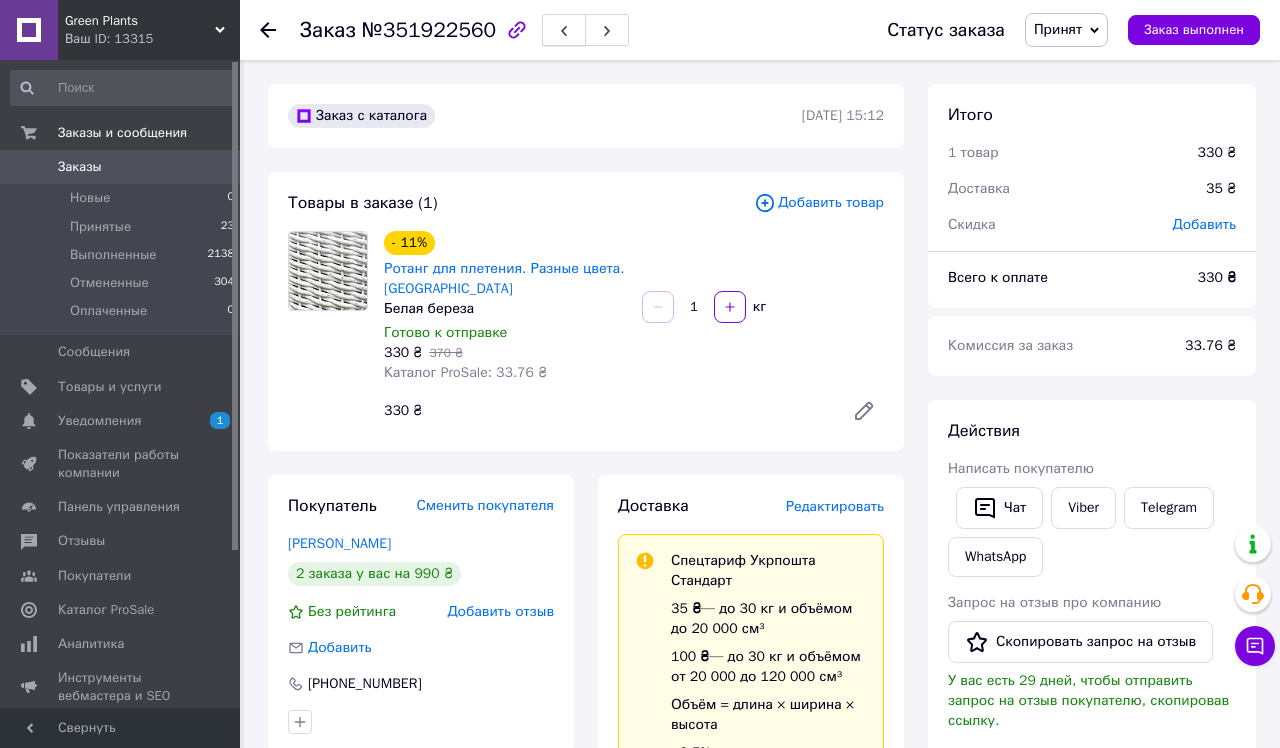 click 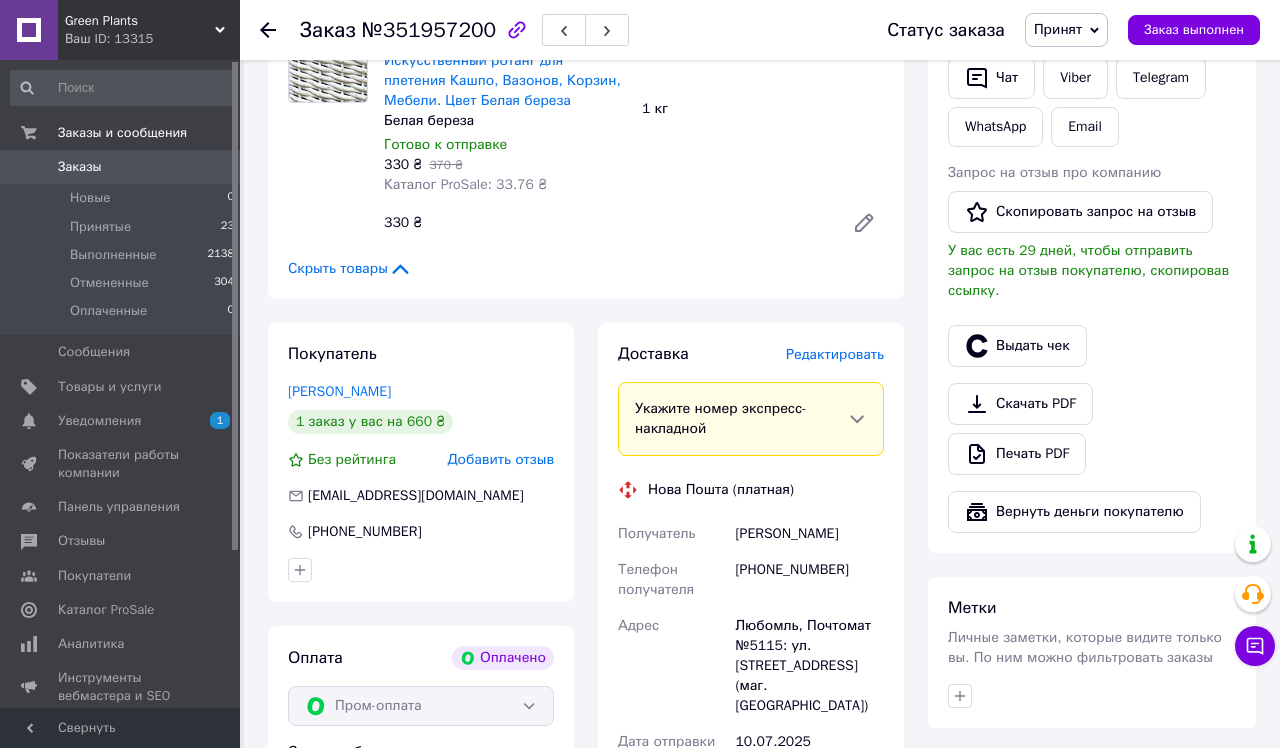 scroll, scrollTop: 501, scrollLeft: 0, axis: vertical 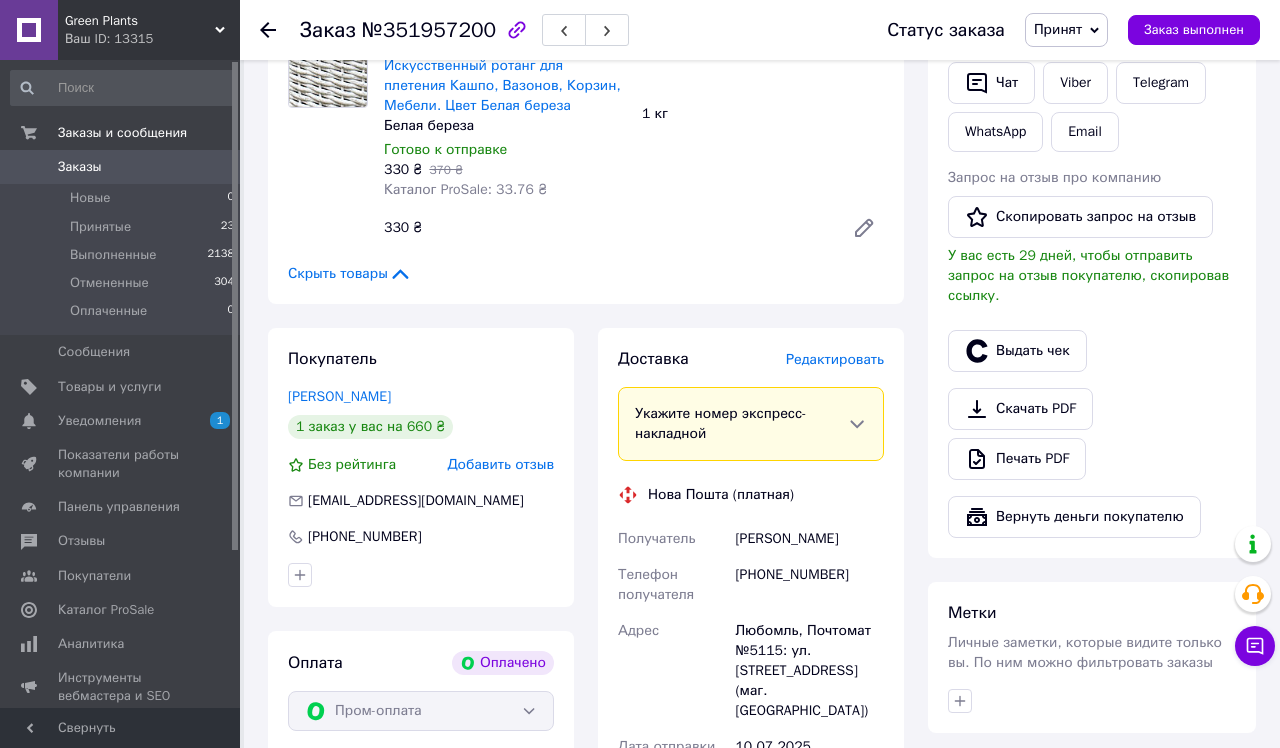 click on "Редактировать" at bounding box center (835, 359) 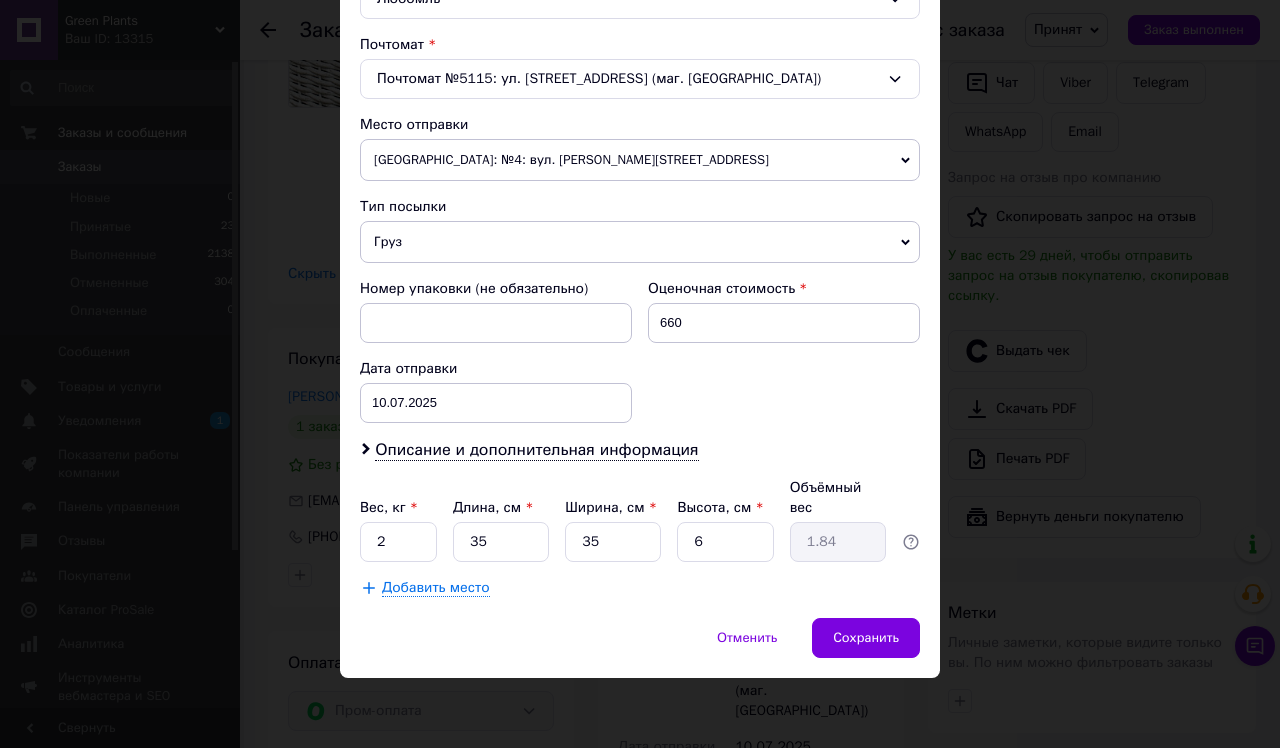 scroll, scrollTop: 599, scrollLeft: 0, axis: vertical 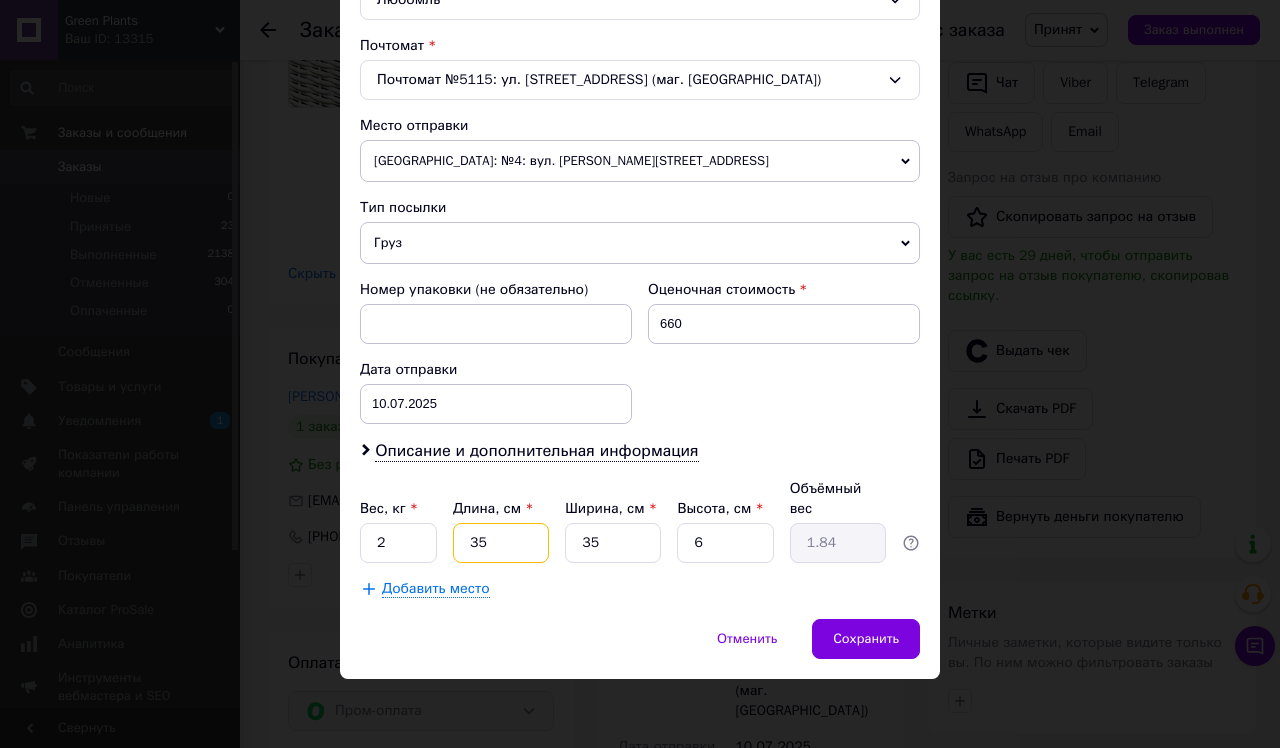drag, startPoint x: 500, startPoint y: 542, endPoint x: 466, endPoint y: 543, distance: 34.0147 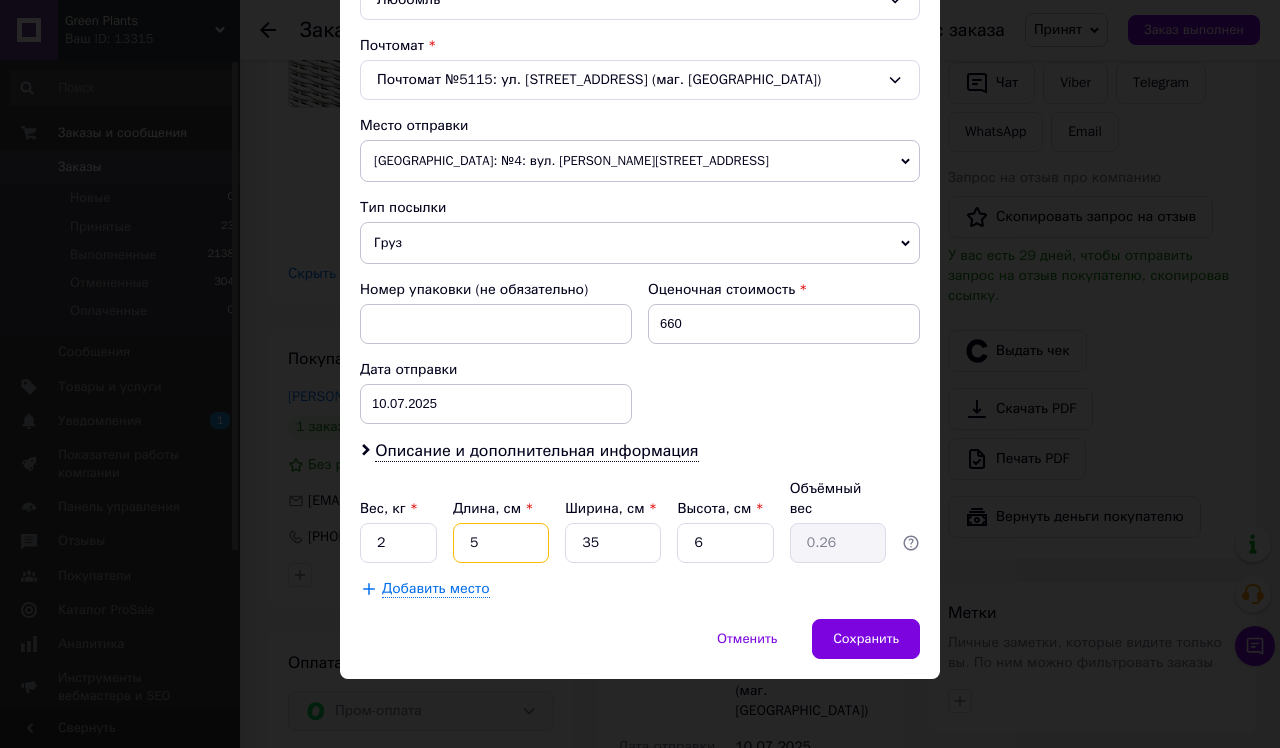 type on "50" 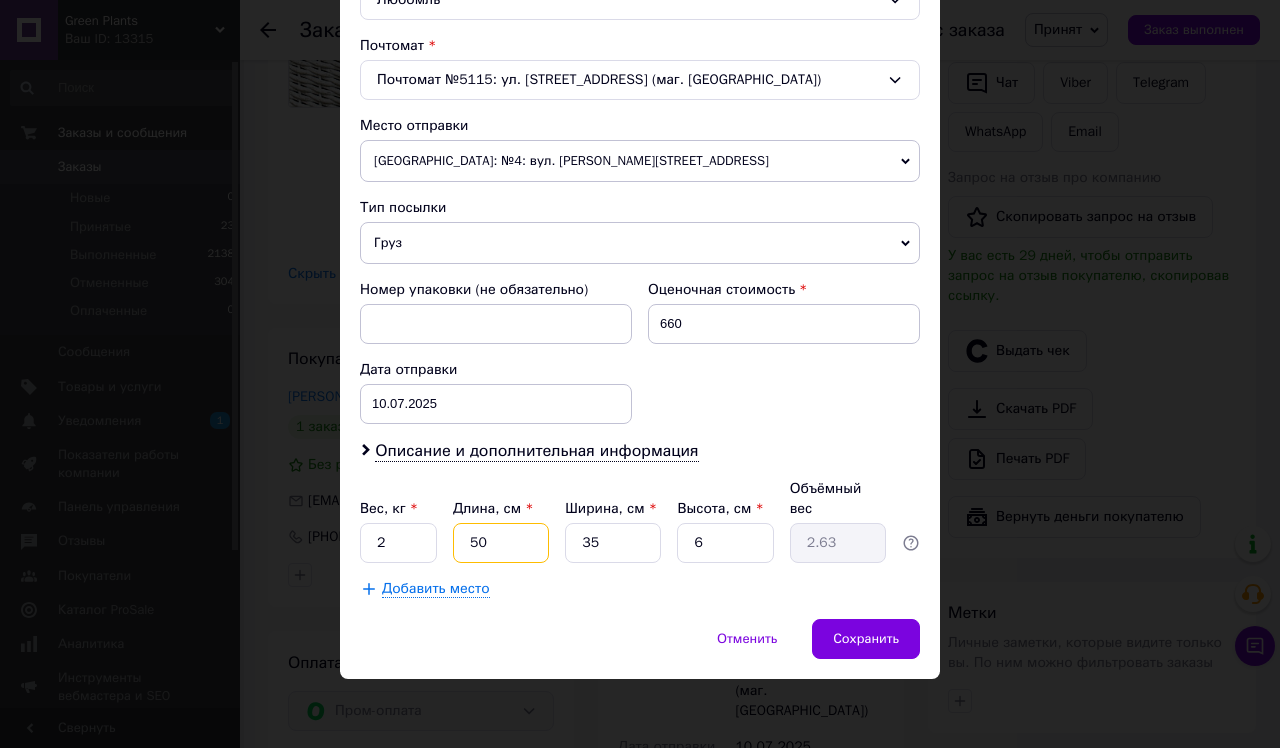 type on "50" 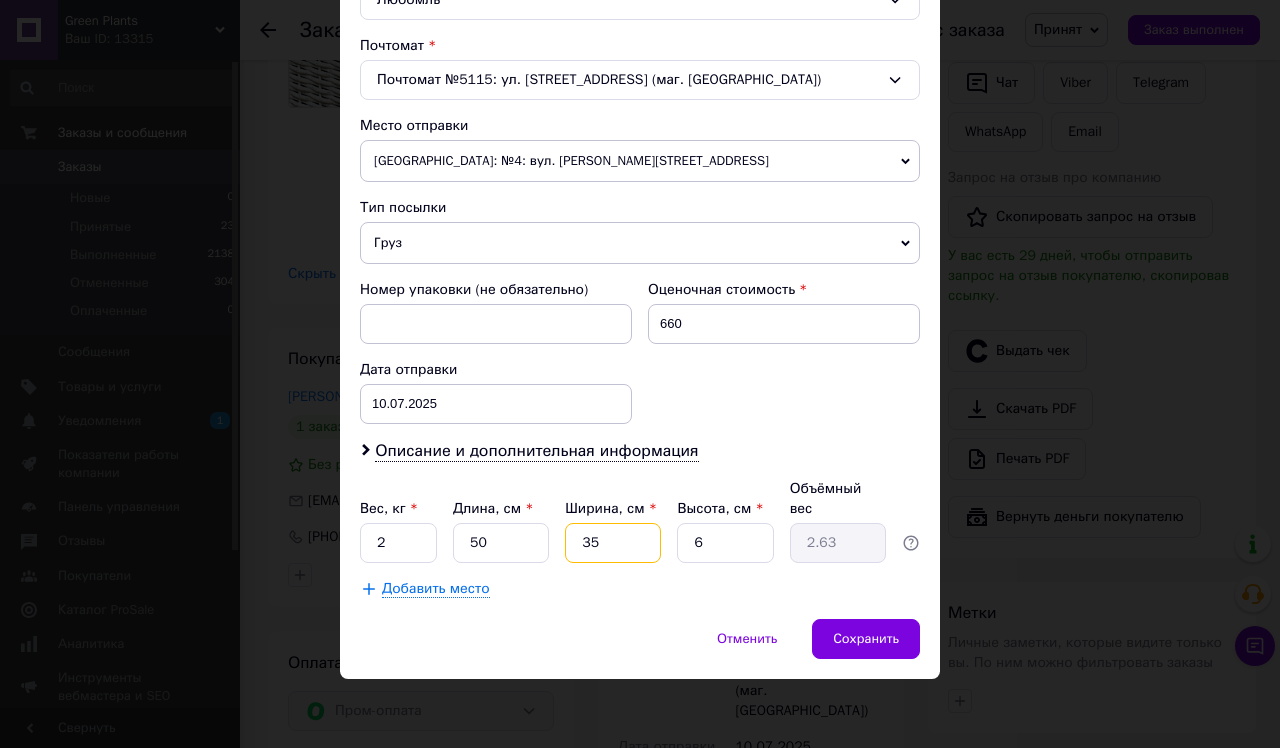 type on "4" 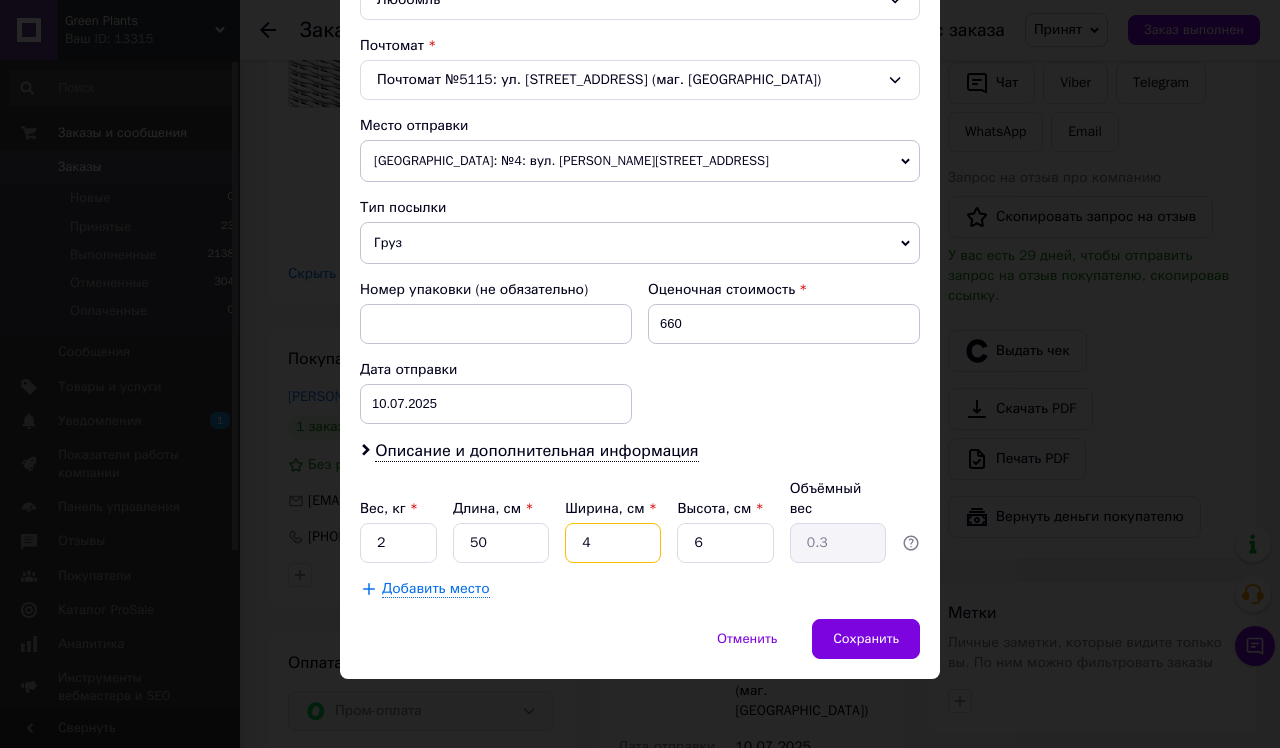 type on "40" 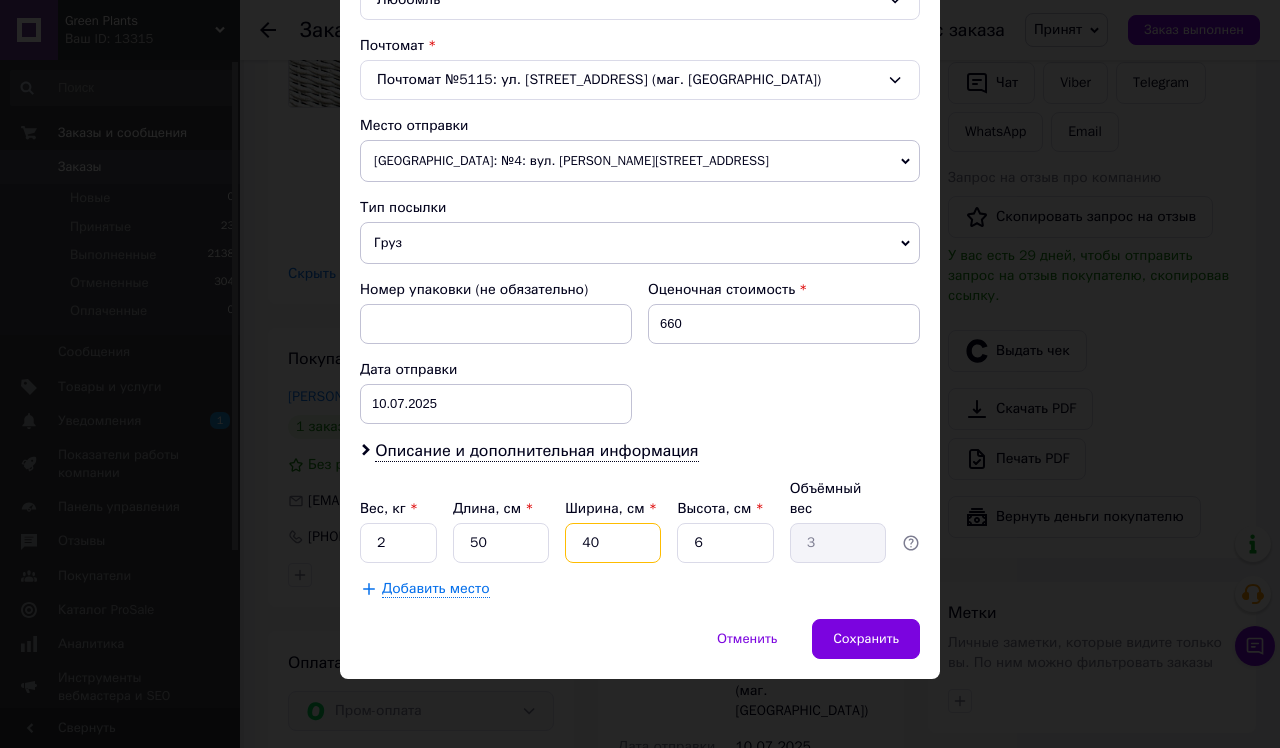 type on "40" 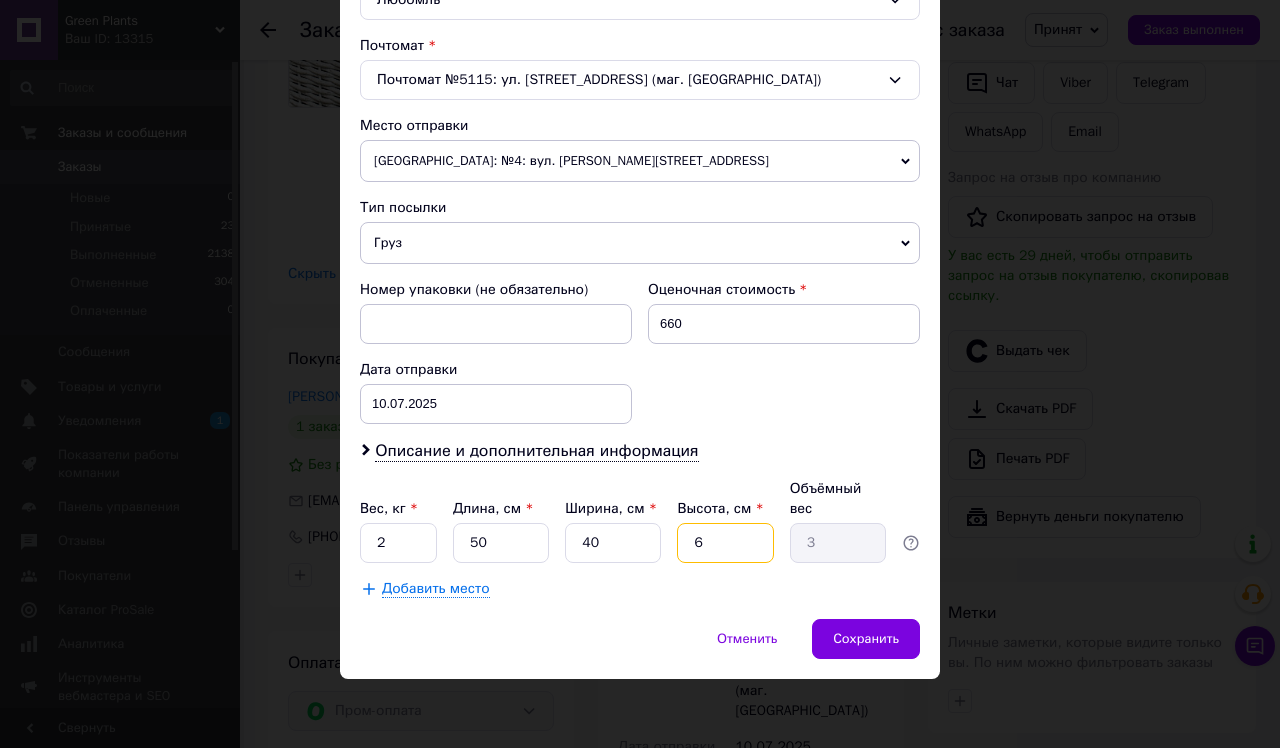 type on "8" 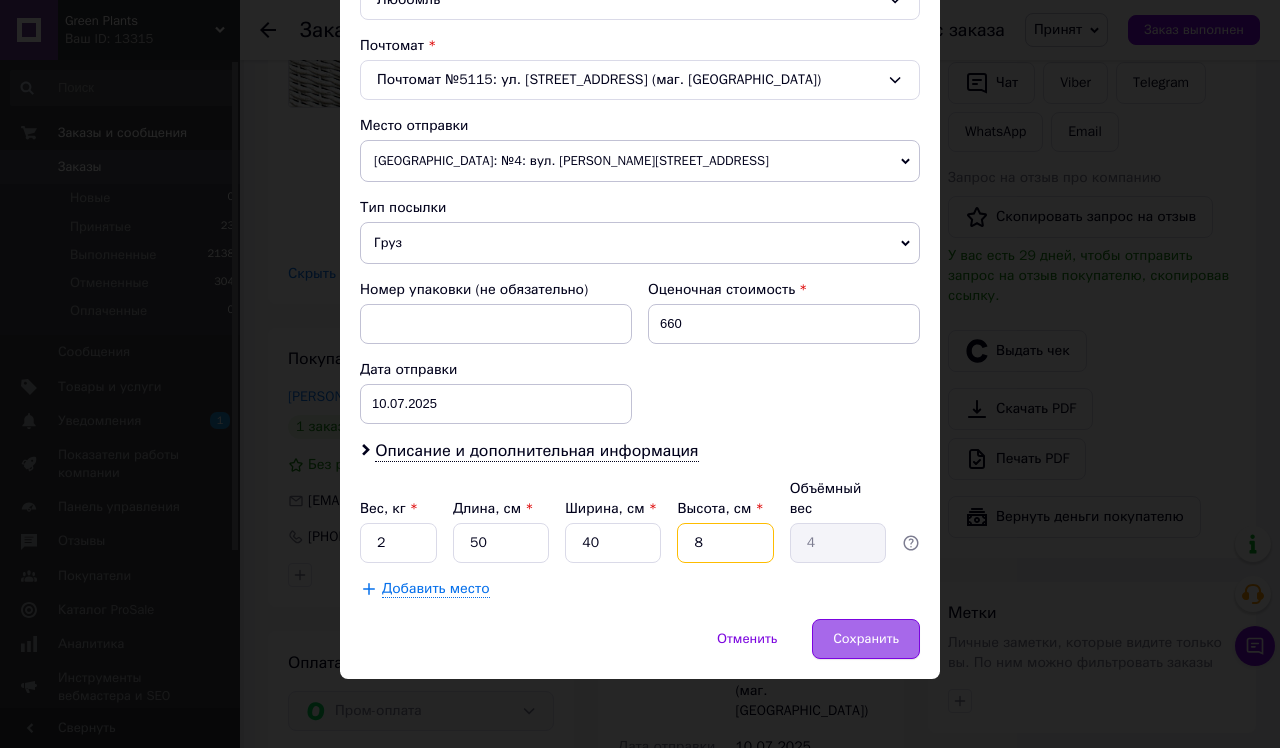 type on "8" 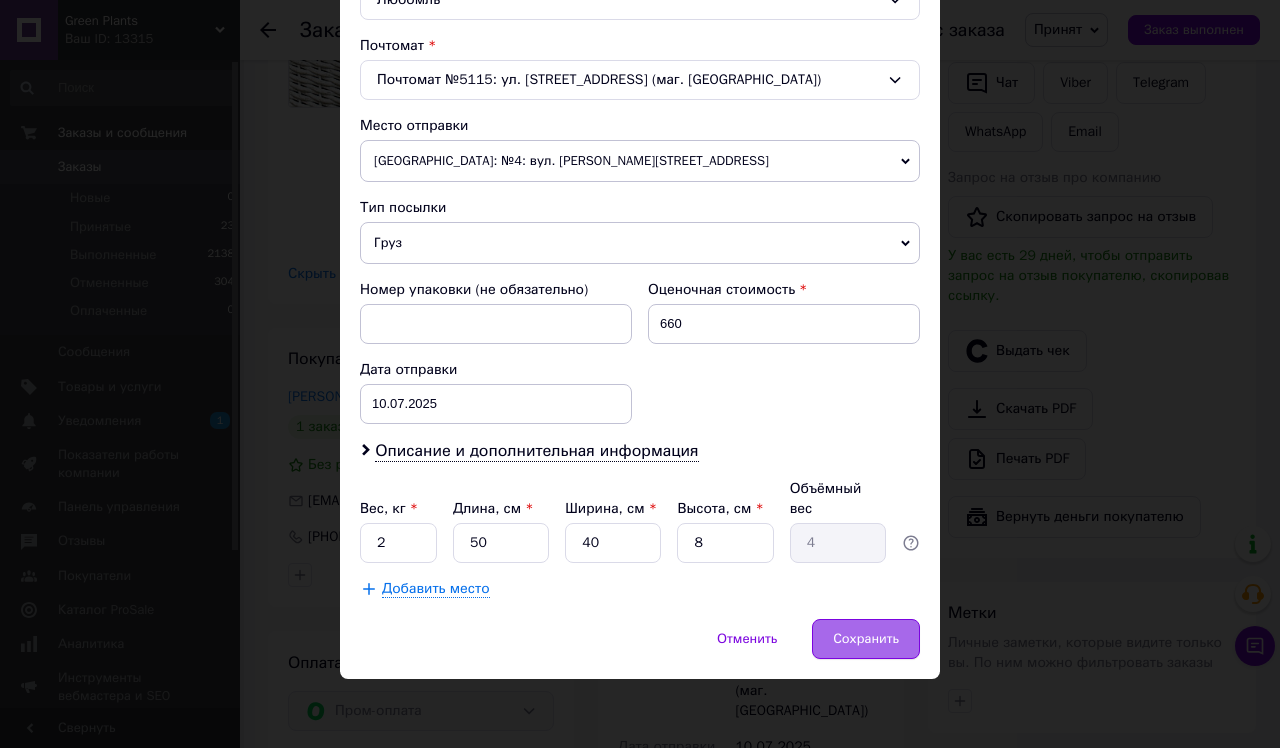 click on "Сохранить" at bounding box center (866, 639) 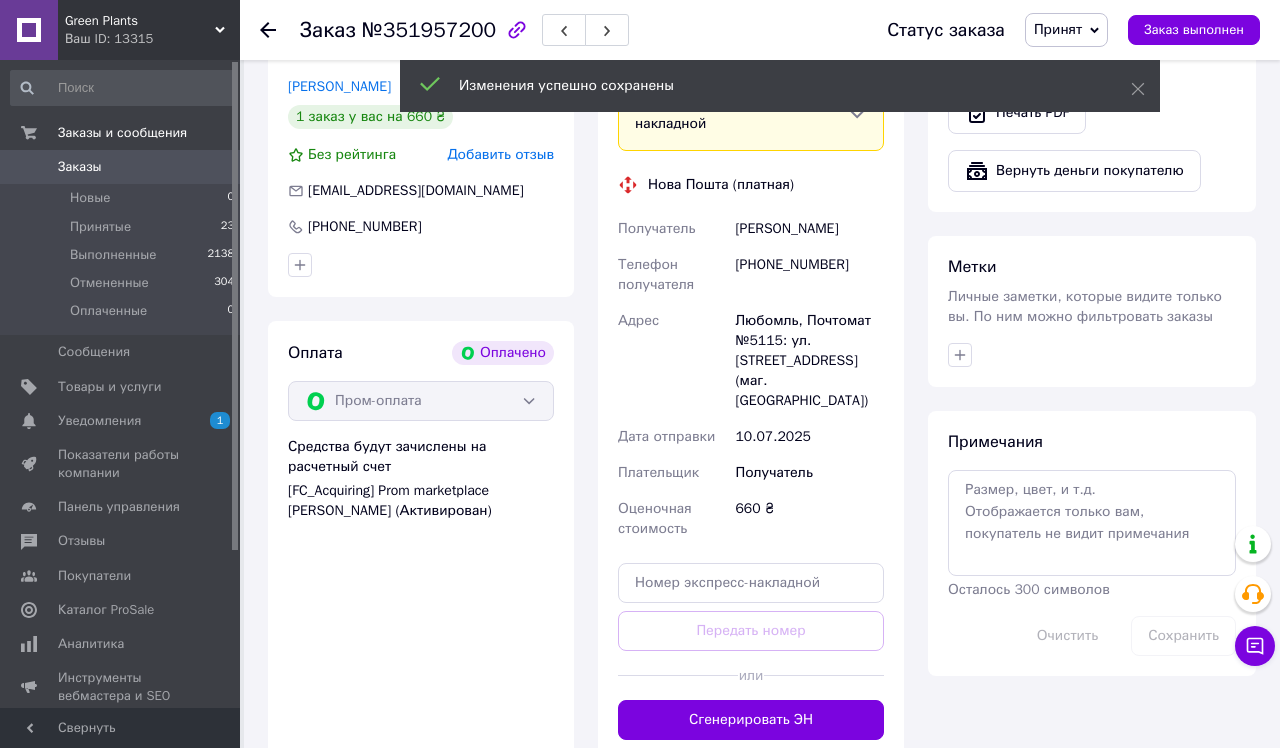 scroll, scrollTop: 857, scrollLeft: 0, axis: vertical 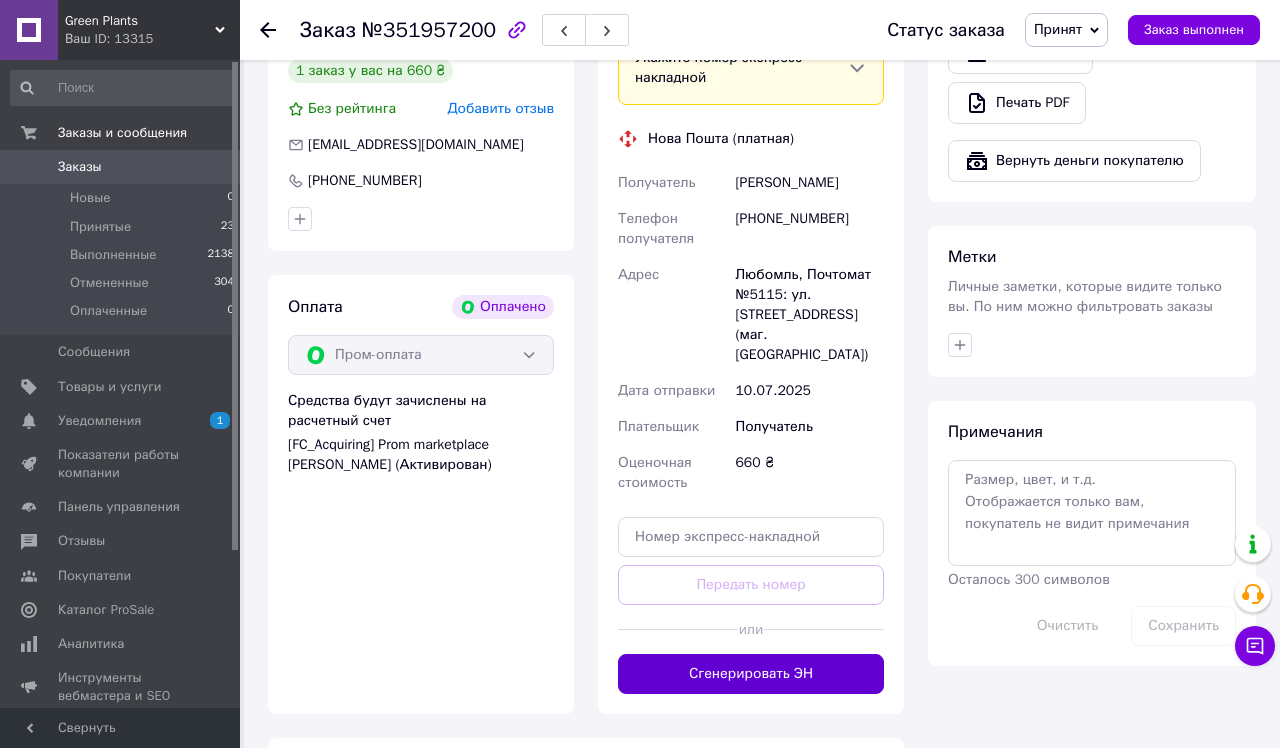 click on "Сгенерировать ЭН" at bounding box center [751, 674] 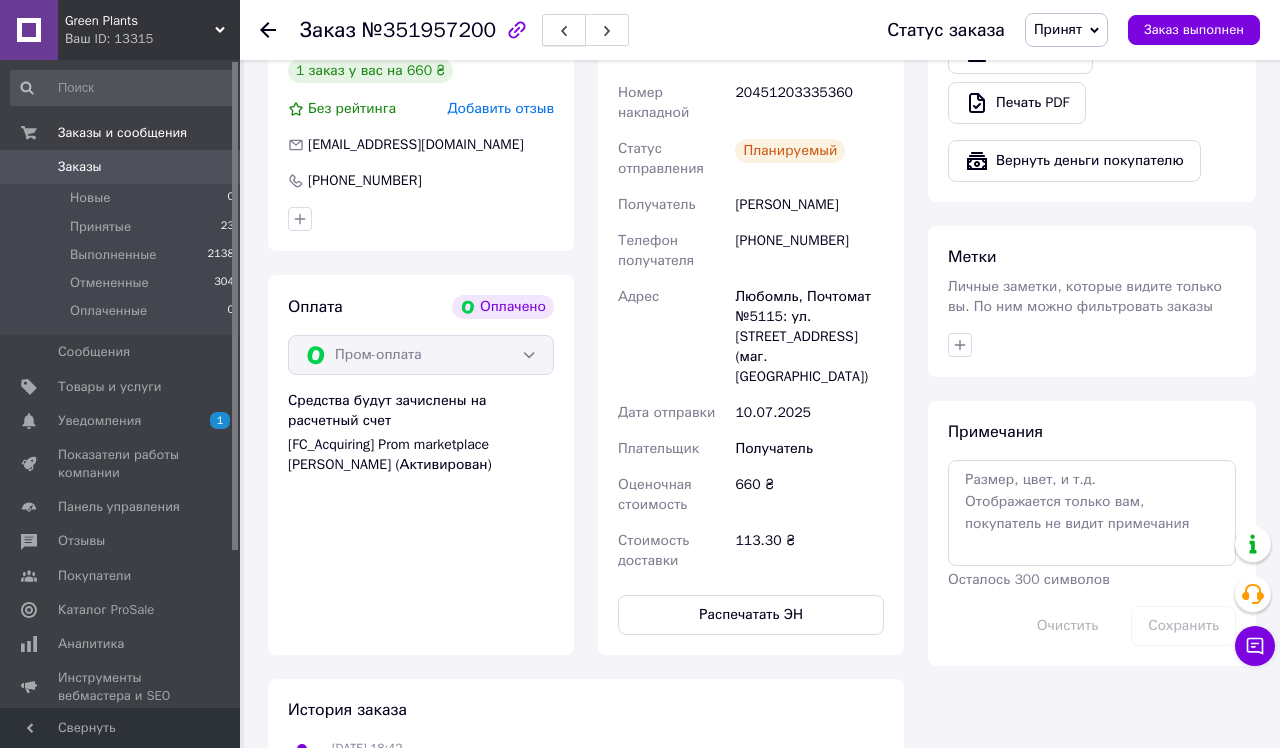click at bounding box center (564, 30) 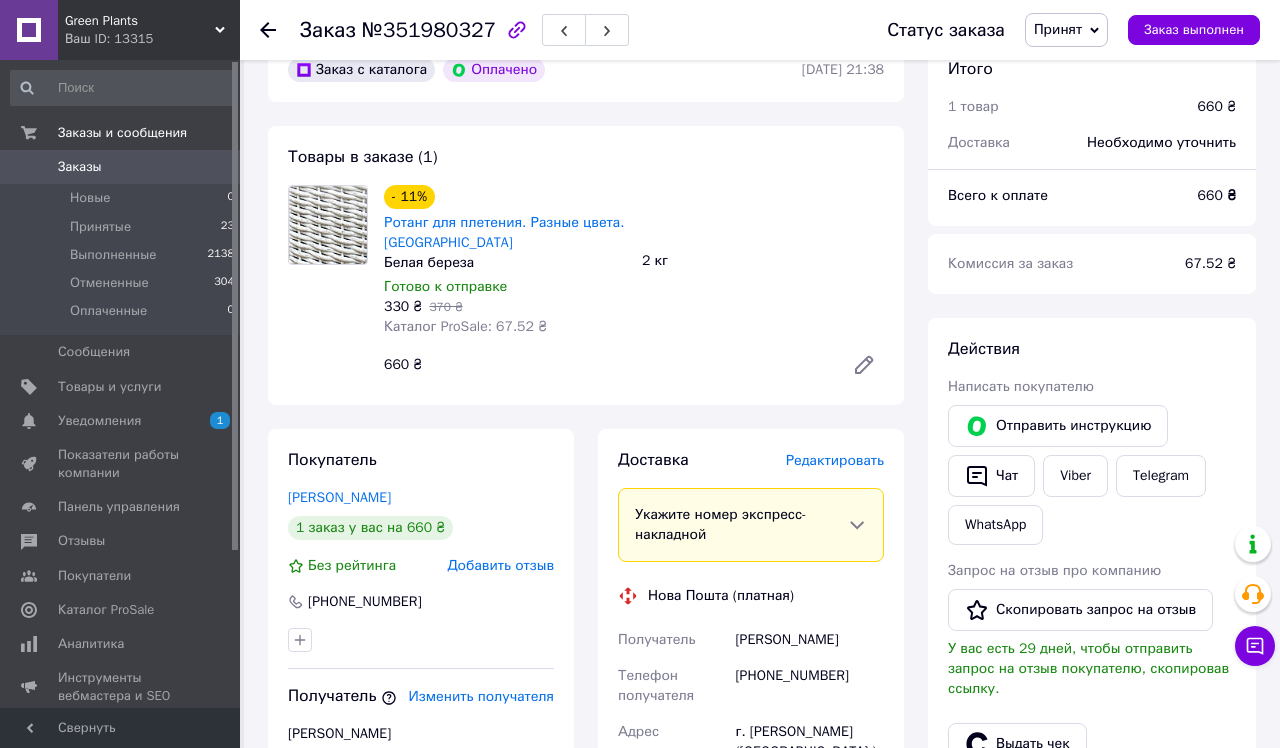 scroll, scrollTop: 125, scrollLeft: 0, axis: vertical 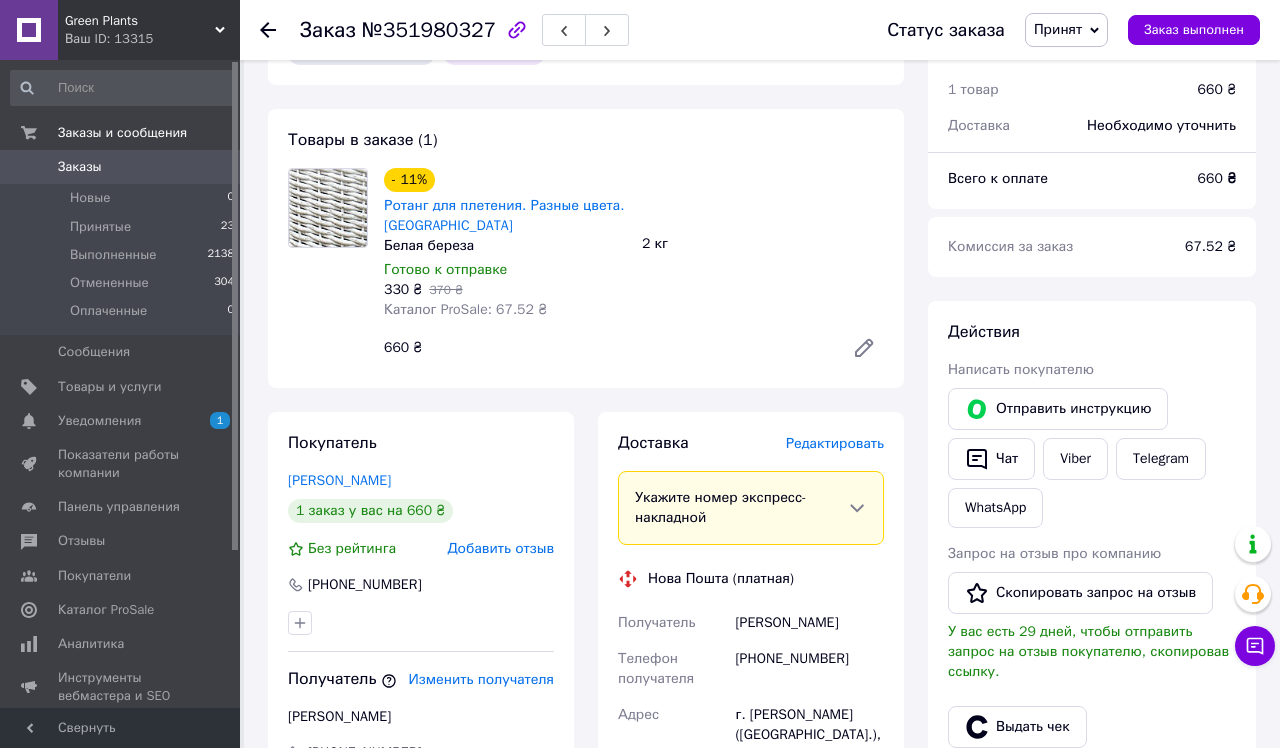click on "Редактировать" at bounding box center (835, 443) 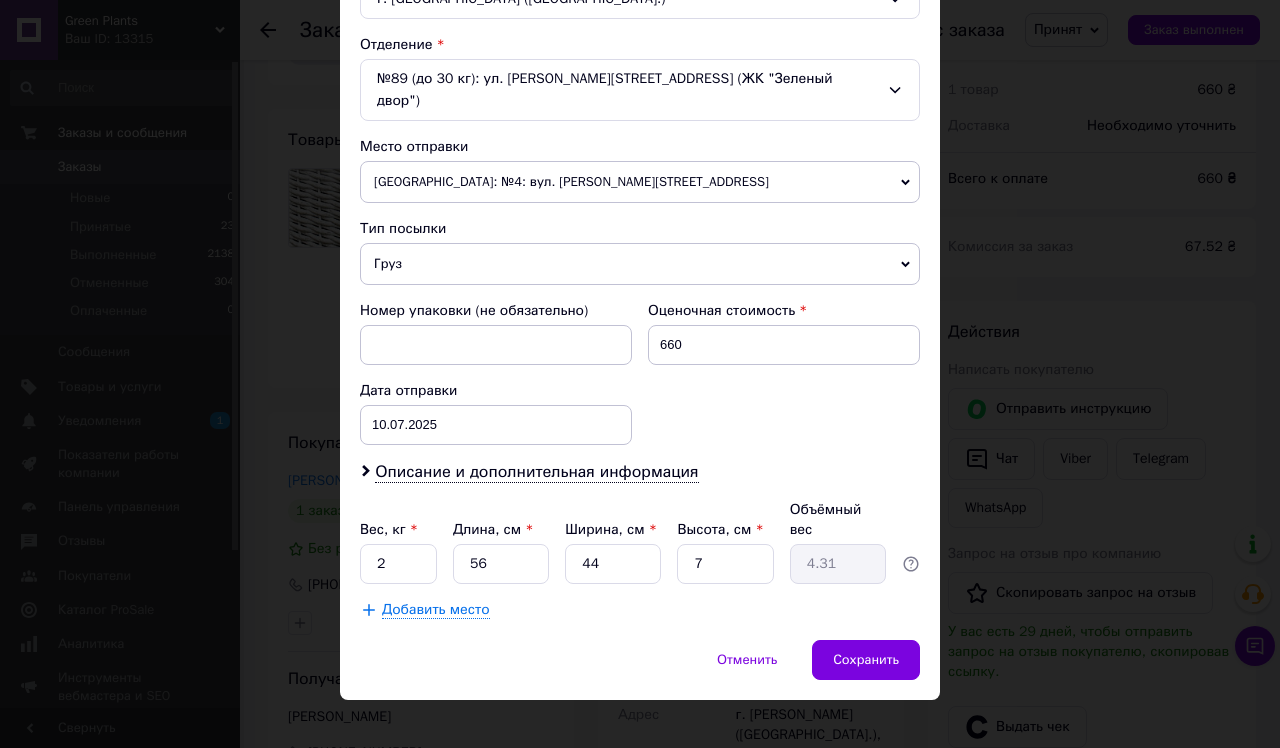 scroll, scrollTop: 599, scrollLeft: 0, axis: vertical 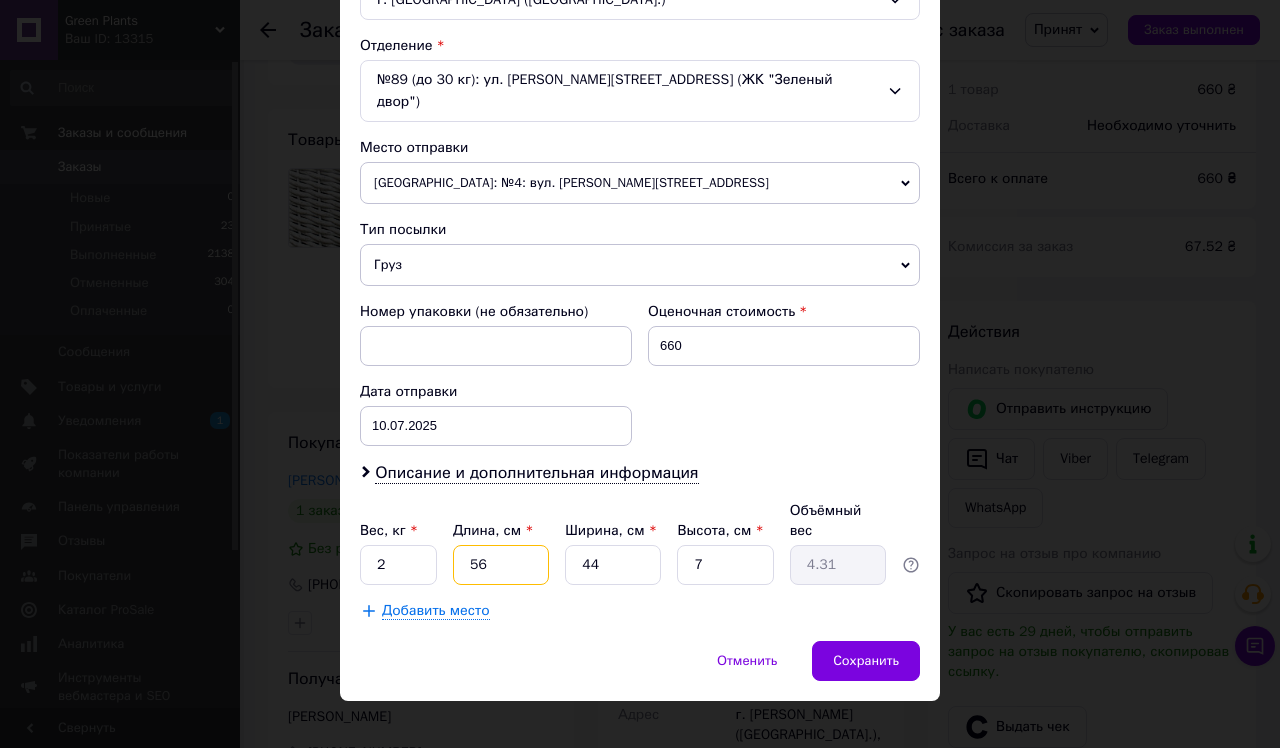 drag, startPoint x: 517, startPoint y: 535, endPoint x: 449, endPoint y: 534, distance: 68.007355 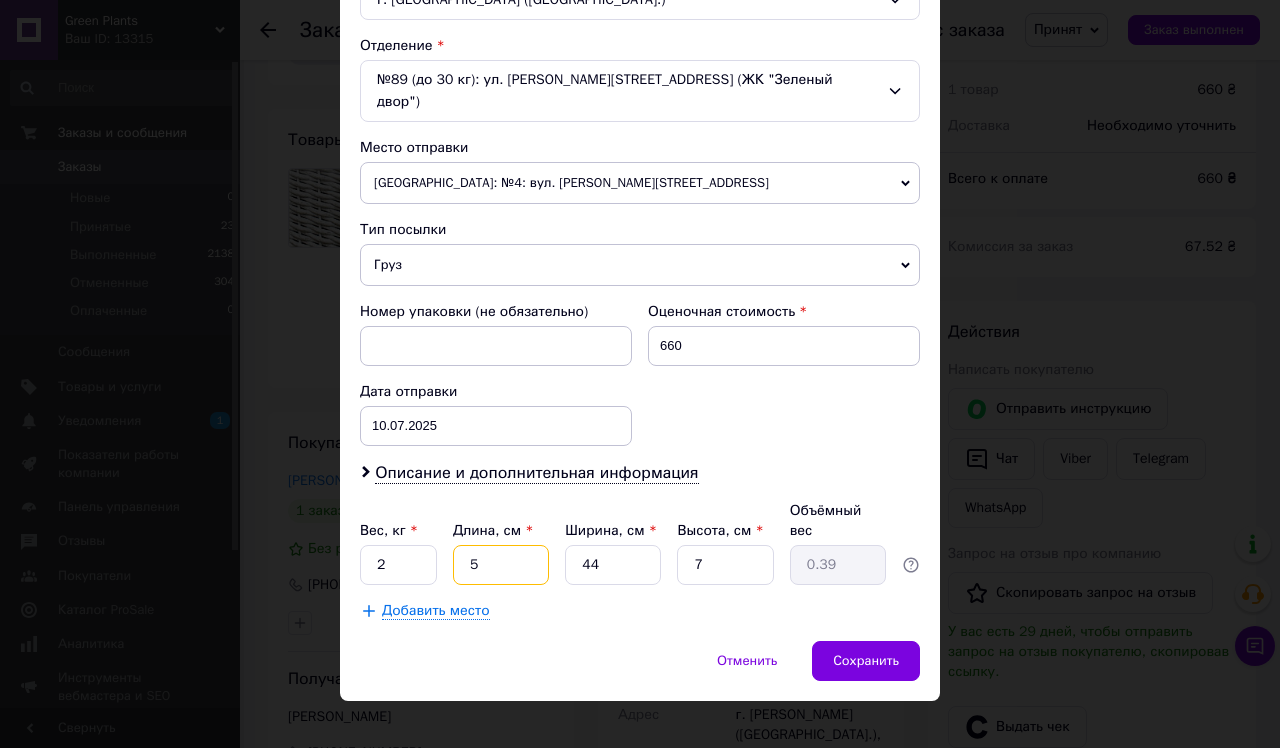 type on "50" 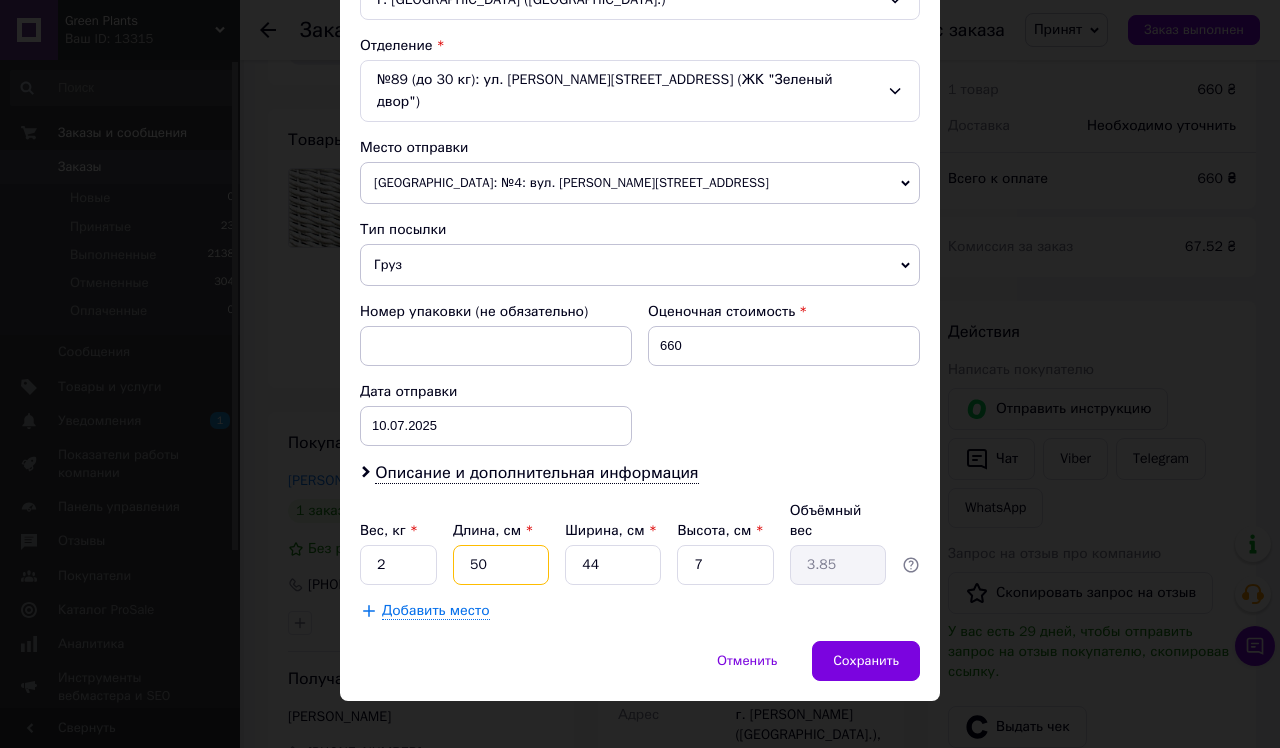 type on "50" 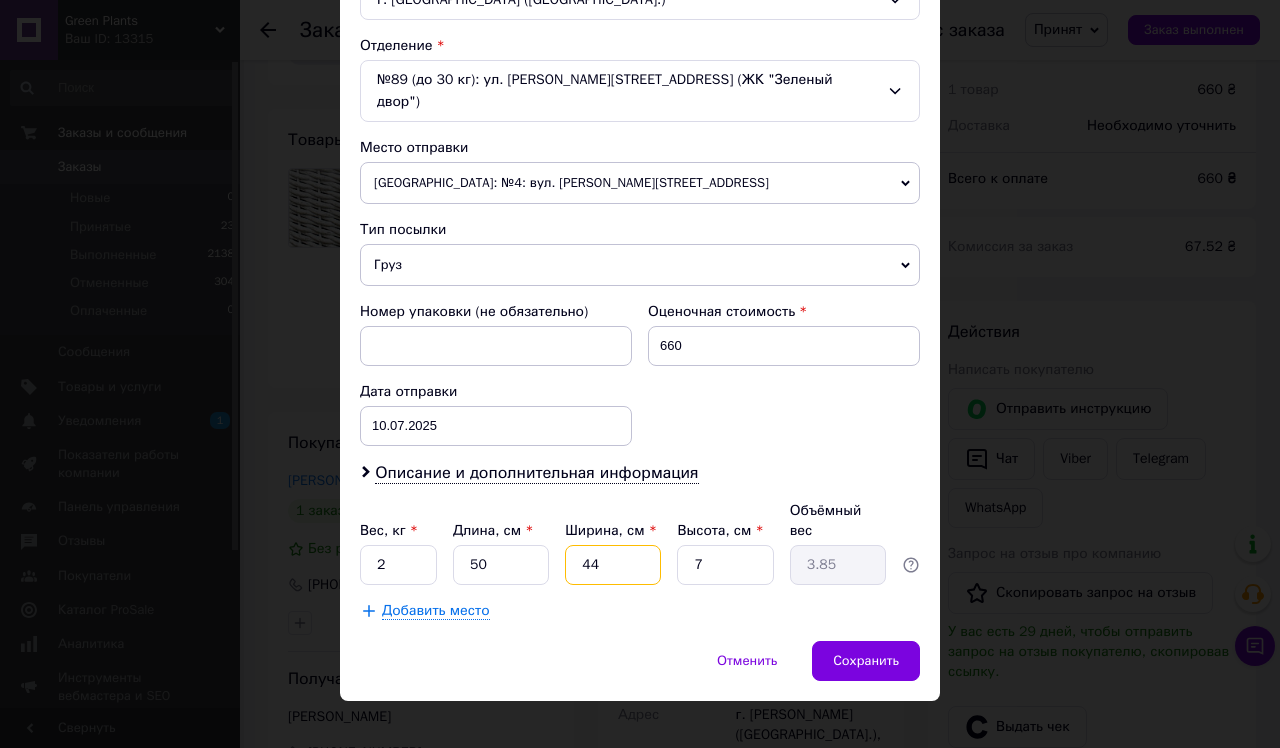 type on "4" 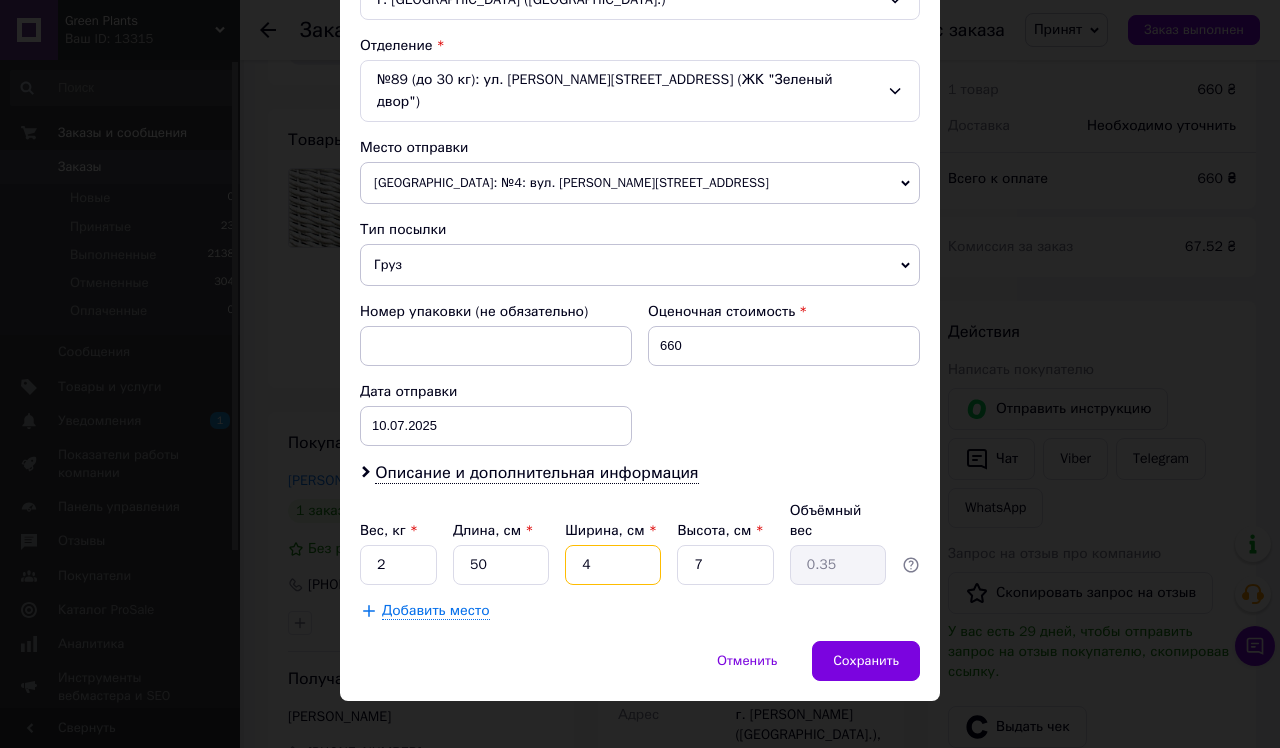 type on "40" 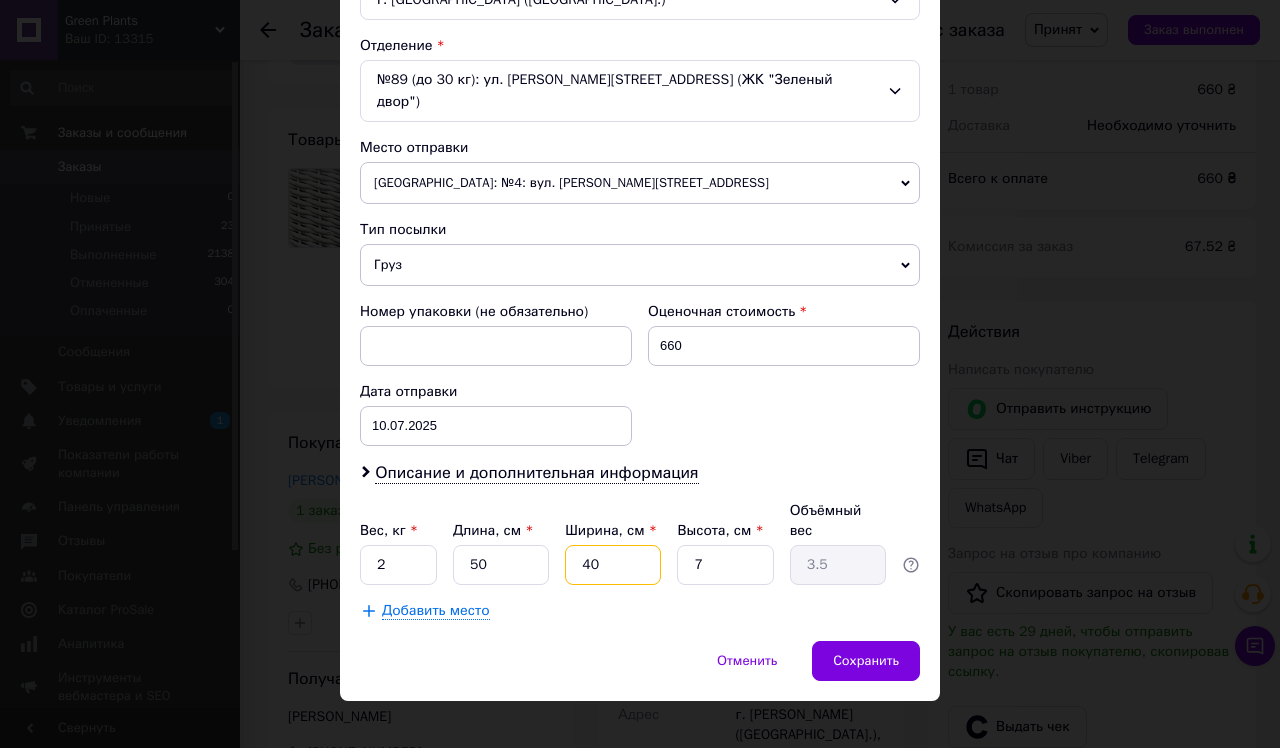 type on "40" 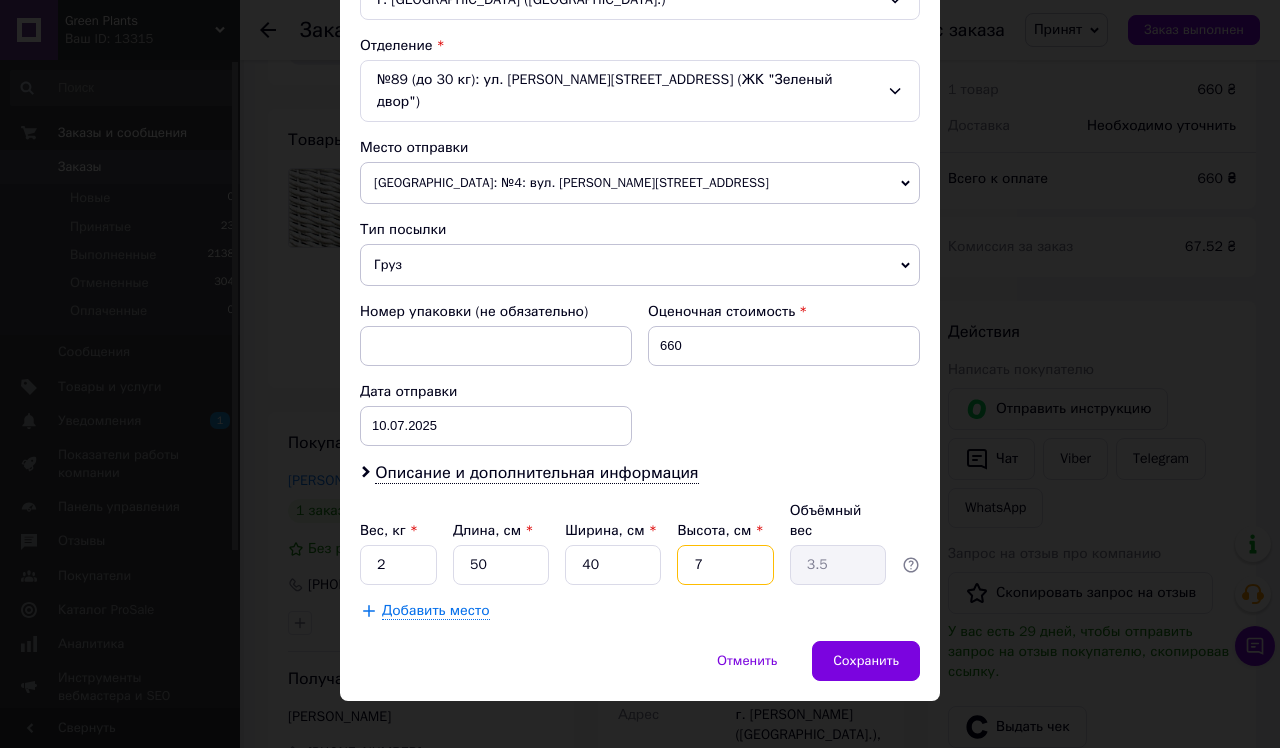 type on "8" 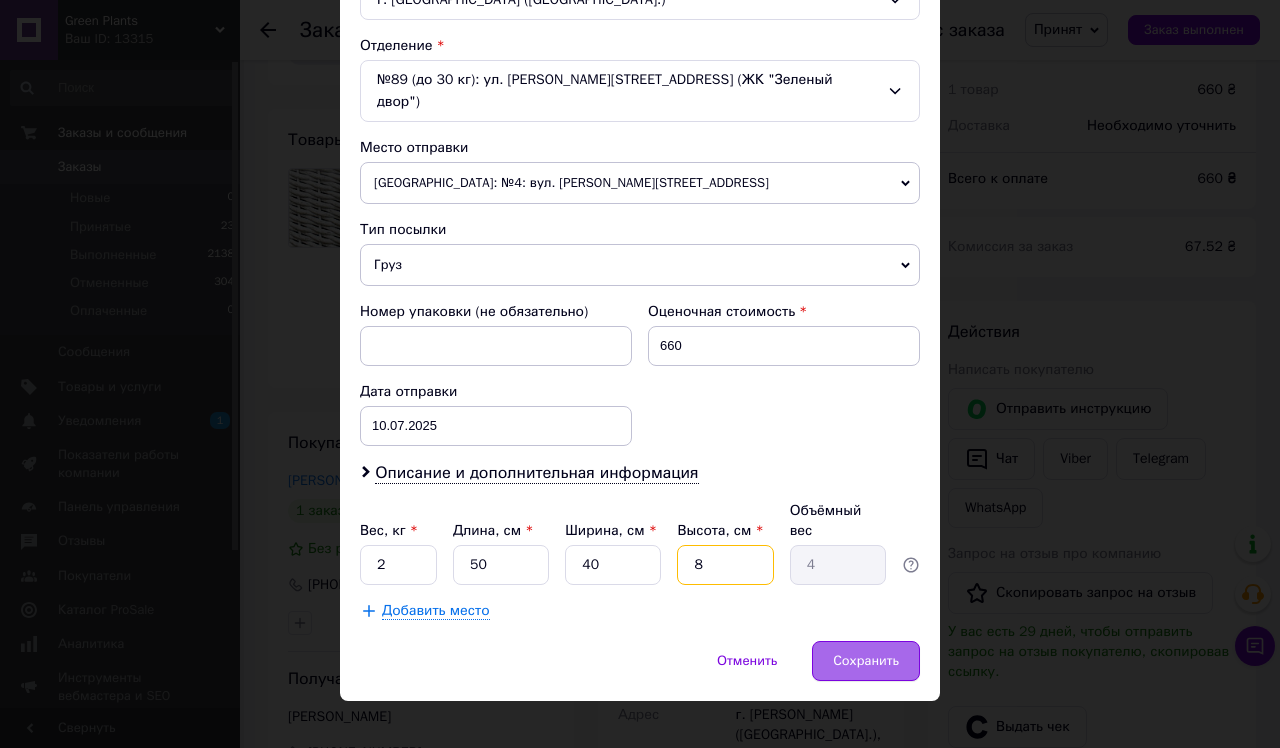 type on "8" 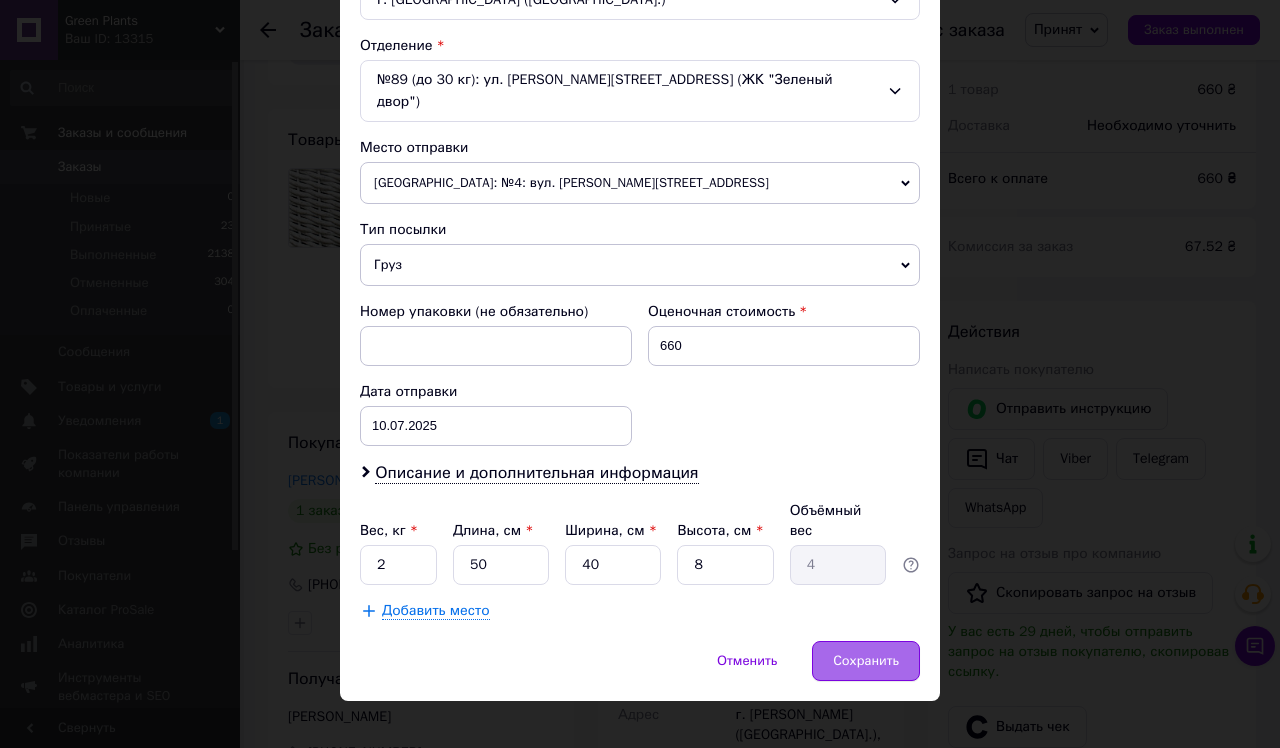 click on "Сохранить" at bounding box center [866, 661] 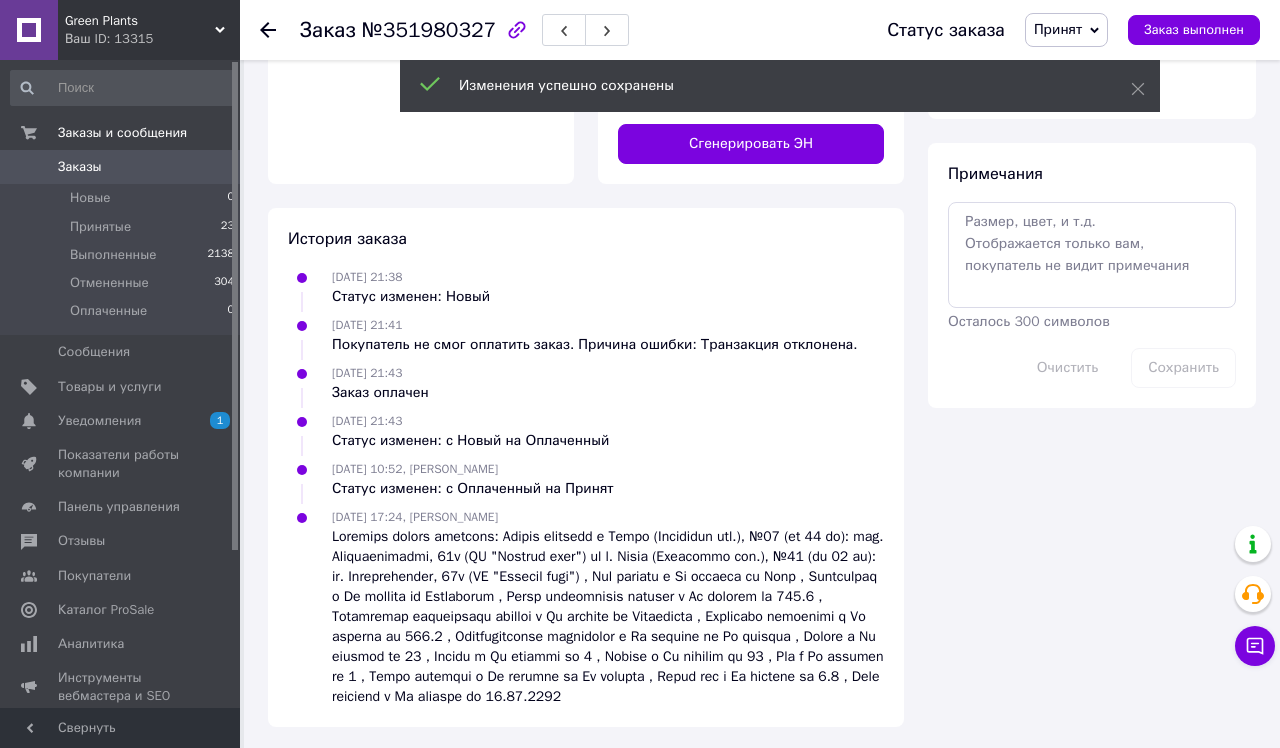 scroll, scrollTop: 960, scrollLeft: 0, axis: vertical 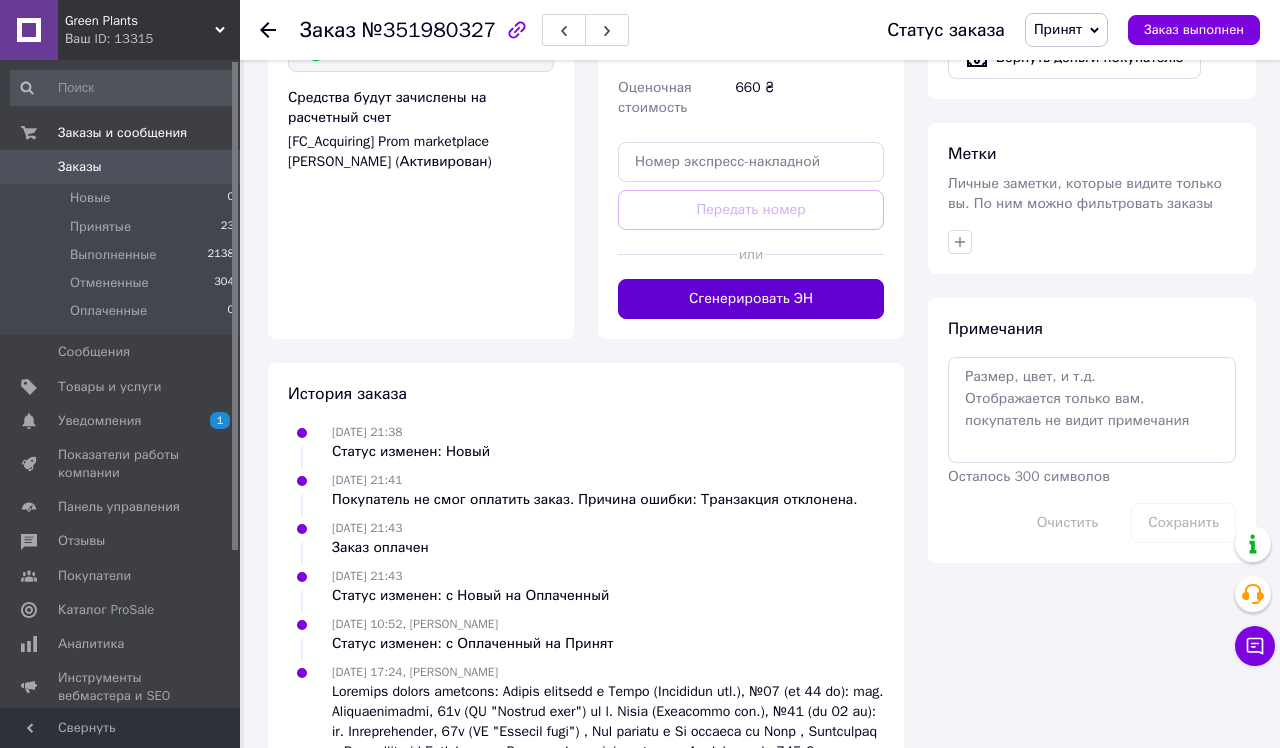 click on "Сгенерировать ЭН" at bounding box center [751, 299] 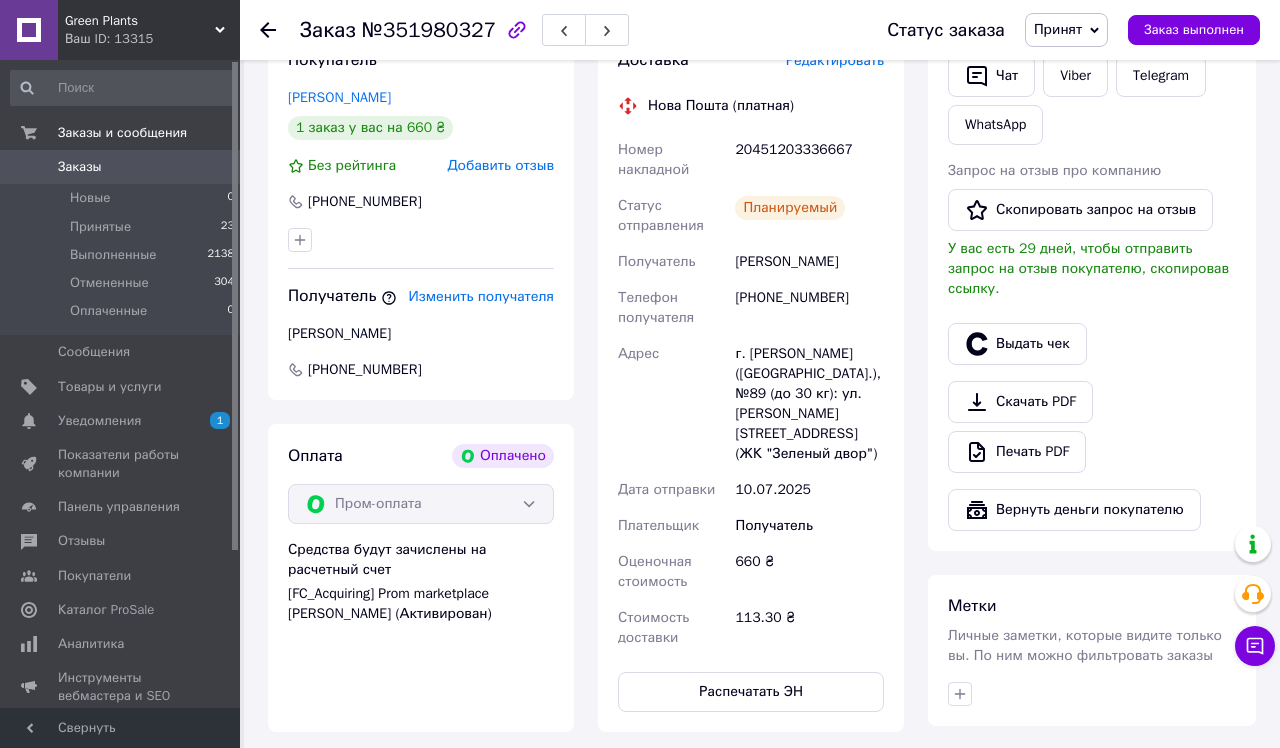 scroll, scrollTop: 510, scrollLeft: 0, axis: vertical 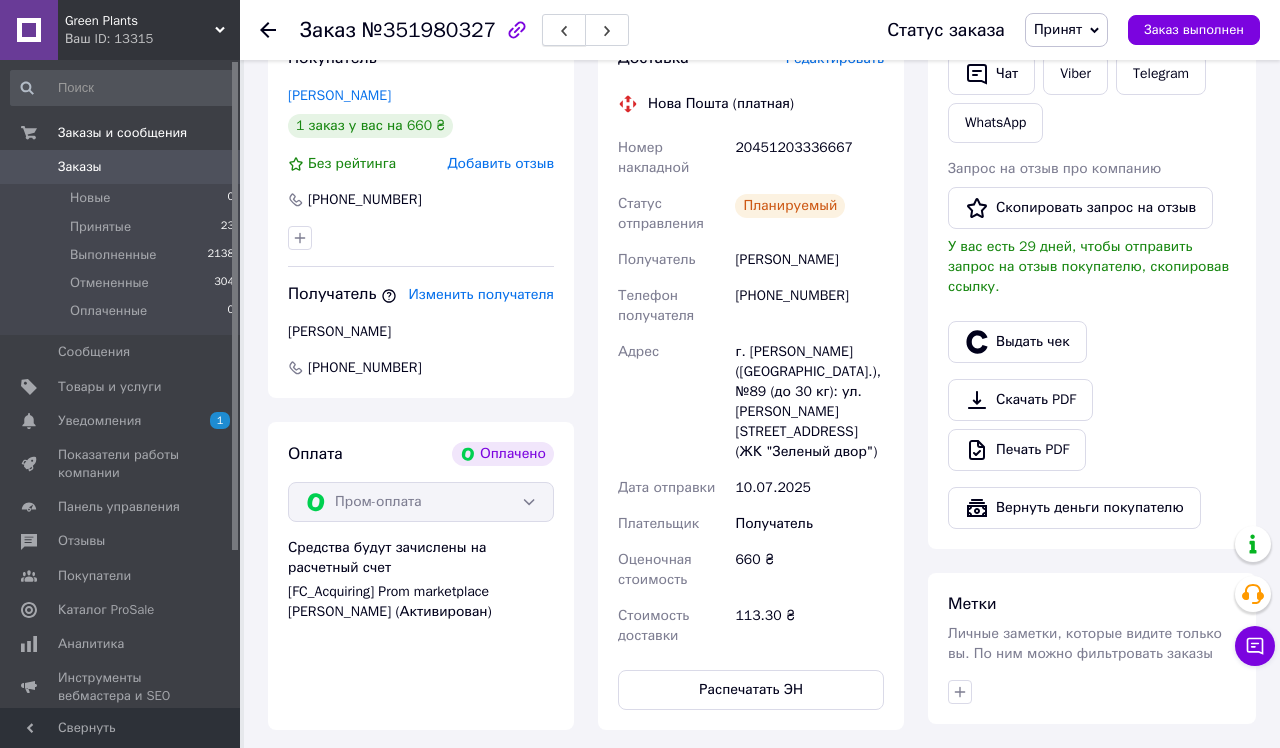 click 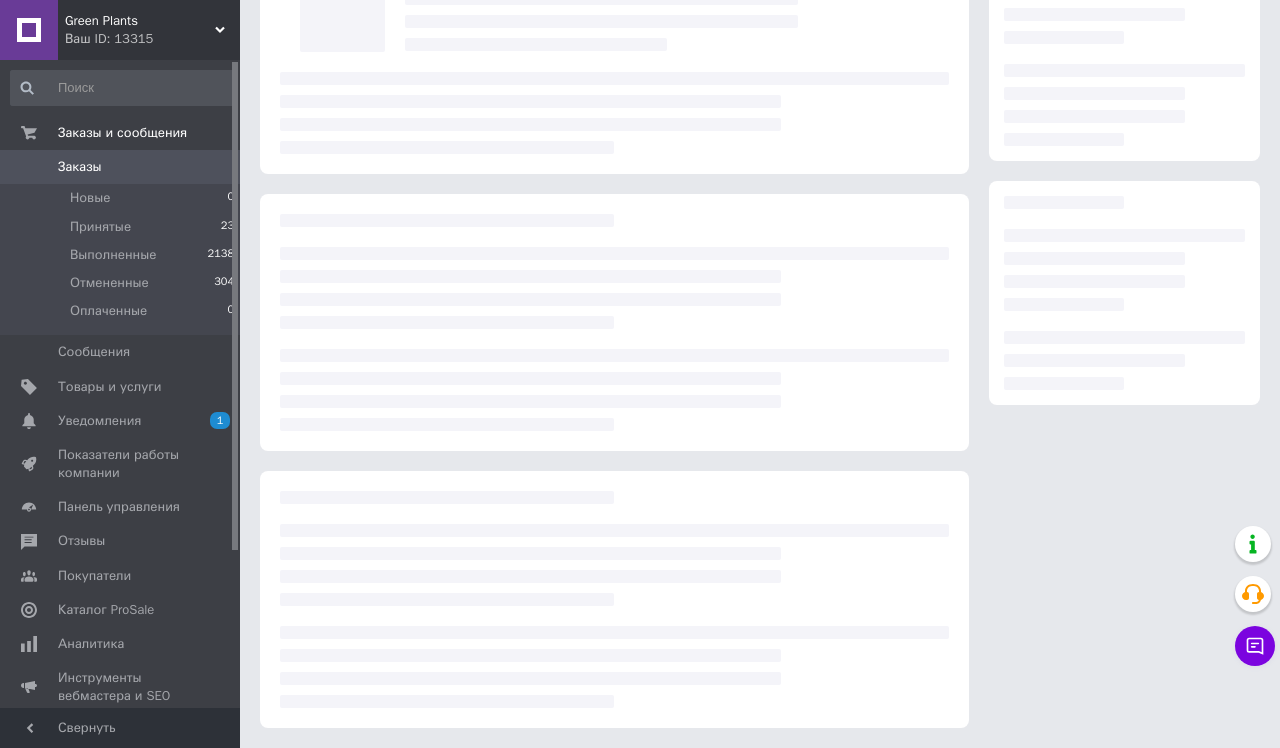 scroll, scrollTop: 166, scrollLeft: 0, axis: vertical 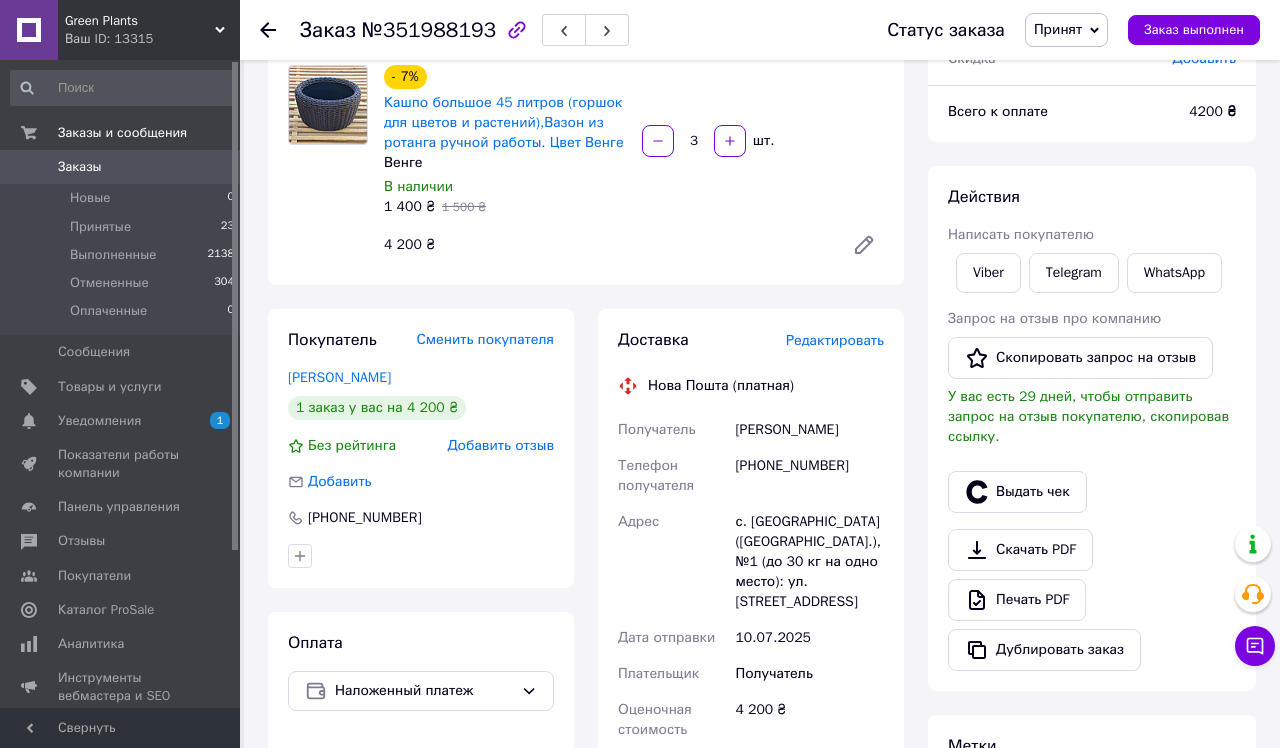 click 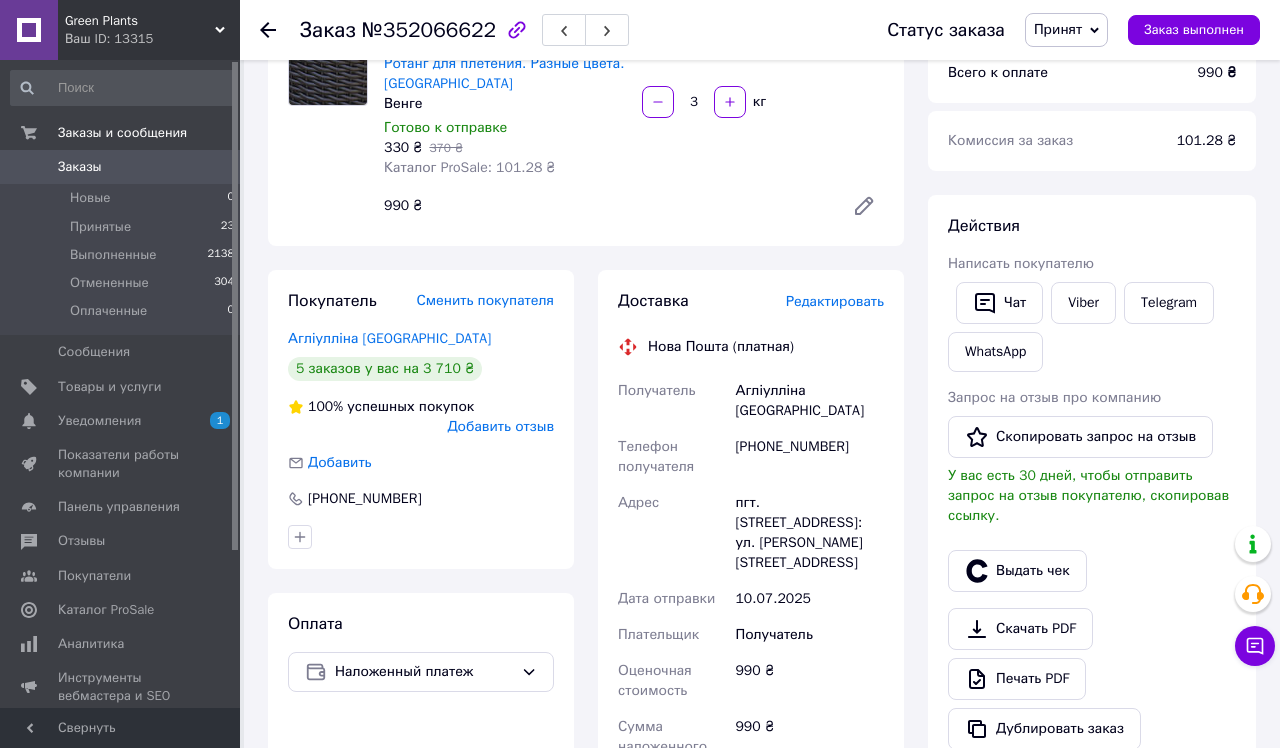 scroll, scrollTop: 218, scrollLeft: 0, axis: vertical 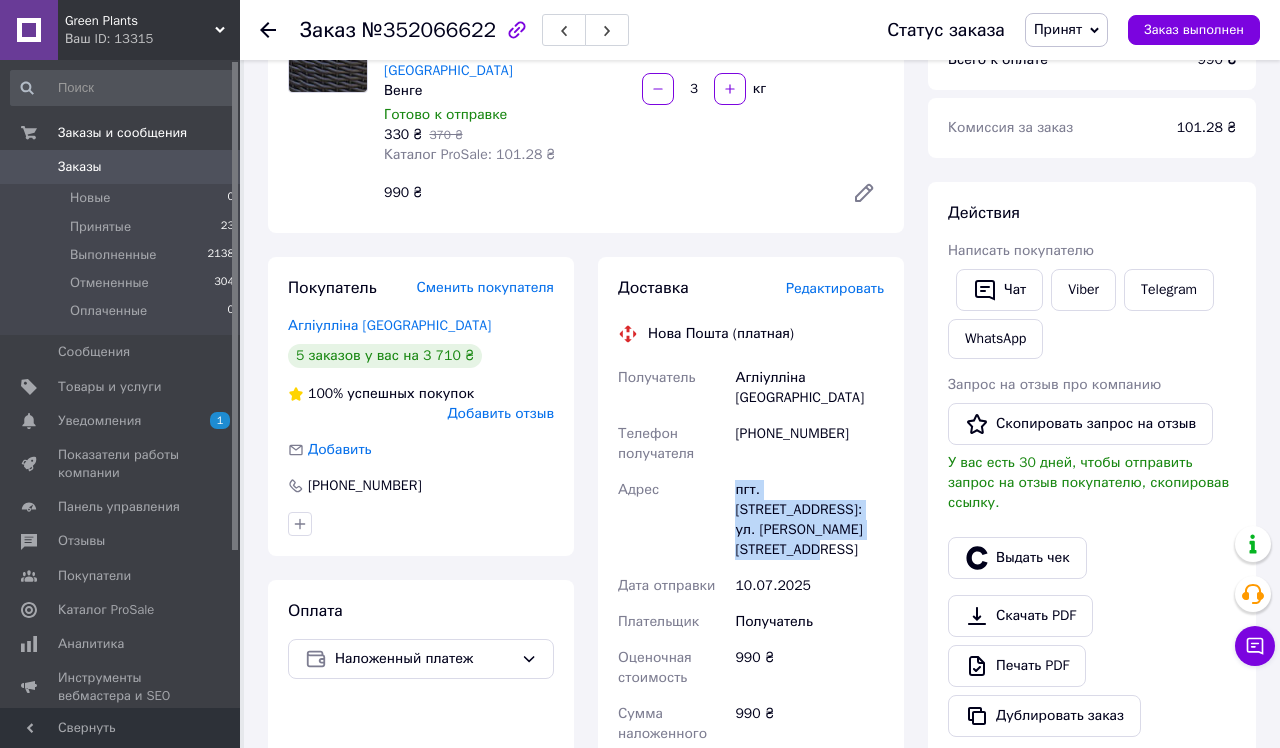 drag, startPoint x: 736, startPoint y: 465, endPoint x: 881, endPoint y: 508, distance: 151.24153 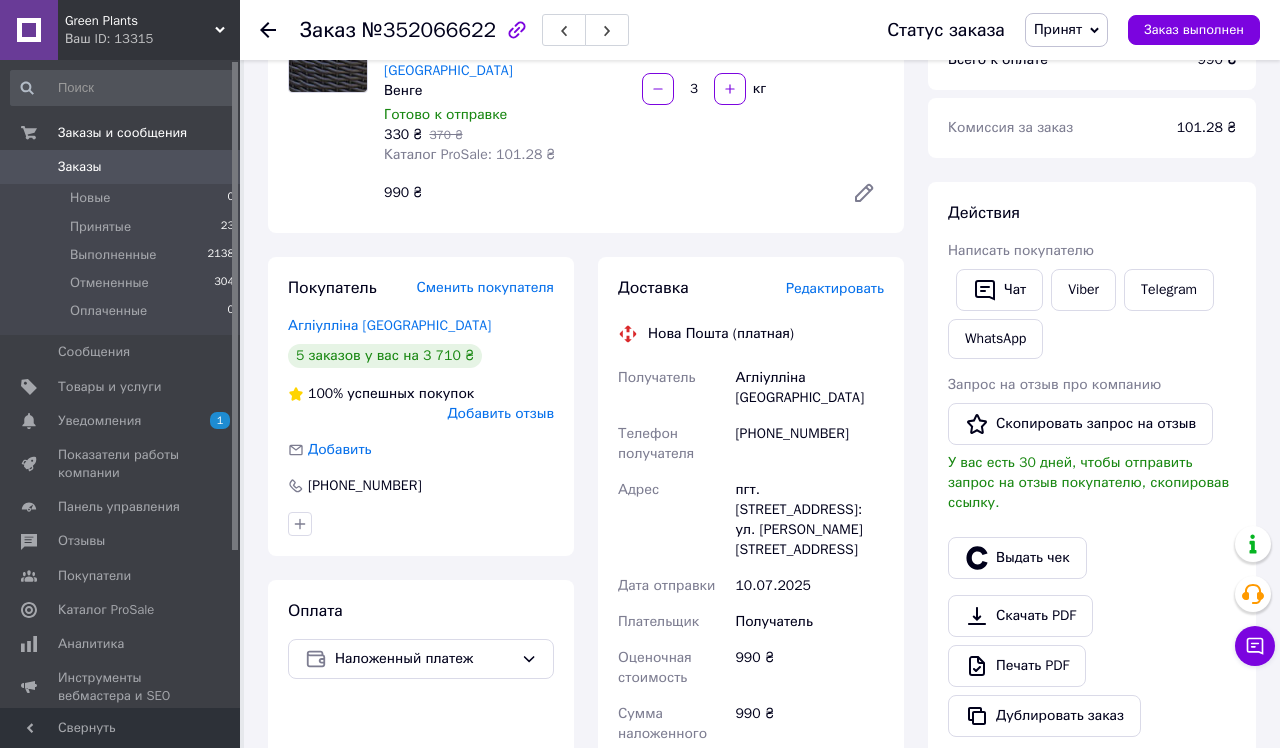 click on "Редактировать" at bounding box center (835, 288) 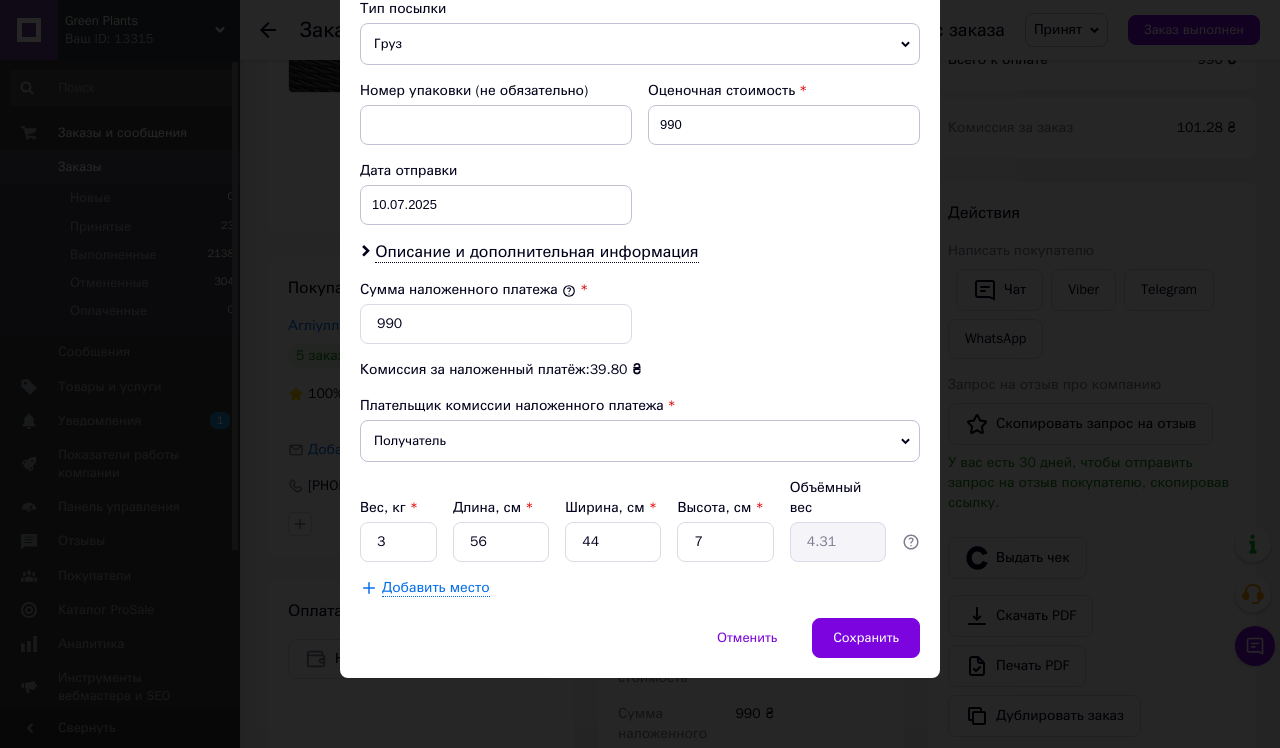 scroll, scrollTop: 797, scrollLeft: 0, axis: vertical 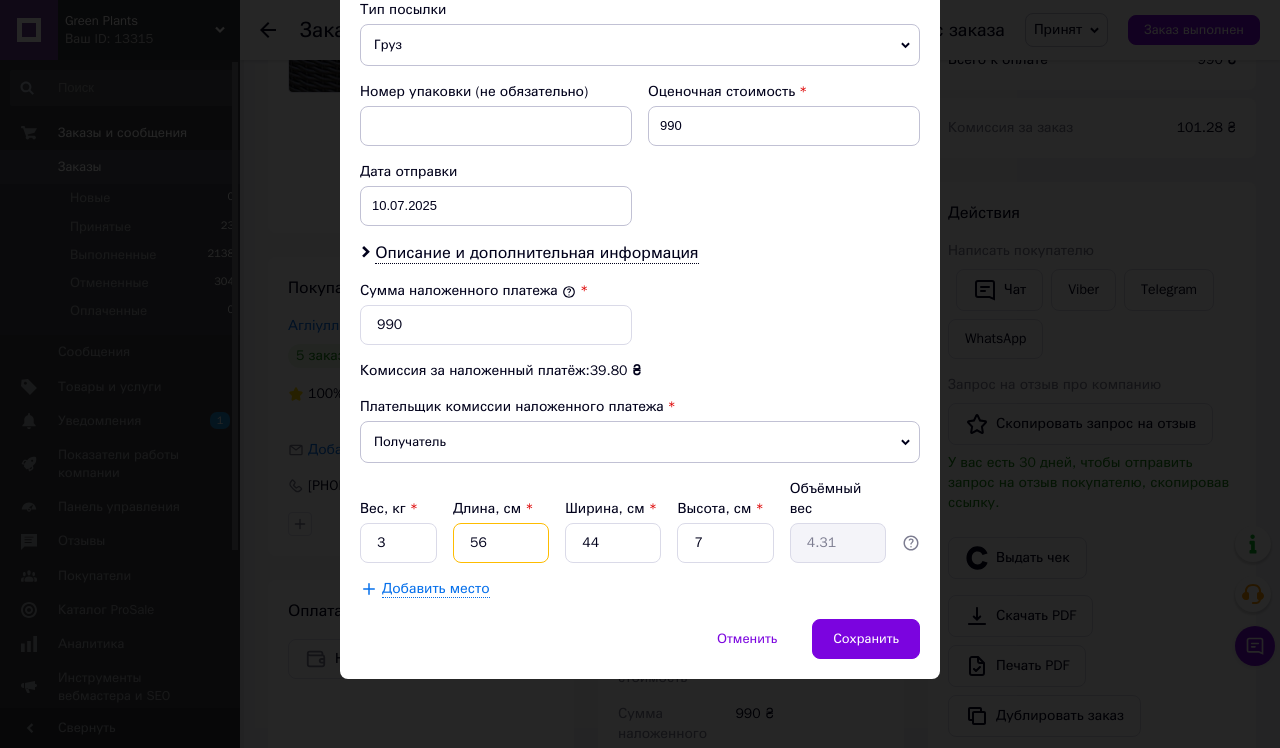 drag, startPoint x: 531, startPoint y: 547, endPoint x: 445, endPoint y: 547, distance: 86 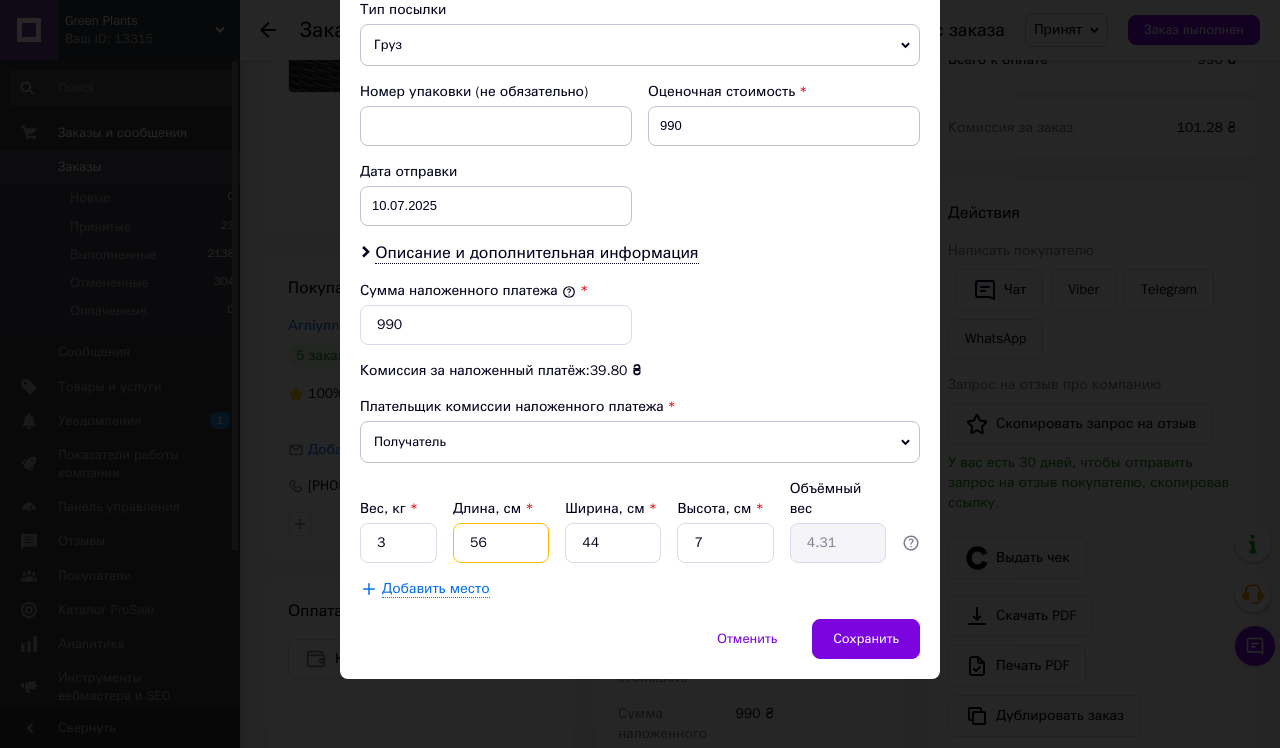 type on "4" 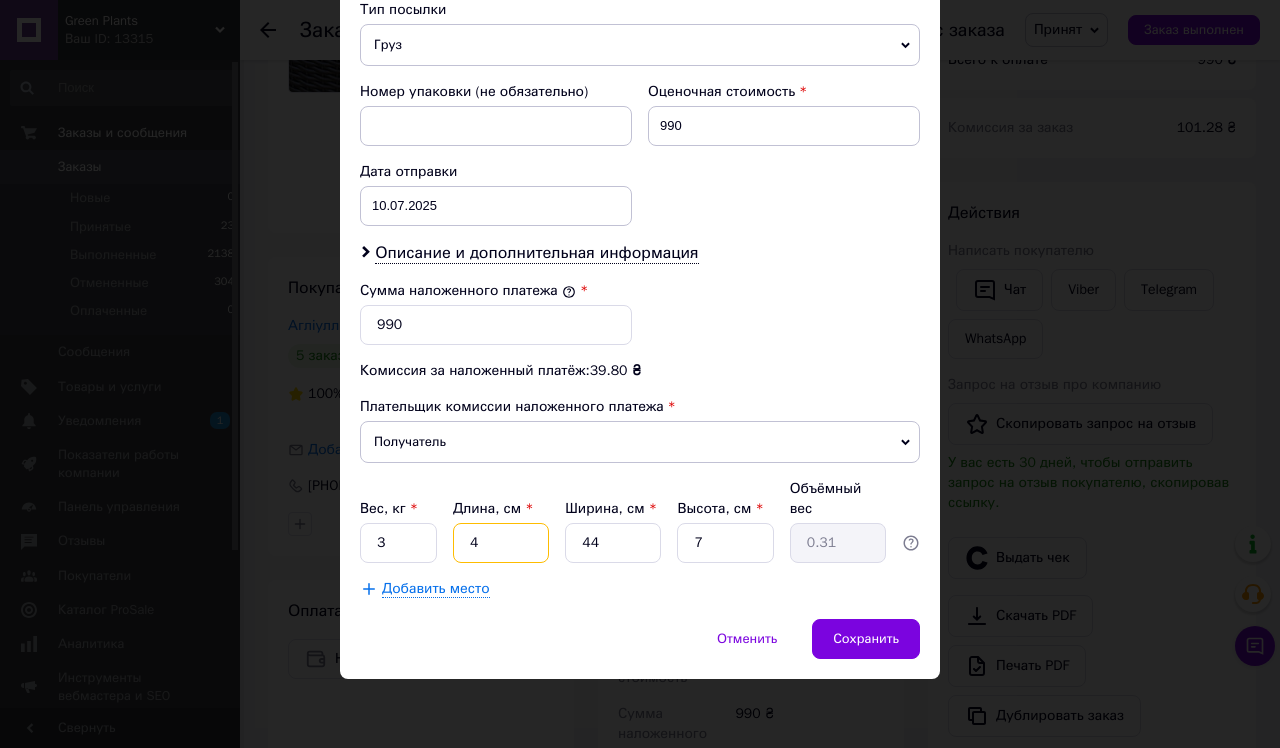 type on "40" 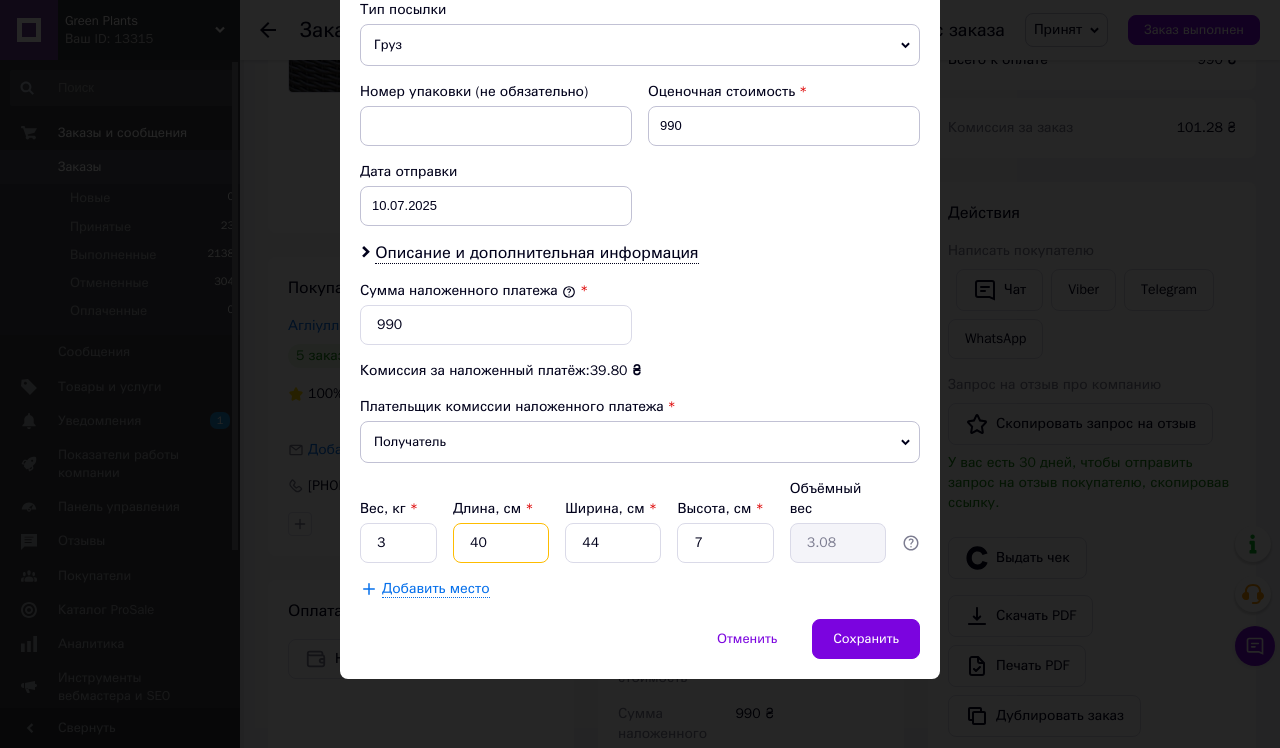 type on "40" 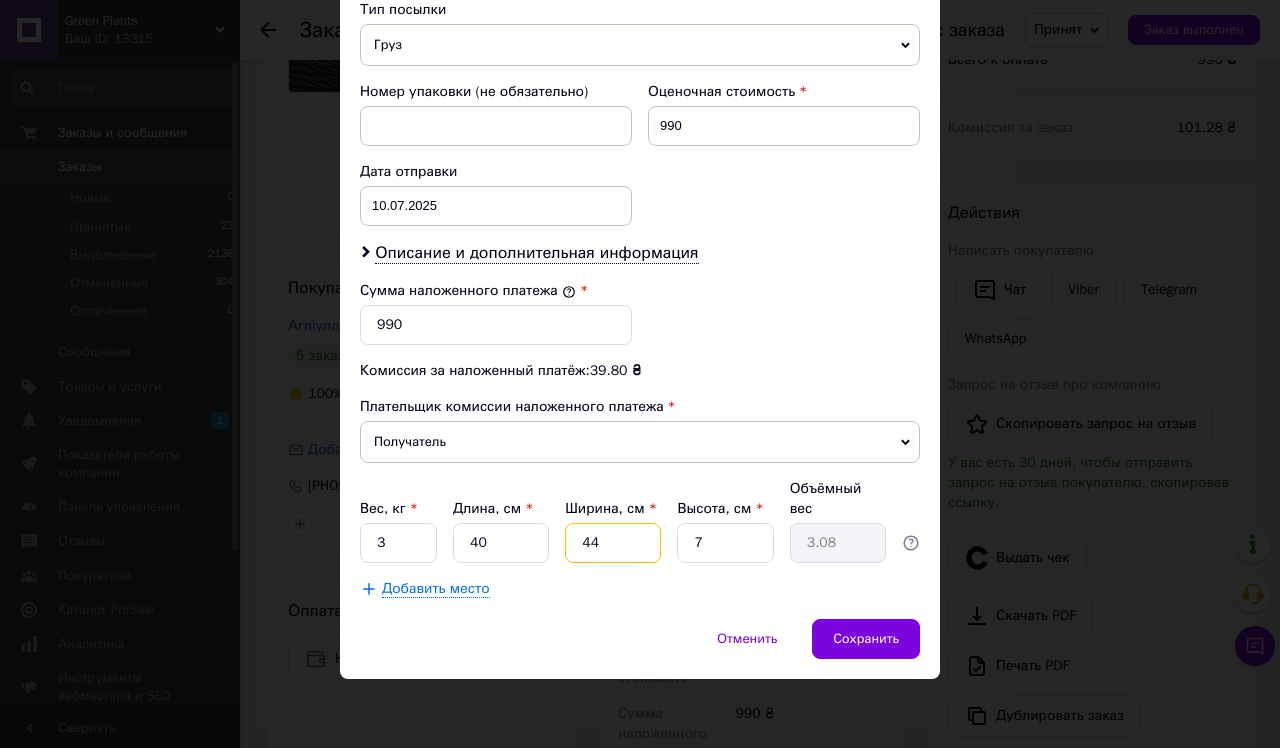 type on "4" 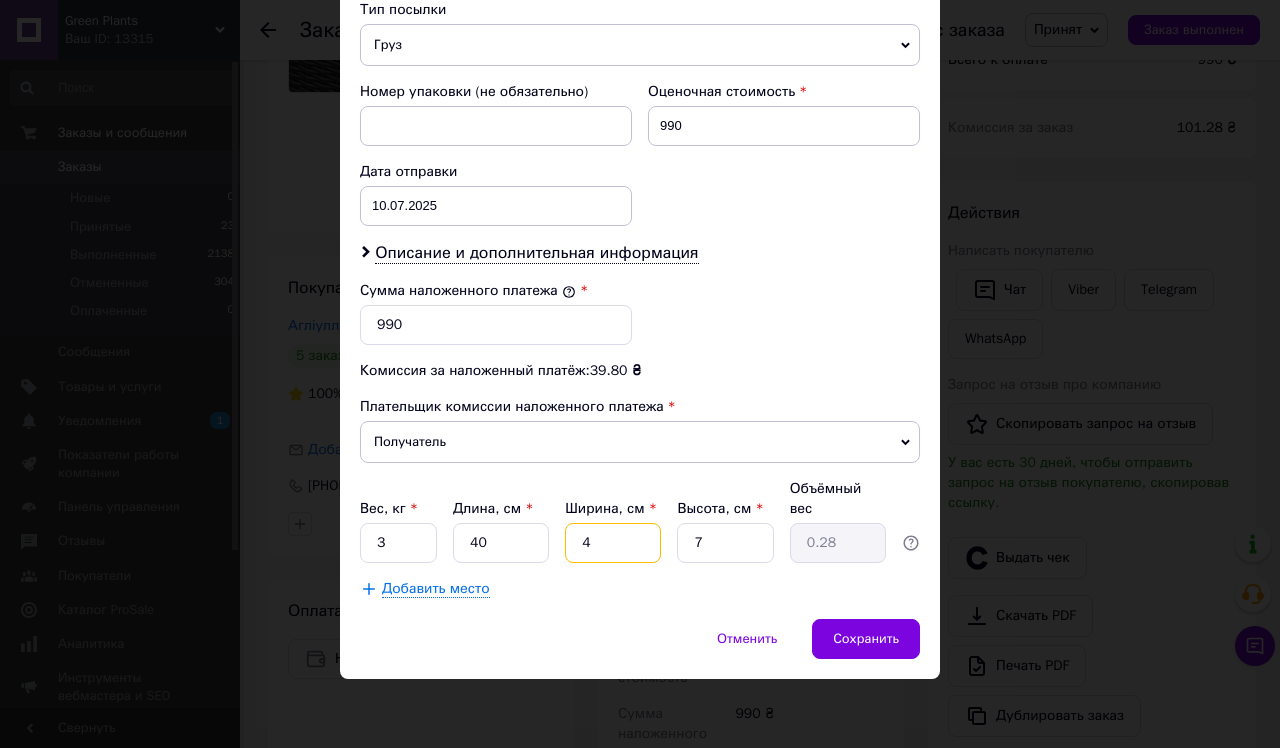 type on "40" 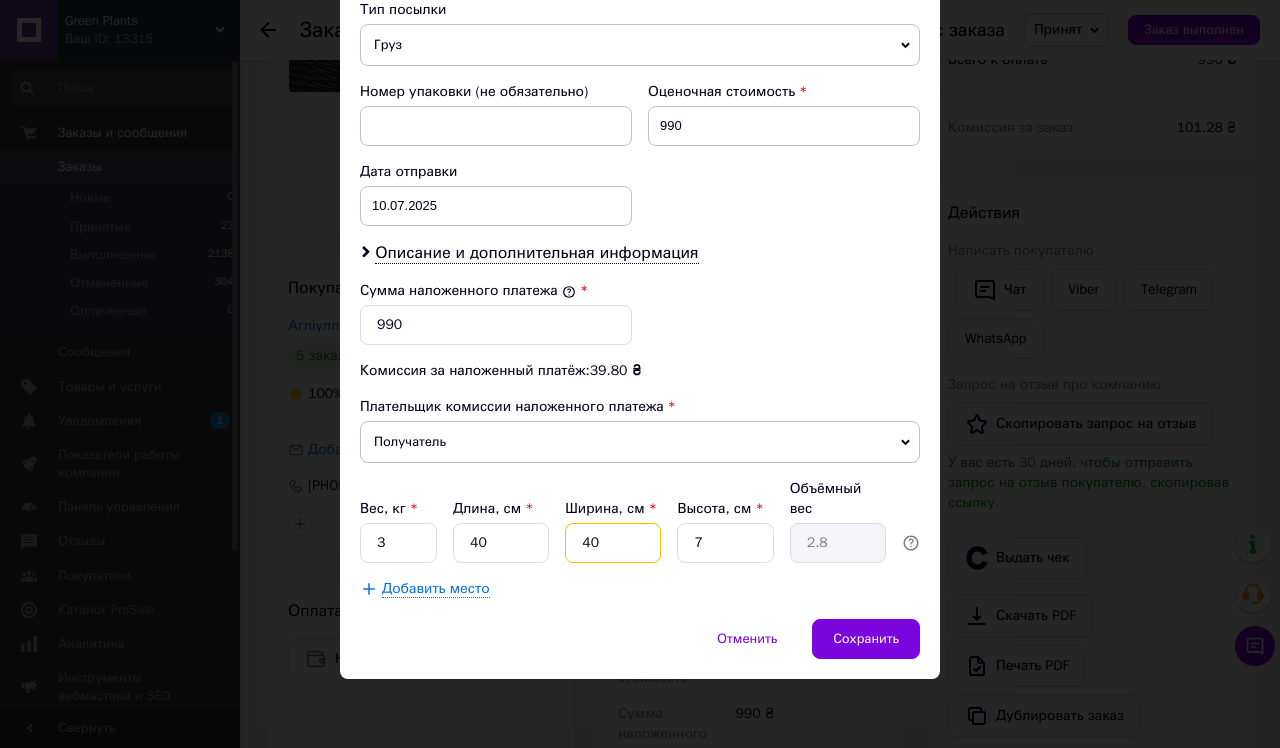 type on "40" 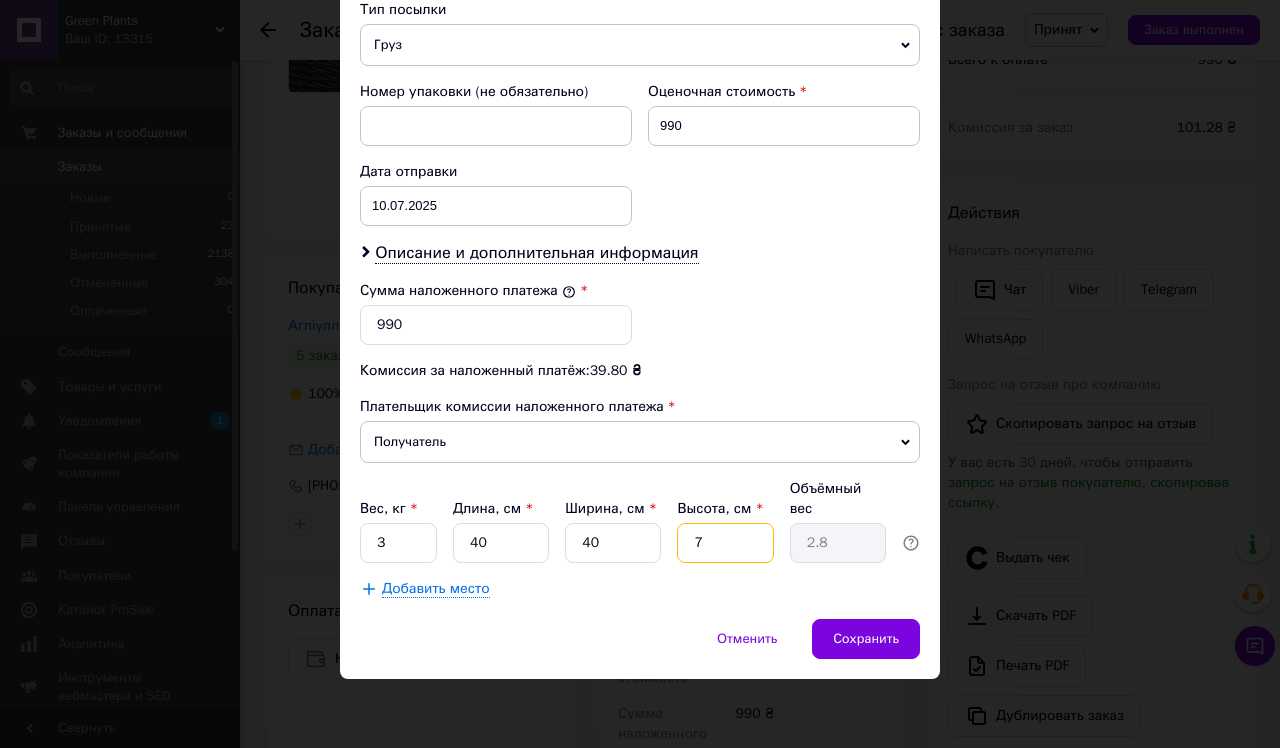 type on "8" 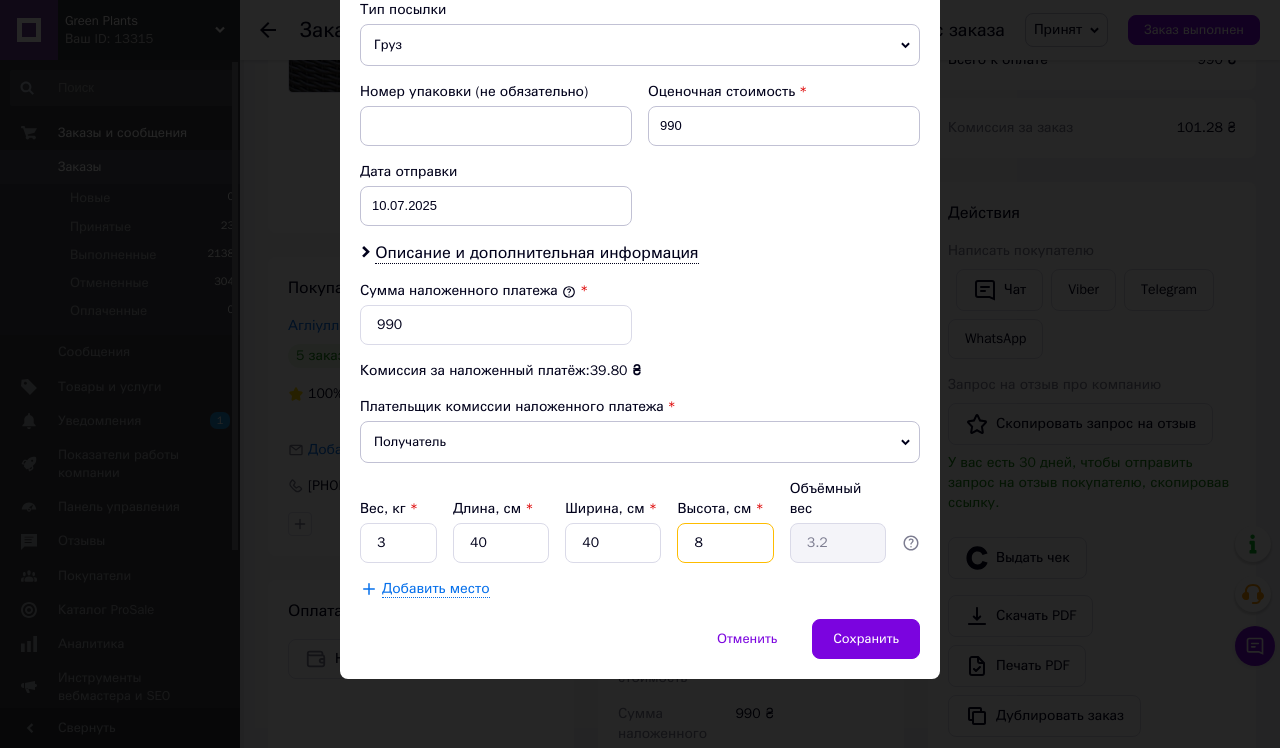 type 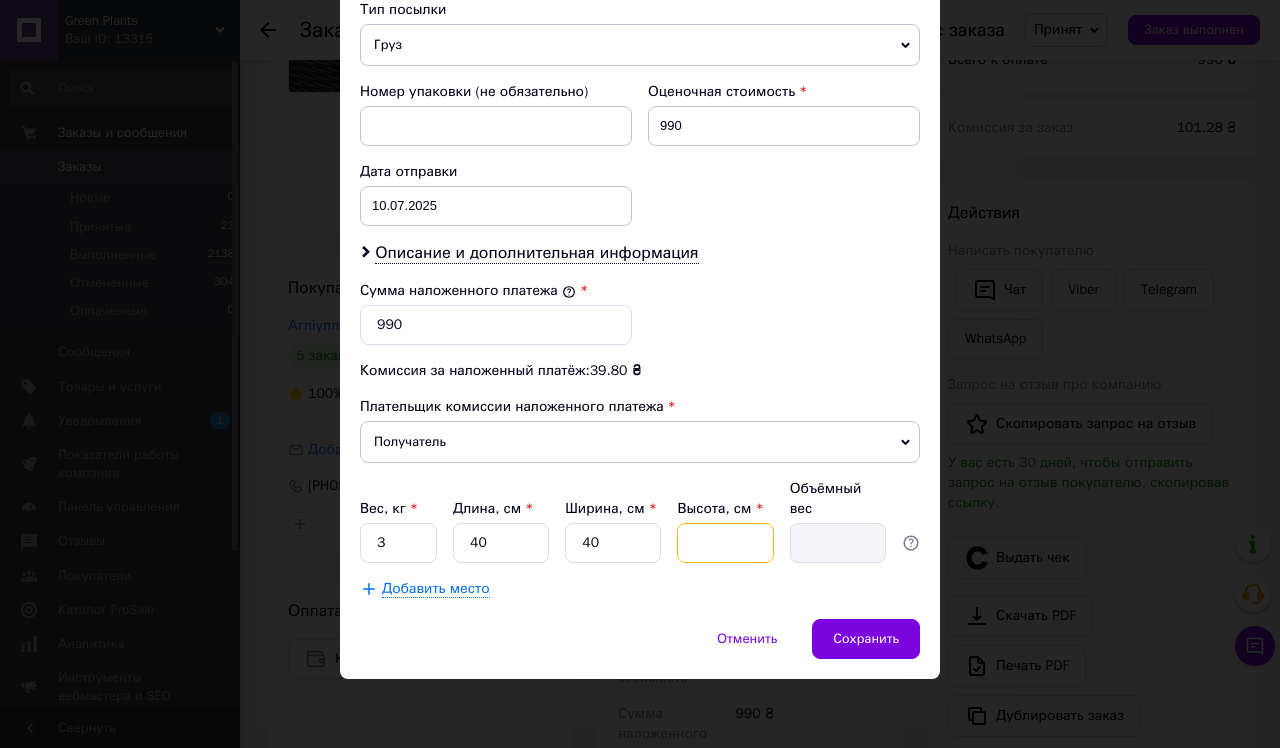 type on "1" 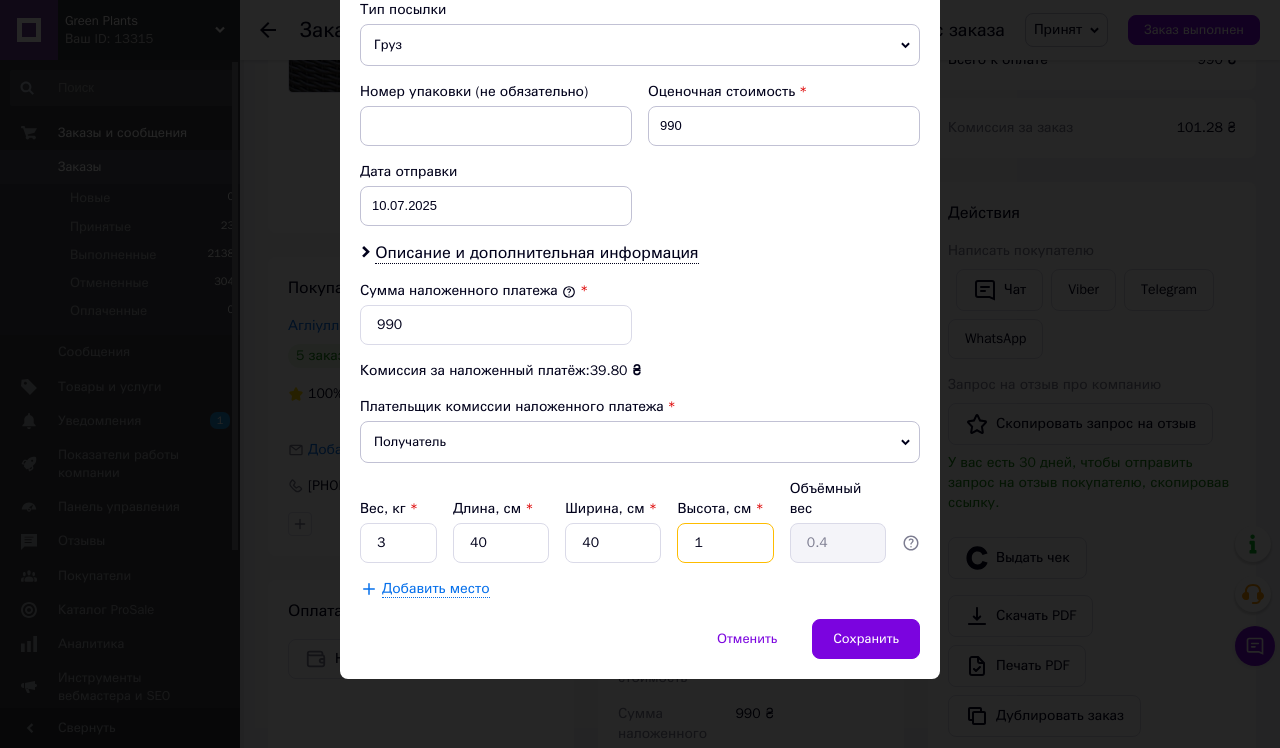type on "10" 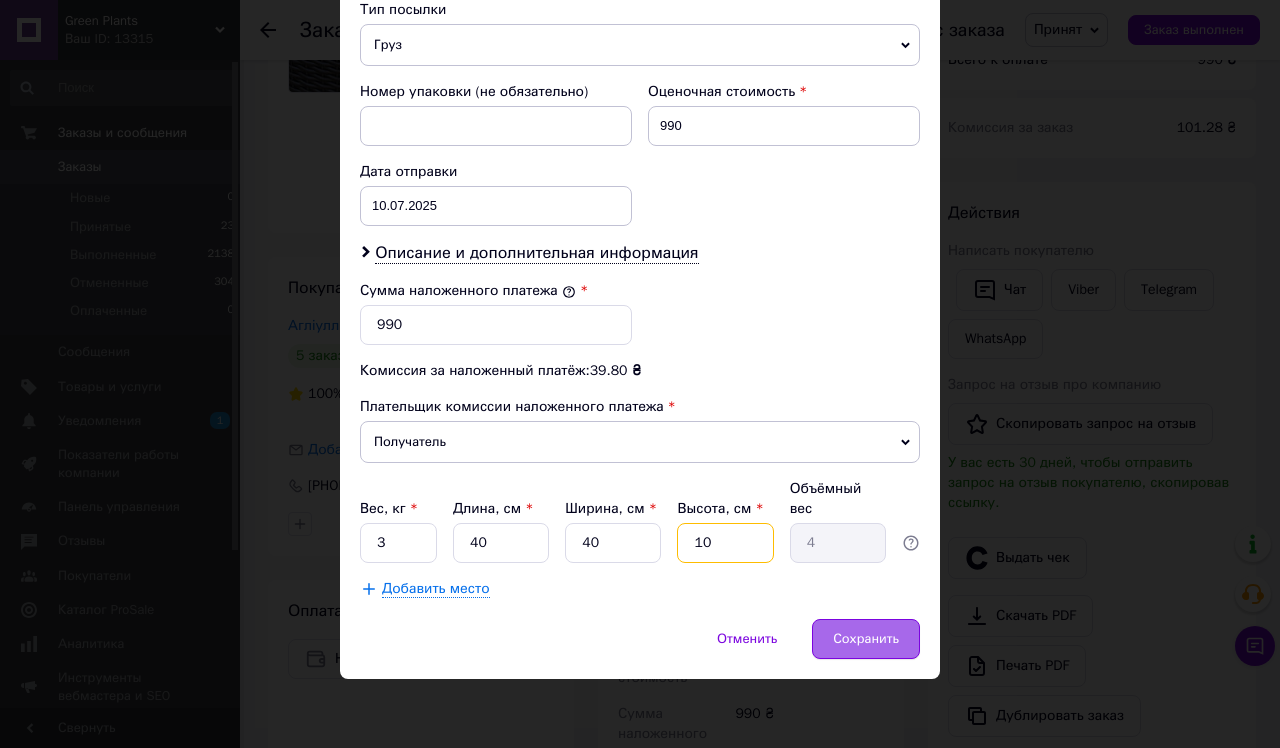 type on "10" 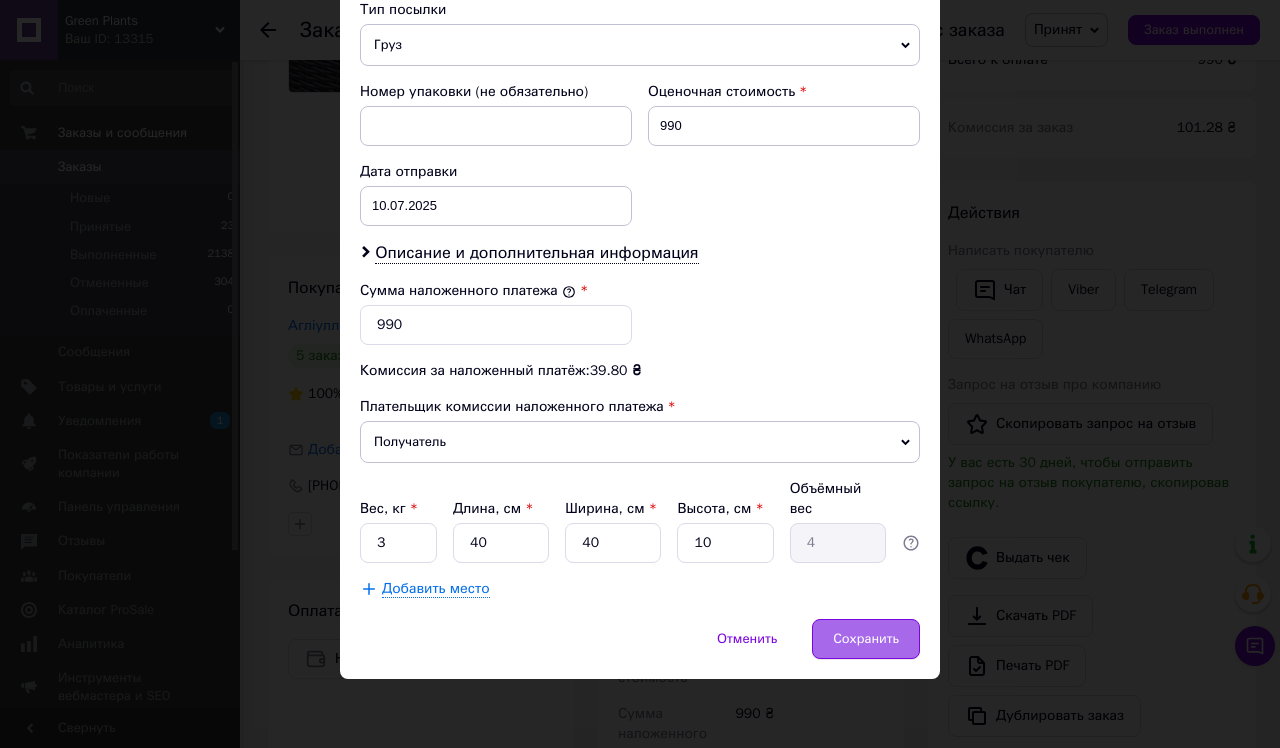 click on "Сохранить" at bounding box center (866, 639) 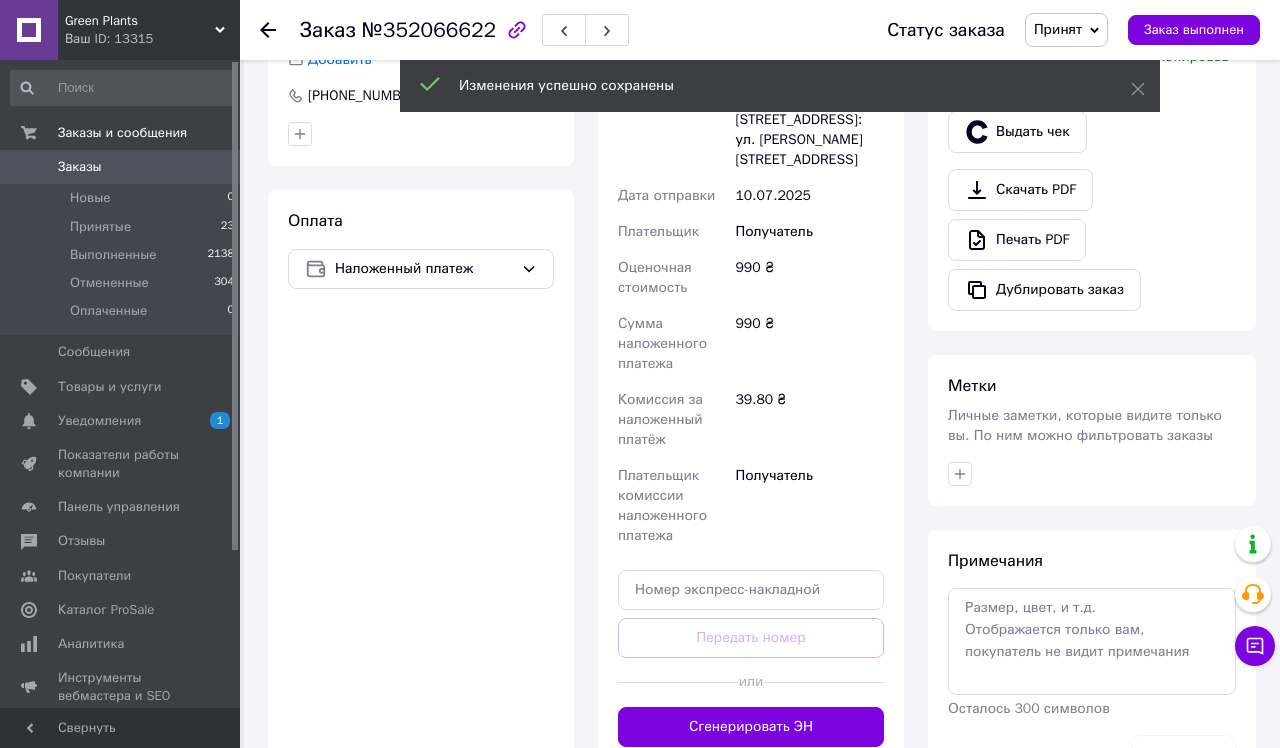 scroll, scrollTop: 626, scrollLeft: 0, axis: vertical 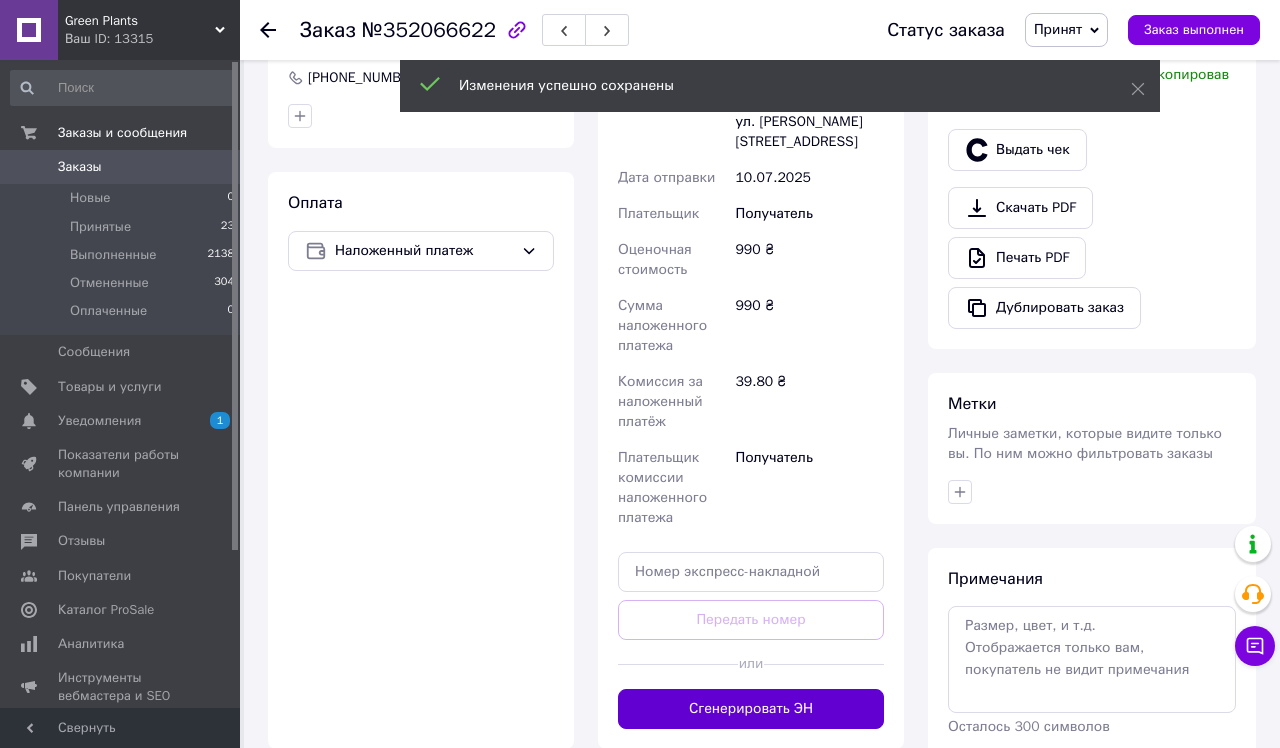 click on "Сгенерировать ЭН" at bounding box center [751, 709] 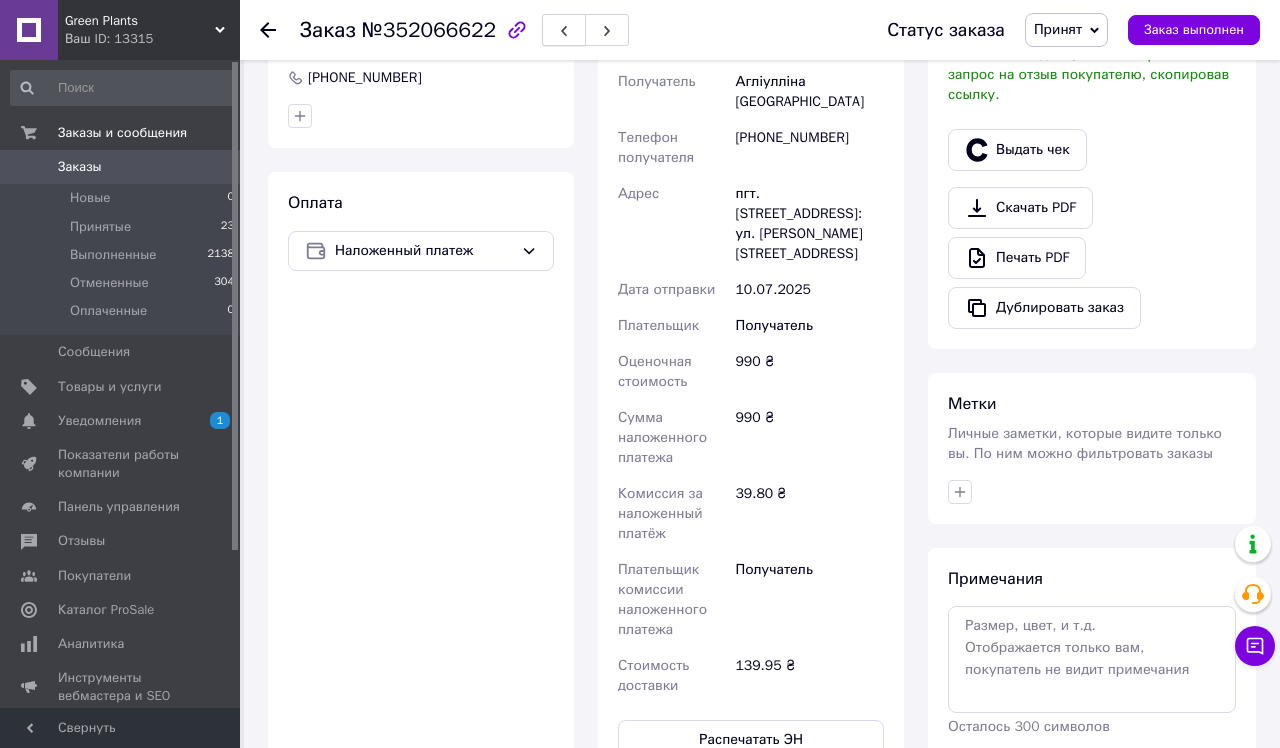click 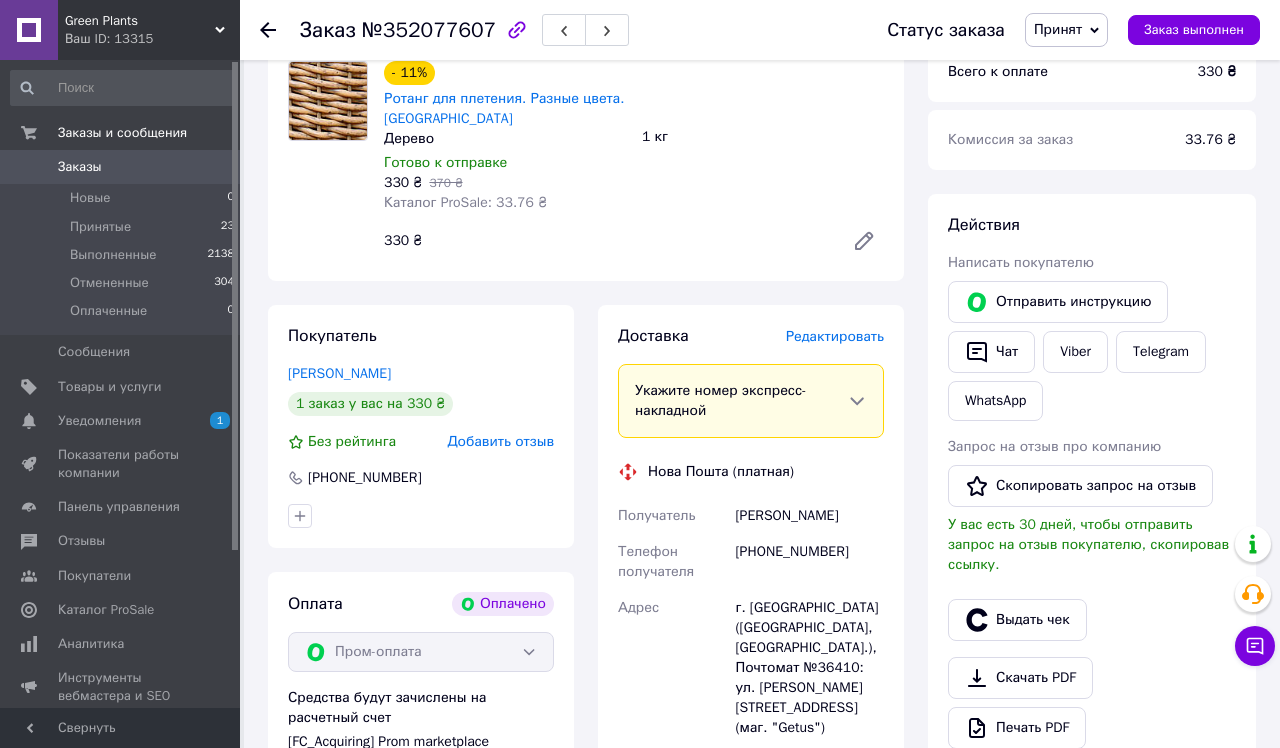 scroll, scrollTop: 231, scrollLeft: 0, axis: vertical 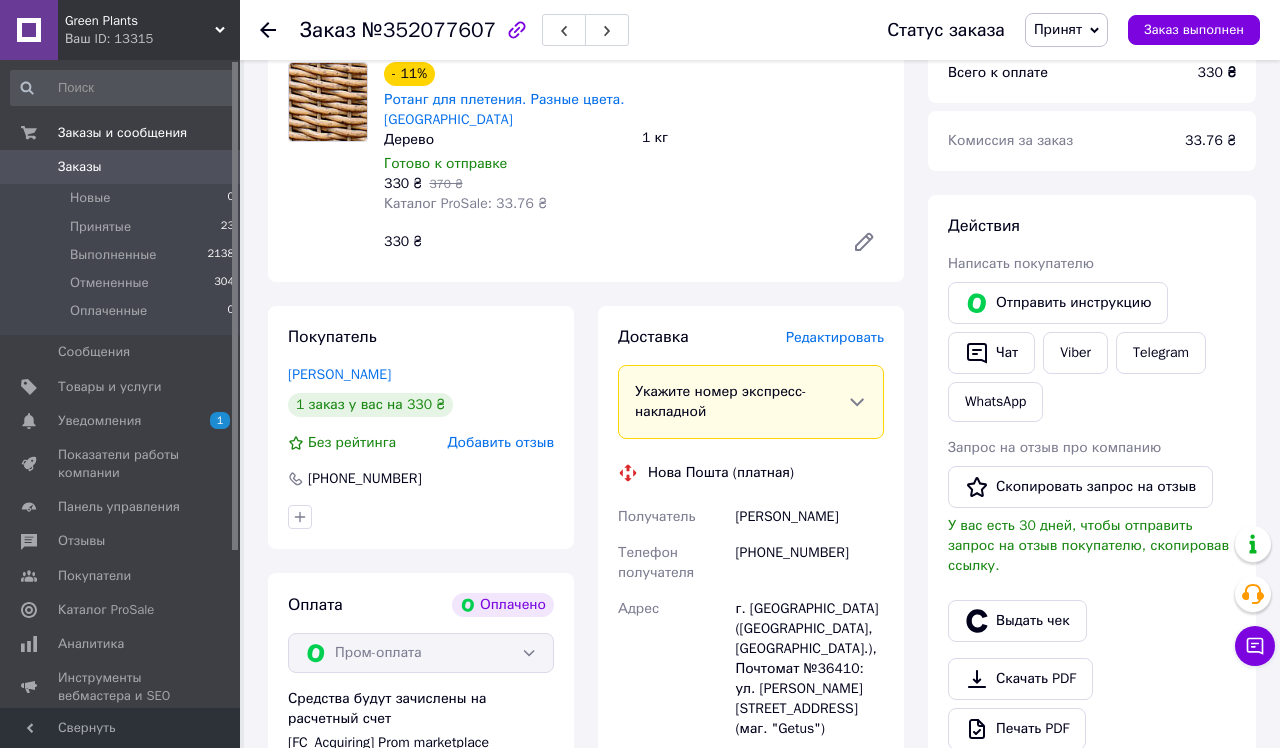 click on "Редактировать" at bounding box center [835, 337] 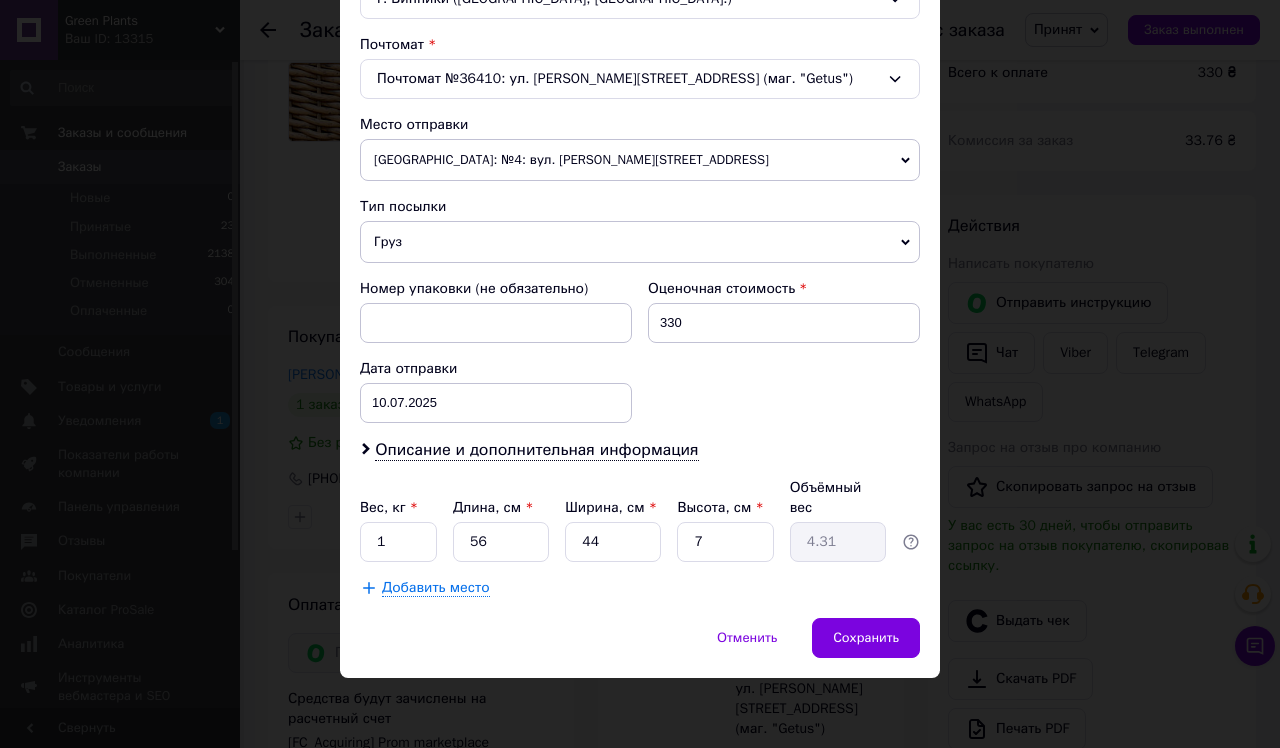 scroll, scrollTop: 599, scrollLeft: 0, axis: vertical 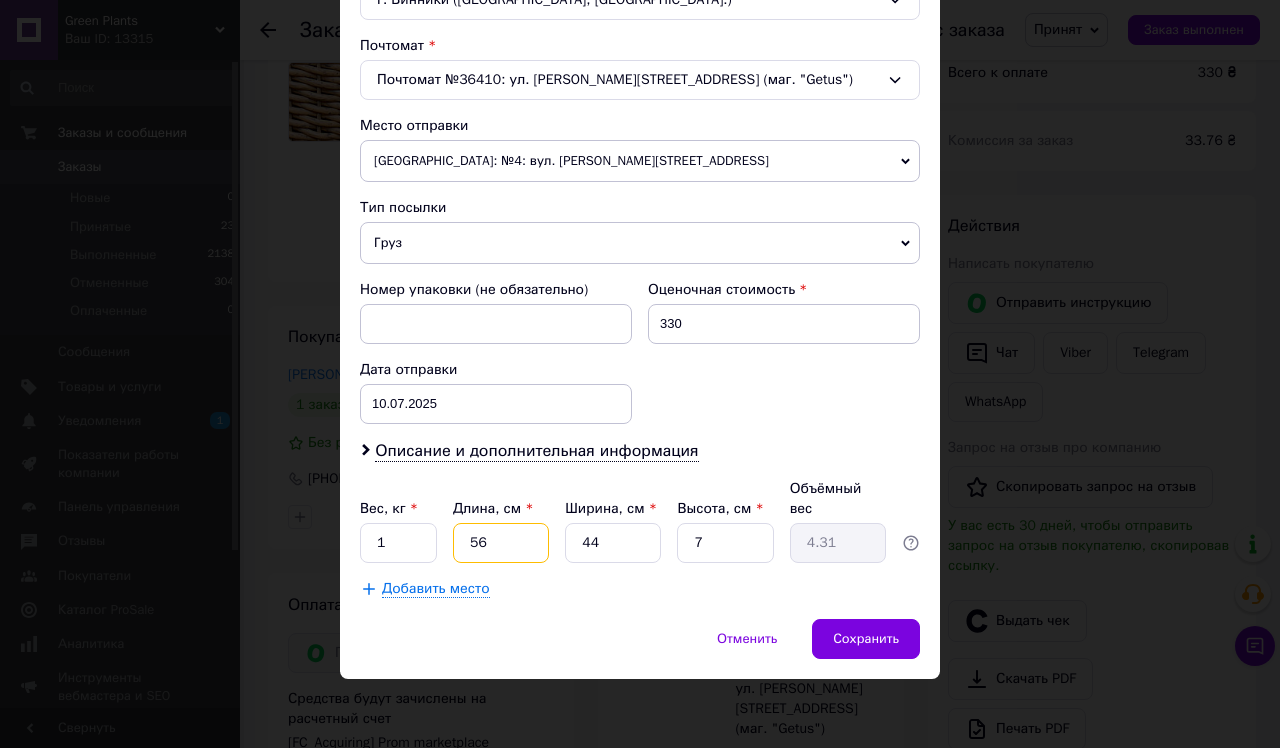 drag, startPoint x: 487, startPoint y: 546, endPoint x: 466, endPoint y: 548, distance: 21.095022 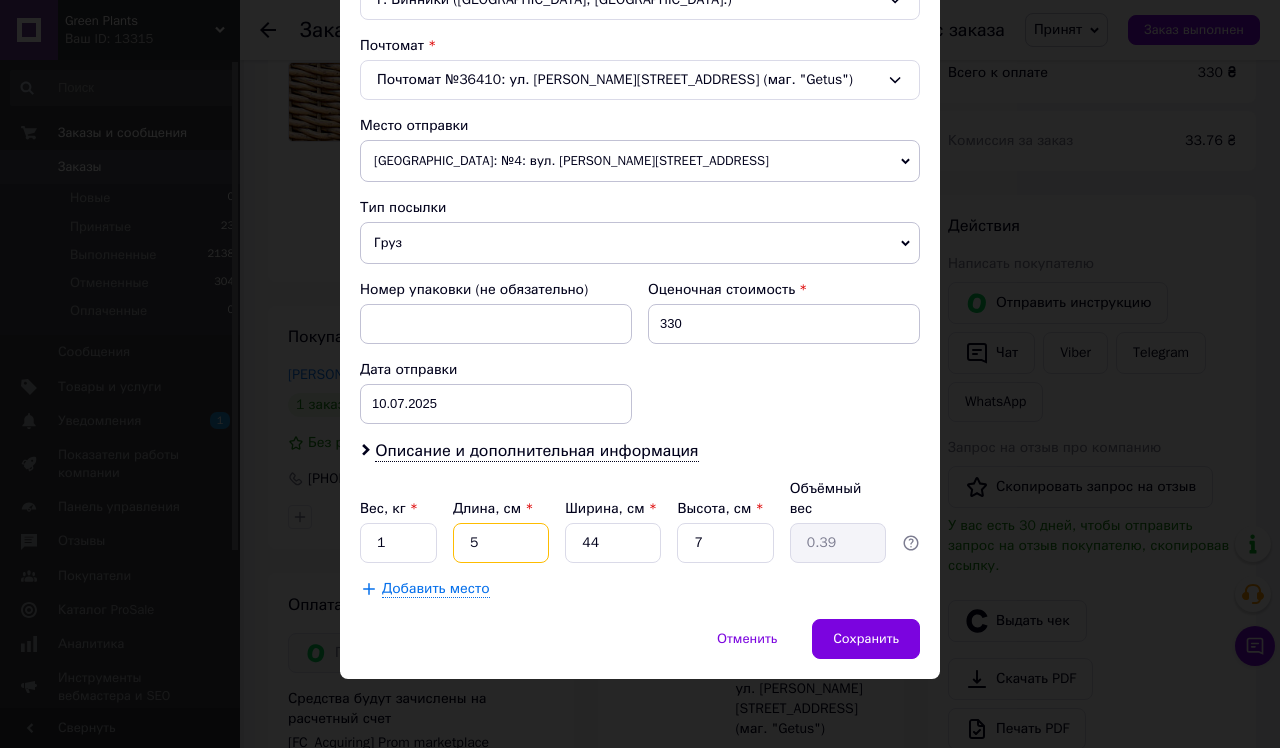 type on "50" 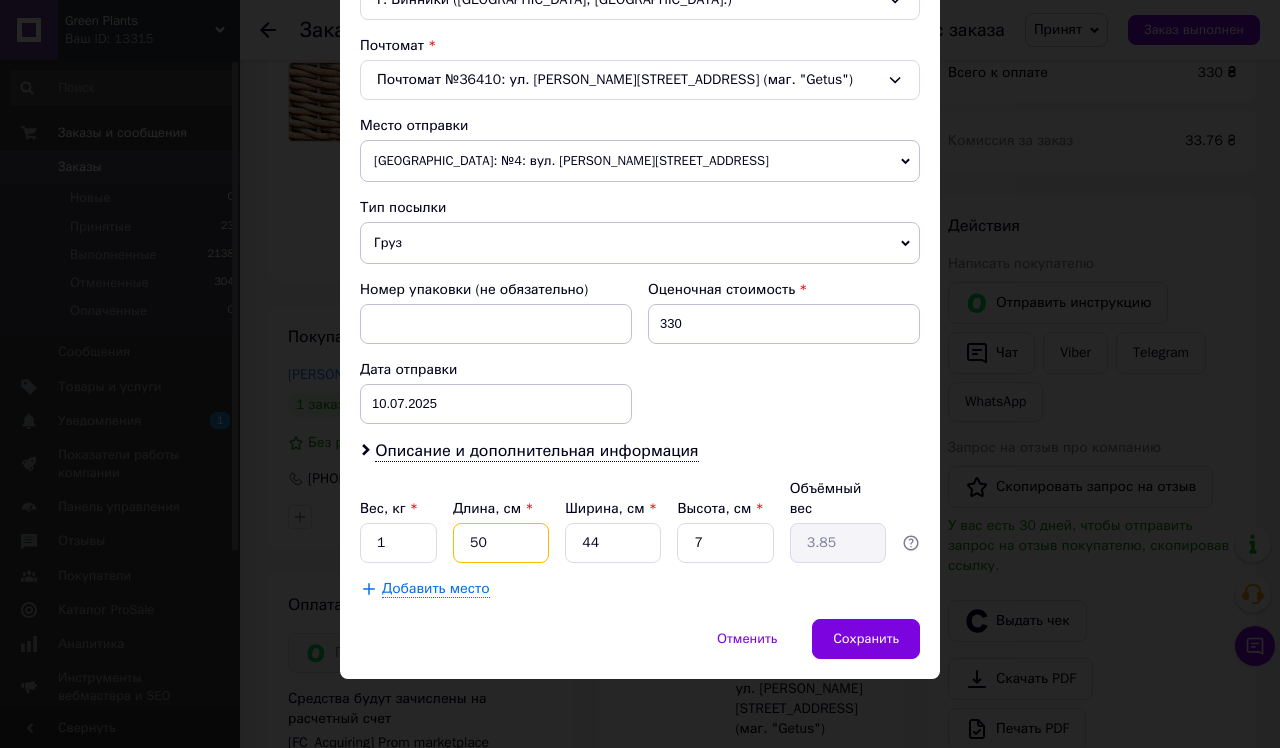 type on "50" 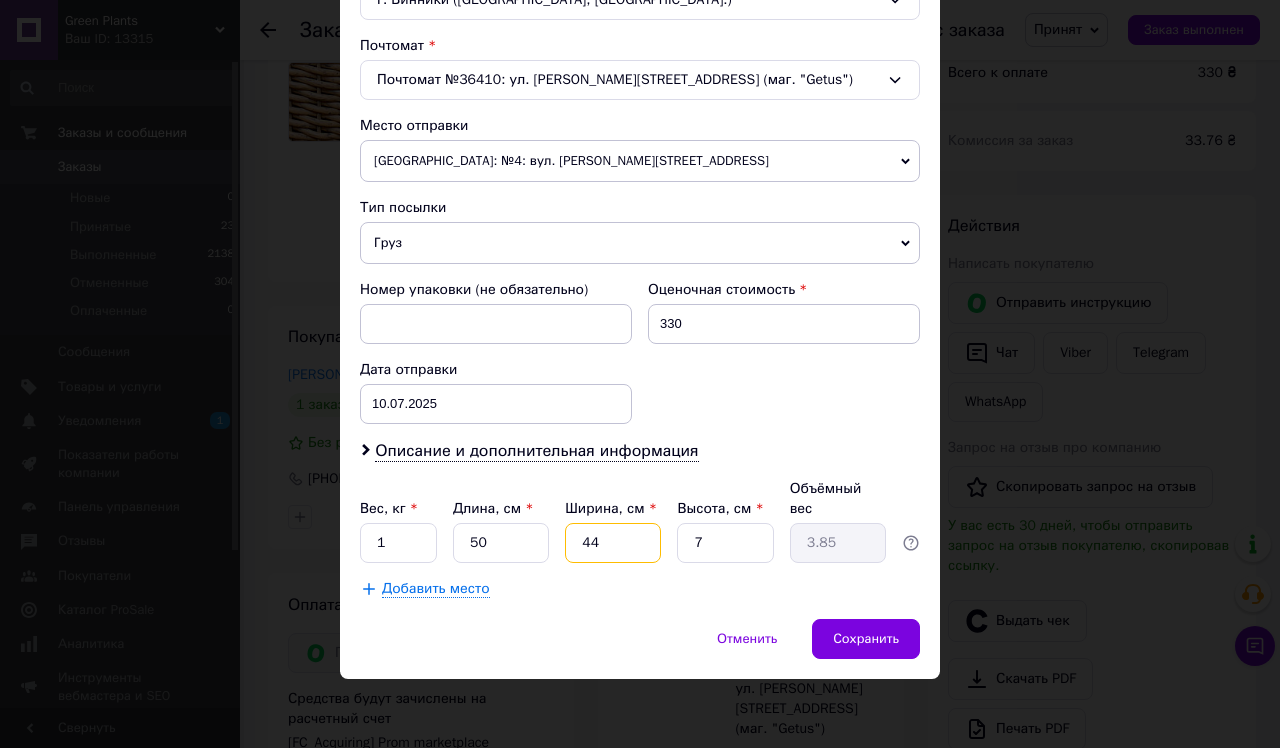 type on "4" 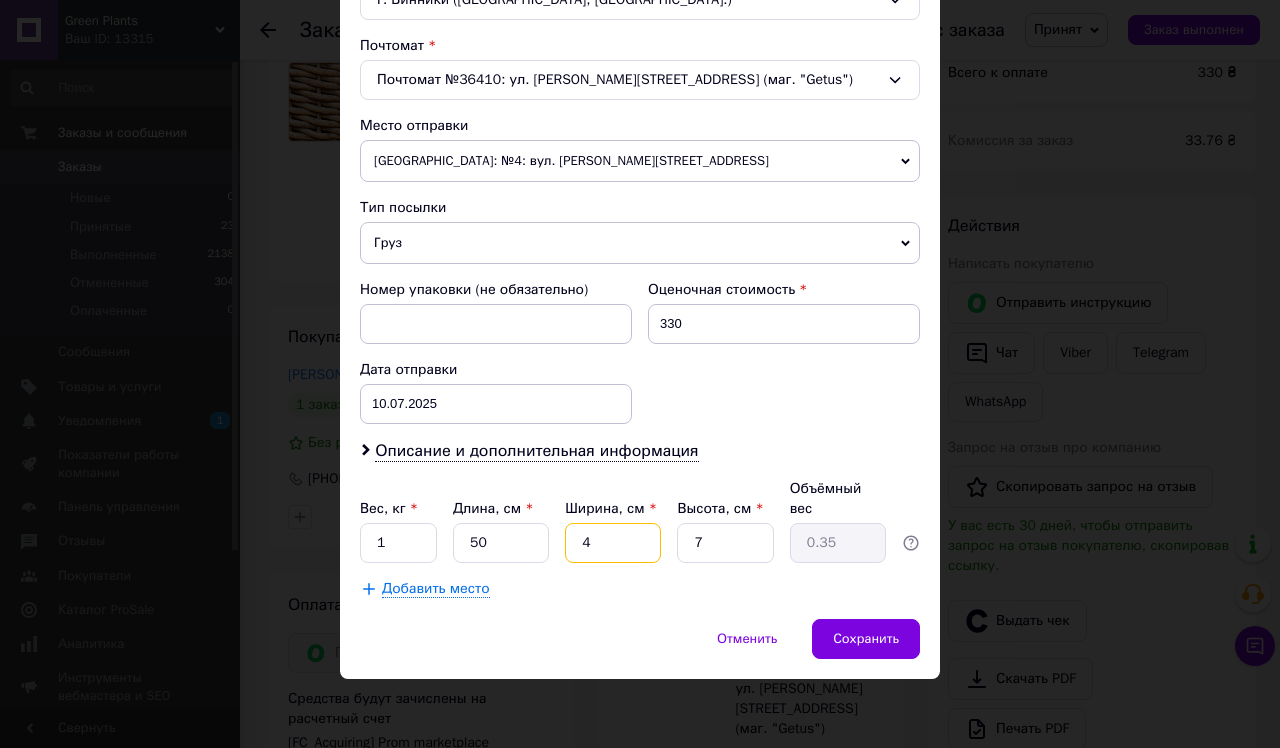 type on "40" 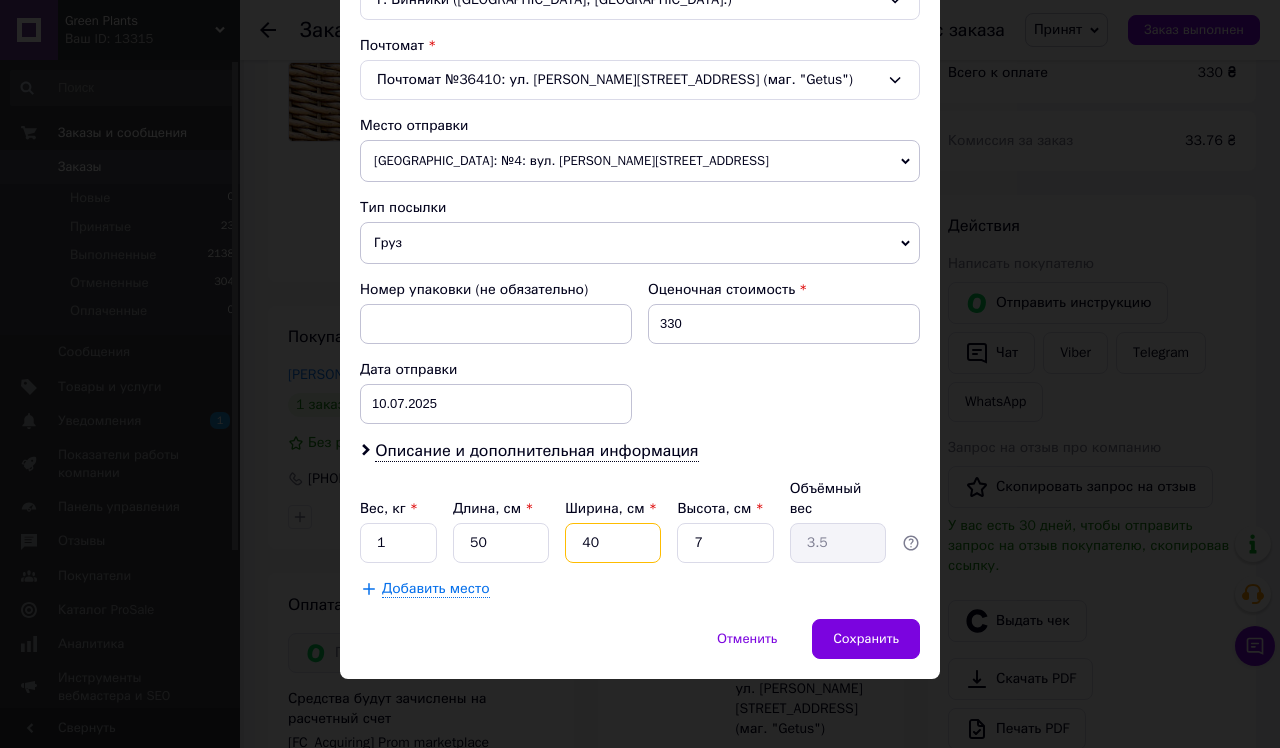 type on "40" 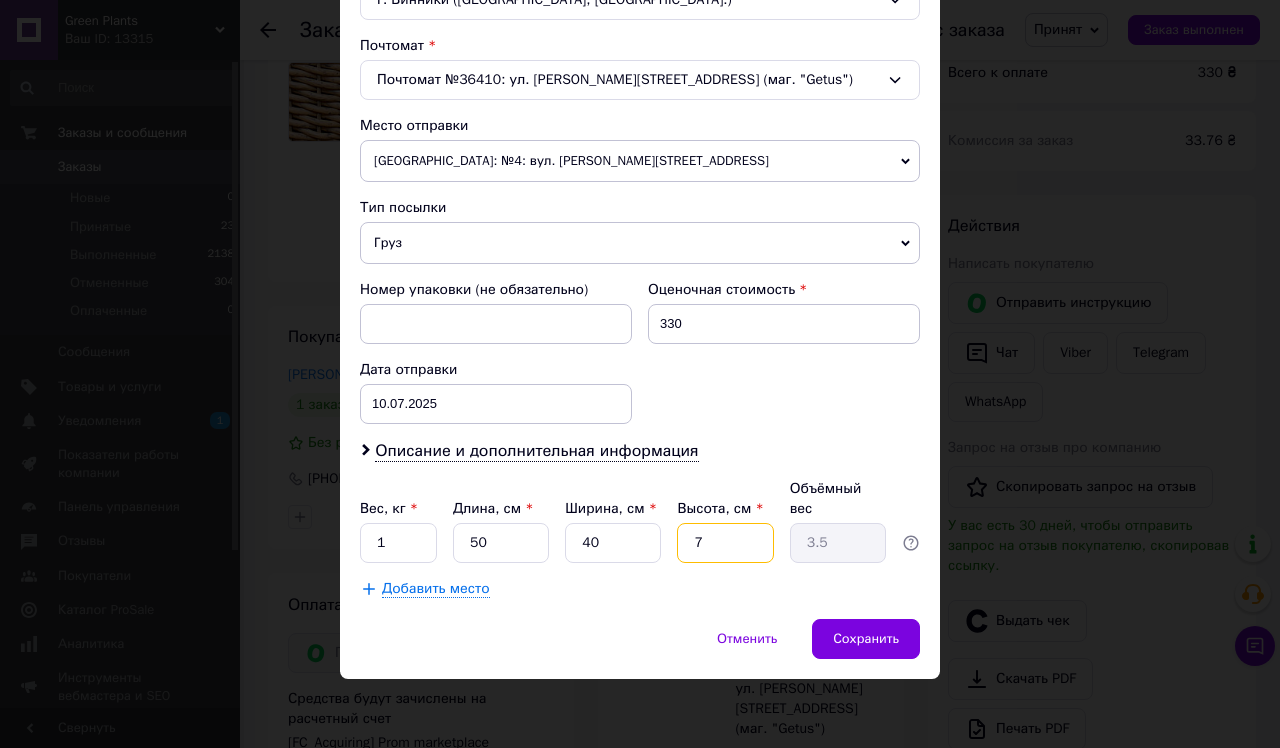 type on "8" 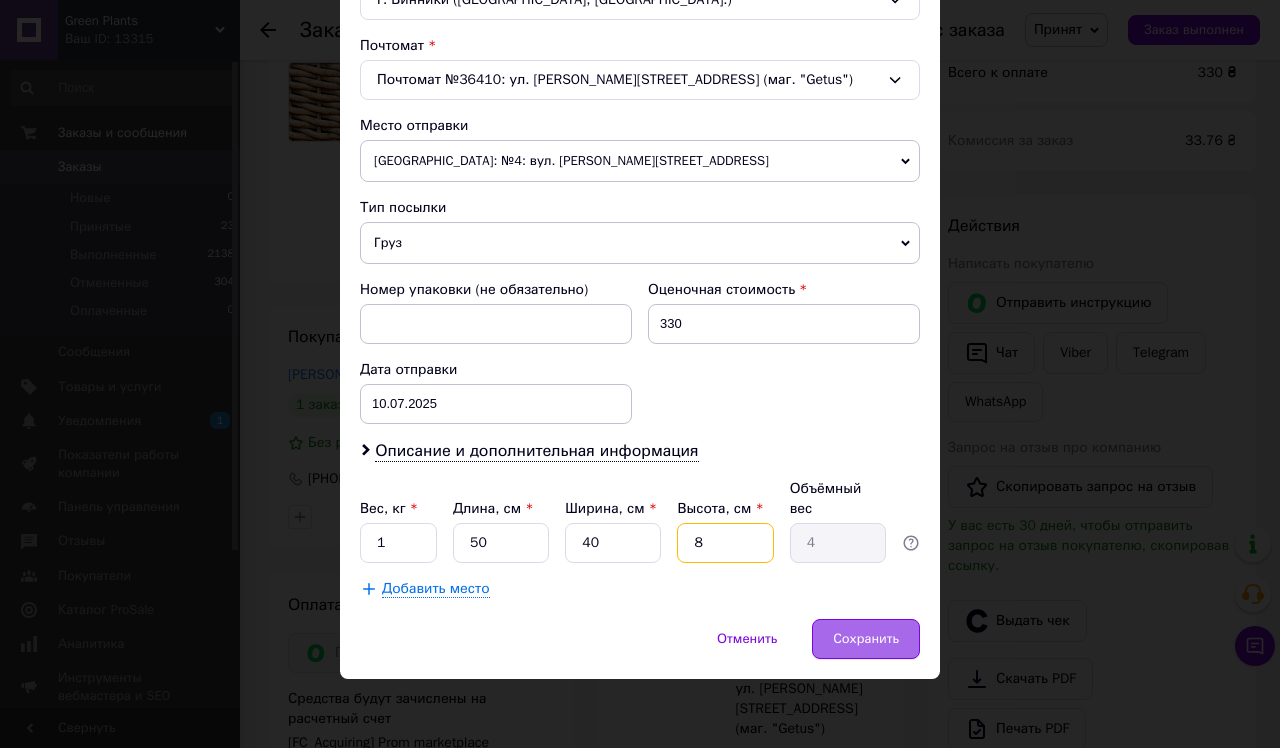 type on "8" 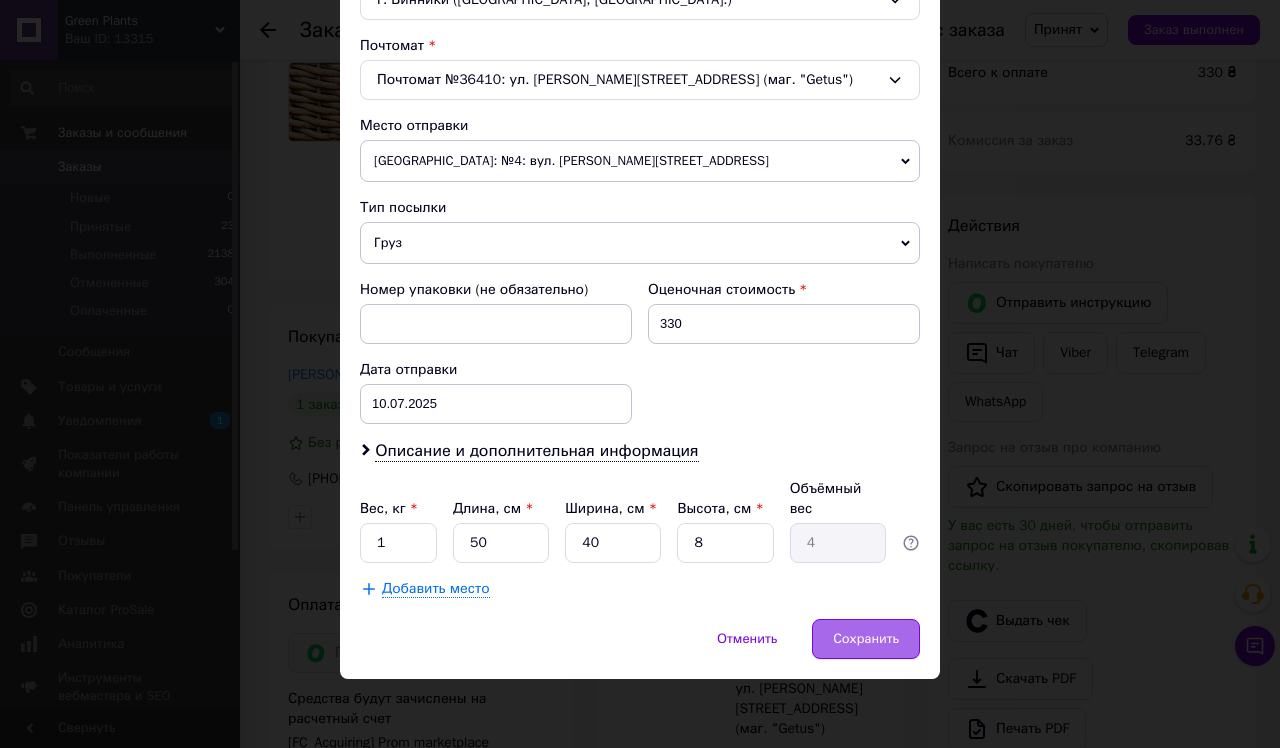 click on "Сохранить" at bounding box center [866, 639] 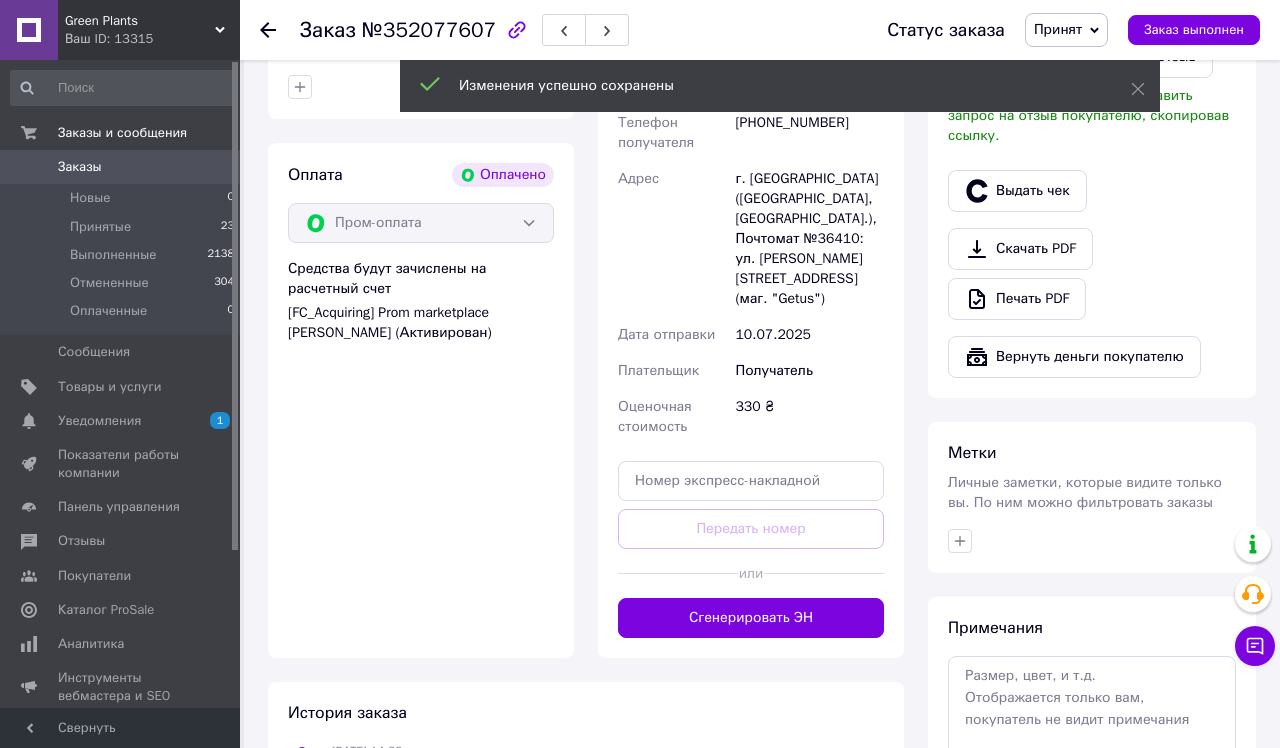 scroll, scrollTop: 663, scrollLeft: 0, axis: vertical 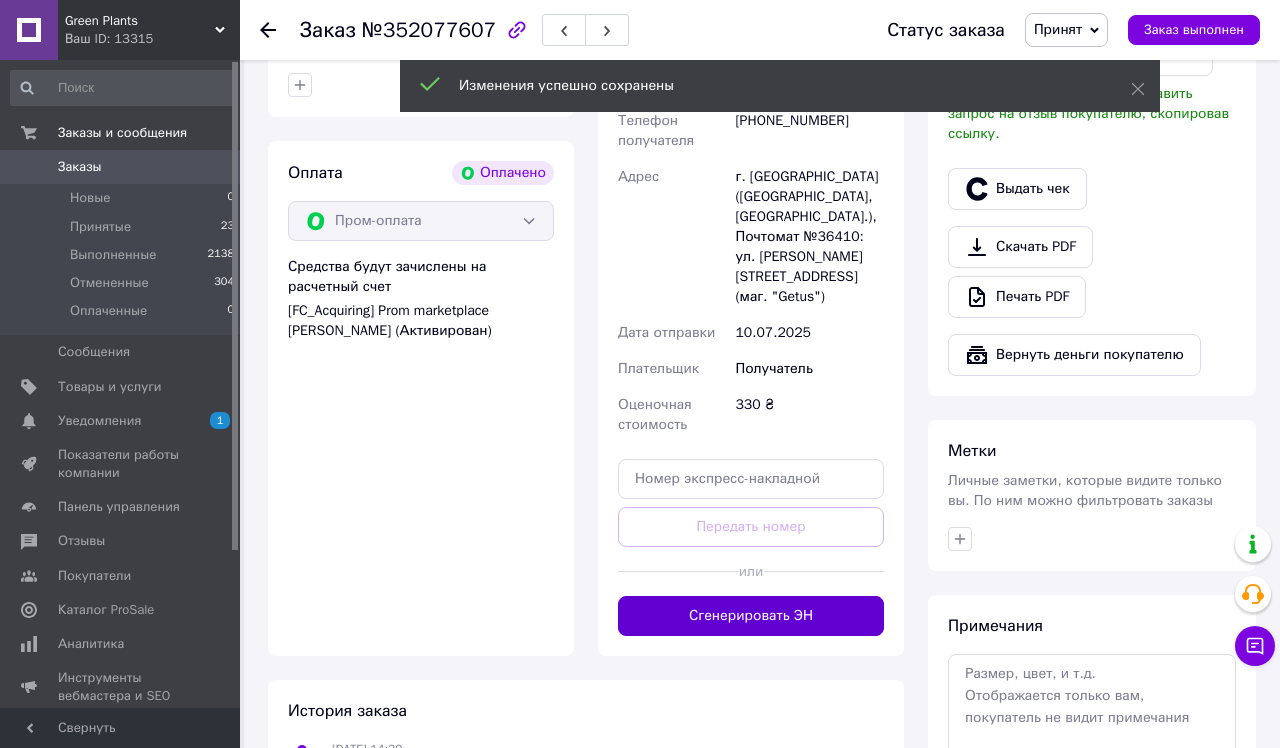 click on "Сгенерировать ЭН" at bounding box center [751, 616] 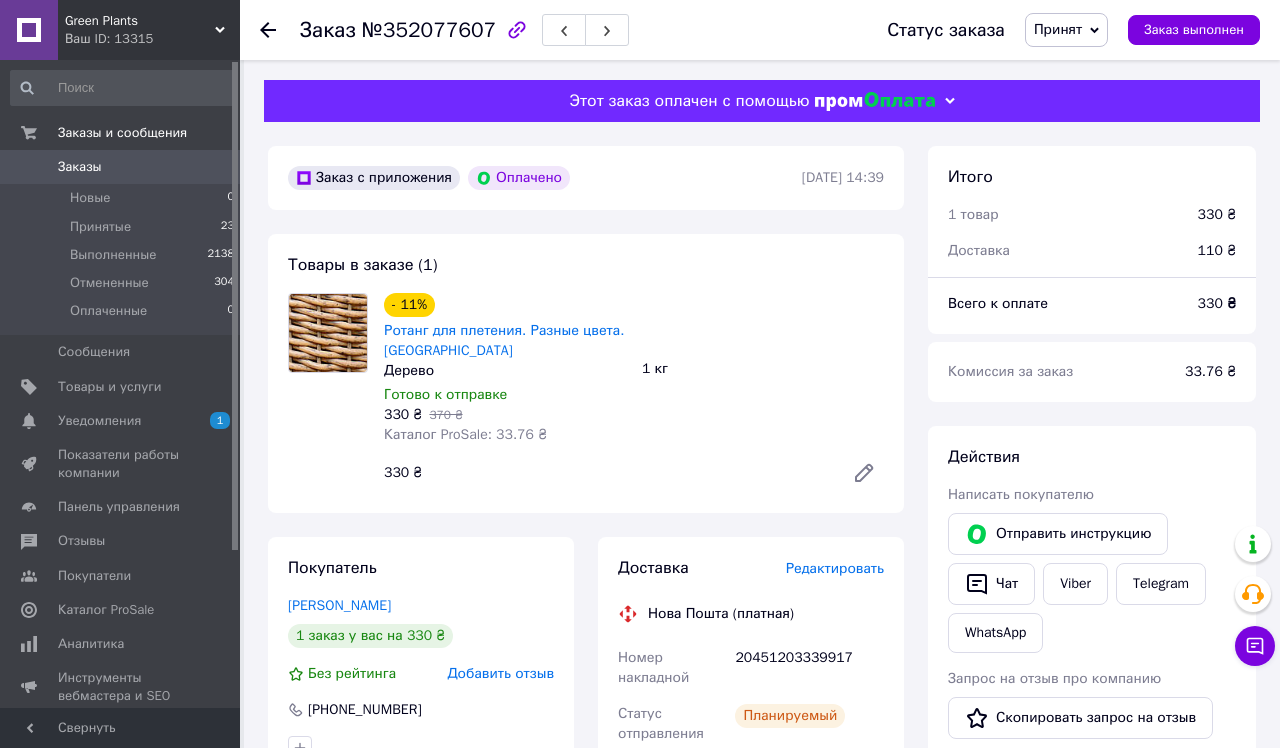 scroll, scrollTop: 0, scrollLeft: 0, axis: both 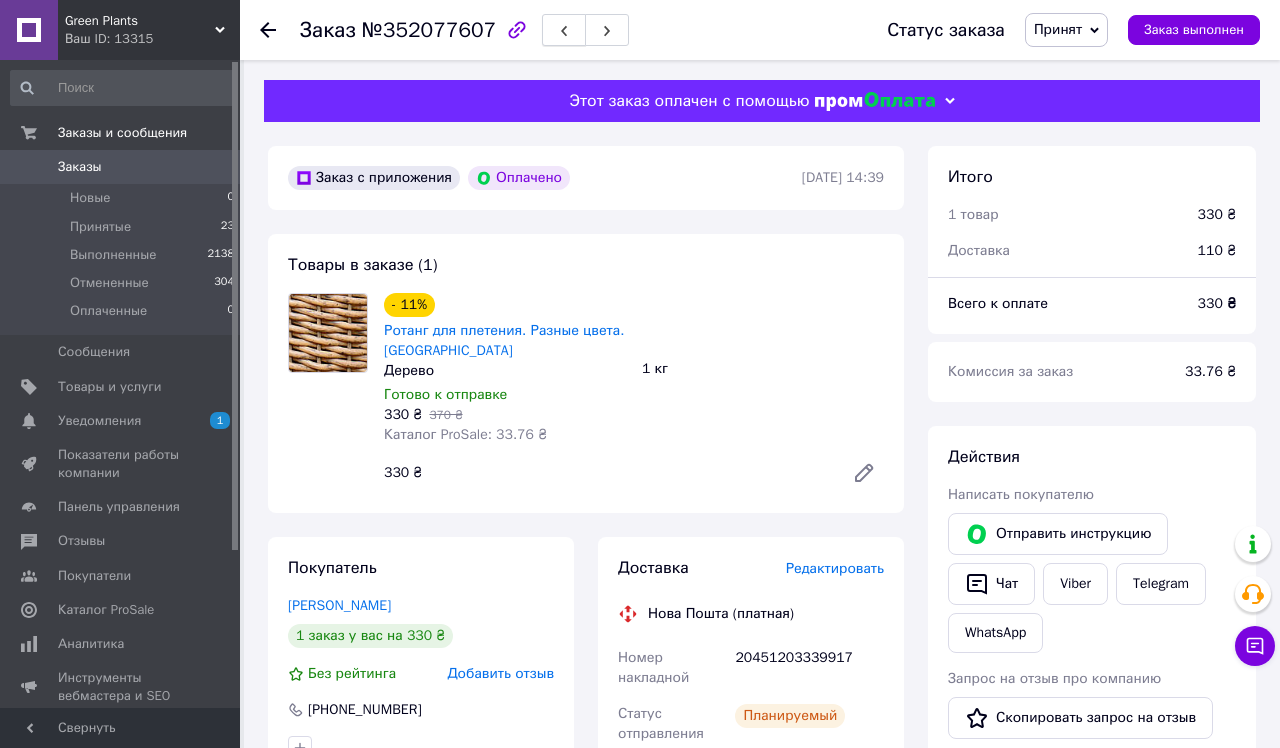 click at bounding box center (564, 30) 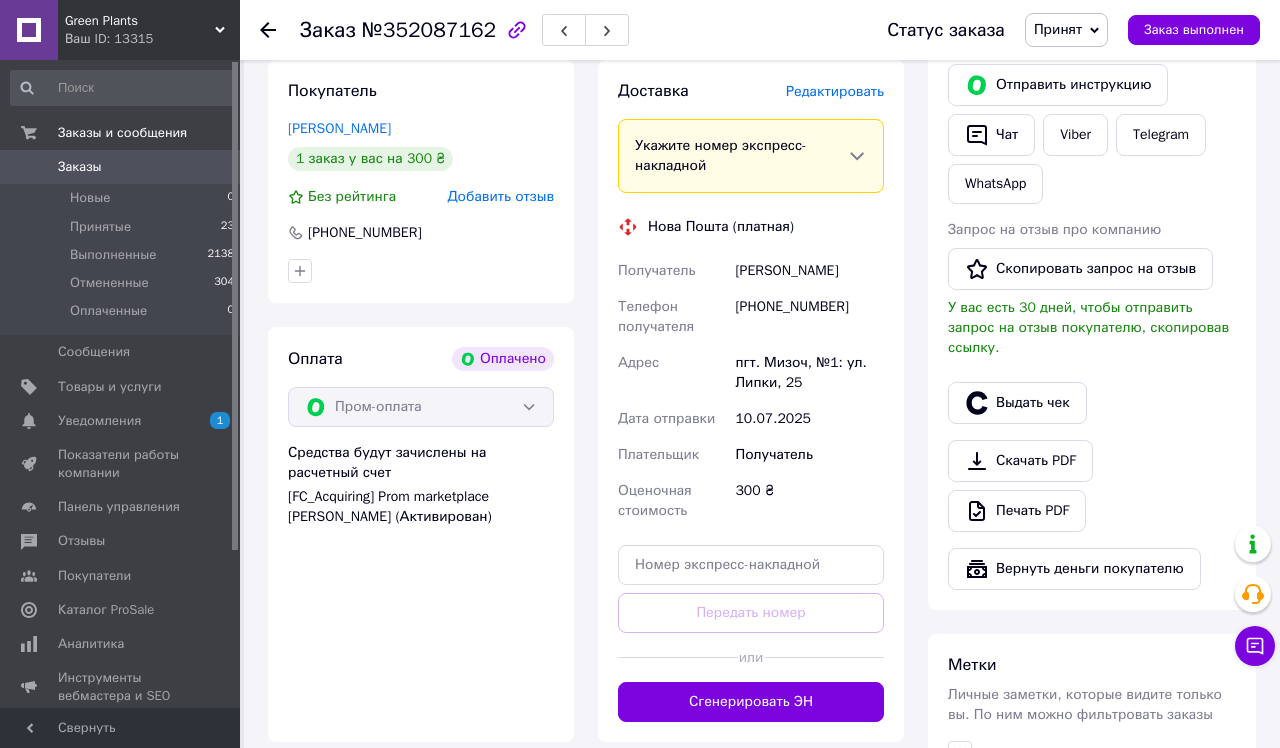 scroll, scrollTop: 451, scrollLeft: 0, axis: vertical 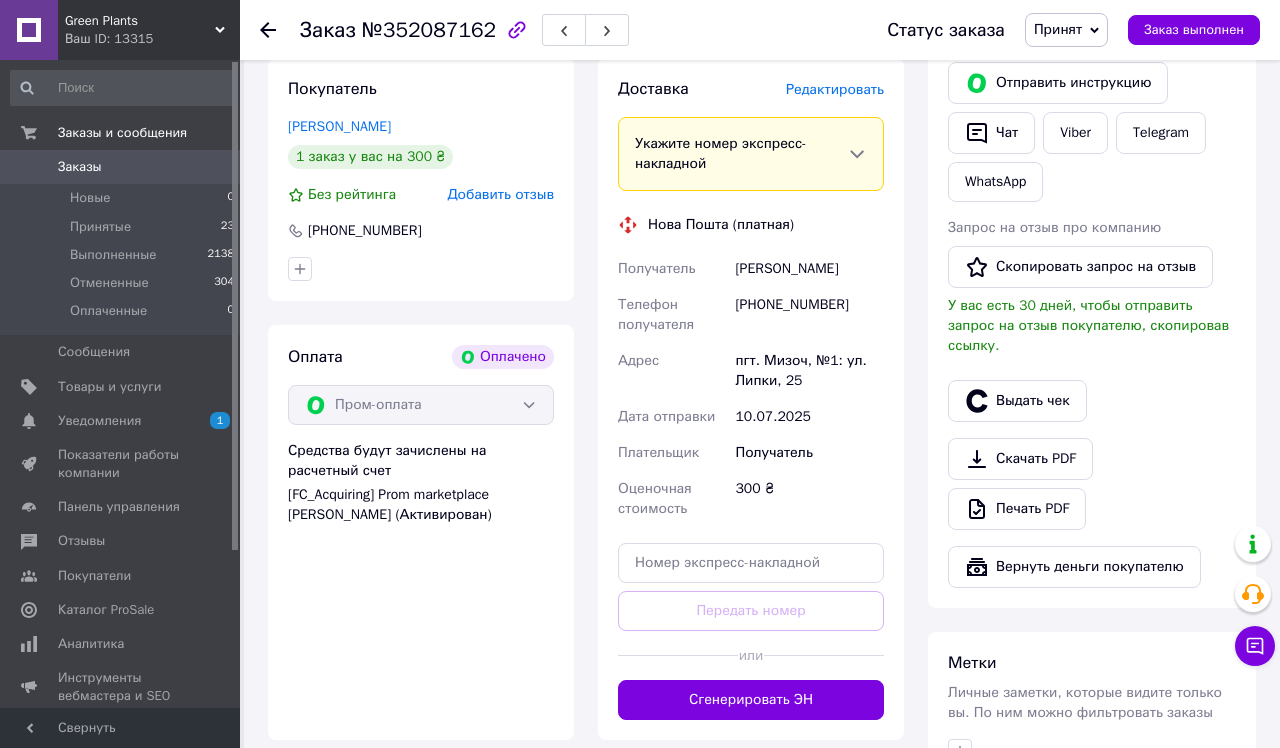 click on "Редактировать" at bounding box center (835, 89) 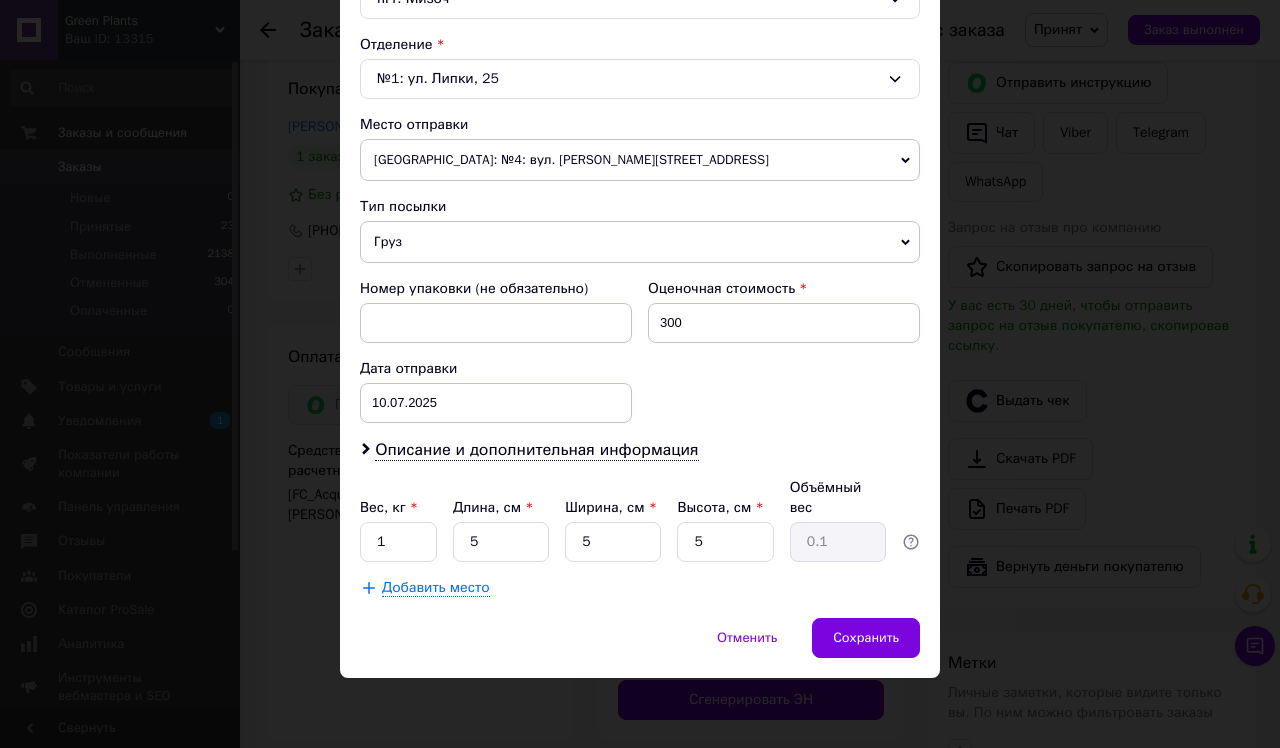 scroll, scrollTop: 599, scrollLeft: 0, axis: vertical 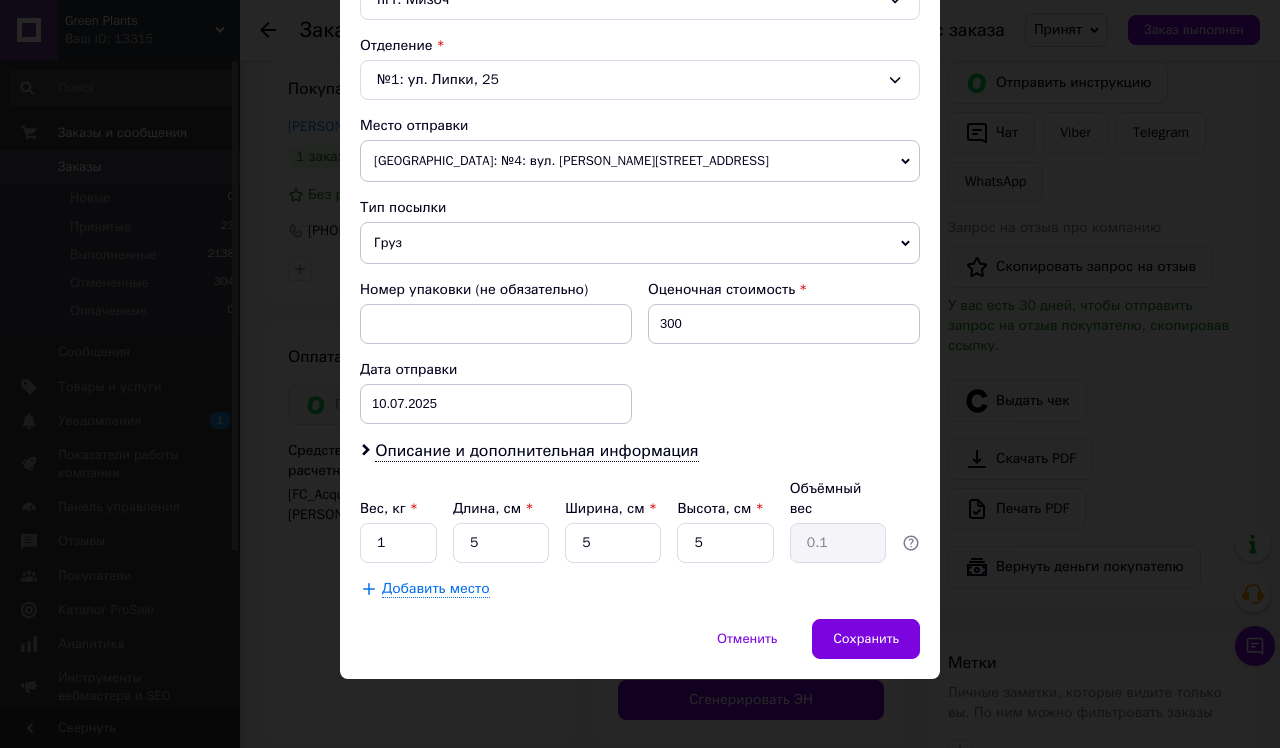 click on "Груз" at bounding box center [640, 243] 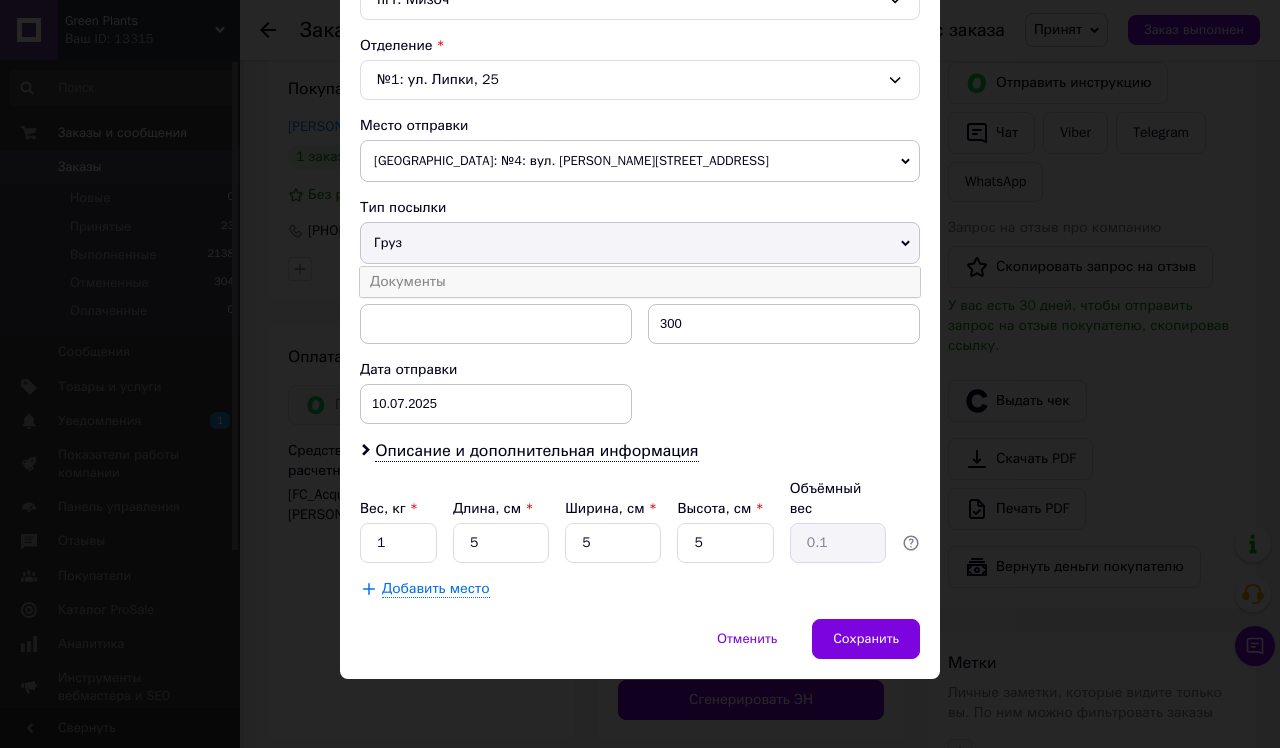 click on "Документы" at bounding box center [640, 282] 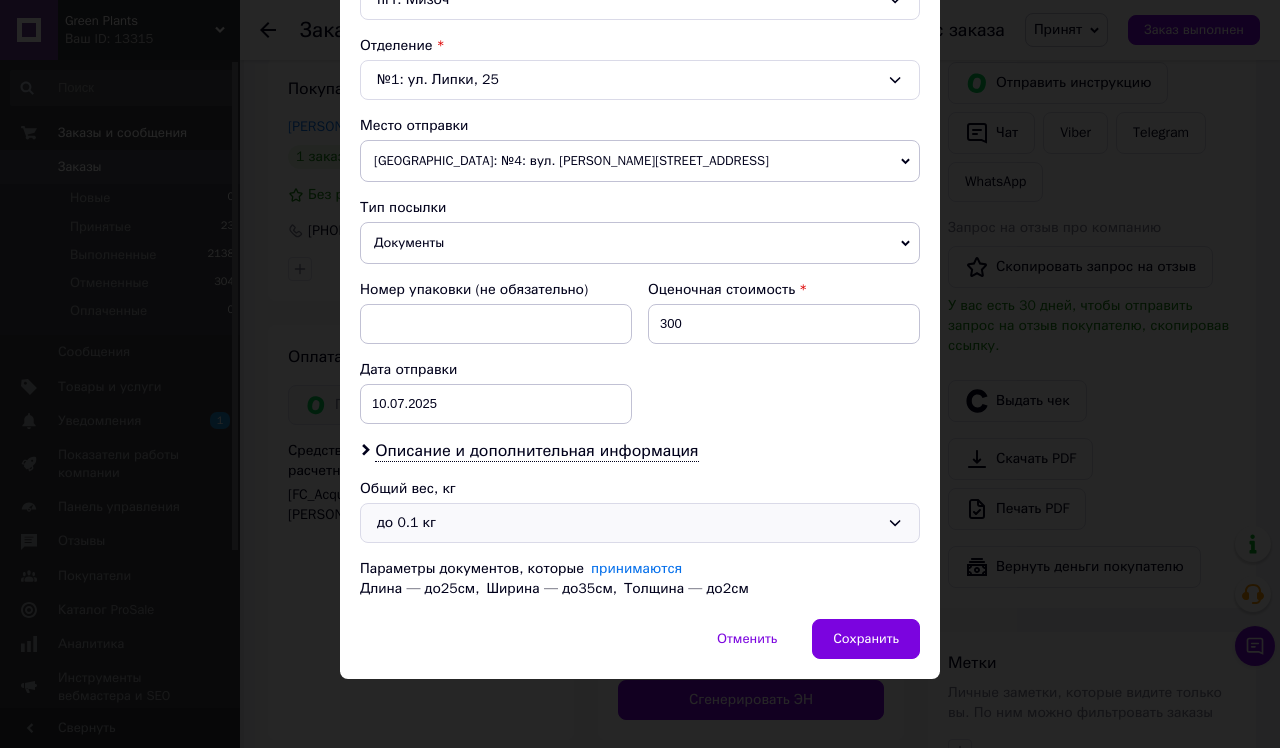 click on "до 0.1 кг" at bounding box center [628, 523] 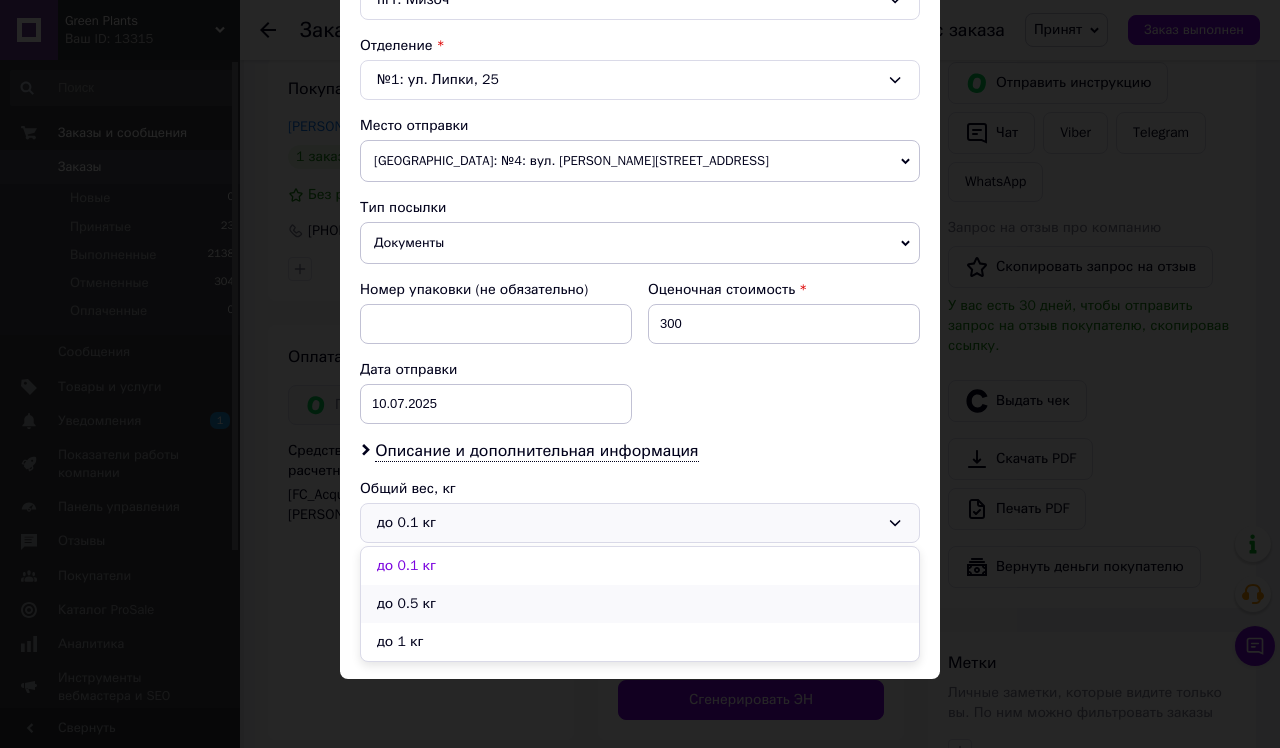 click on "до 0.5 кг" at bounding box center [640, 604] 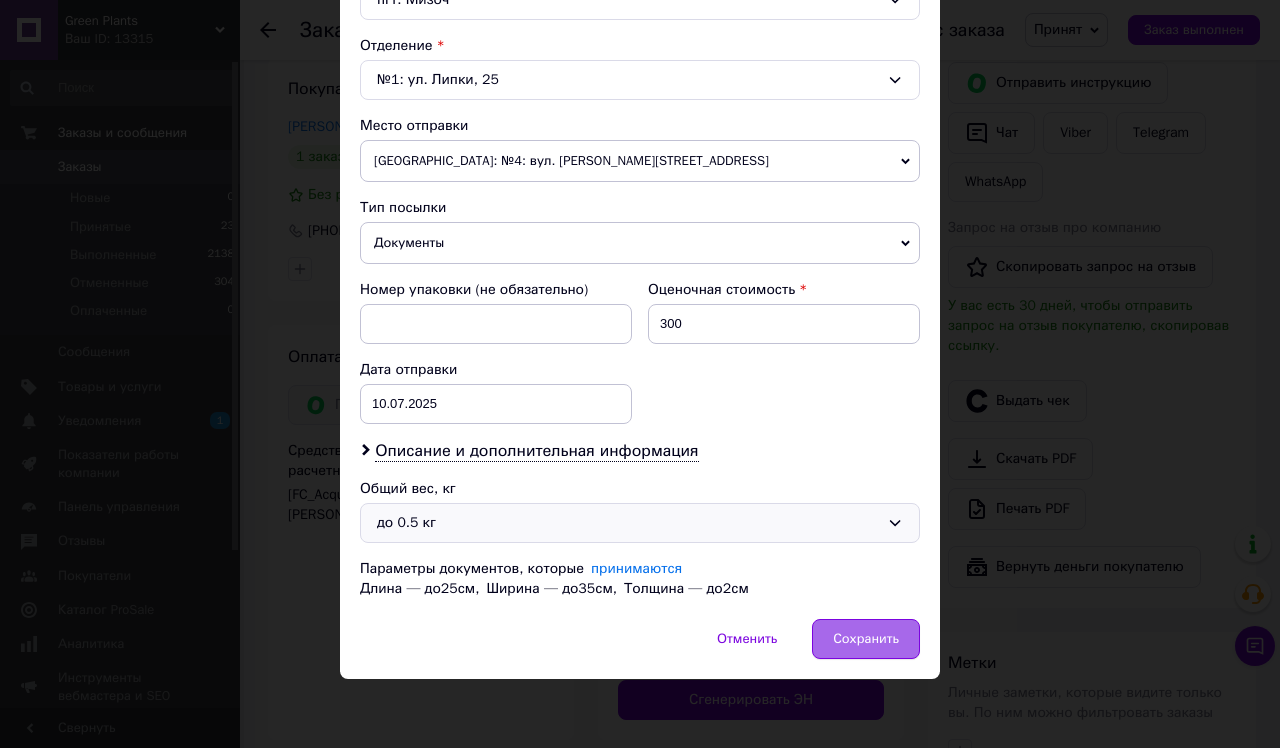 click on "Сохранить" at bounding box center [866, 639] 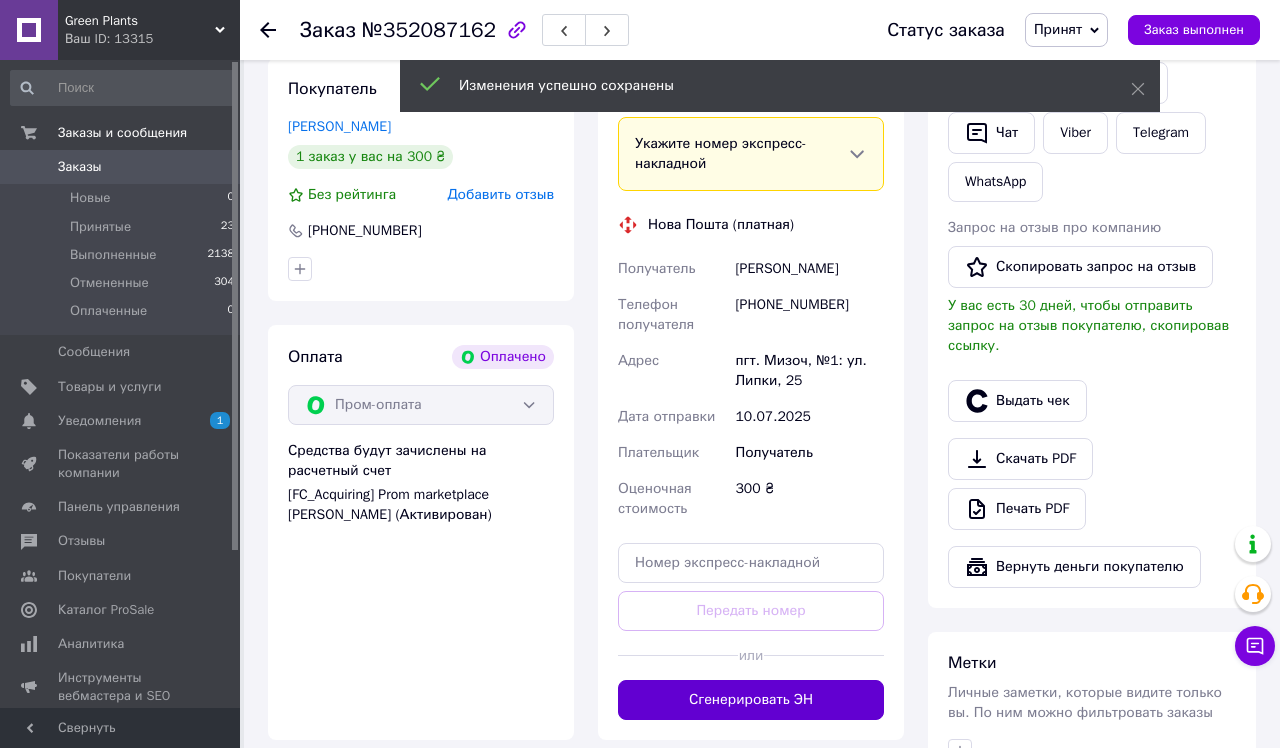 click on "Сгенерировать ЭН" at bounding box center [751, 700] 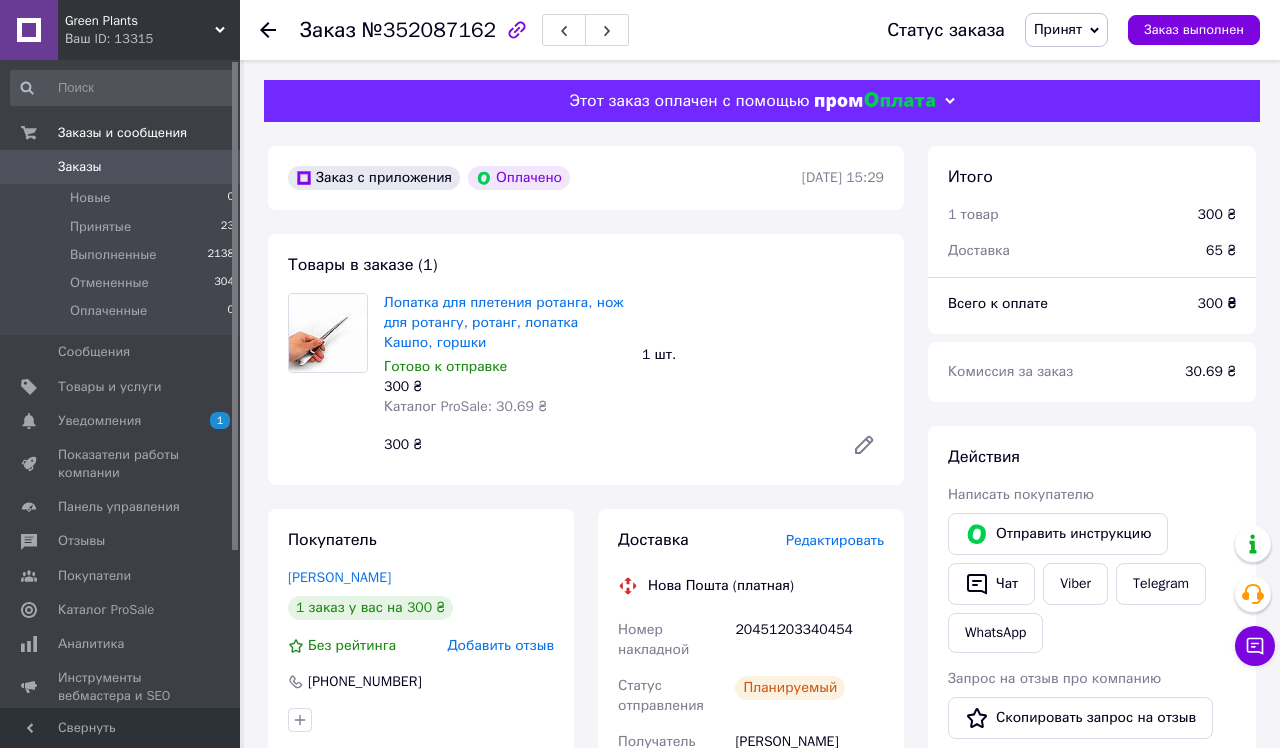 scroll, scrollTop: 0, scrollLeft: 0, axis: both 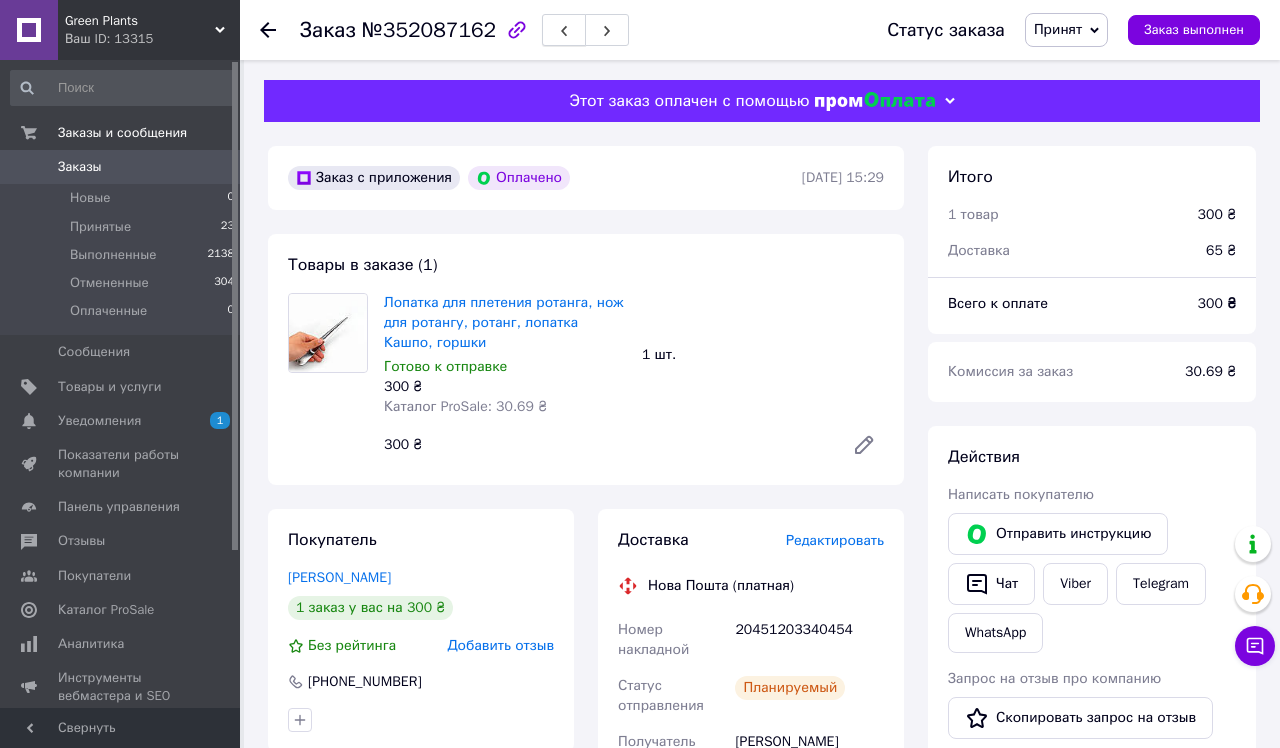 click at bounding box center (564, 30) 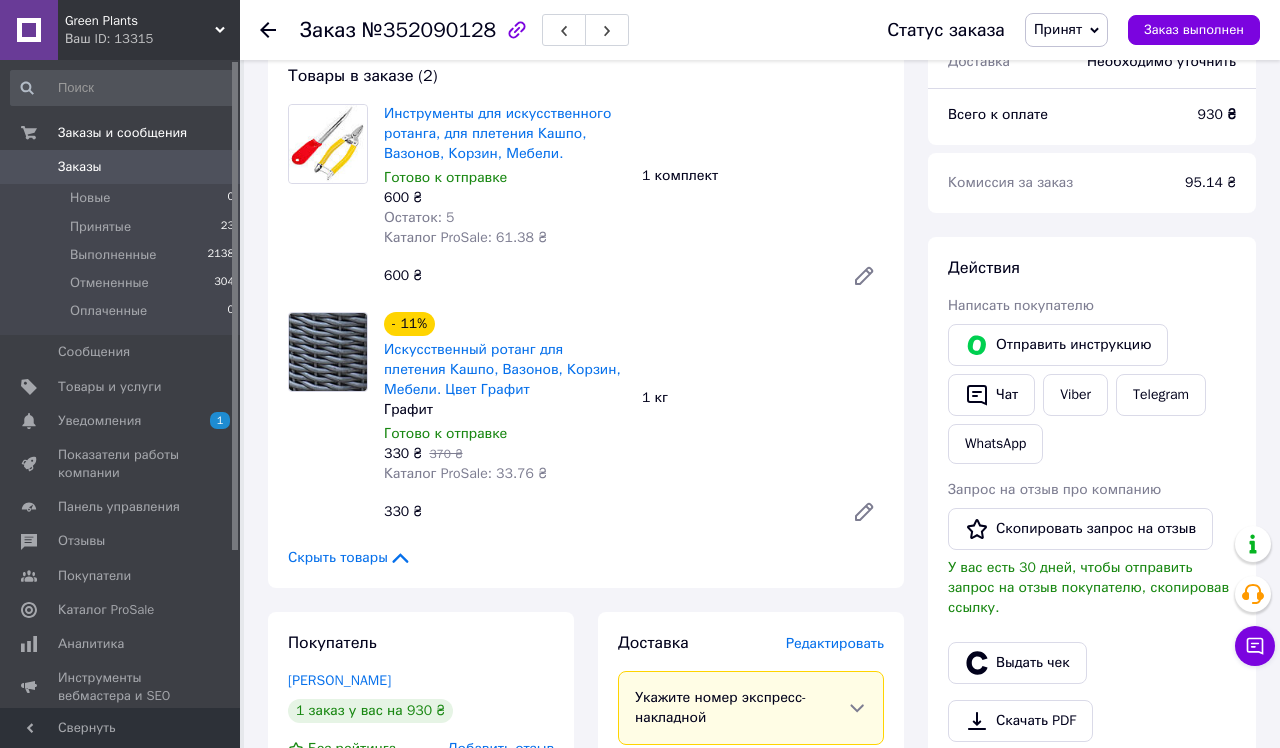 scroll, scrollTop: 188, scrollLeft: 0, axis: vertical 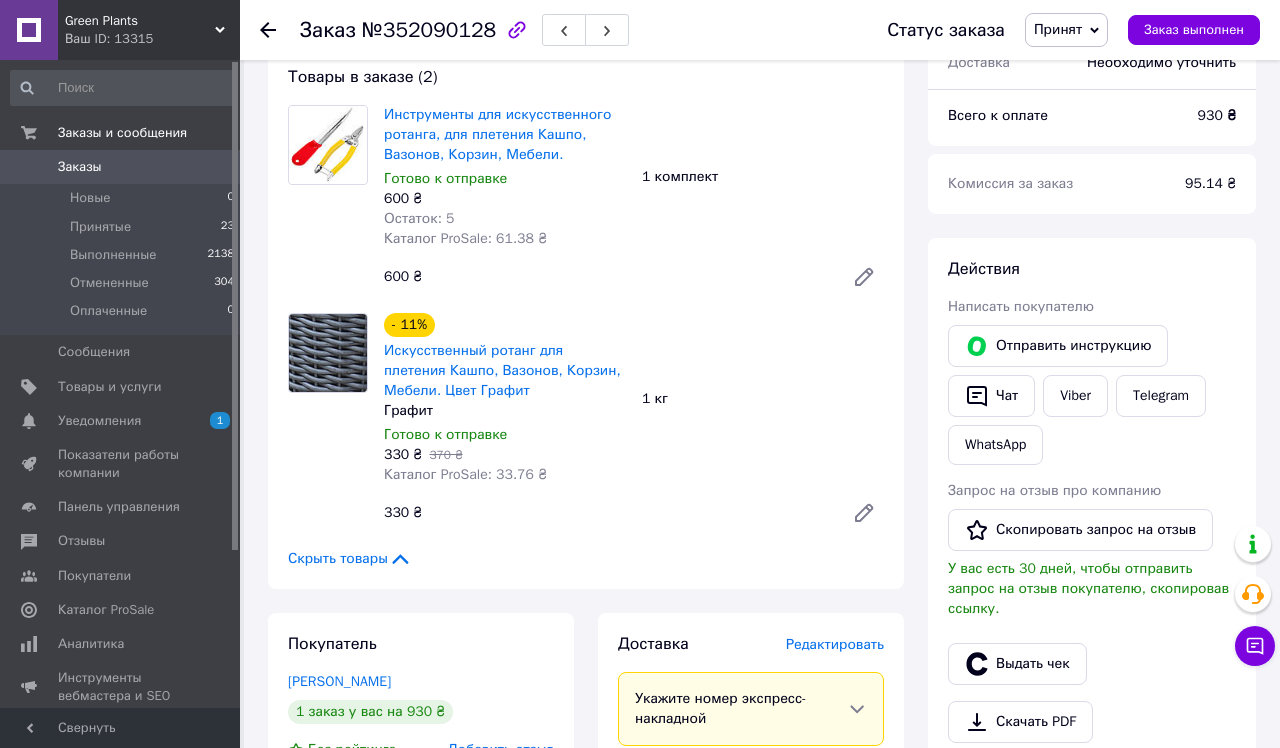 click on "Редактировать" at bounding box center [835, 644] 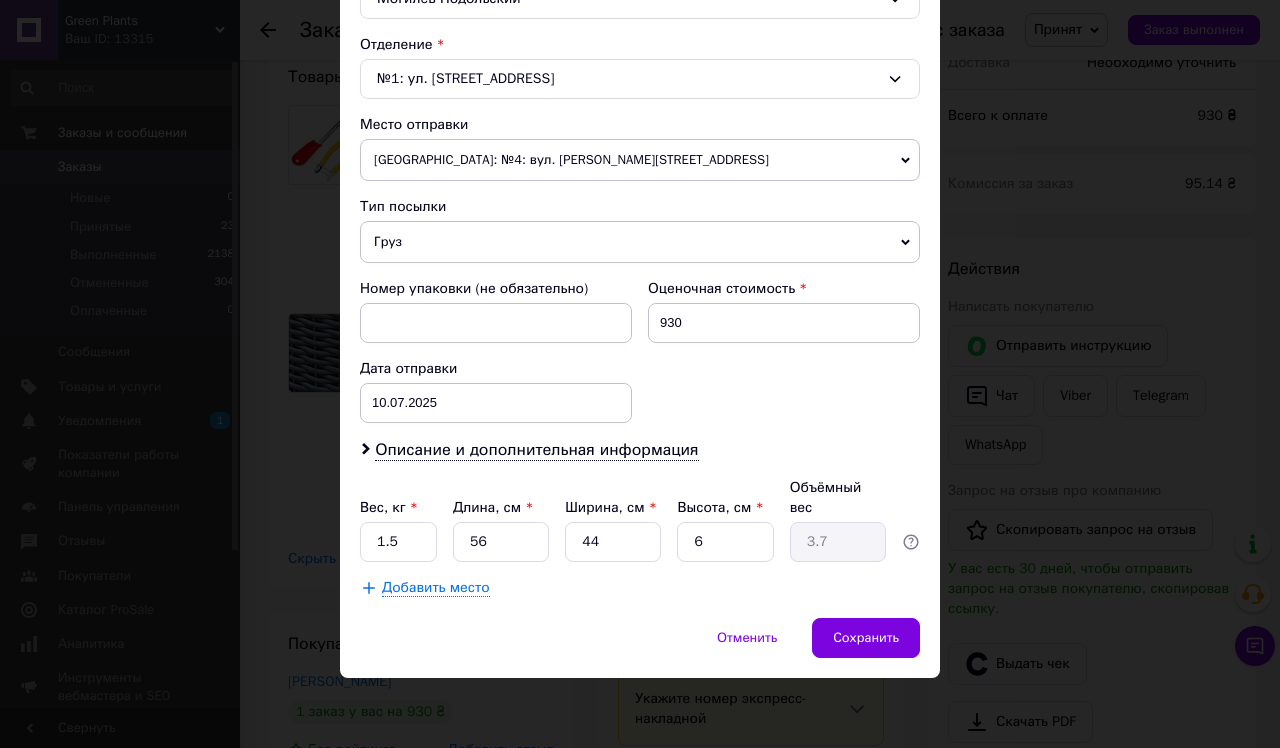 scroll, scrollTop: 599, scrollLeft: 0, axis: vertical 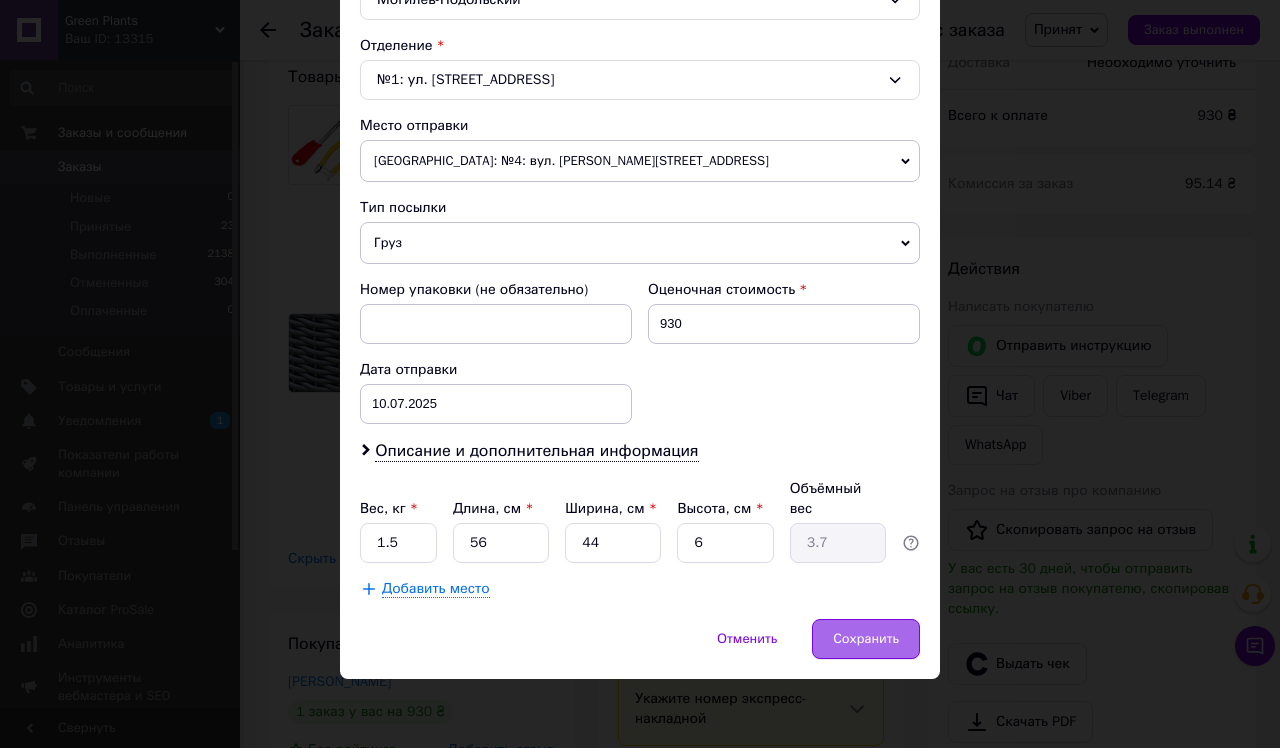 click on "Сохранить" at bounding box center [866, 639] 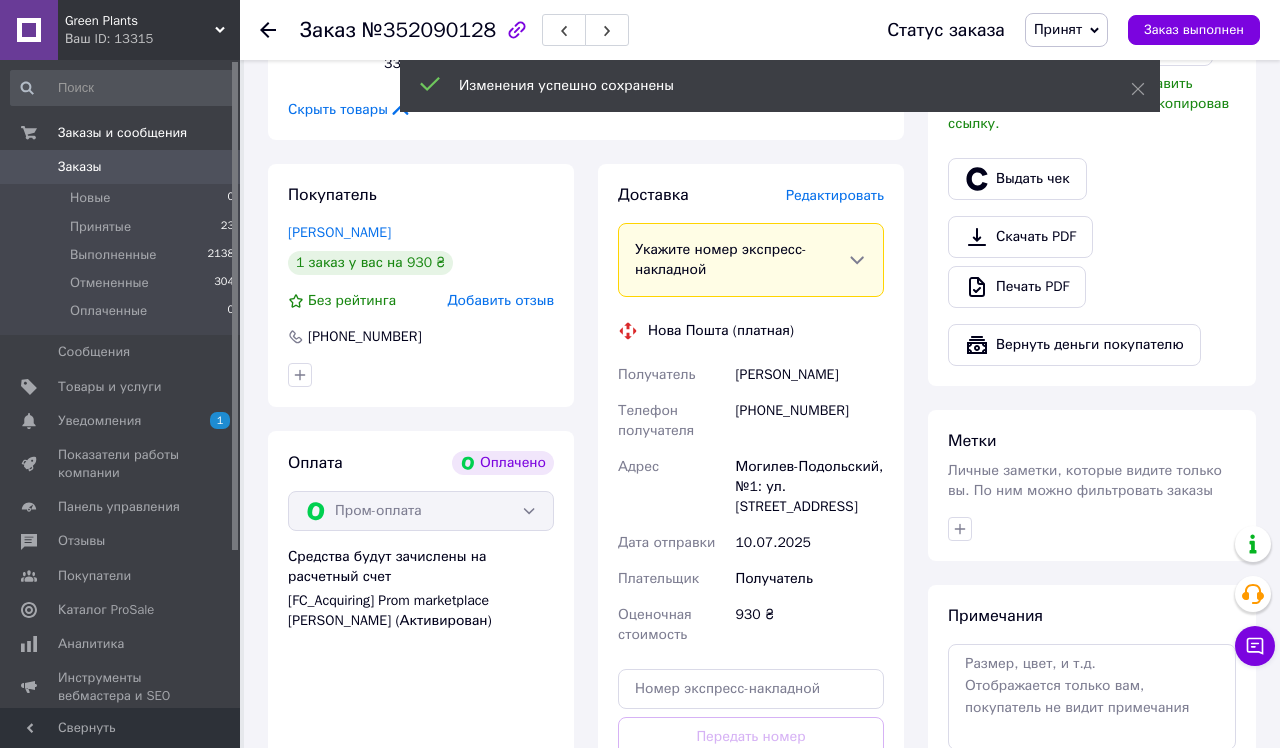 scroll, scrollTop: 827, scrollLeft: 0, axis: vertical 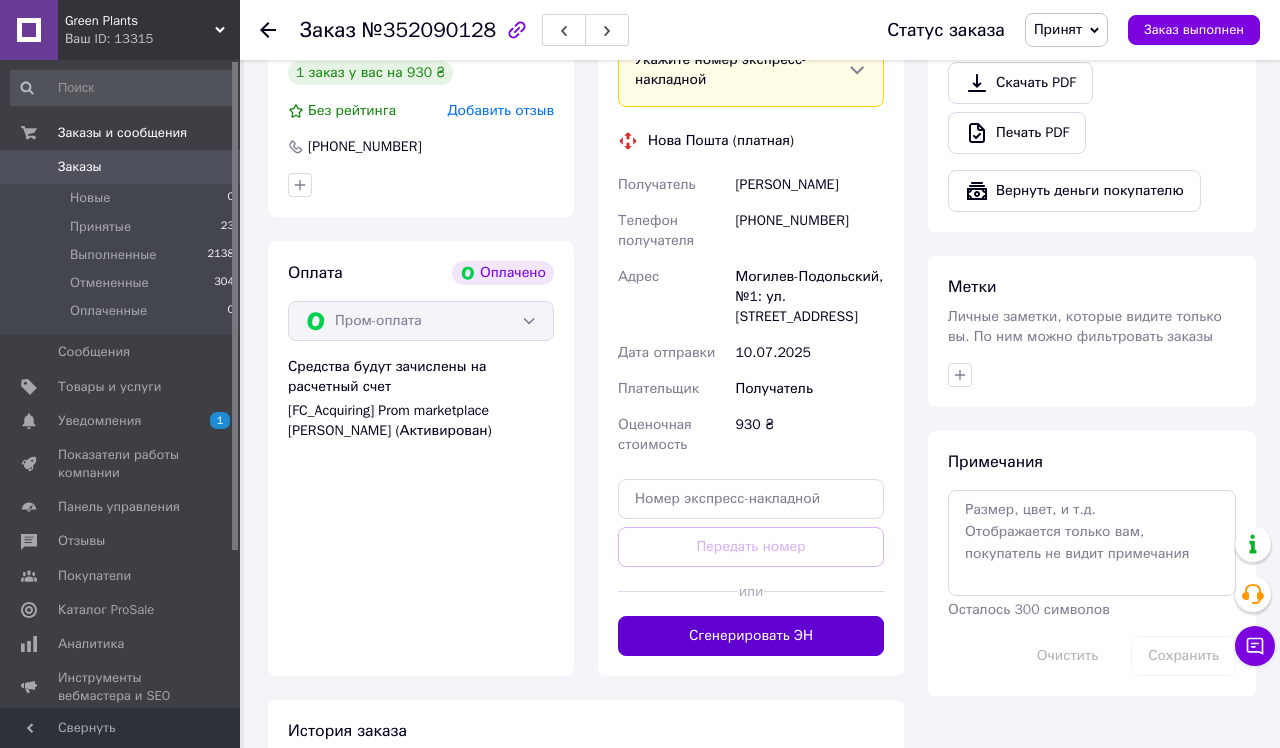 click on "Сгенерировать ЭН" at bounding box center [751, 636] 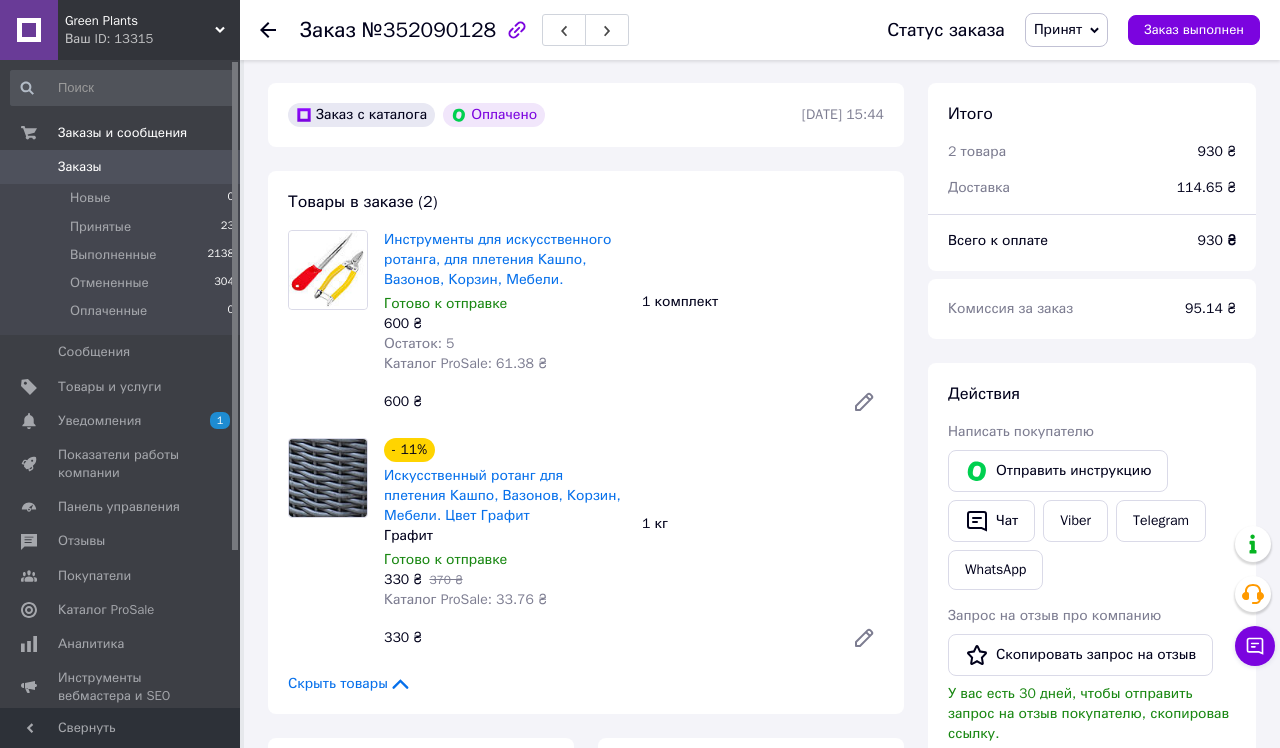 scroll, scrollTop: 90, scrollLeft: 0, axis: vertical 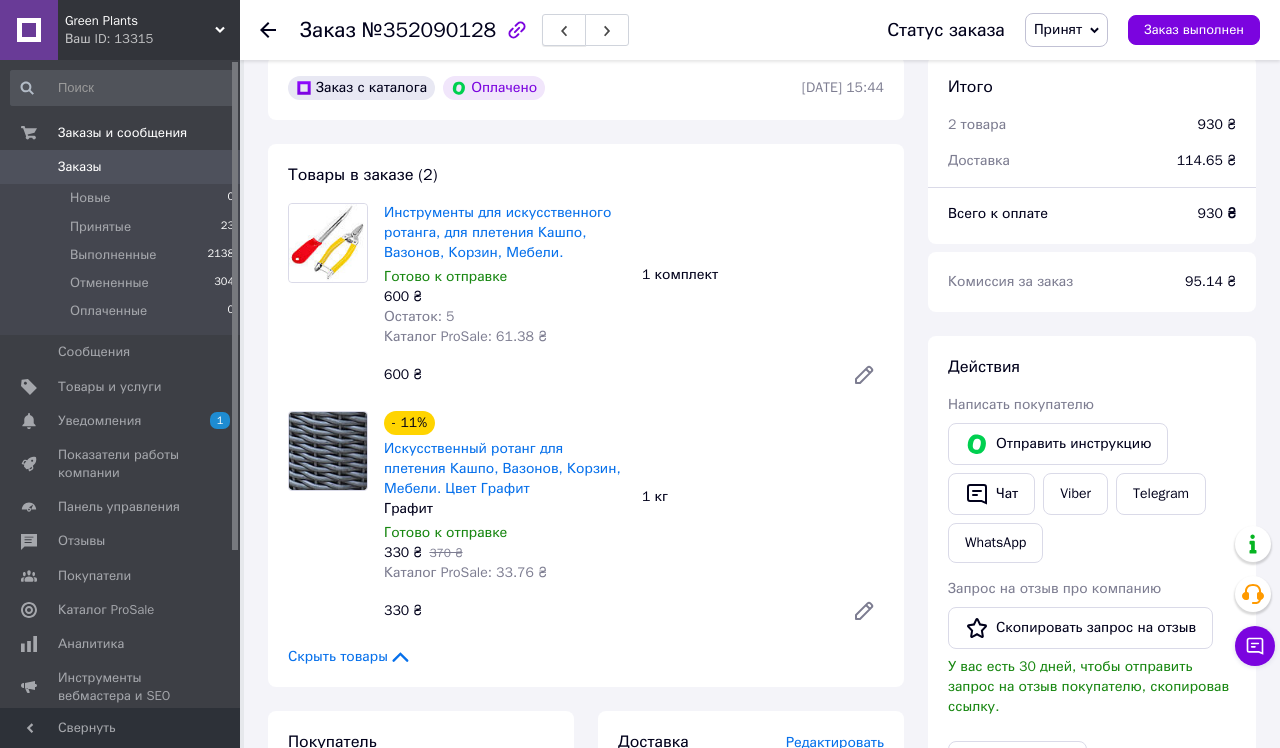 click 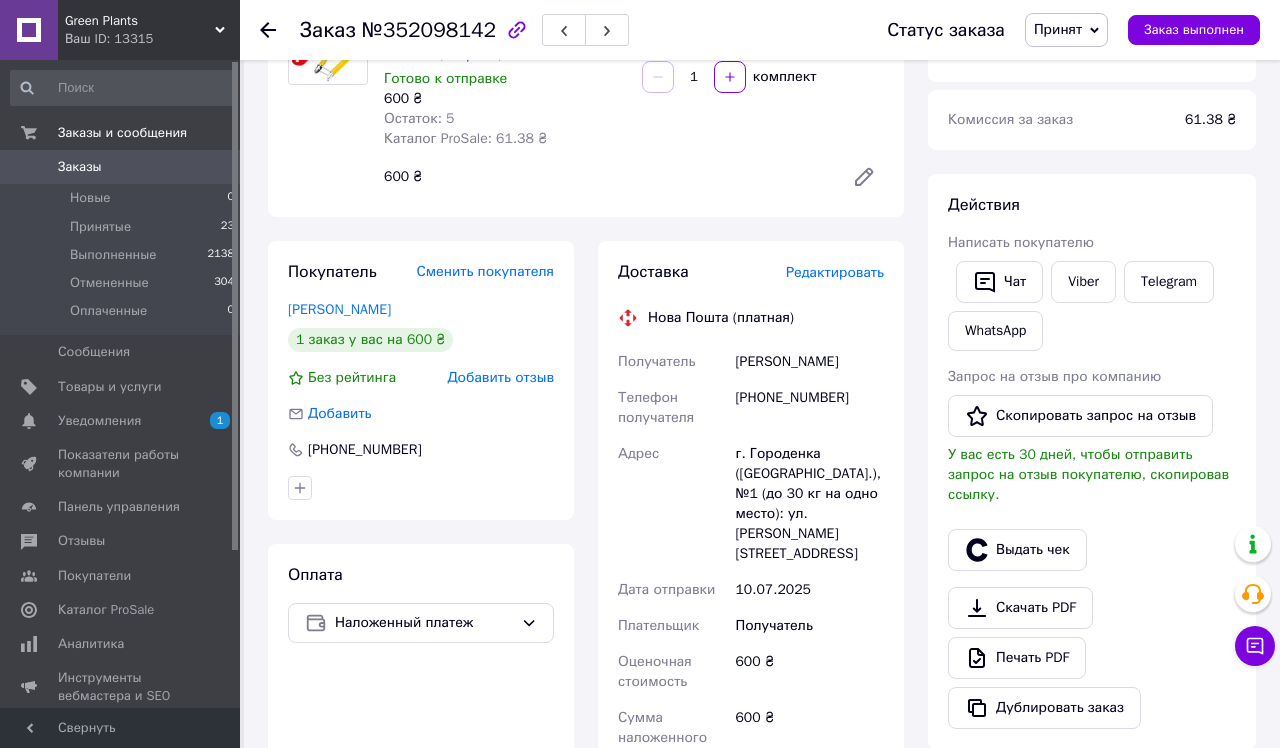 scroll, scrollTop: 170, scrollLeft: 0, axis: vertical 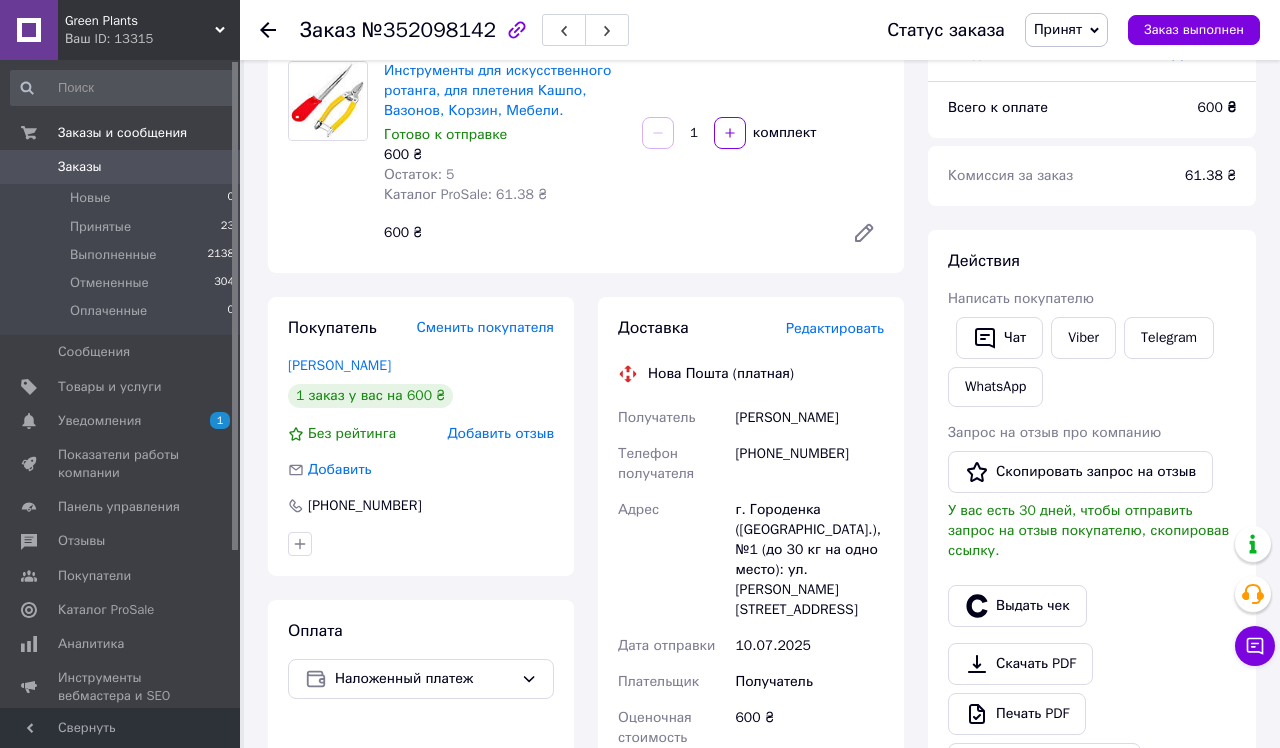click on "Редактировать" at bounding box center (835, 328) 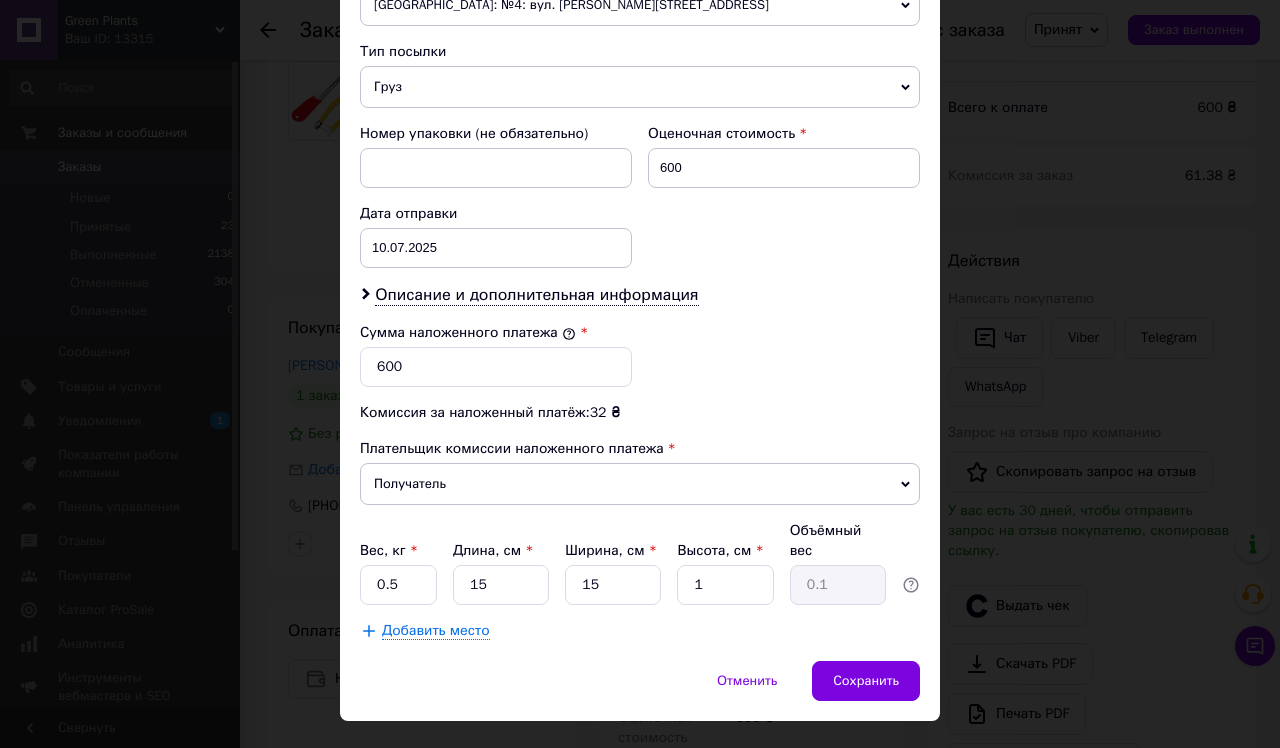 scroll, scrollTop: 797, scrollLeft: 0, axis: vertical 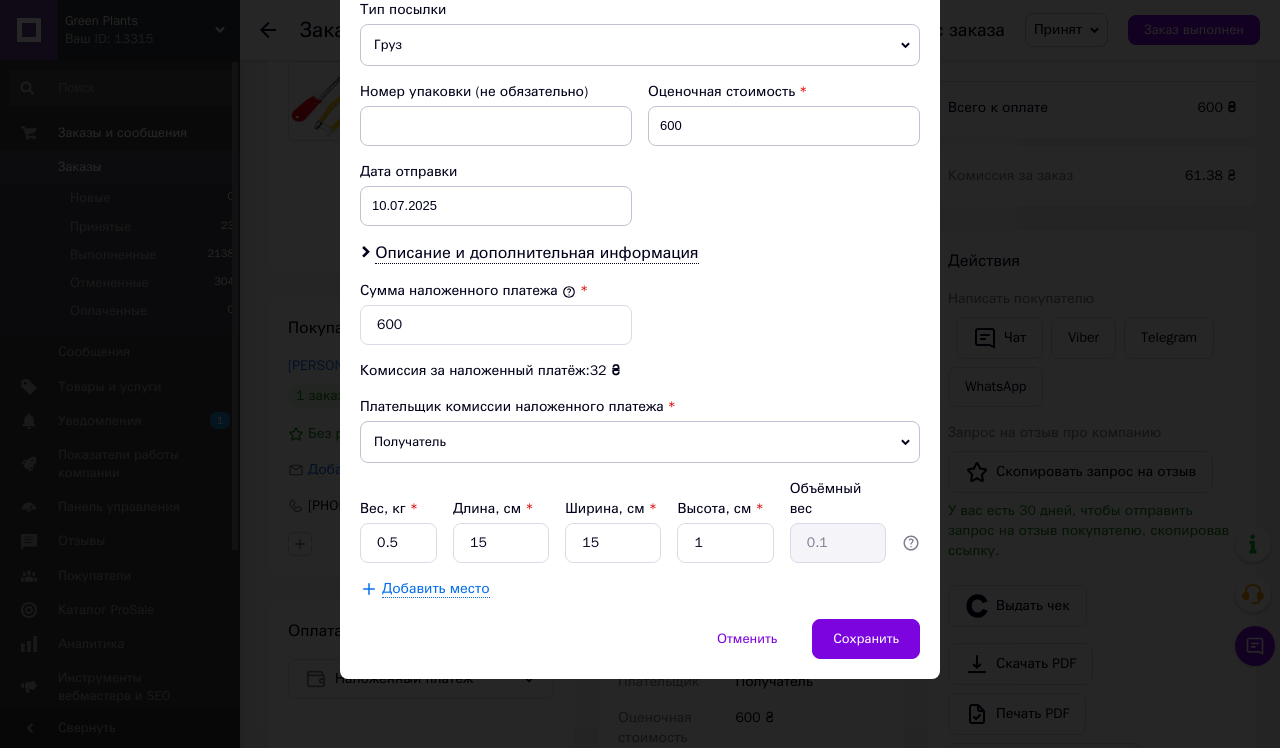 click on "Груз" at bounding box center [640, 45] 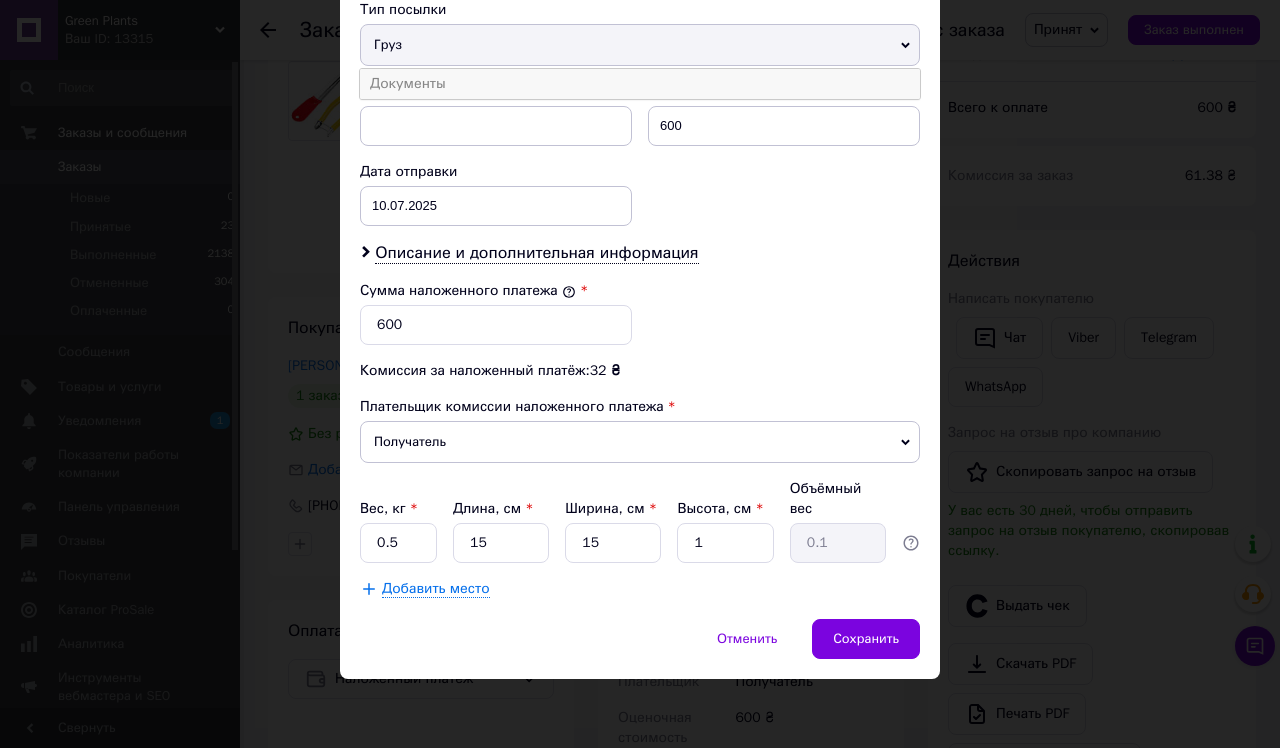 click on "Документы" at bounding box center [640, 84] 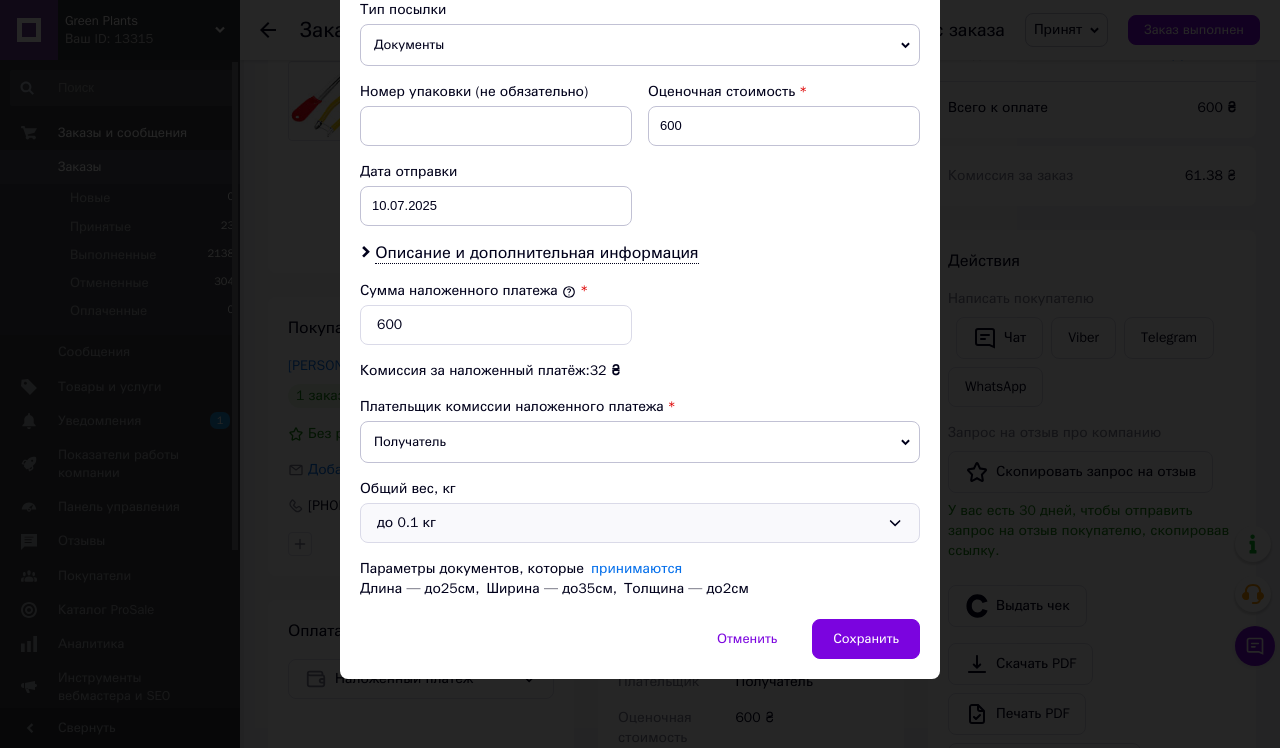 click on "до 0.1 кг" at bounding box center [628, 523] 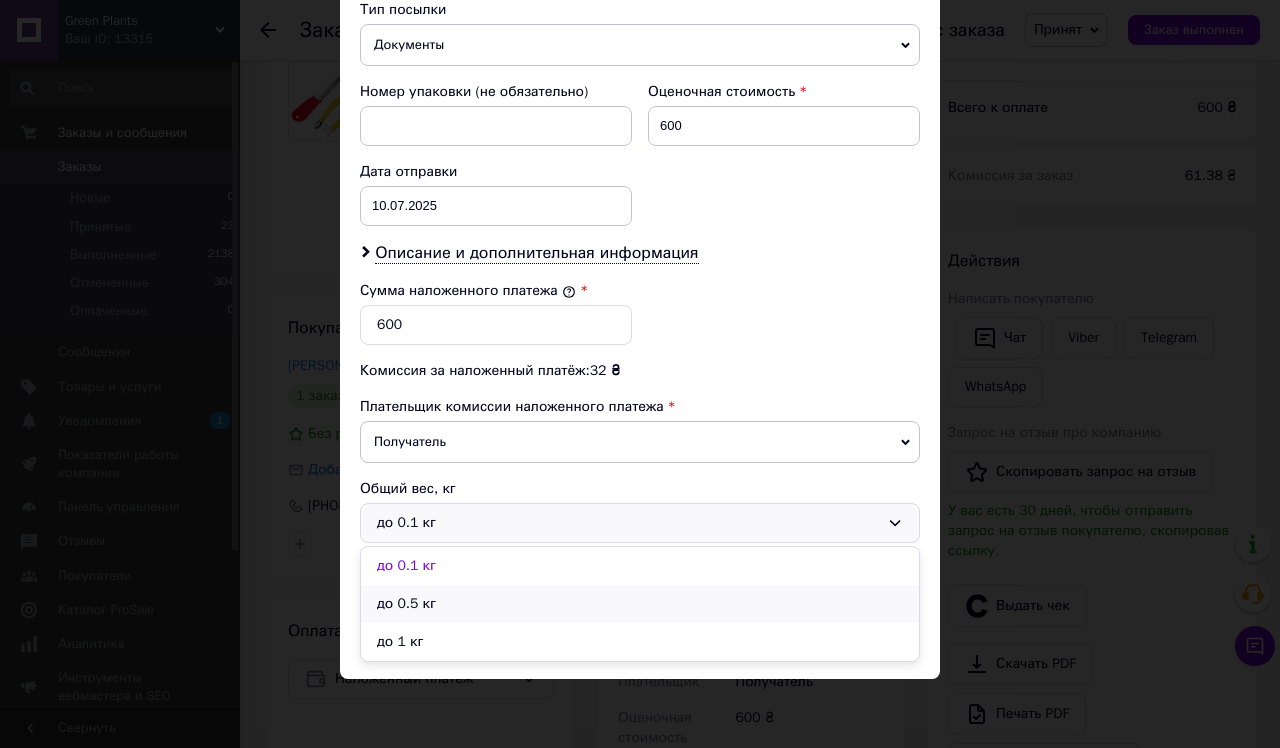 click on "до 0.5 кг" at bounding box center (640, 604) 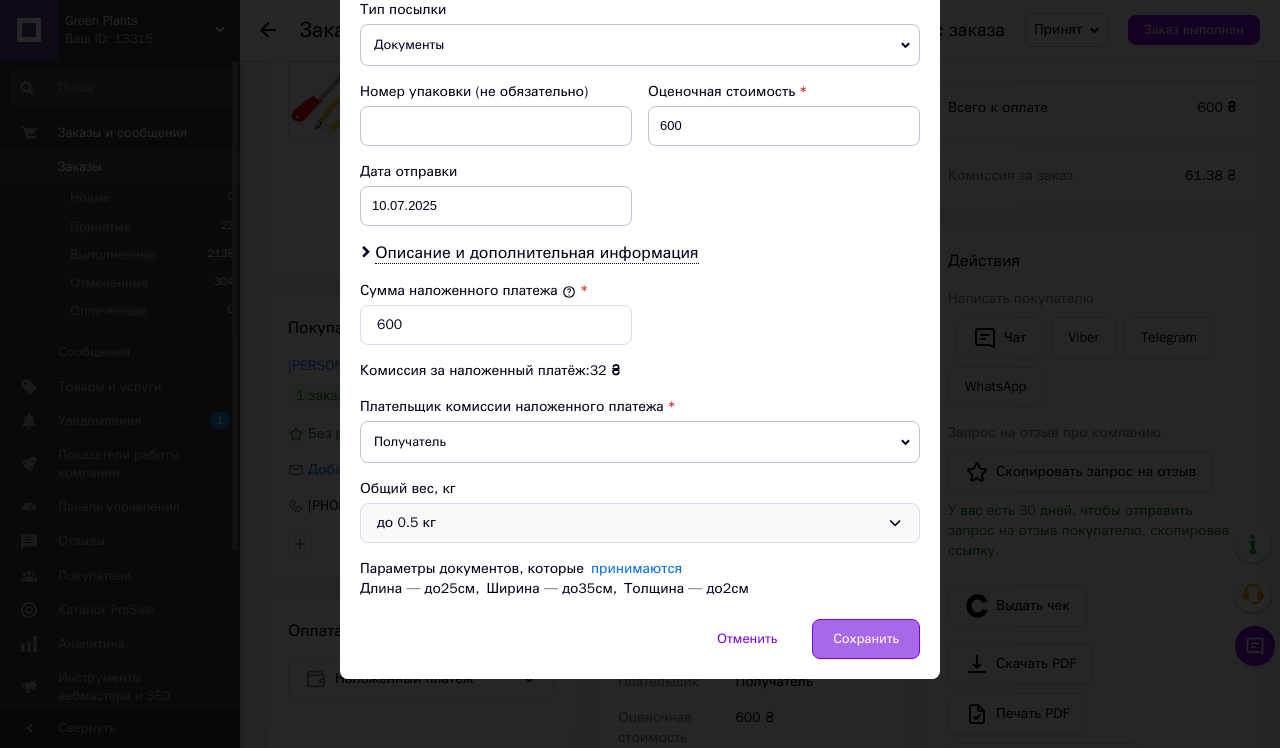 click on "Сохранить" at bounding box center [866, 639] 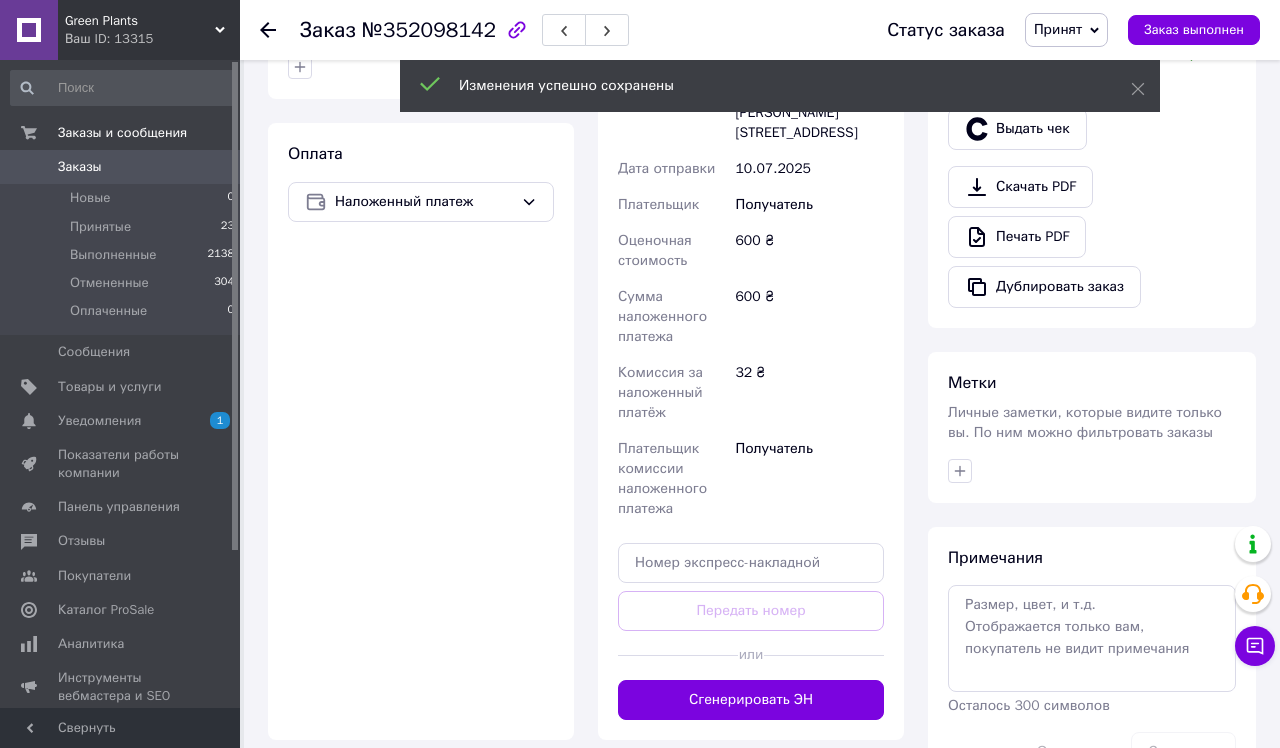 scroll, scrollTop: 719, scrollLeft: 0, axis: vertical 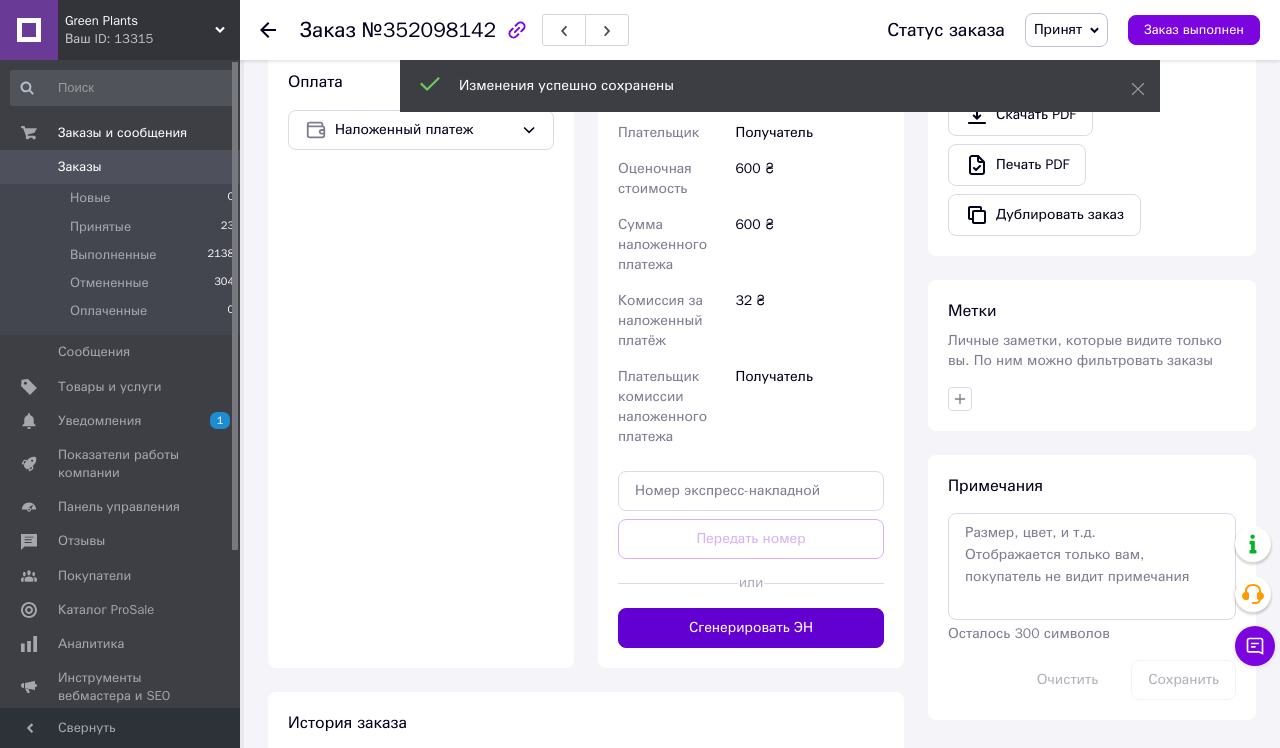 click on "Сгенерировать ЭН" at bounding box center (751, 628) 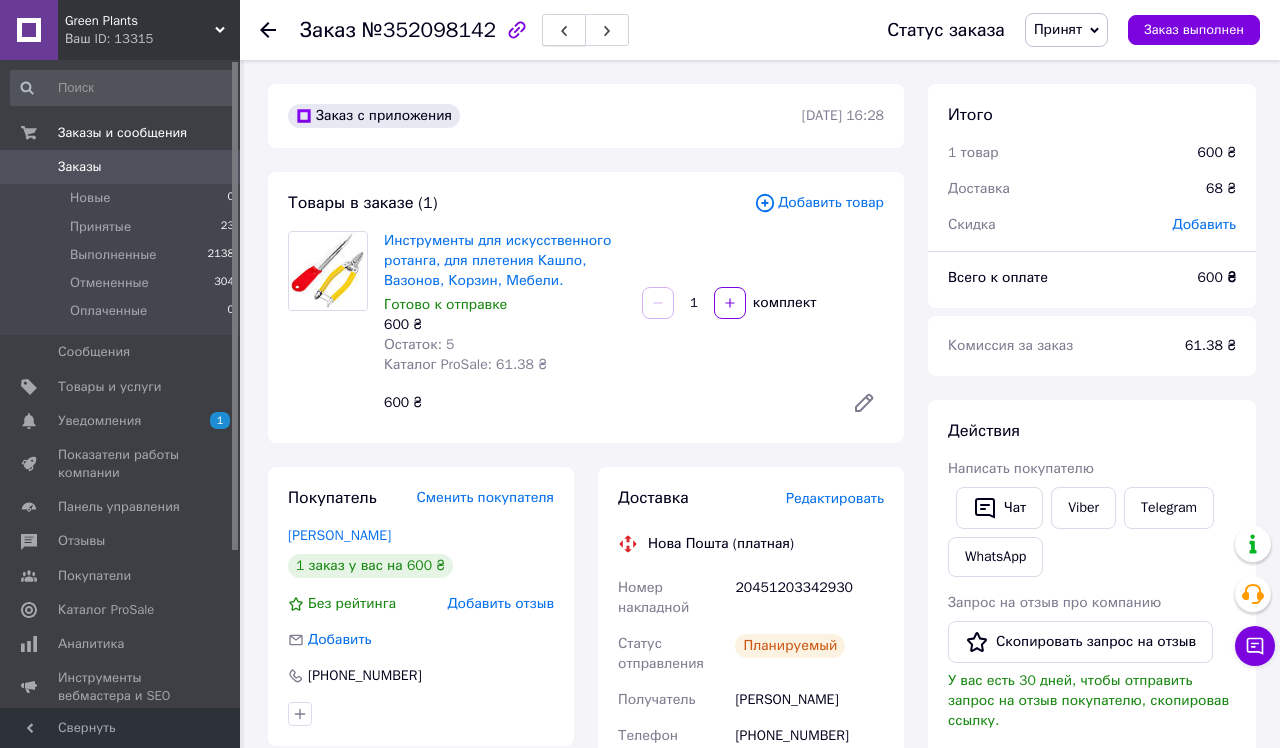 scroll, scrollTop: 0, scrollLeft: 0, axis: both 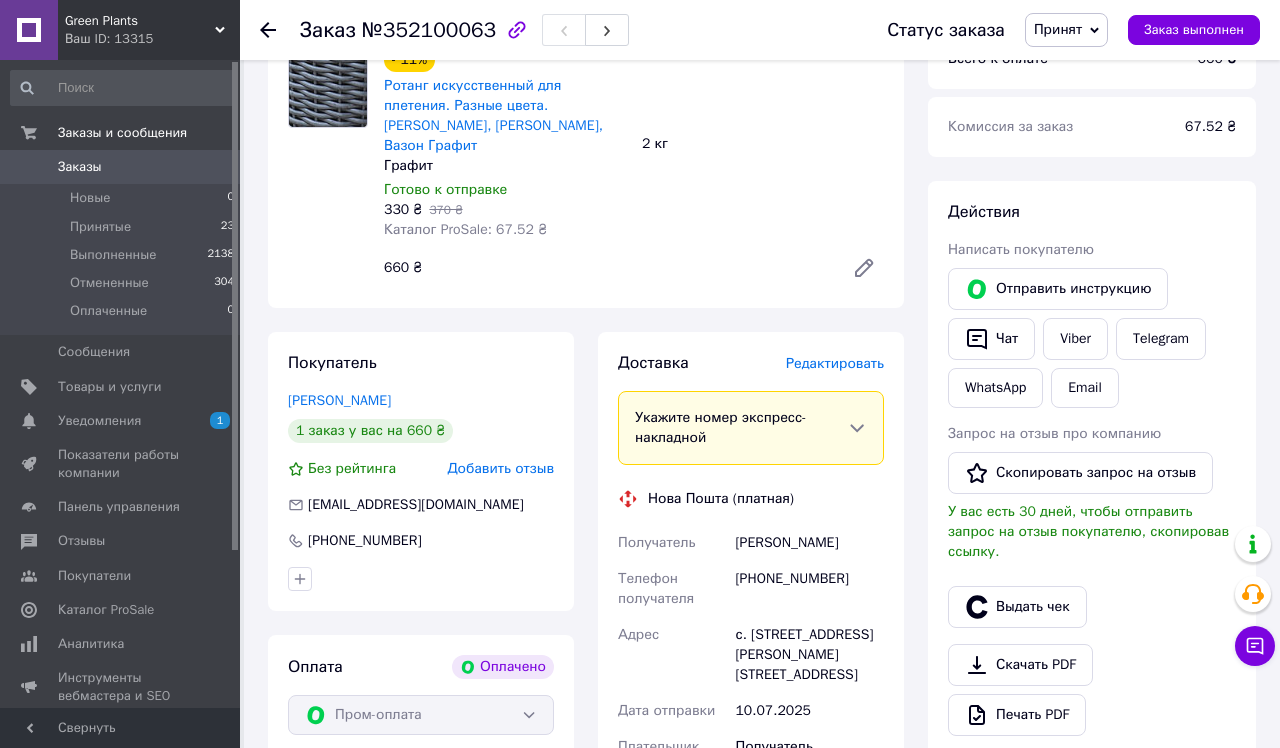 click on "Редактировать" at bounding box center (835, 363) 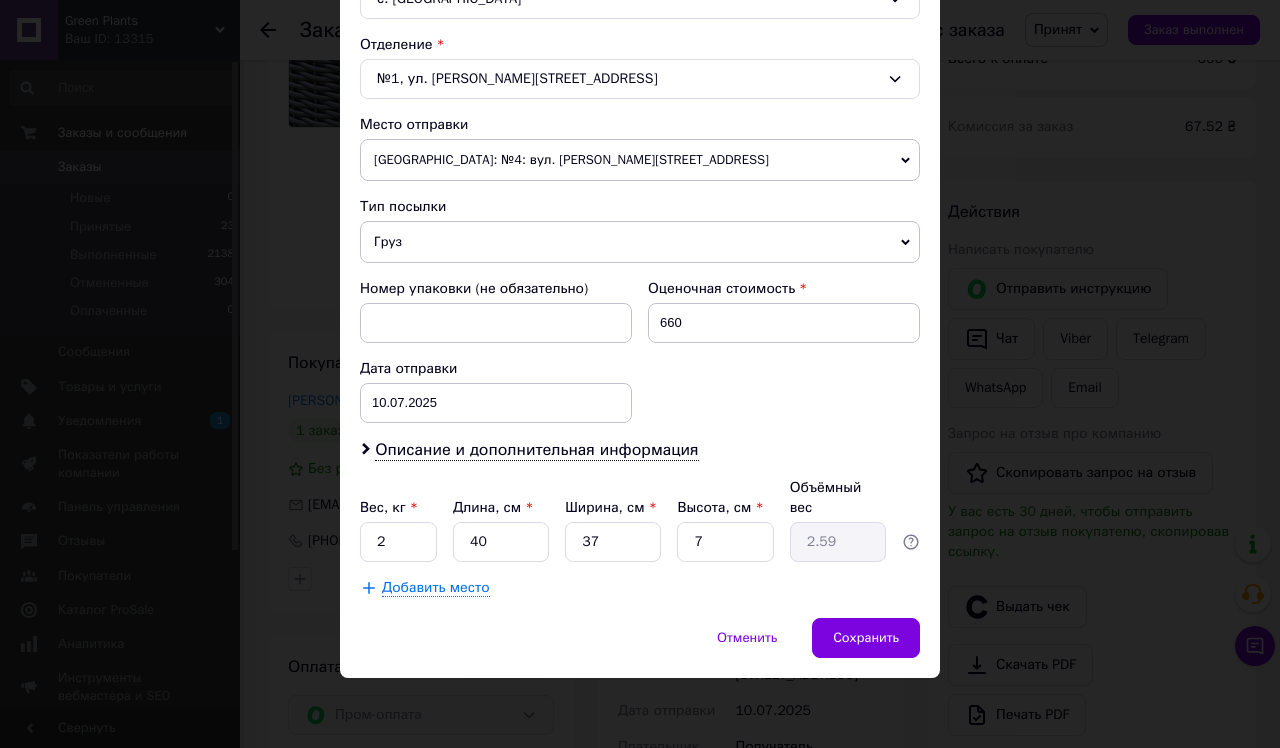 scroll, scrollTop: 599, scrollLeft: 0, axis: vertical 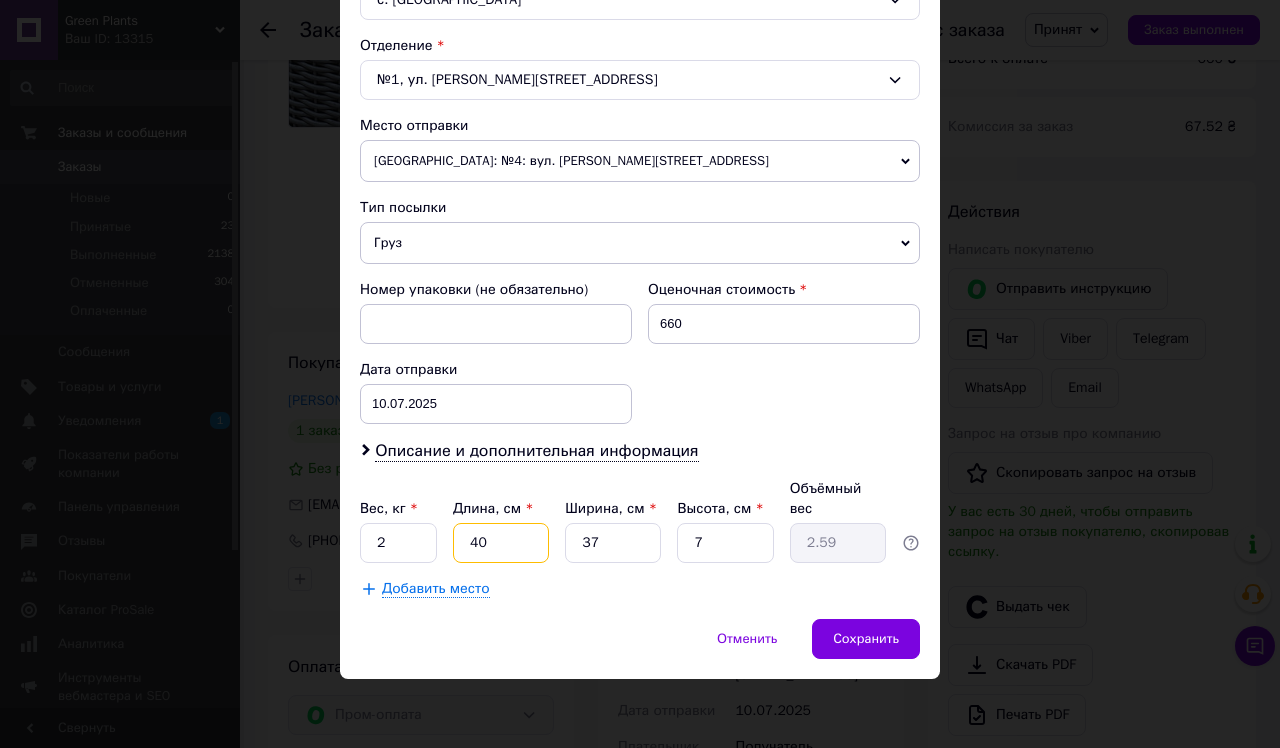 drag, startPoint x: 514, startPoint y: 543, endPoint x: 445, endPoint y: 543, distance: 69 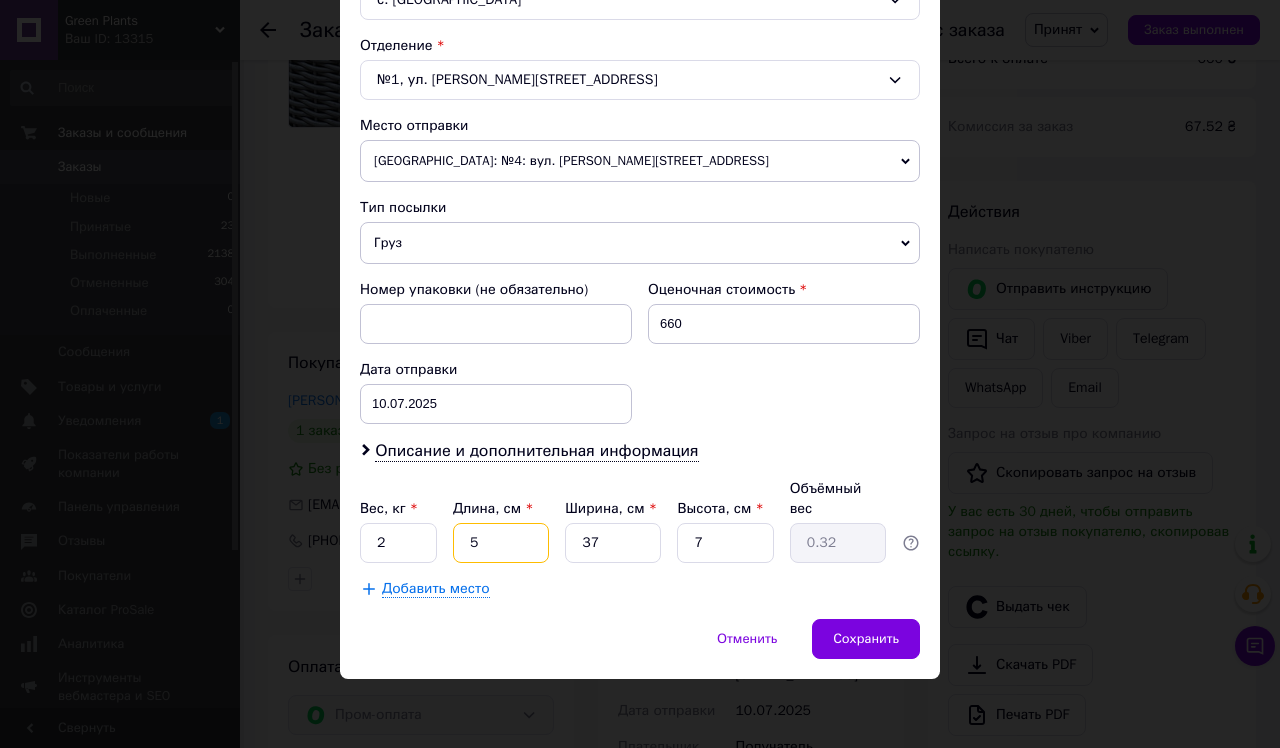 type on "50" 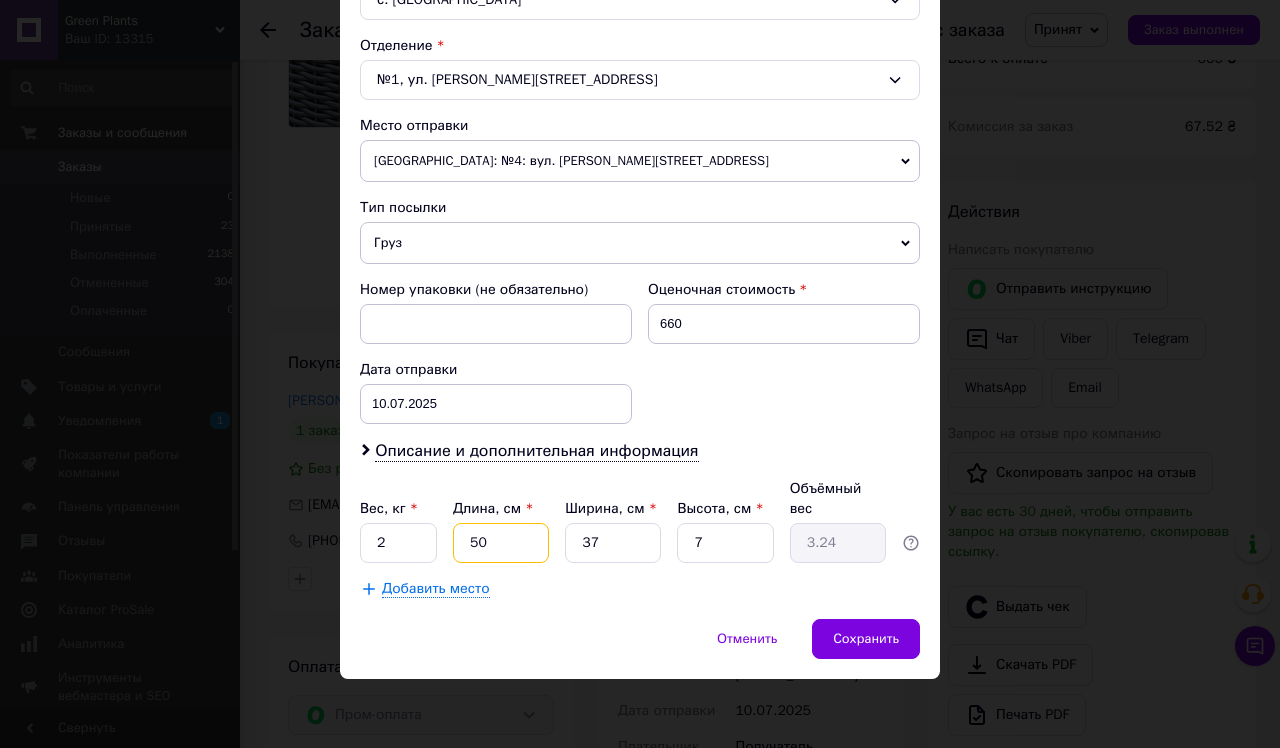 type on "50" 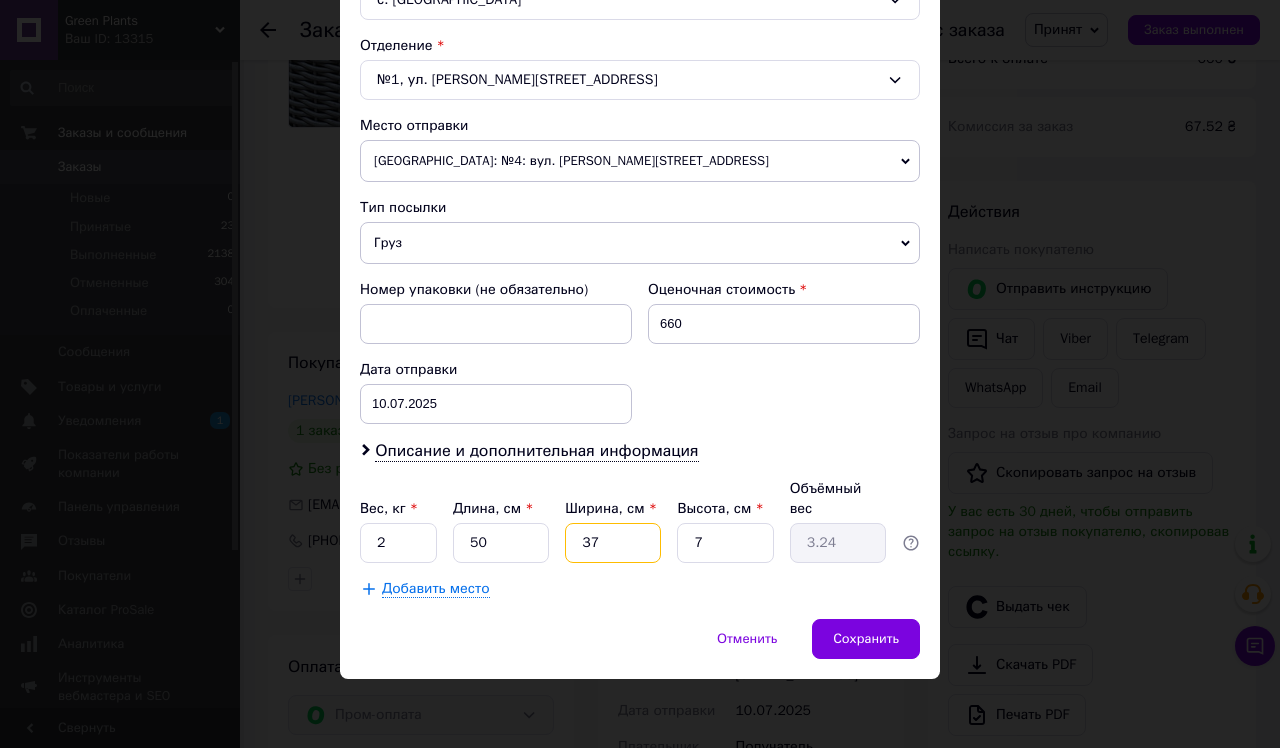 type on "4" 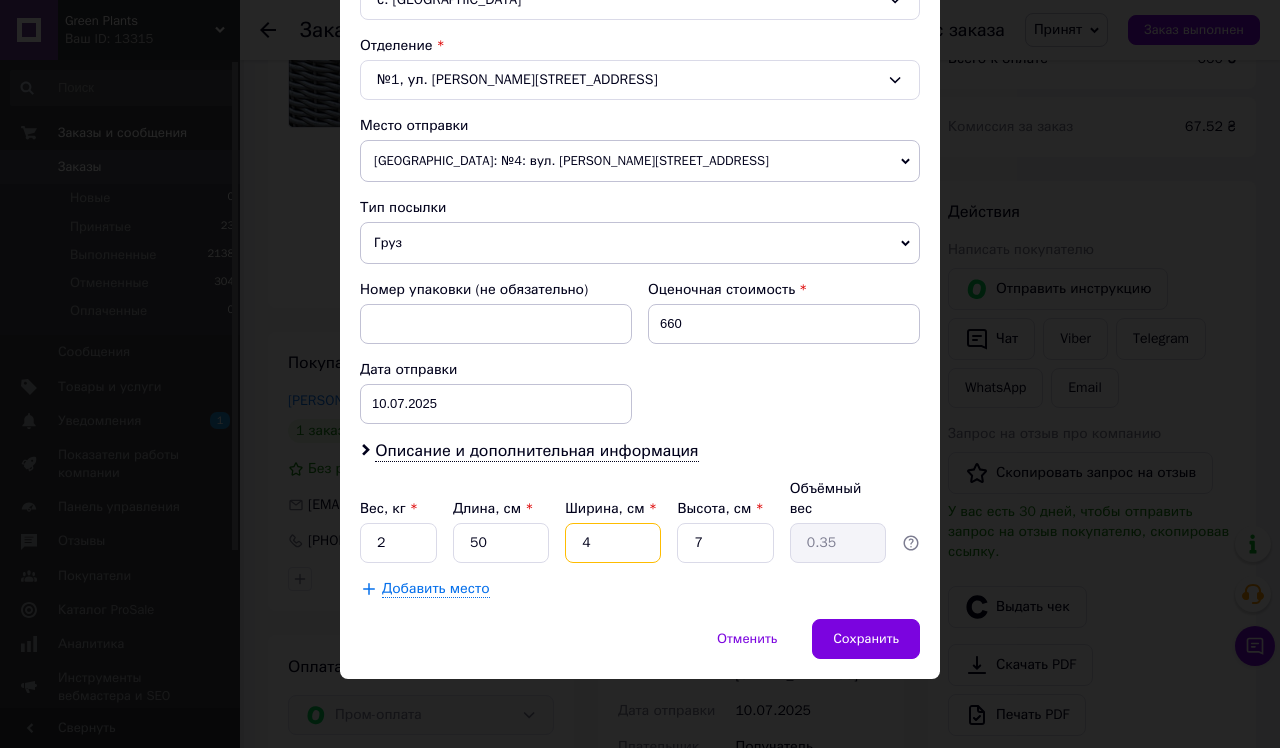 type on "40" 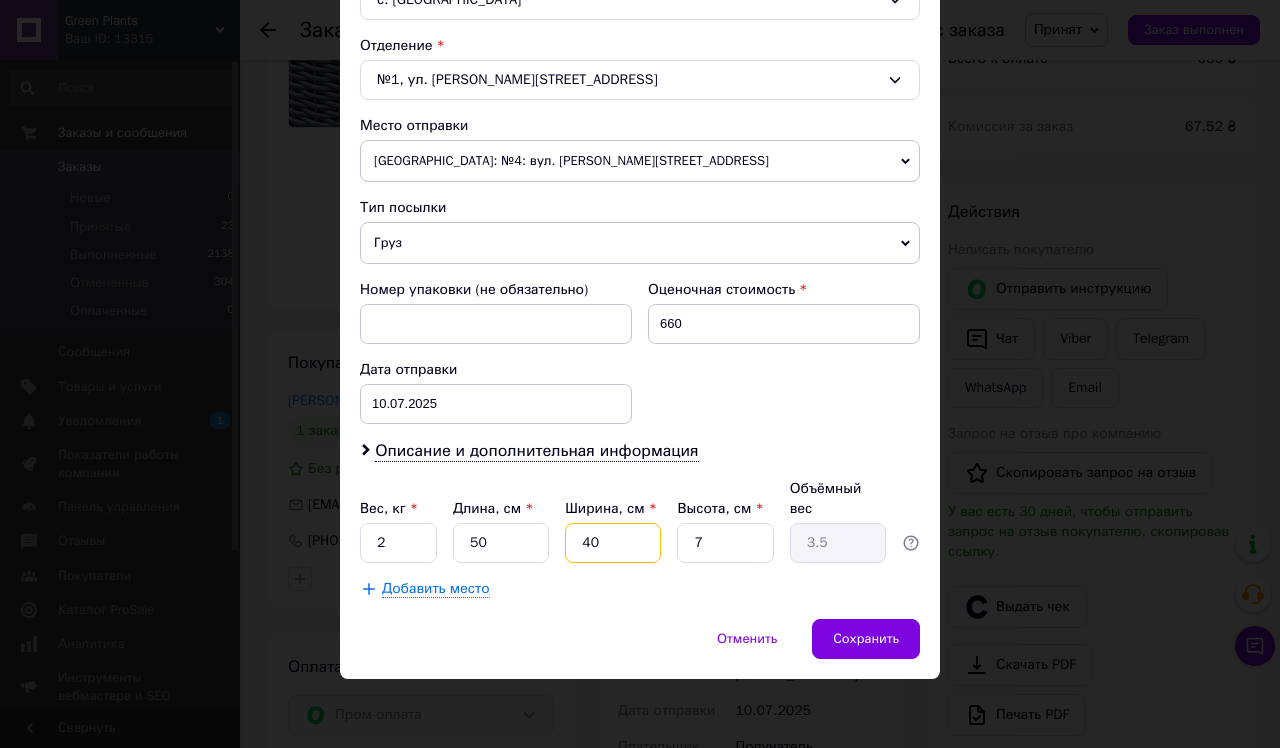 type on "40" 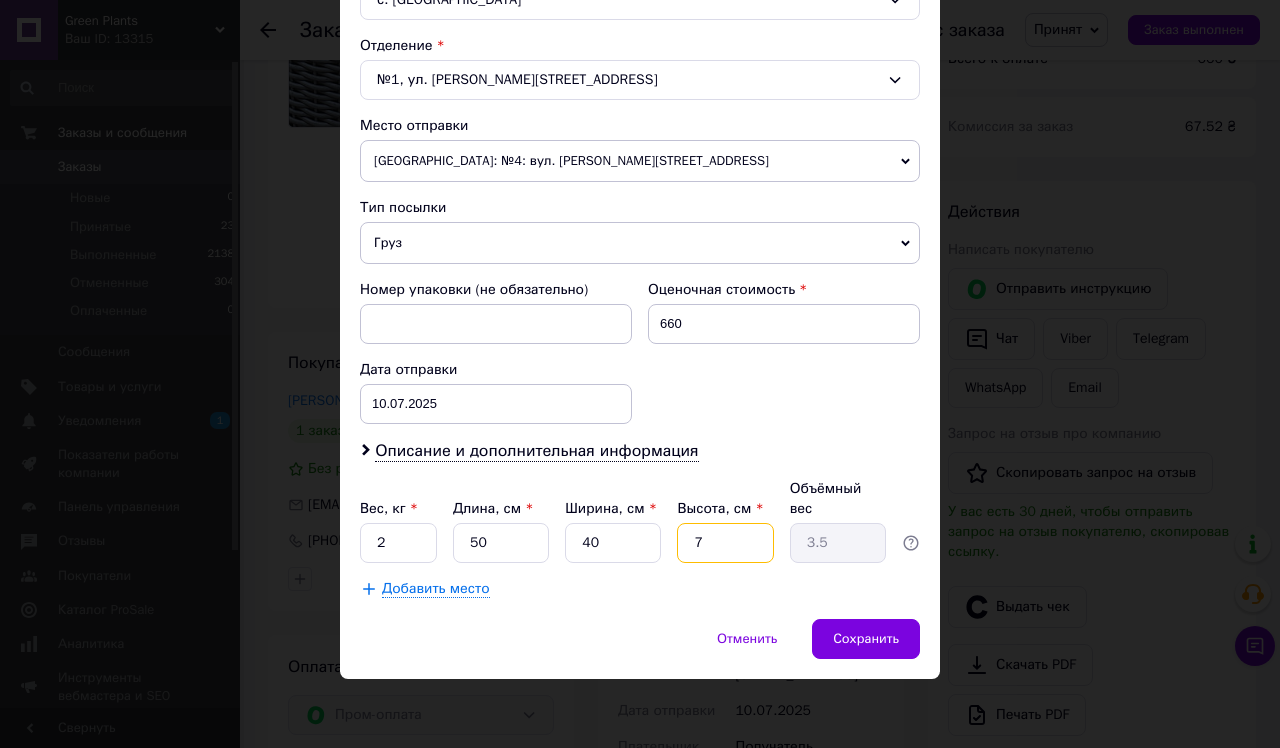 type on "8" 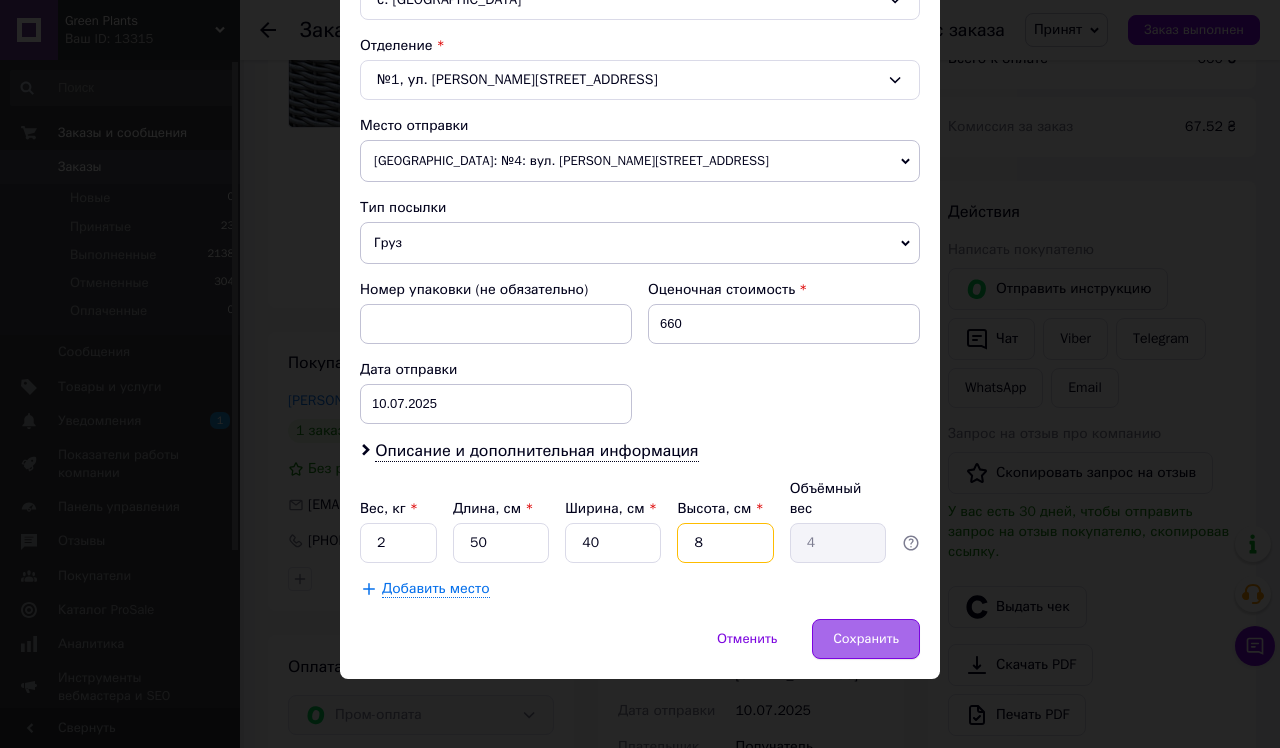 type on "8" 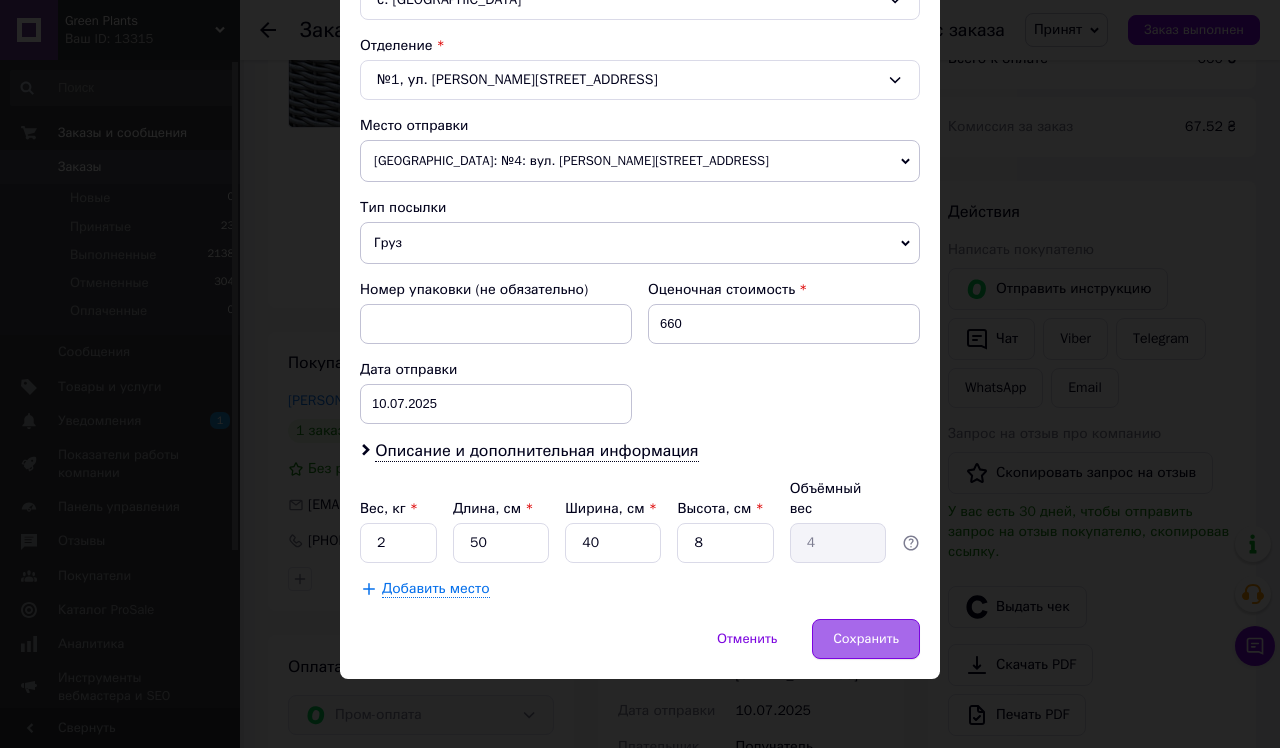 click on "Сохранить" at bounding box center [866, 639] 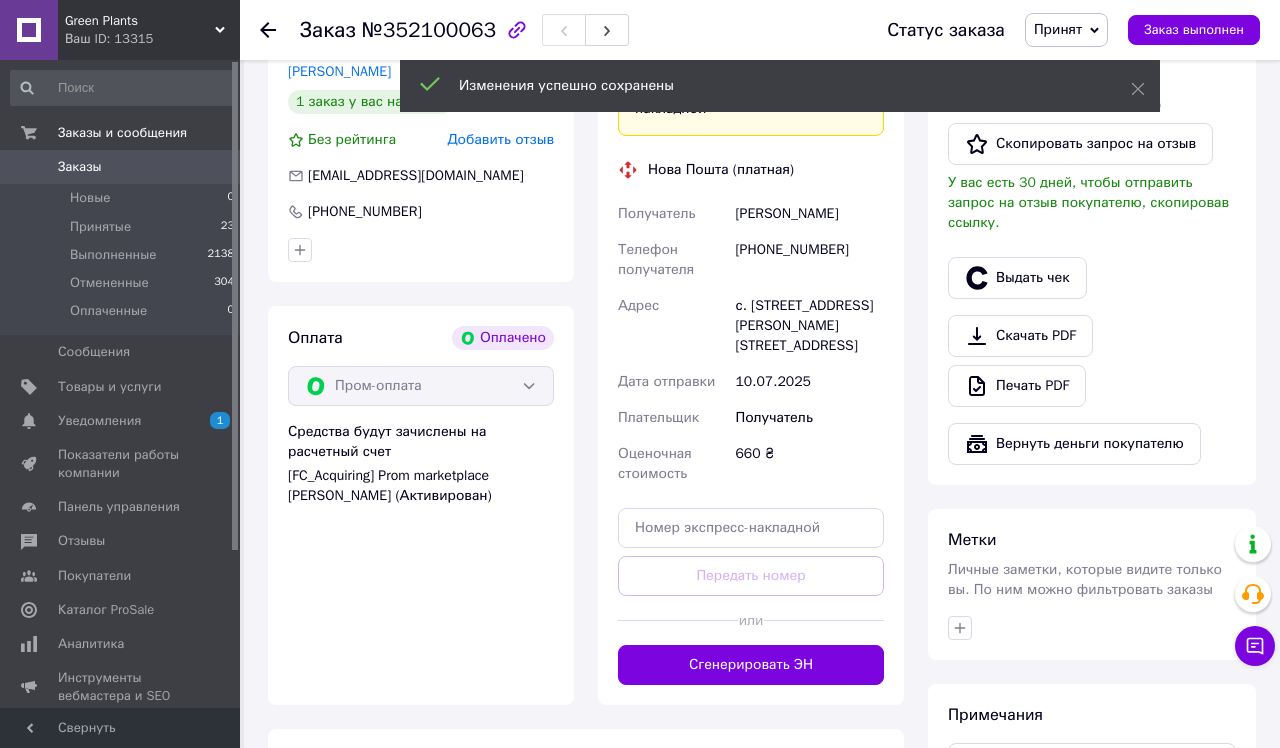 scroll, scrollTop: 606, scrollLeft: 0, axis: vertical 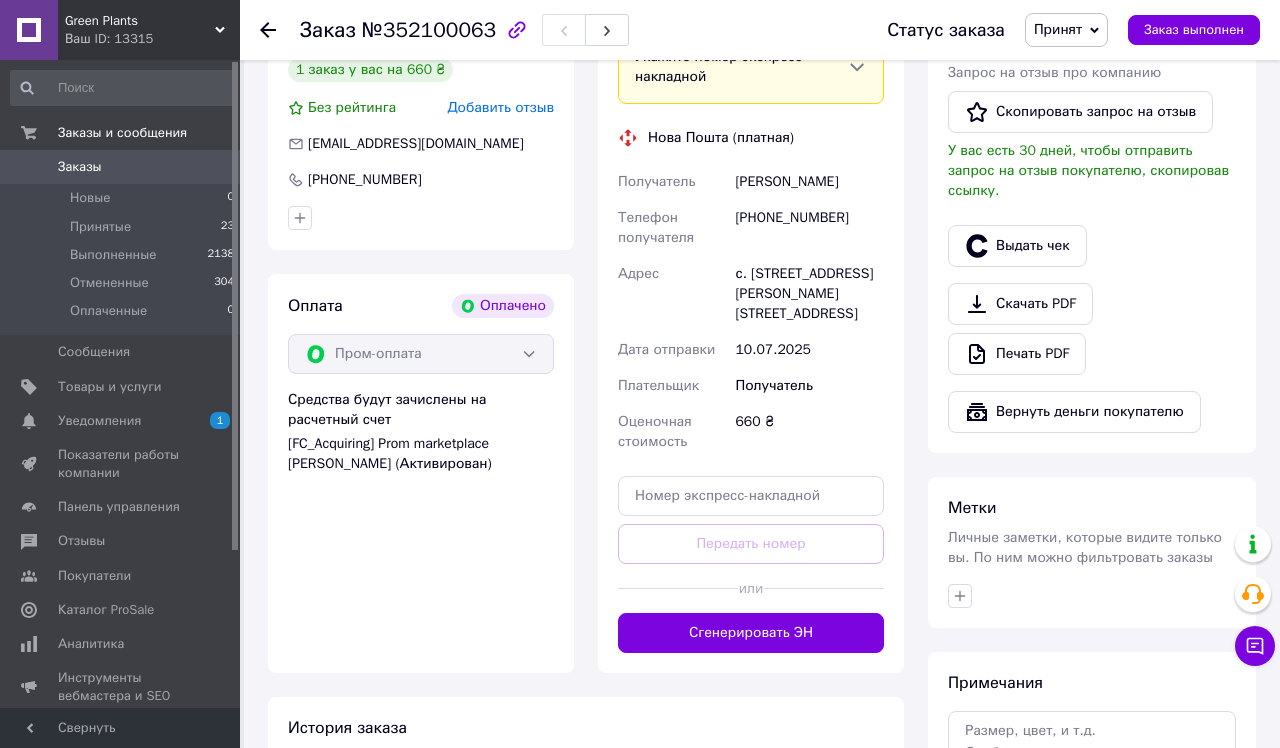 click on "Доставка Редактировать Укажите номер экспресс-накладной Обязательно введите номер экспресс-накладной,
если создавали ее не на этой странице. В случае,
если номер ЭН не будет добавлен, мы не сможем
выплатить деньги за заказ Мобильный номер покупателя (из заказа) должен
соответствовать номеру получателя по накладной Нова Пошта (платная) Получатель [PERSON_NAME] Телефон получателя [PHONE_NUMBER] Адрес с. [STREET_ADDRESS] [PERSON_NAME][STREET_ADDRESS] Дата отправки [DATE] Плательщик Получатель Оценочная стоимость 660 ₴ Передать номер или Сгенерировать ЭН Плательщик <" at bounding box center (751, 322) 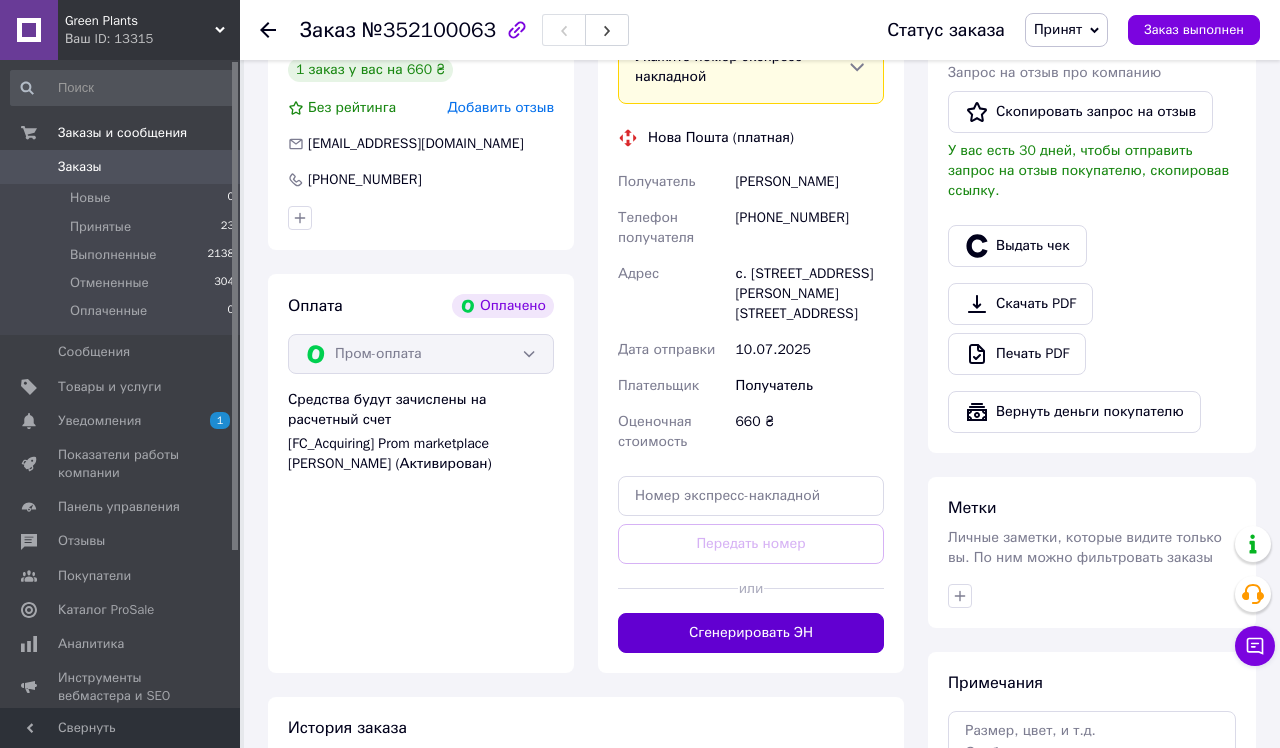 click on "Сгенерировать ЭН" at bounding box center (751, 633) 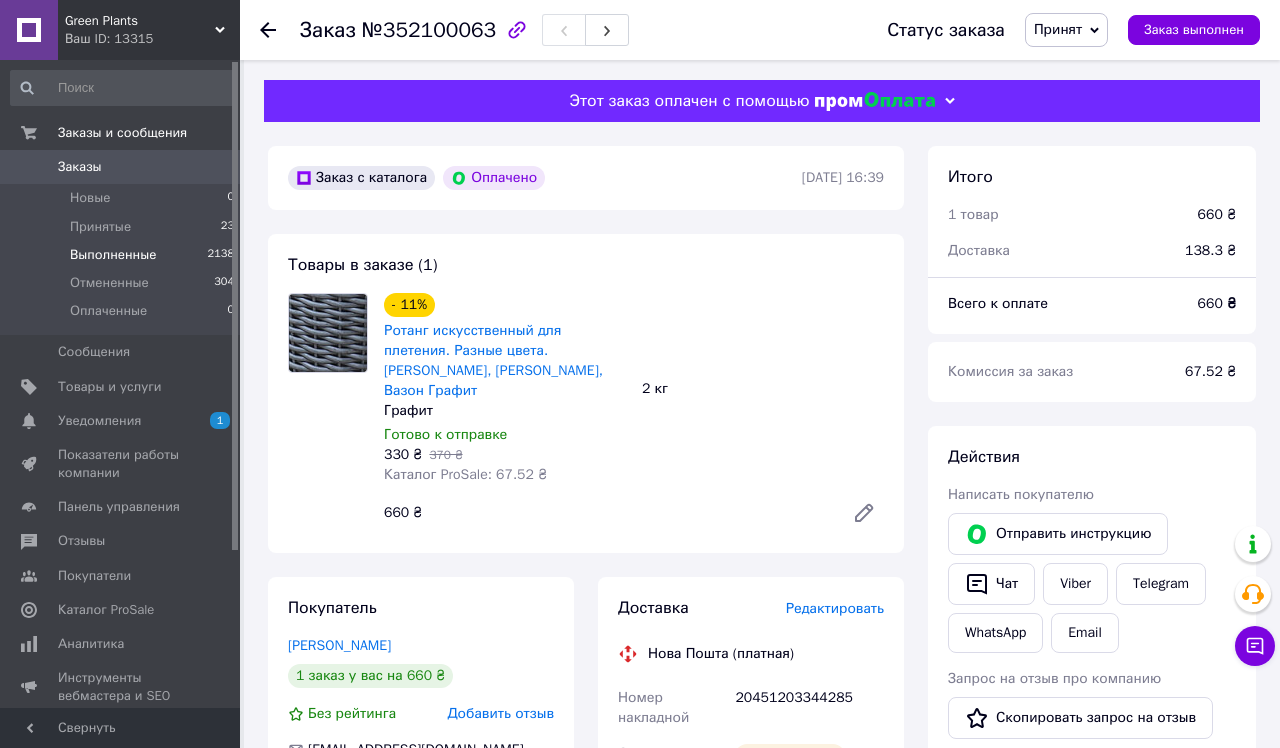 scroll, scrollTop: 0, scrollLeft: 0, axis: both 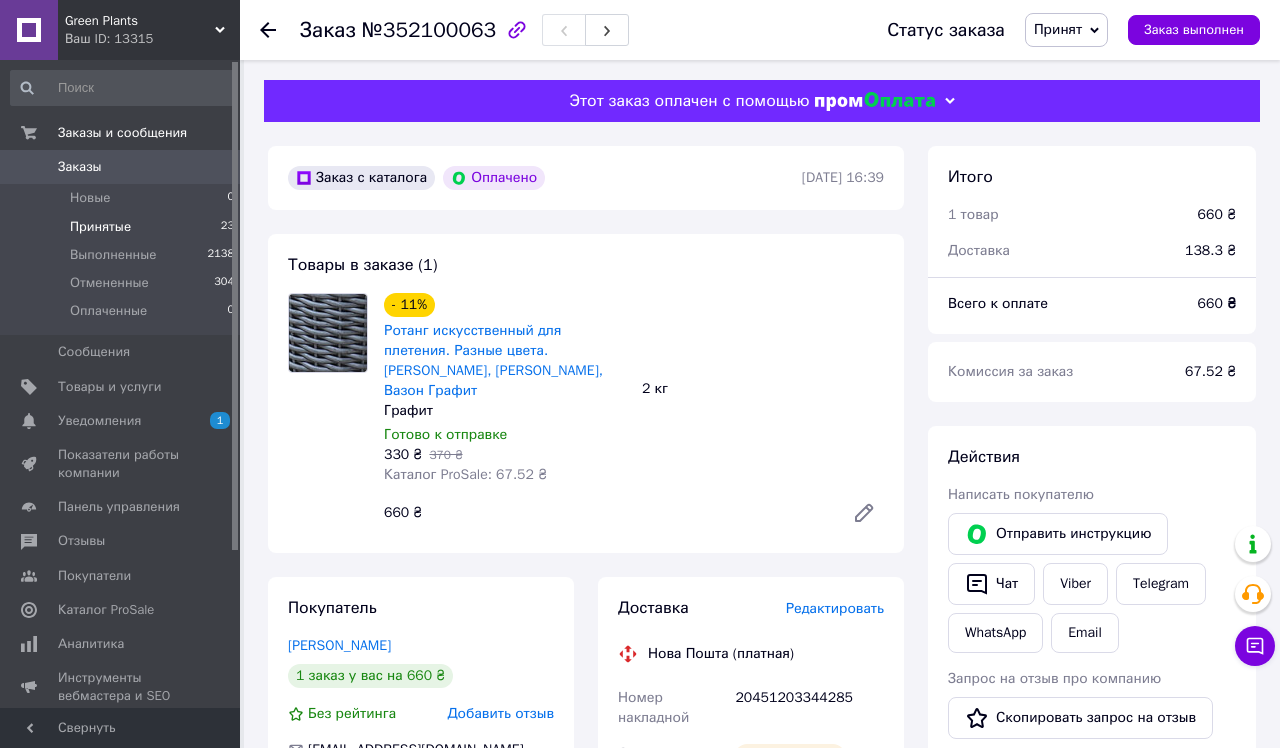 click on "Принятые" at bounding box center (100, 227) 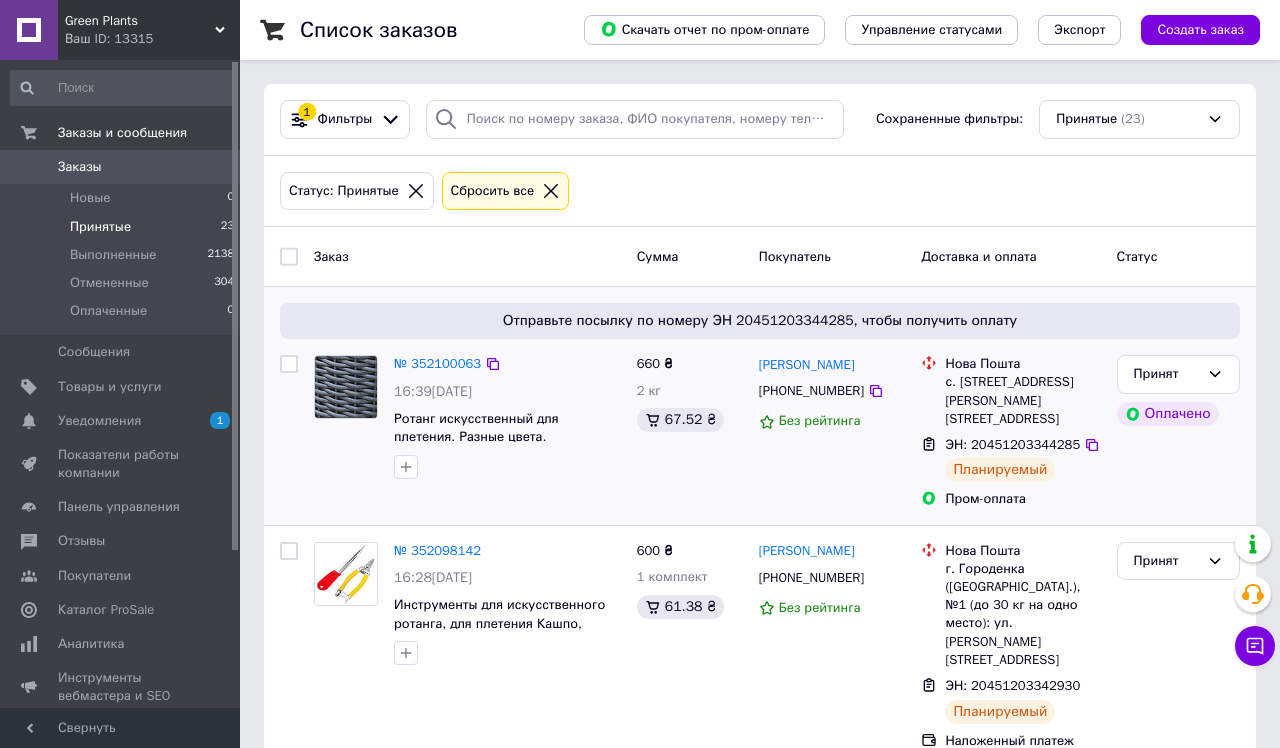 scroll, scrollTop: 0, scrollLeft: 0, axis: both 